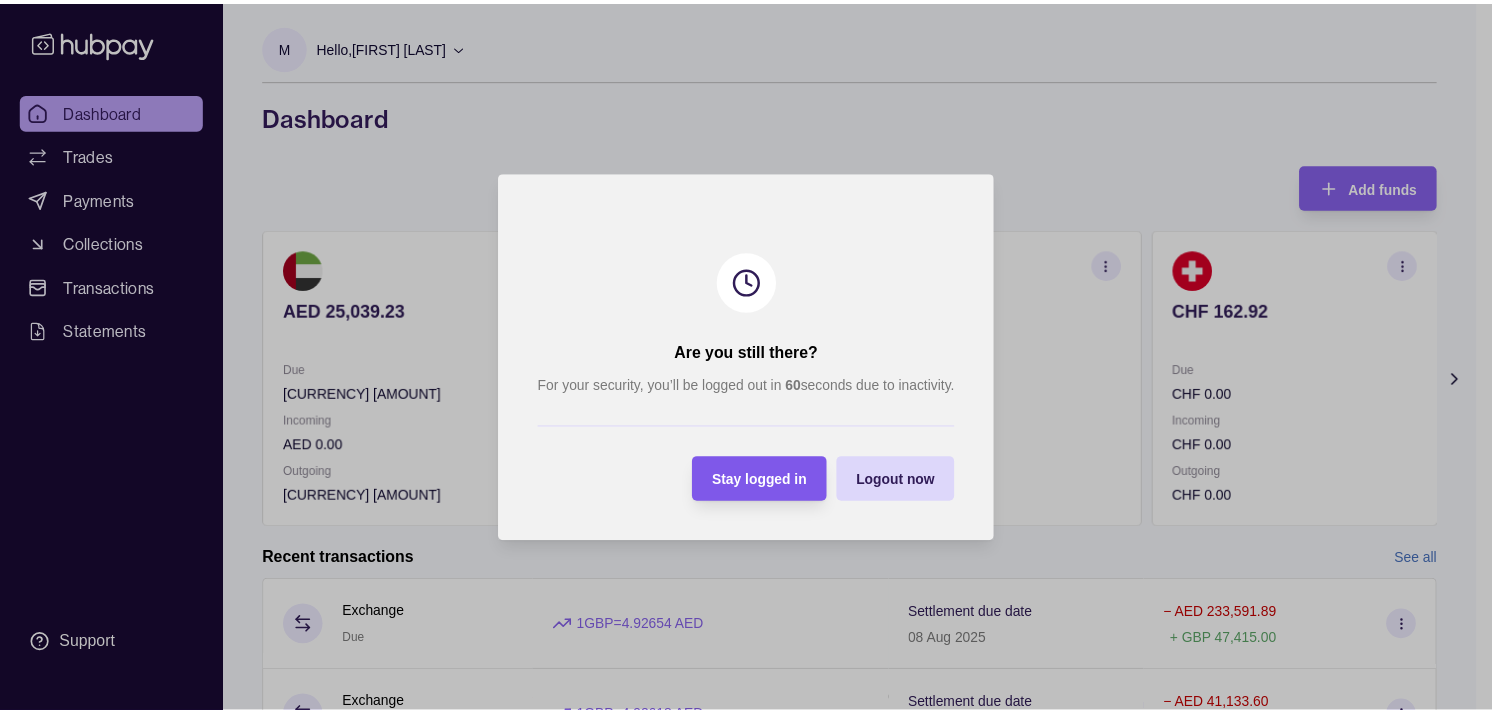 scroll, scrollTop: 0, scrollLeft: 0, axis: both 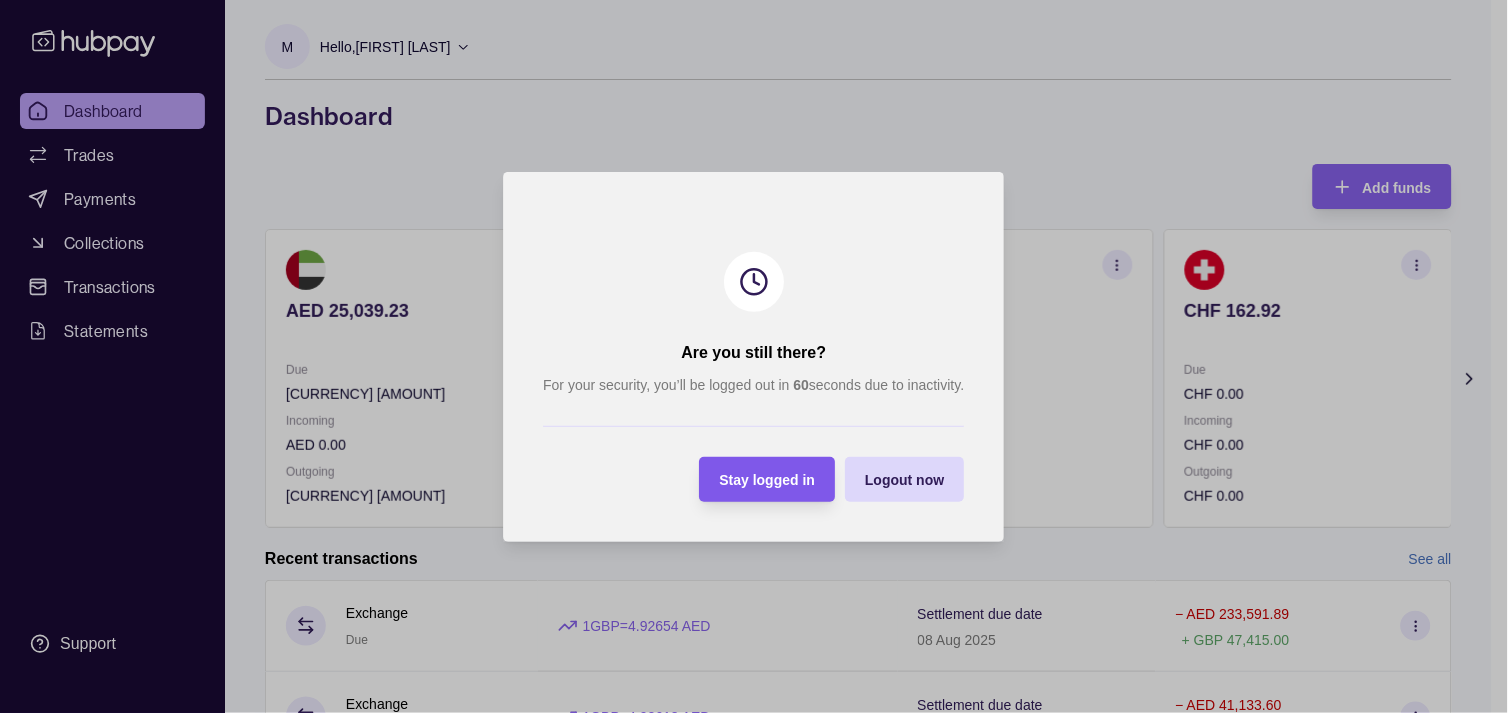 click on "Stay logged in" at bounding box center (768, 480) 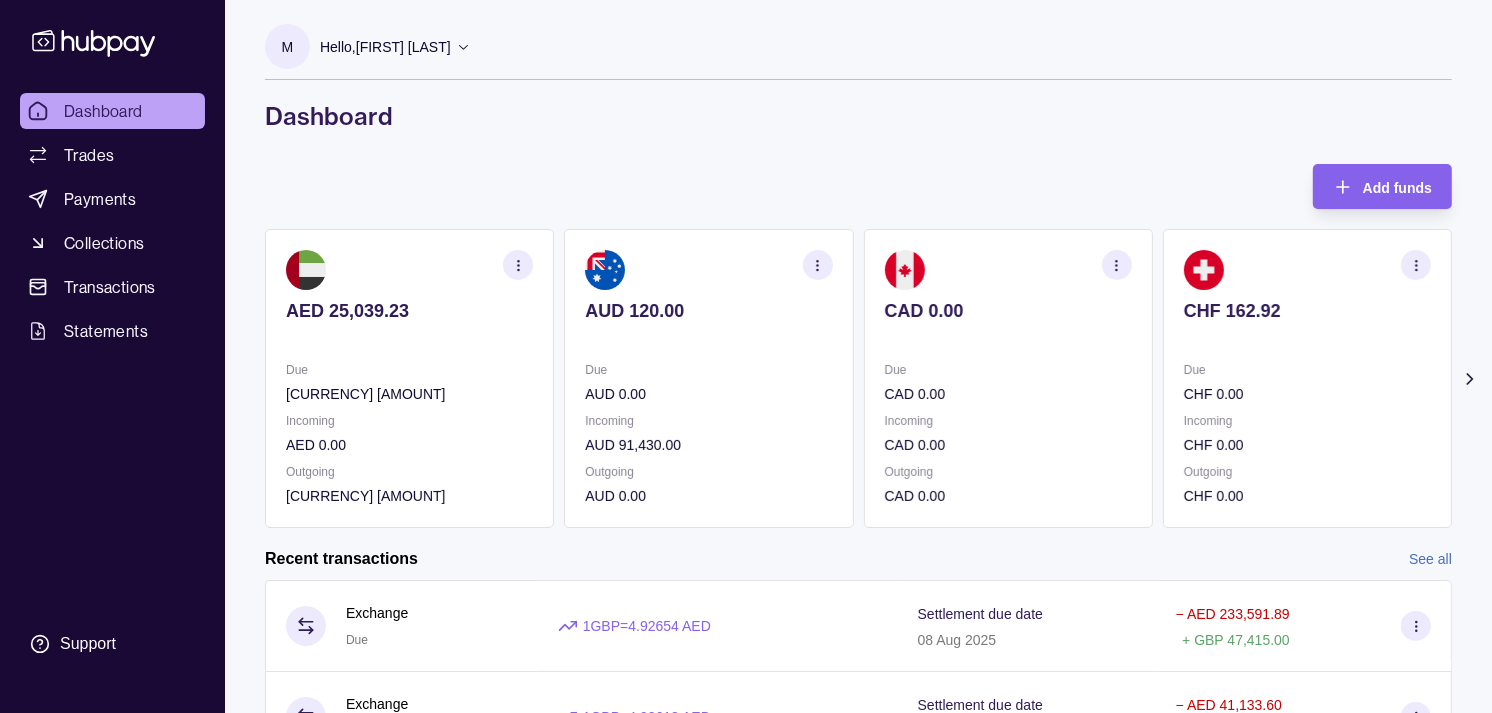 click on "Due" at bounding box center (1008, 370) 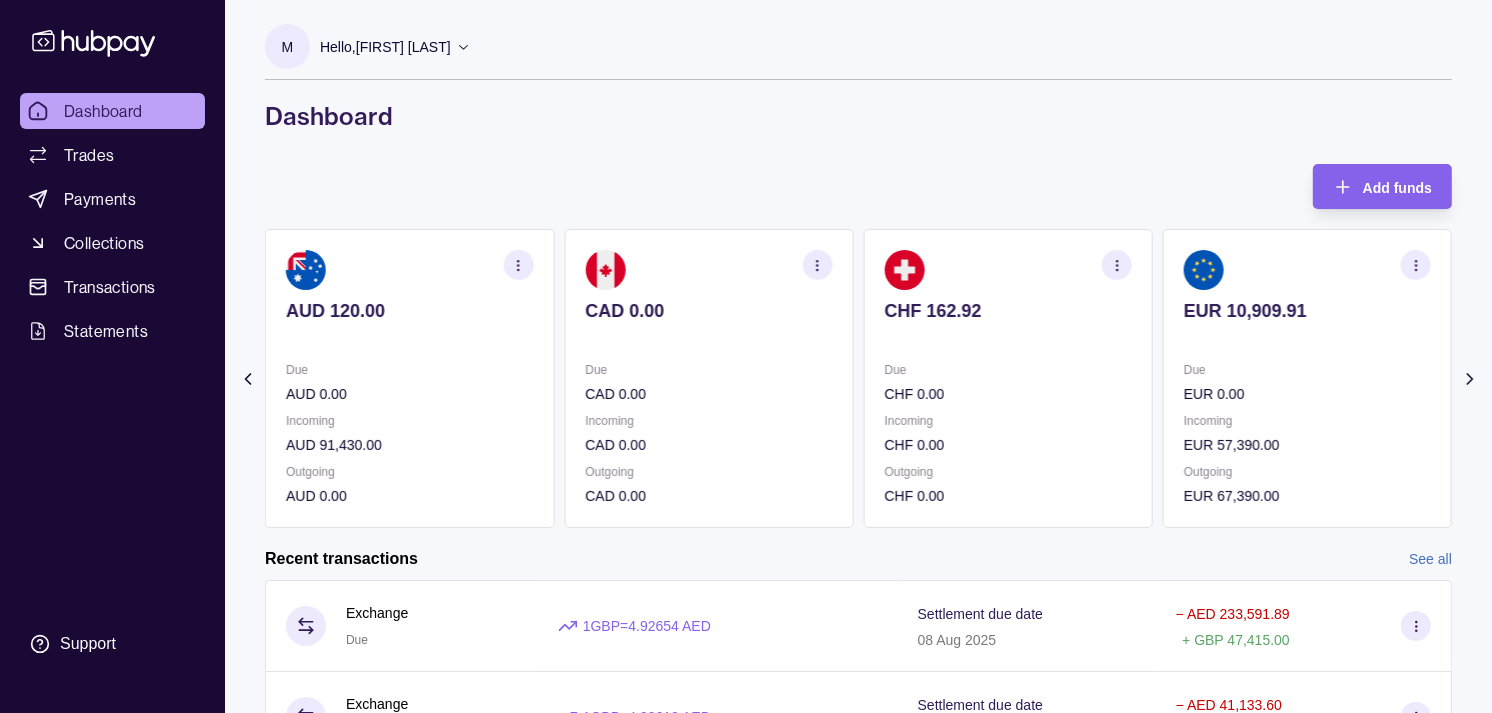 click on "Due" at bounding box center (1008, 370) 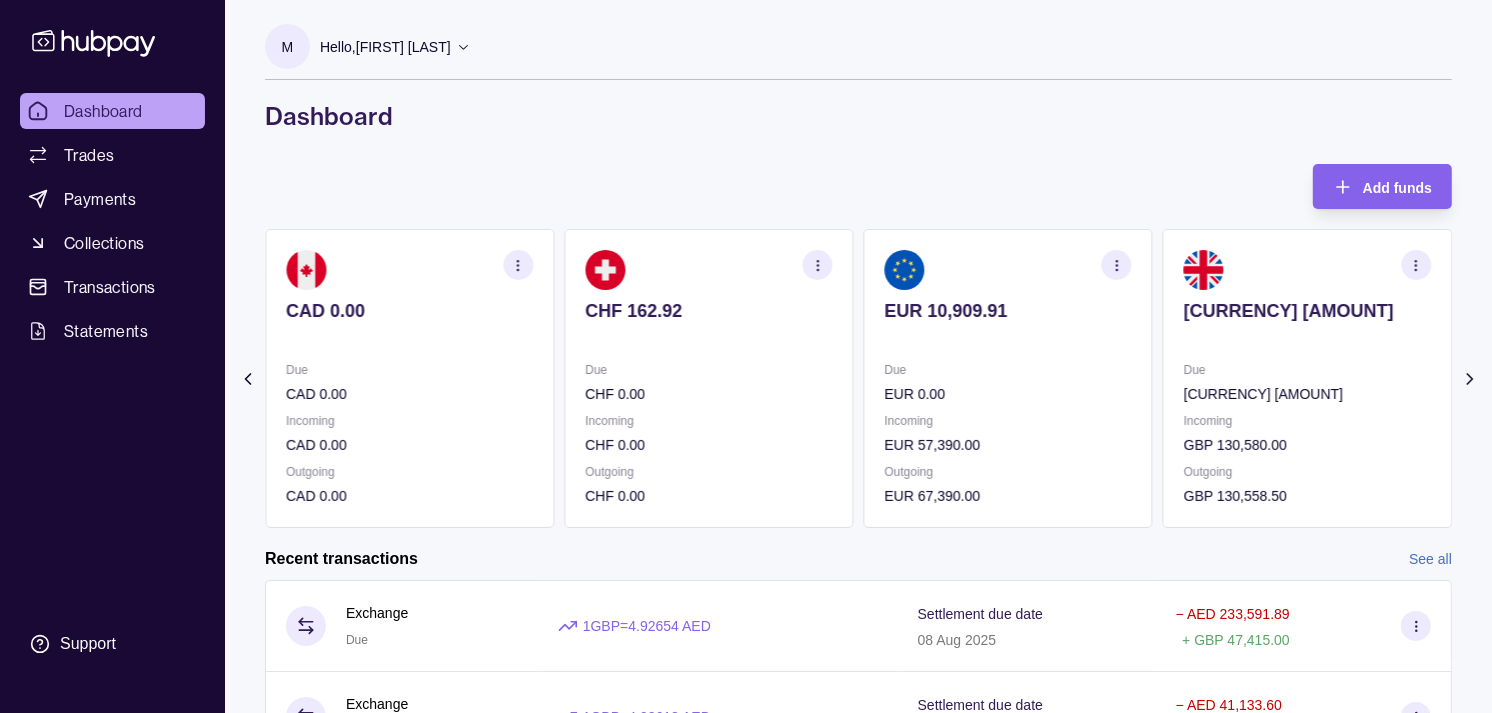 click on "EUR 0.00" at bounding box center [1008, 394] 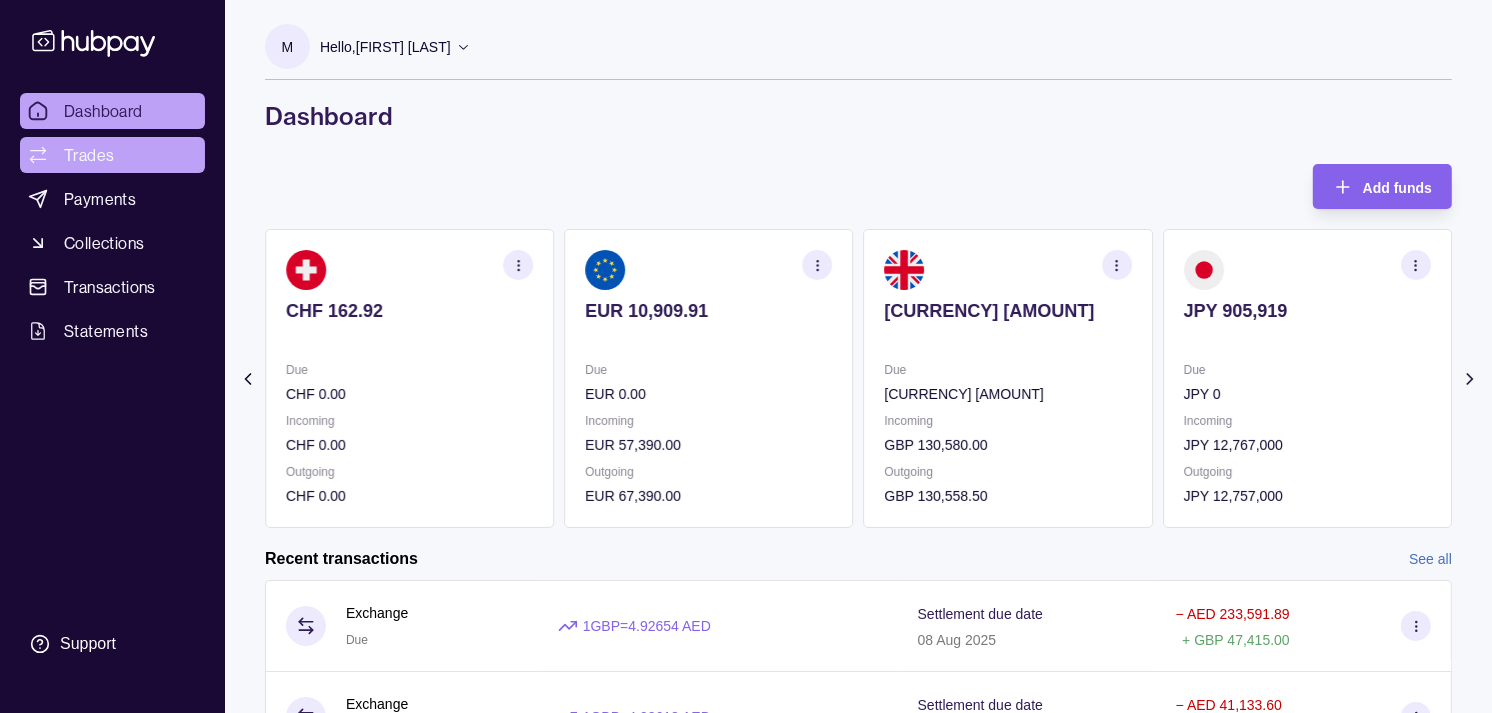 click on "Trades" at bounding box center (89, 155) 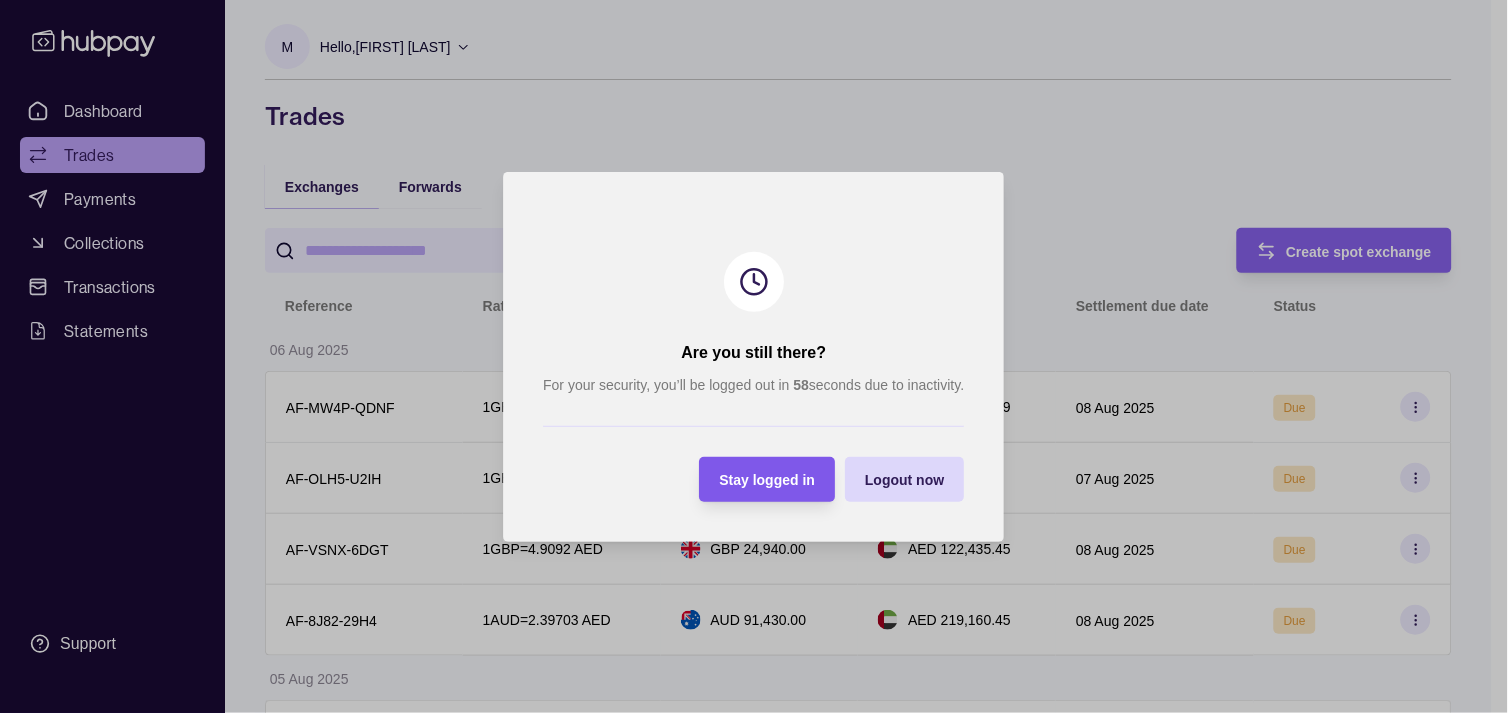 click on "Stay logged in" at bounding box center (768, 480) 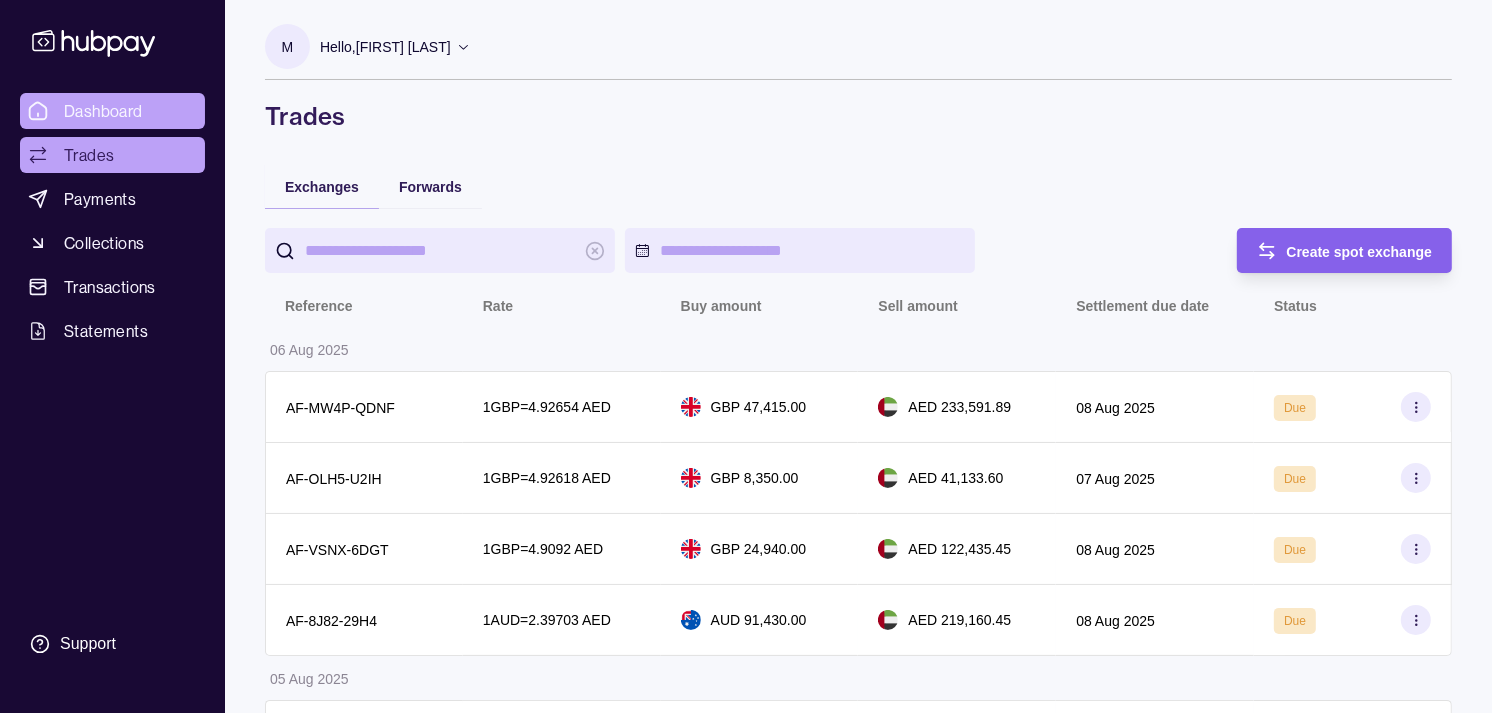 click on "Dashboard" at bounding box center (103, 111) 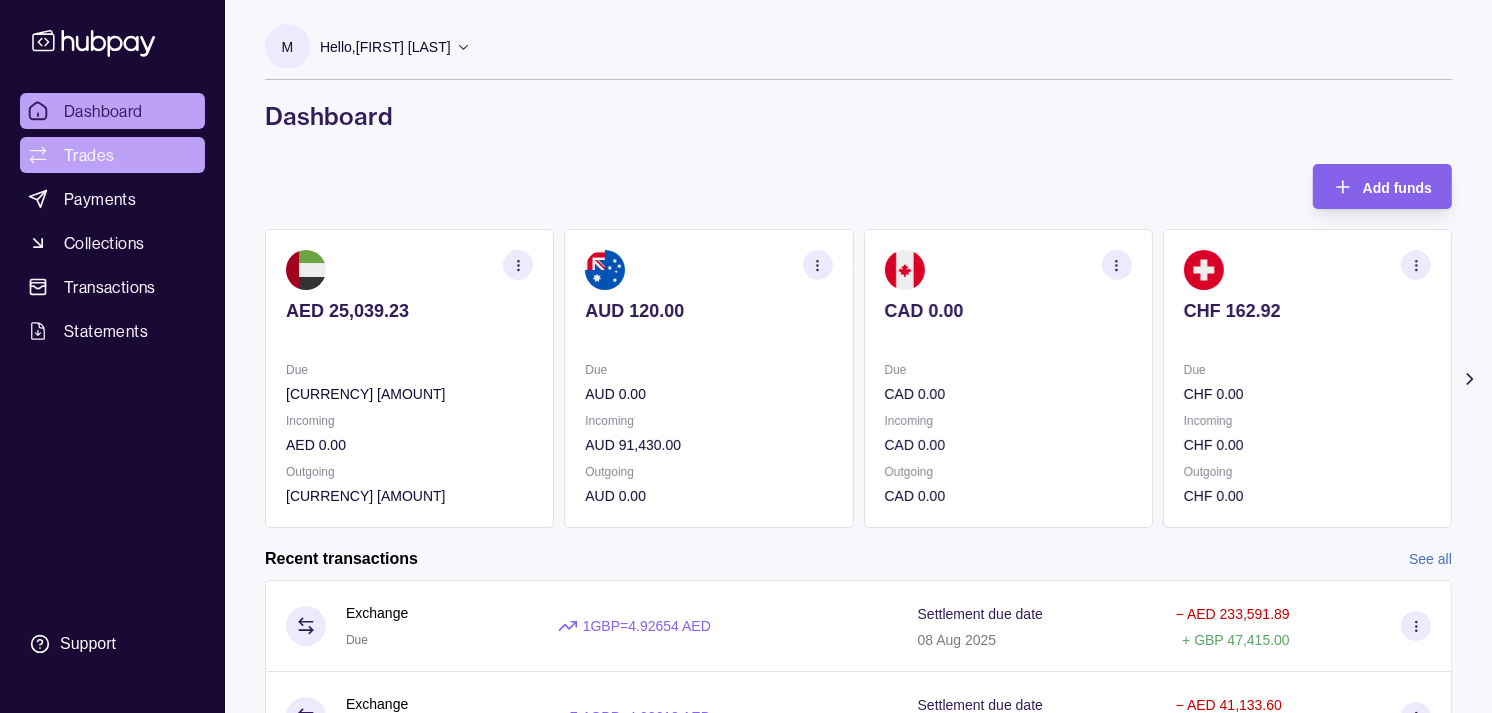 click on "Trades" at bounding box center (89, 155) 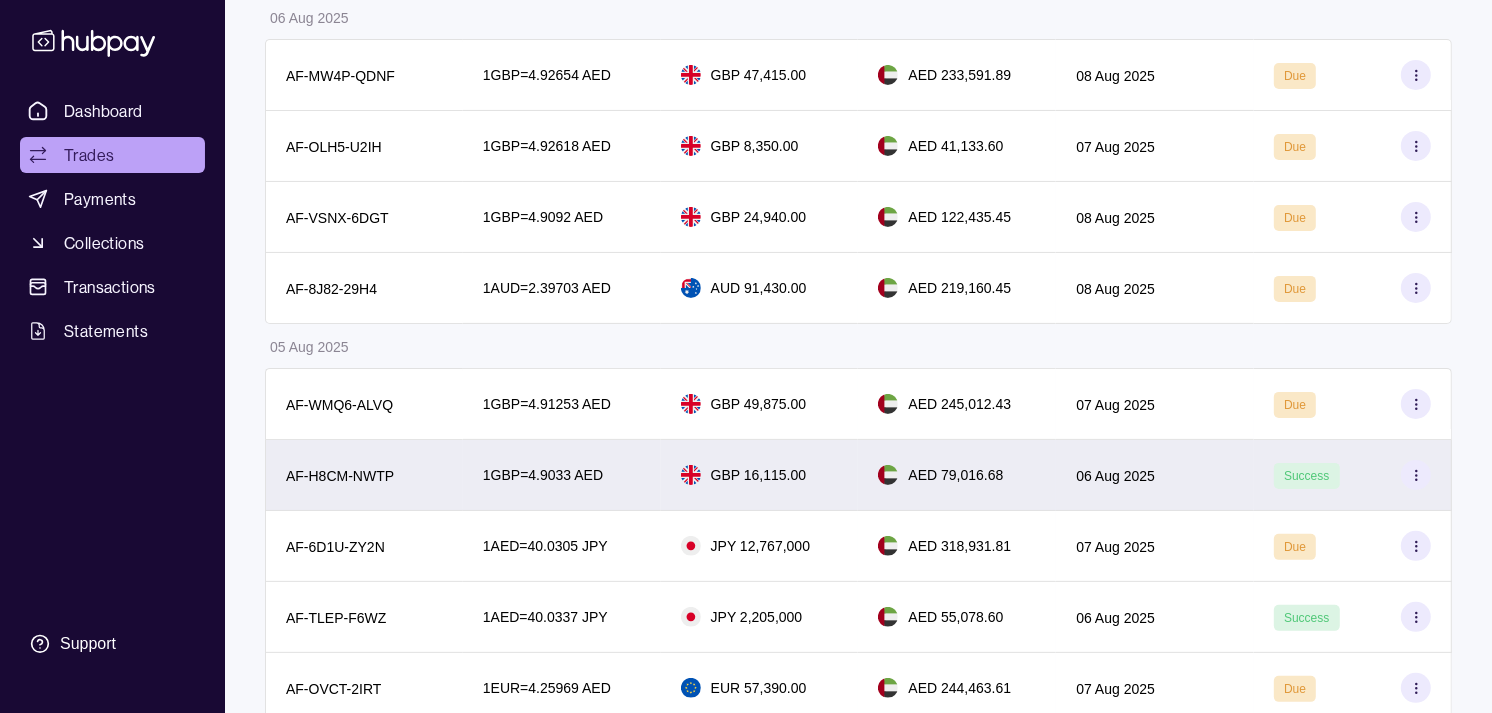scroll, scrollTop: 333, scrollLeft: 0, axis: vertical 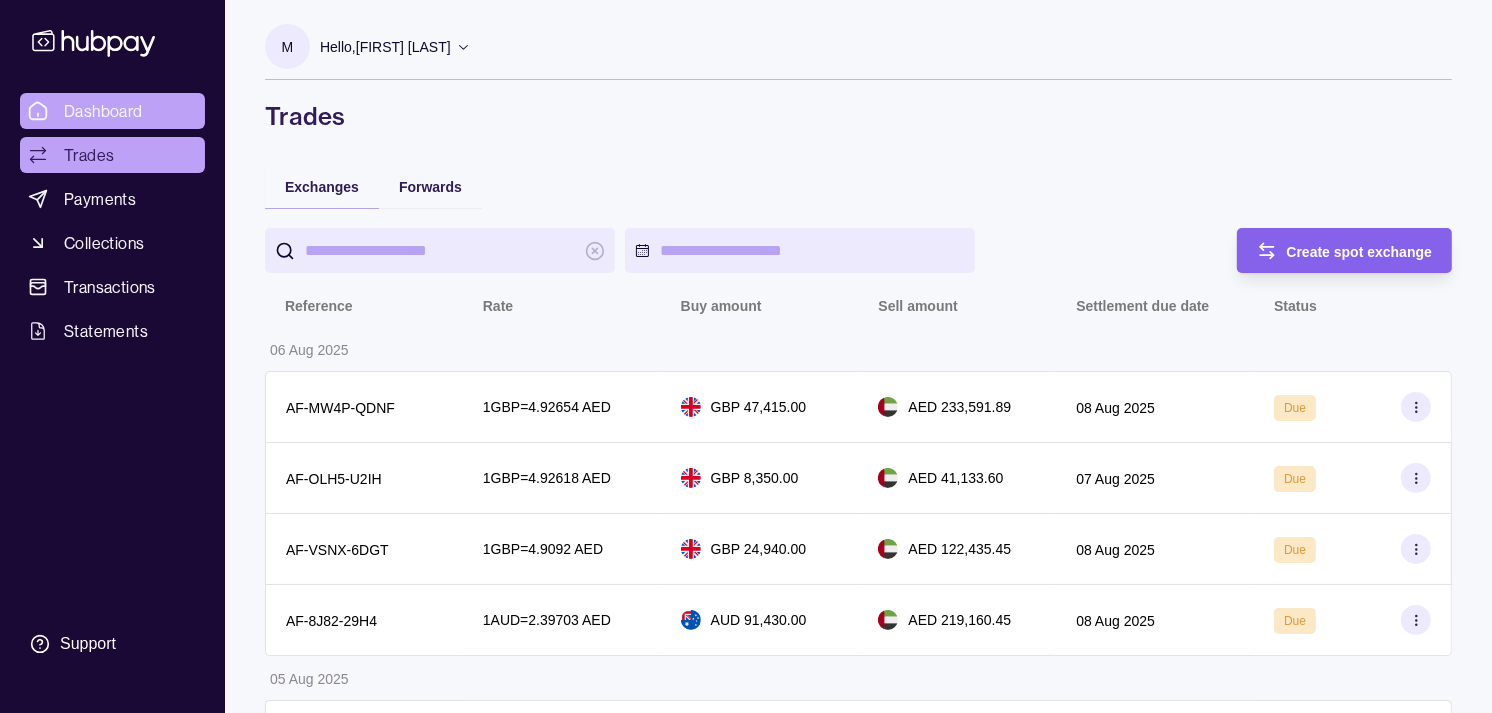 click on "Dashboard" at bounding box center [112, 111] 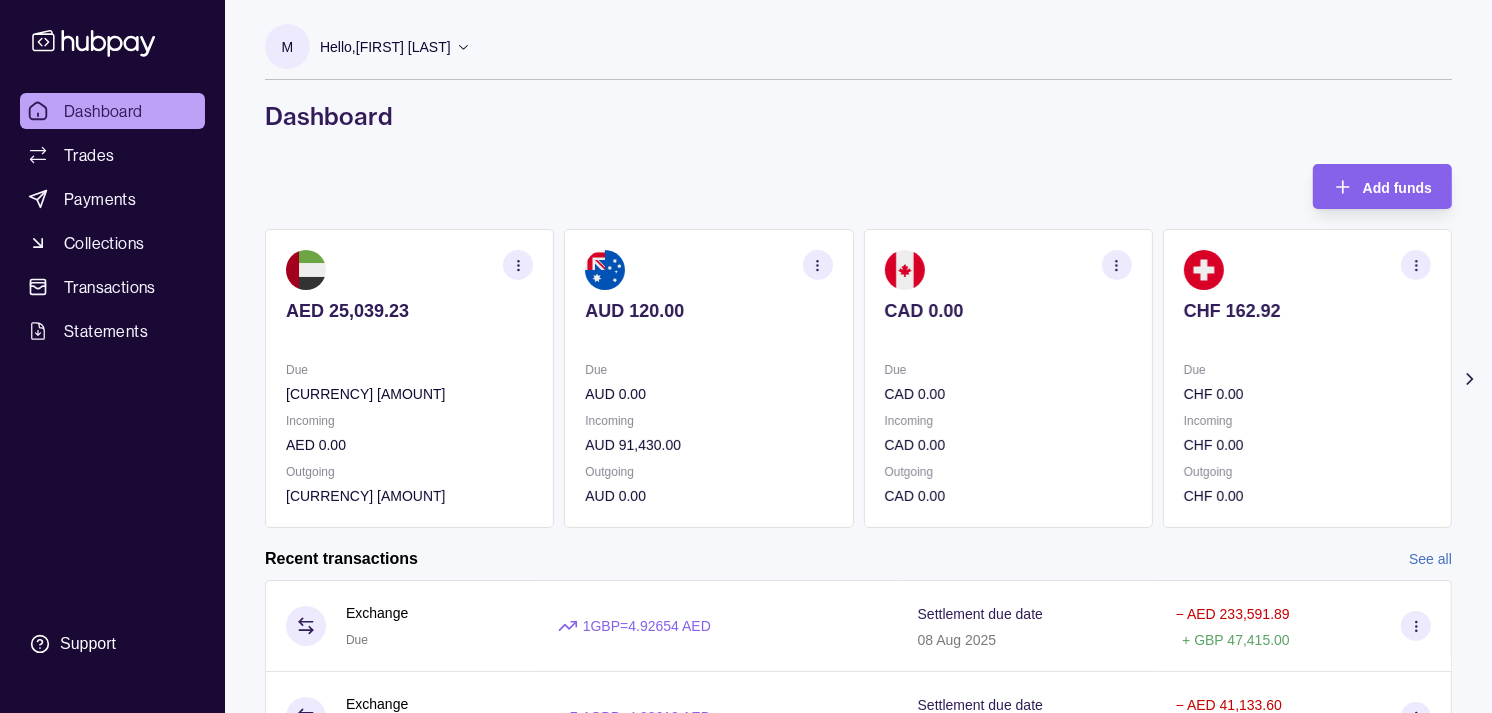 click on "CAD 0.00" at bounding box center [1008, 394] 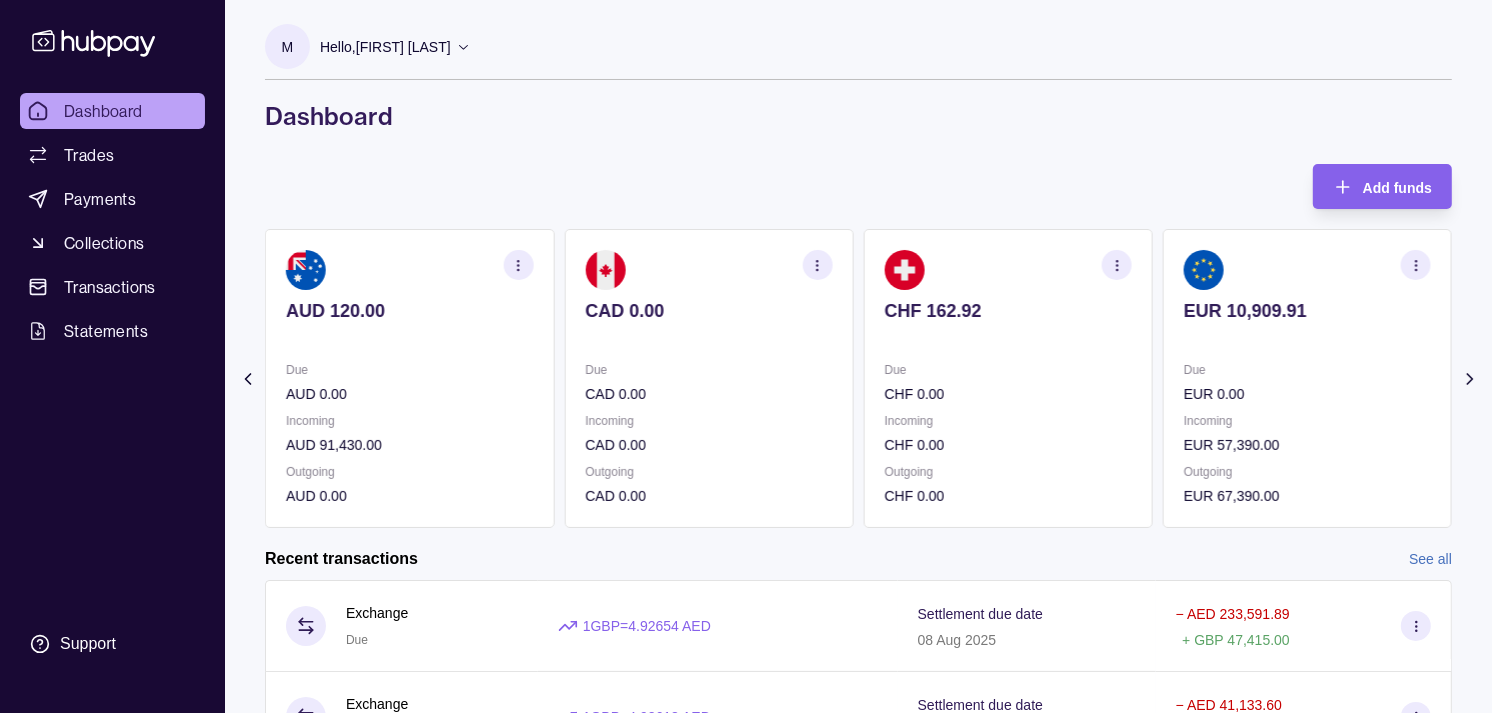 click on "CHF 0.00" at bounding box center [1008, 394] 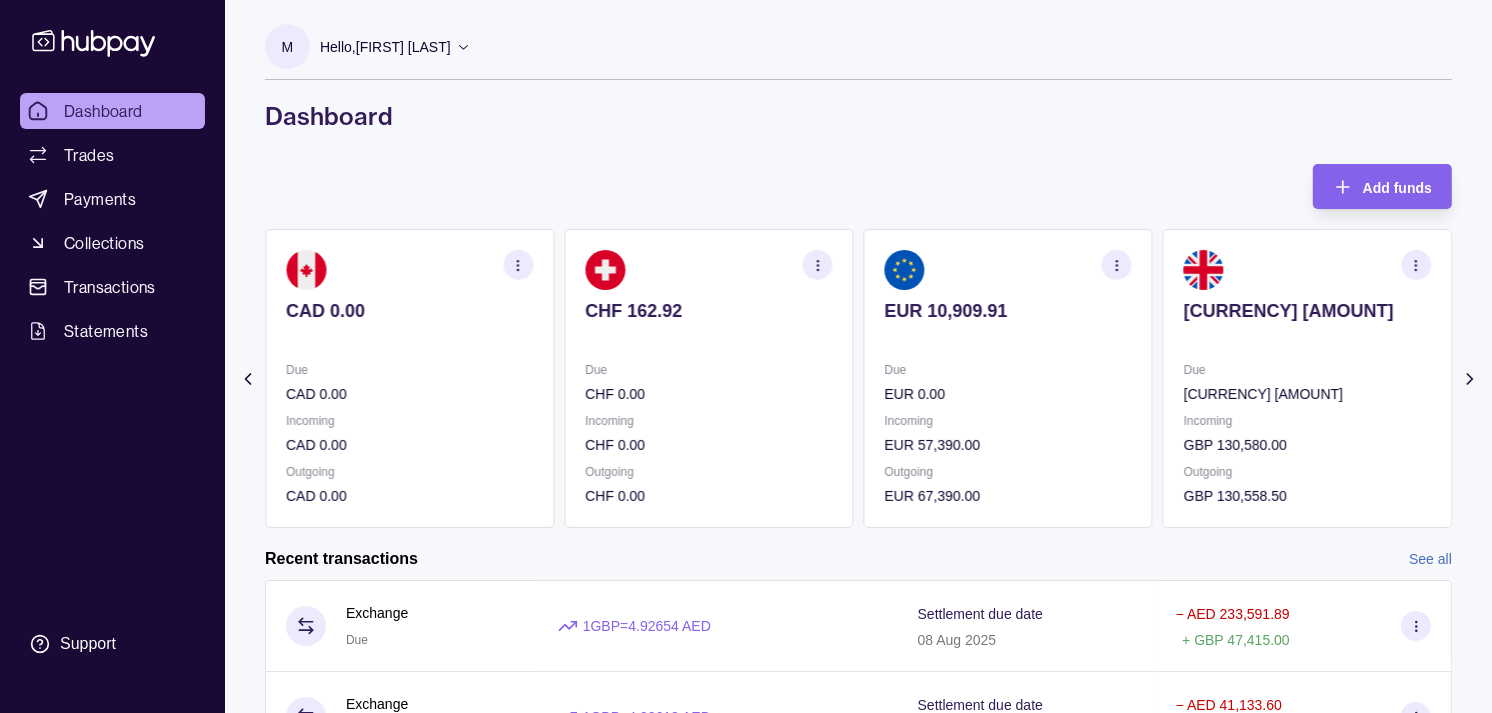 click on "Due" at bounding box center [1008, 370] 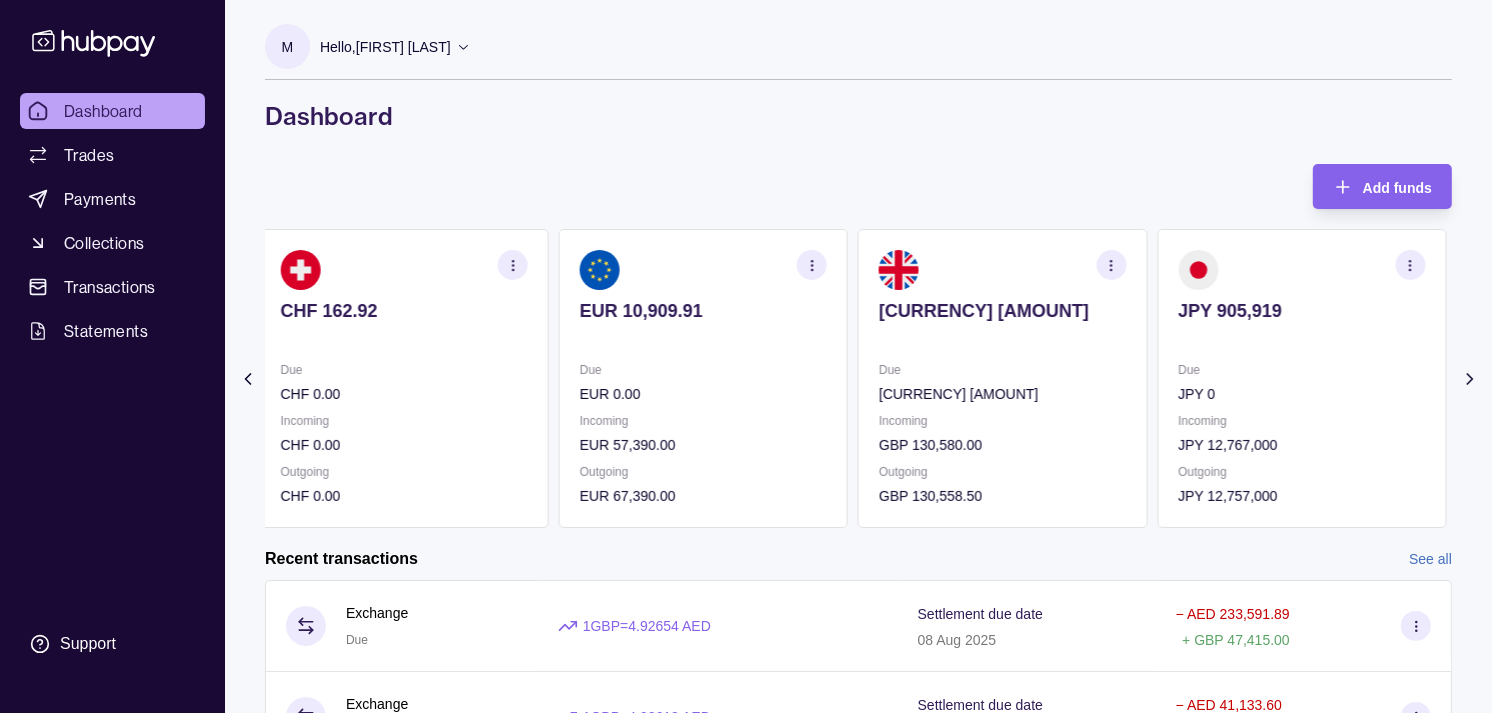click on "Due" at bounding box center (1002, 370) 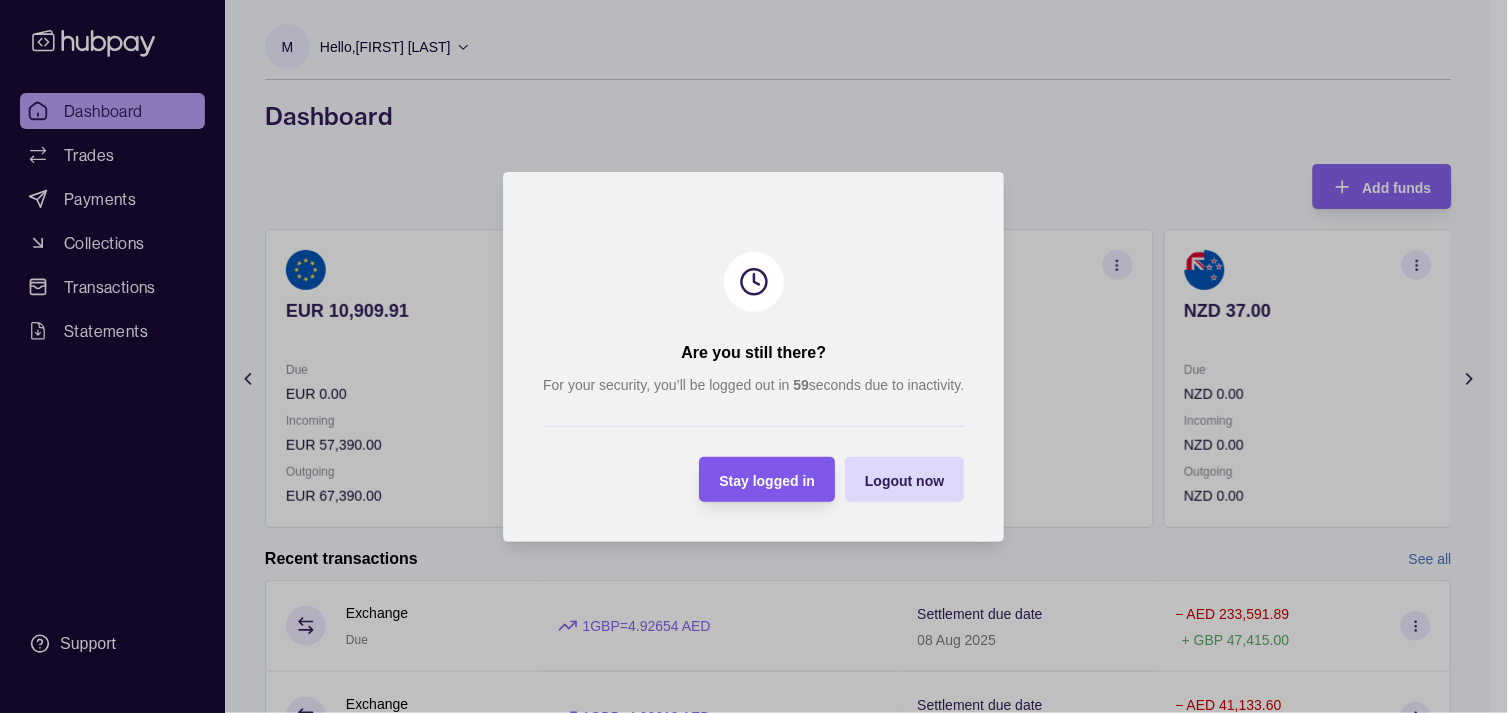 click on "Stay logged in" at bounding box center (768, 480) 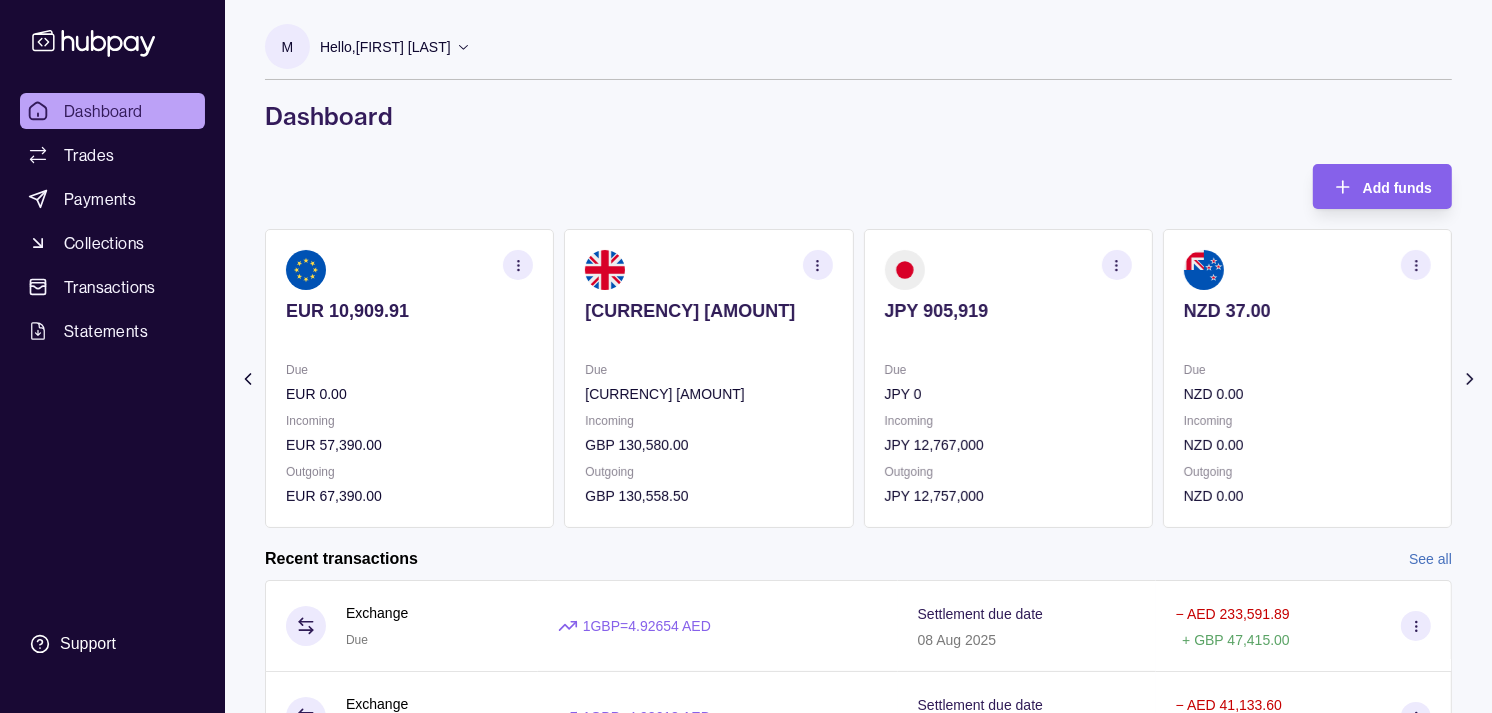 click on "Due EUR 0.00" at bounding box center (409, 382) 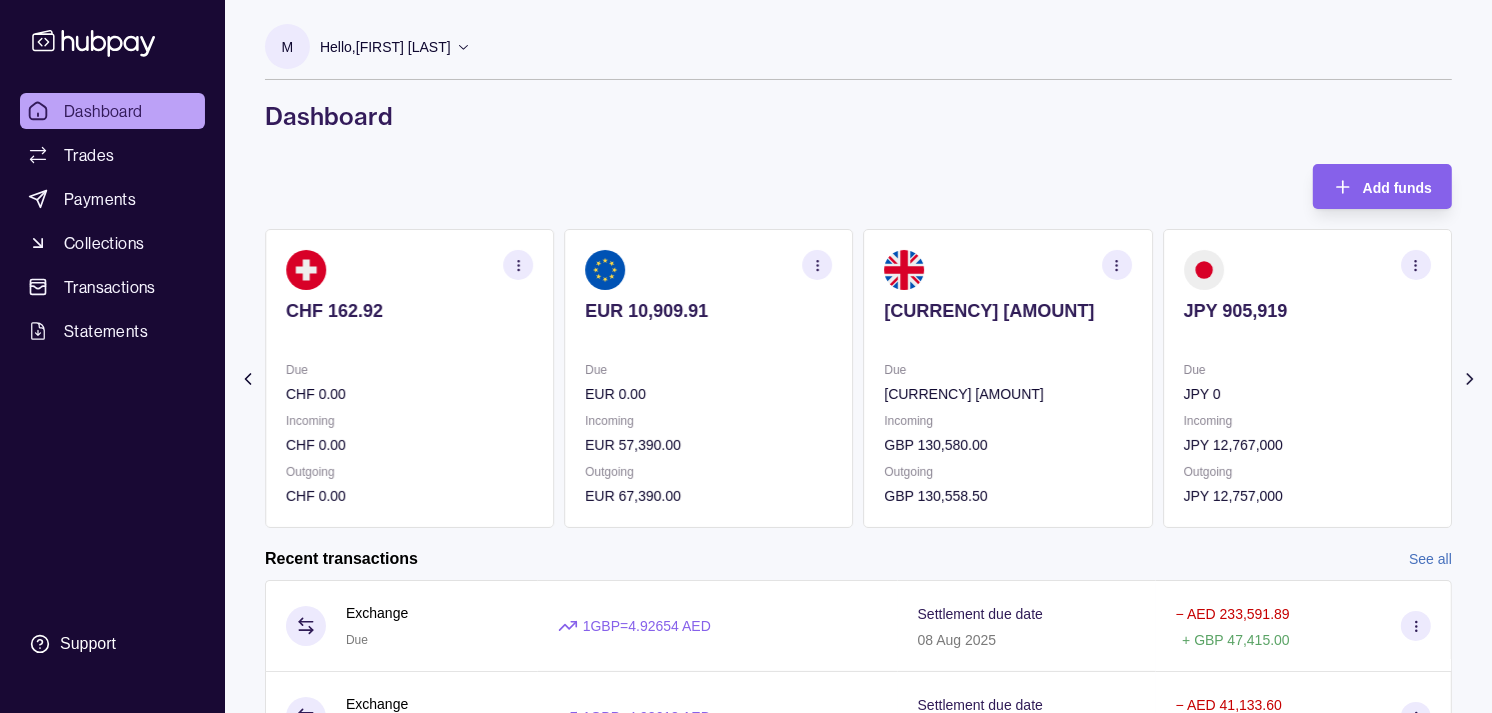 click on "Due GBP 46.40" at bounding box center (1008, 382) 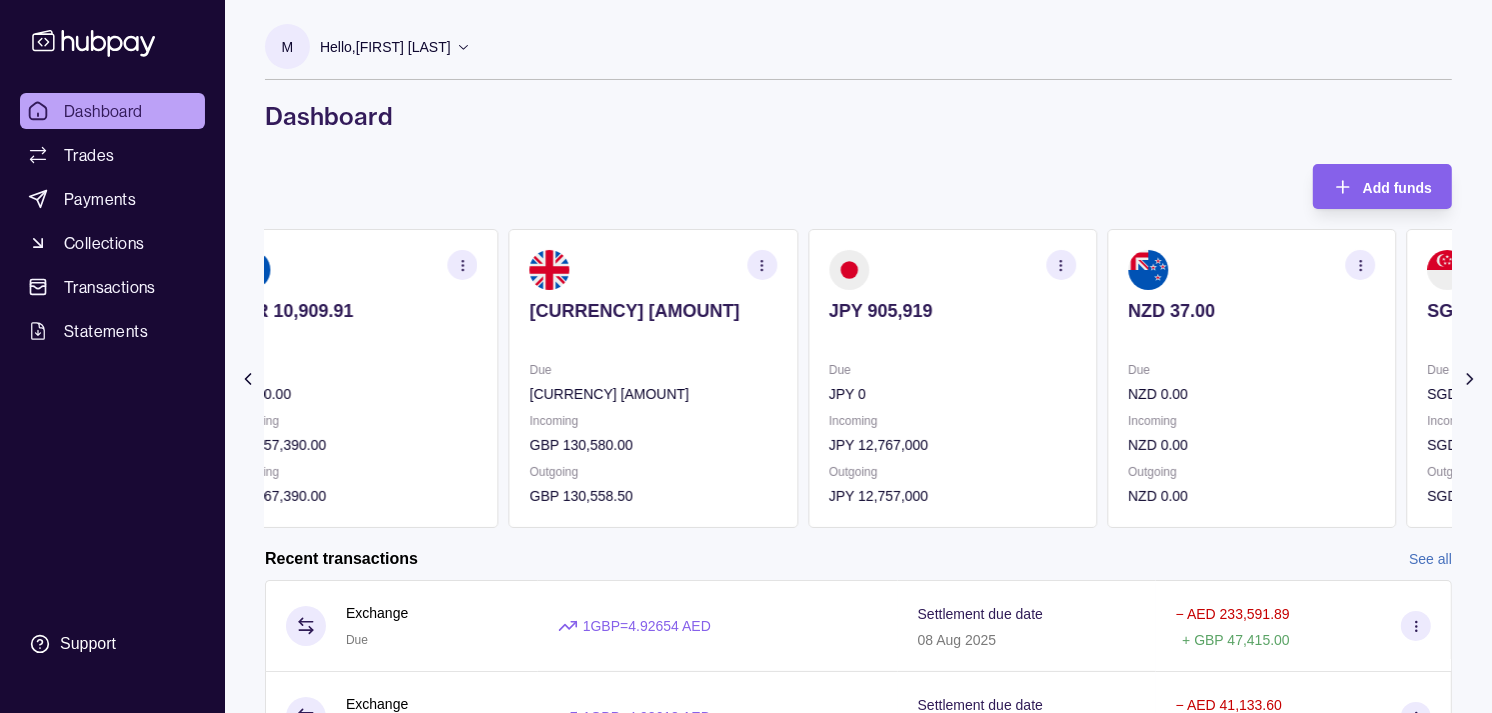 click at bounding box center (952, 338) 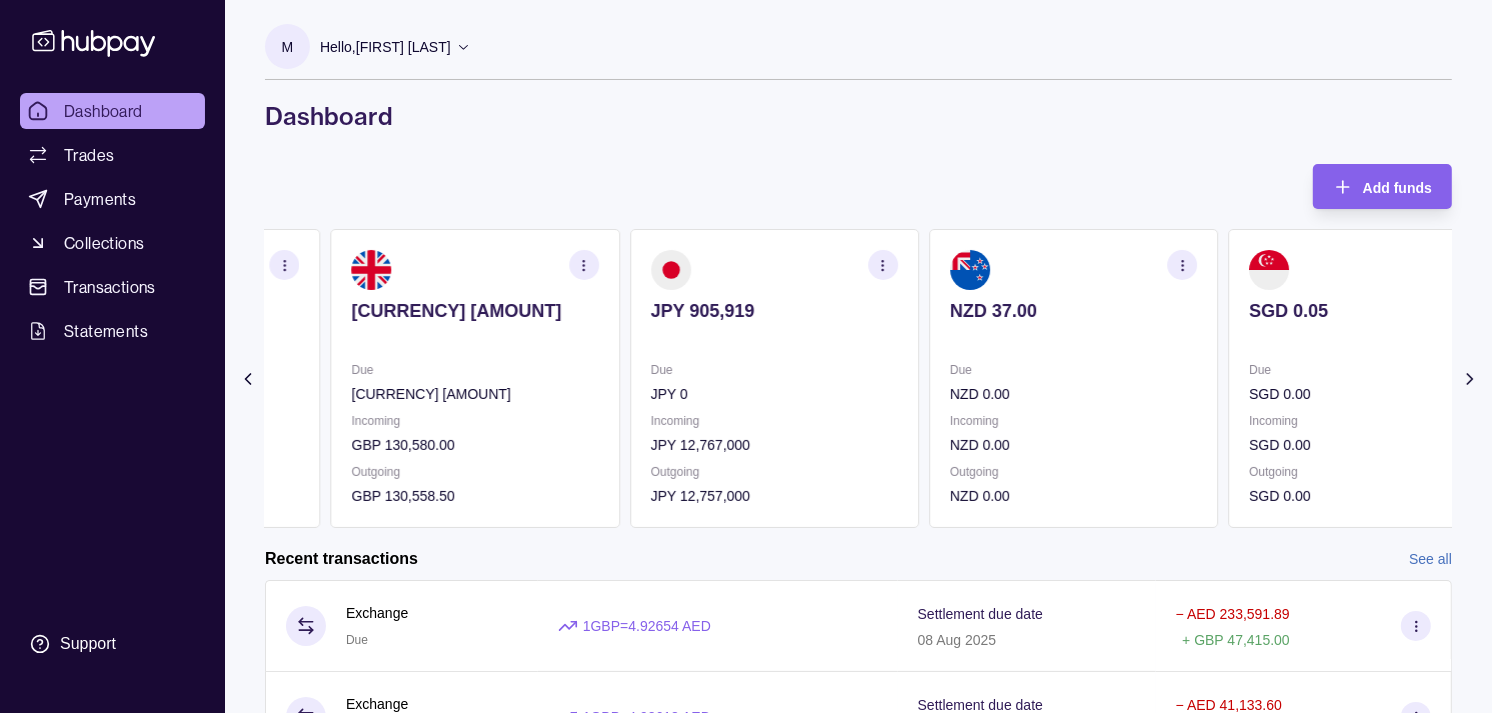 click on "Due" at bounding box center [774, 370] 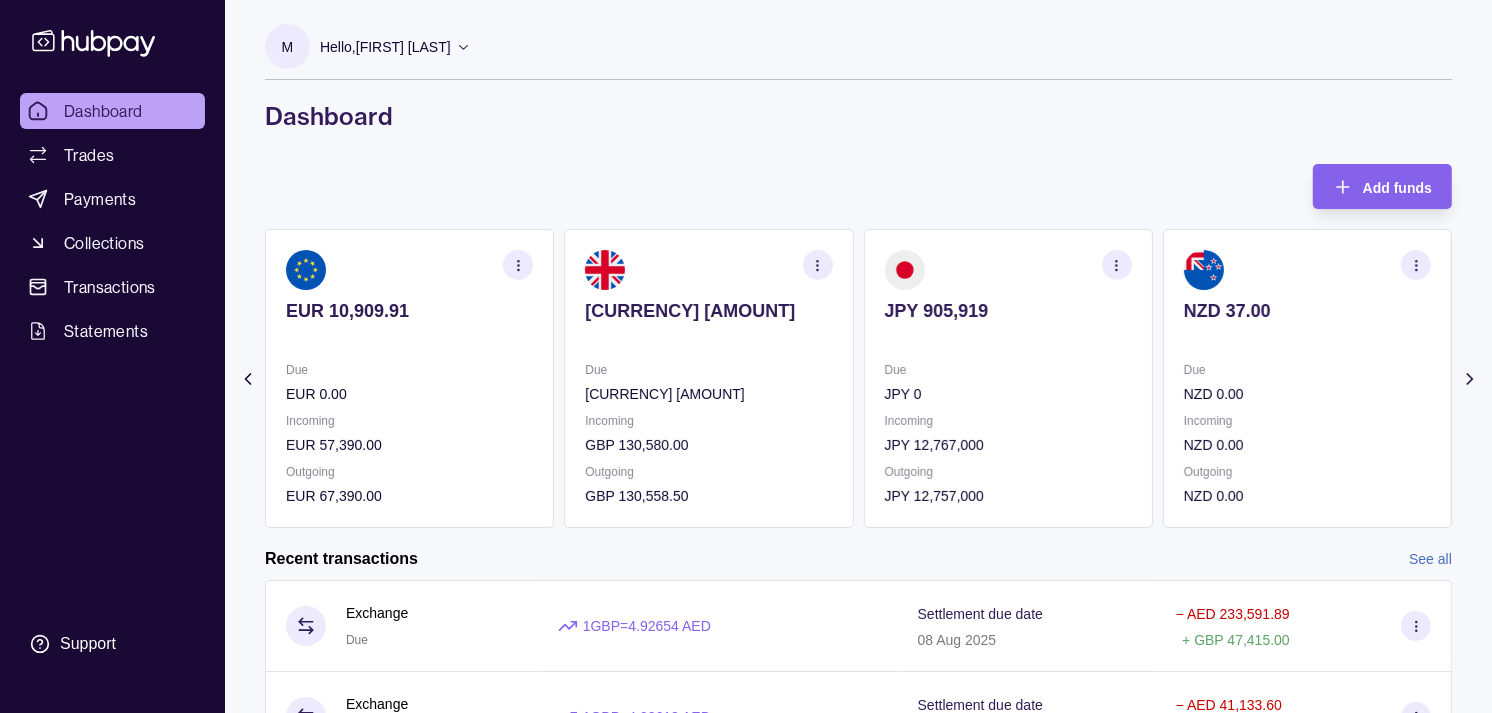 click on "Due" at bounding box center (708, 370) 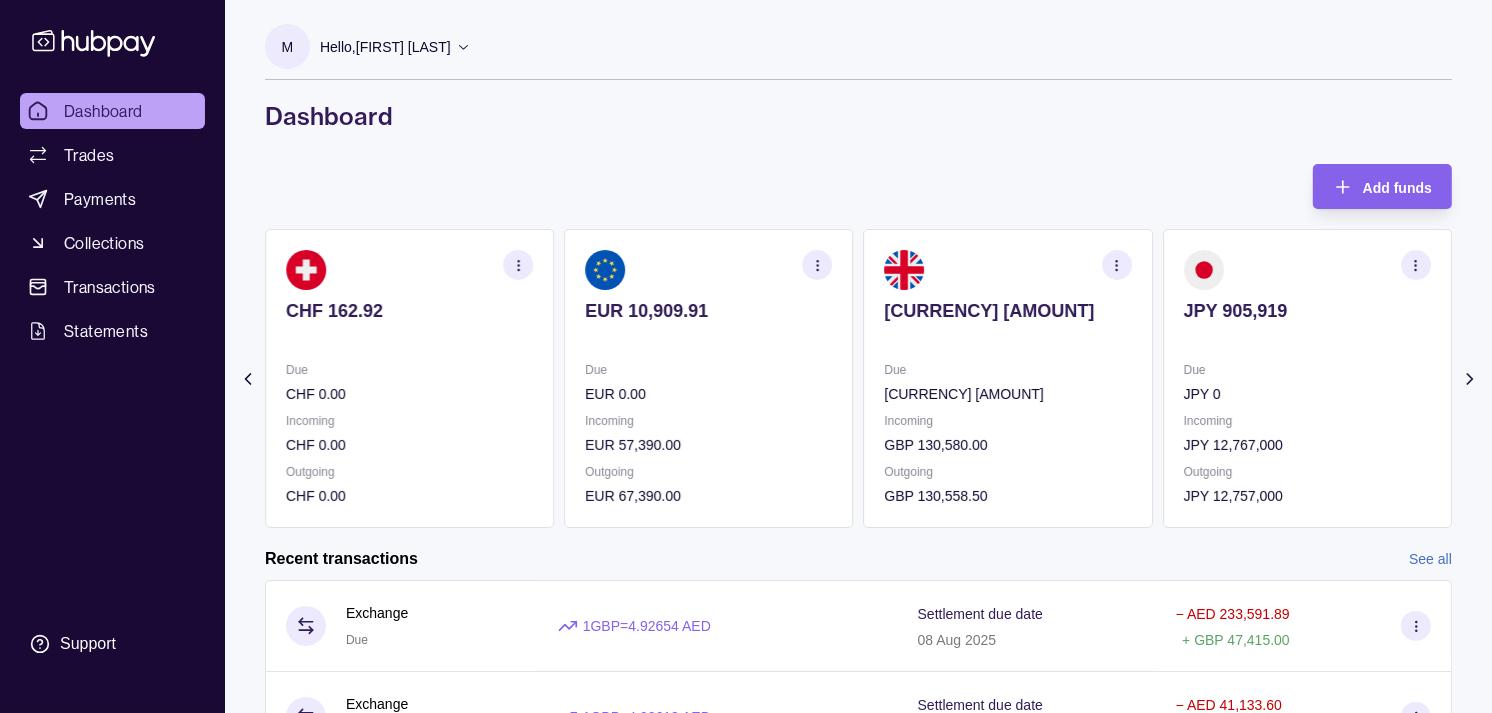 click on "Due" at bounding box center [708, 370] 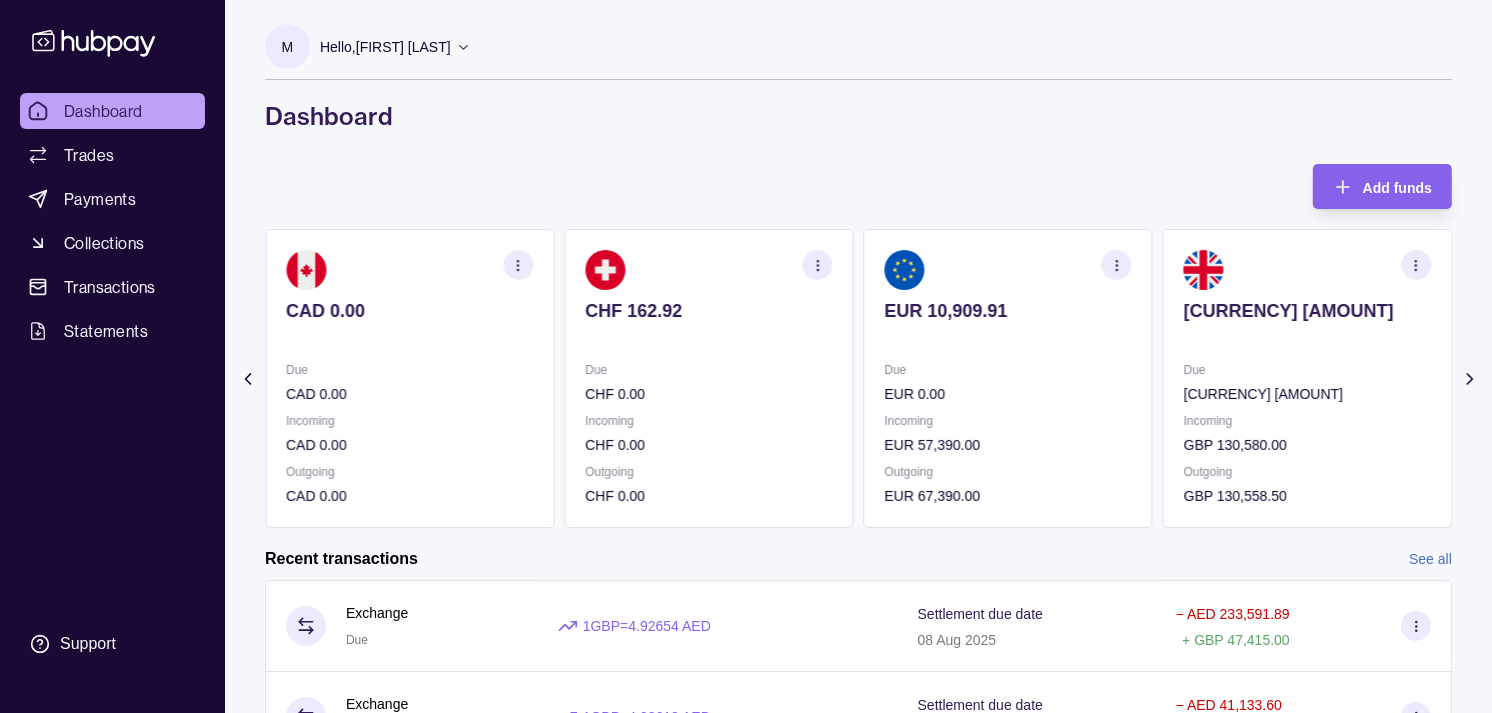 click on "CAD 0.00                                                                                                               Due CAD 0.00 Incoming CAD 0.00 Outgoing CAD 0.00" at bounding box center [409, 378] 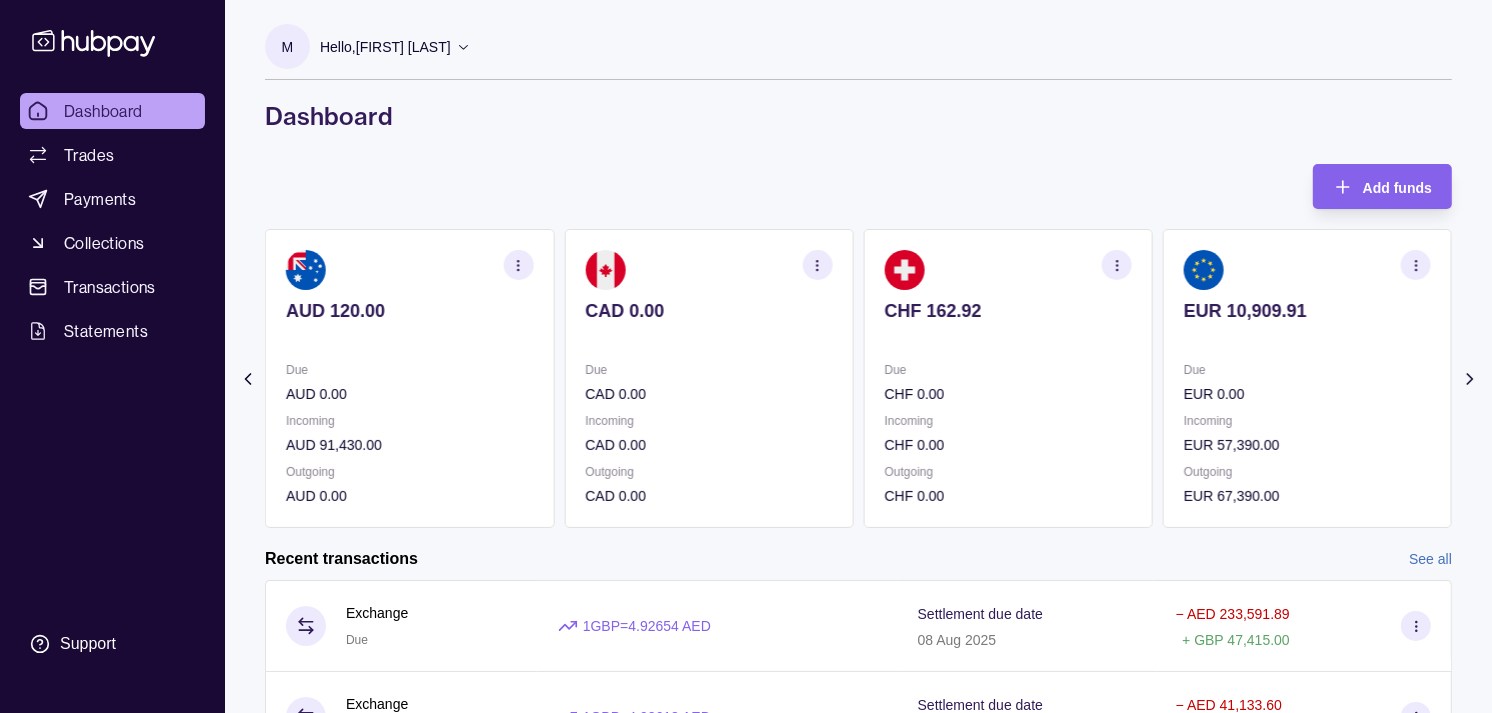 click on "Due" at bounding box center (409, 370) 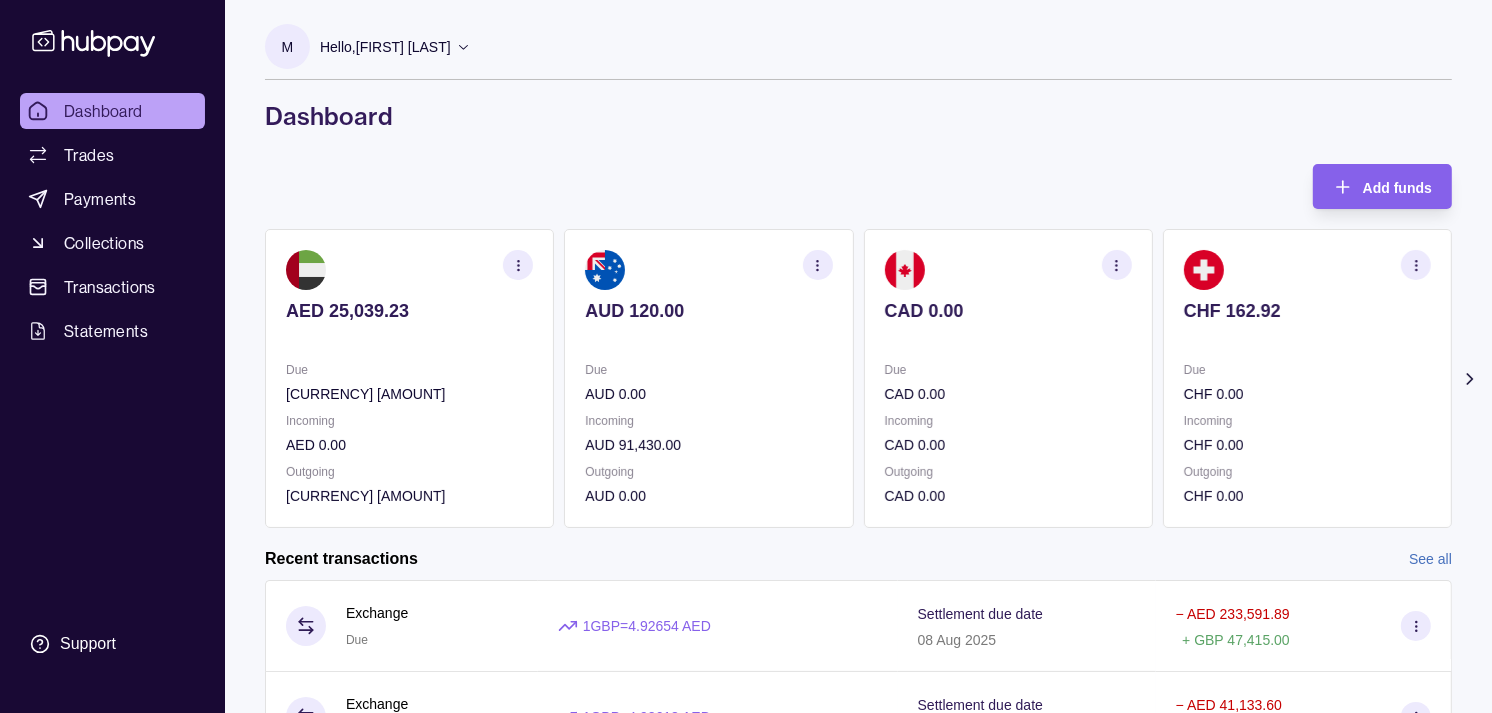 click on "AED [AMOUNT] AED [AMOUNT] AUD [AMOUNT] Due AED [AMOUNT] Incoming AED [AMOUNT] Outgoing AED [AMOUNT] Due AUD [AMOUNT] Incoming AUD [AMOUNT] Outgoing AUD [AMOUNT] CAD [AMOUNT] Due CAD [AMOUNT] Incoming CAD [AMOUNT] Outgoing CAD [AMOUNT] CHF [AMOUNT] Due CHF [AMOUNT] Incoming CHF [AMOUNT] Outgoing CHF [AMOUNT] EUR [AMOUNT]" at bounding box center (858, 378) 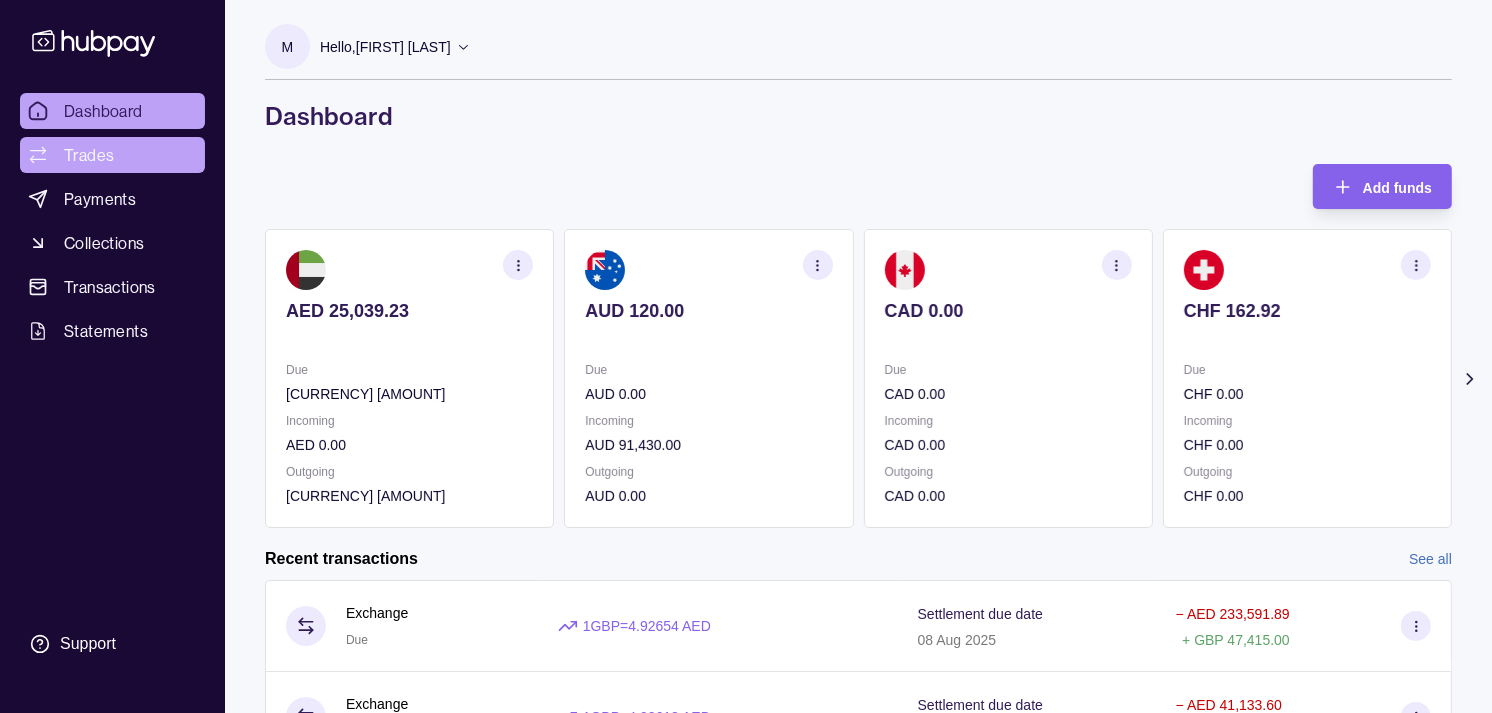 click on "Trades" at bounding box center (89, 155) 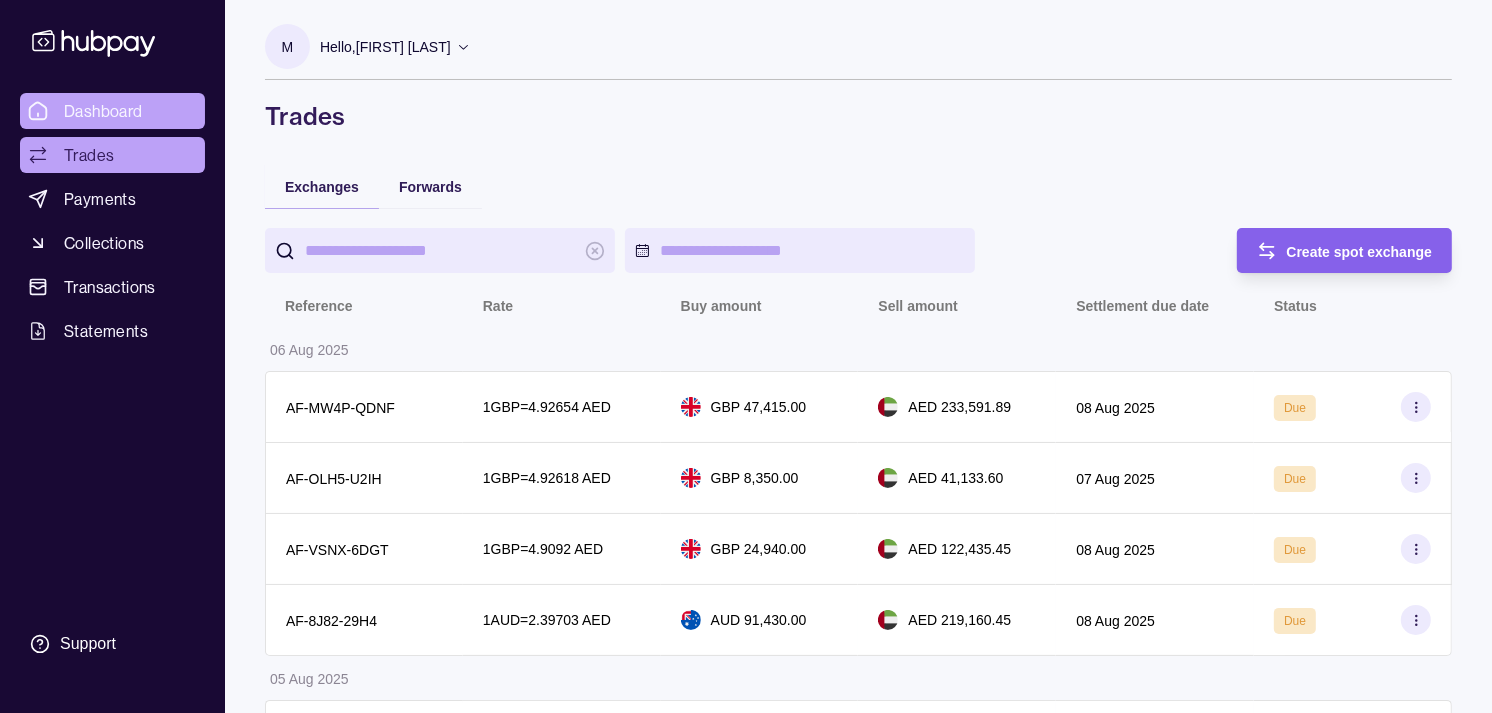 click on "Dashboard" at bounding box center [103, 111] 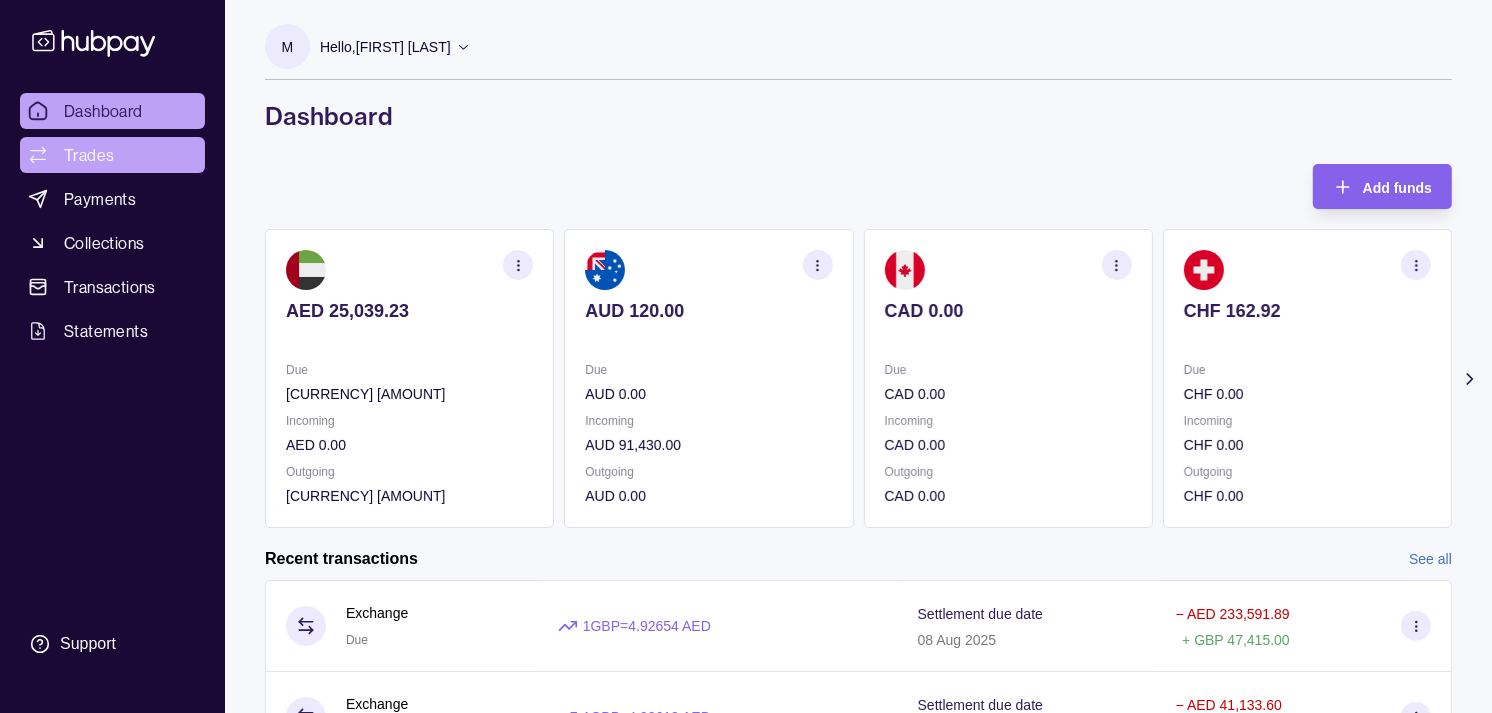 click on "Trades" at bounding box center (89, 155) 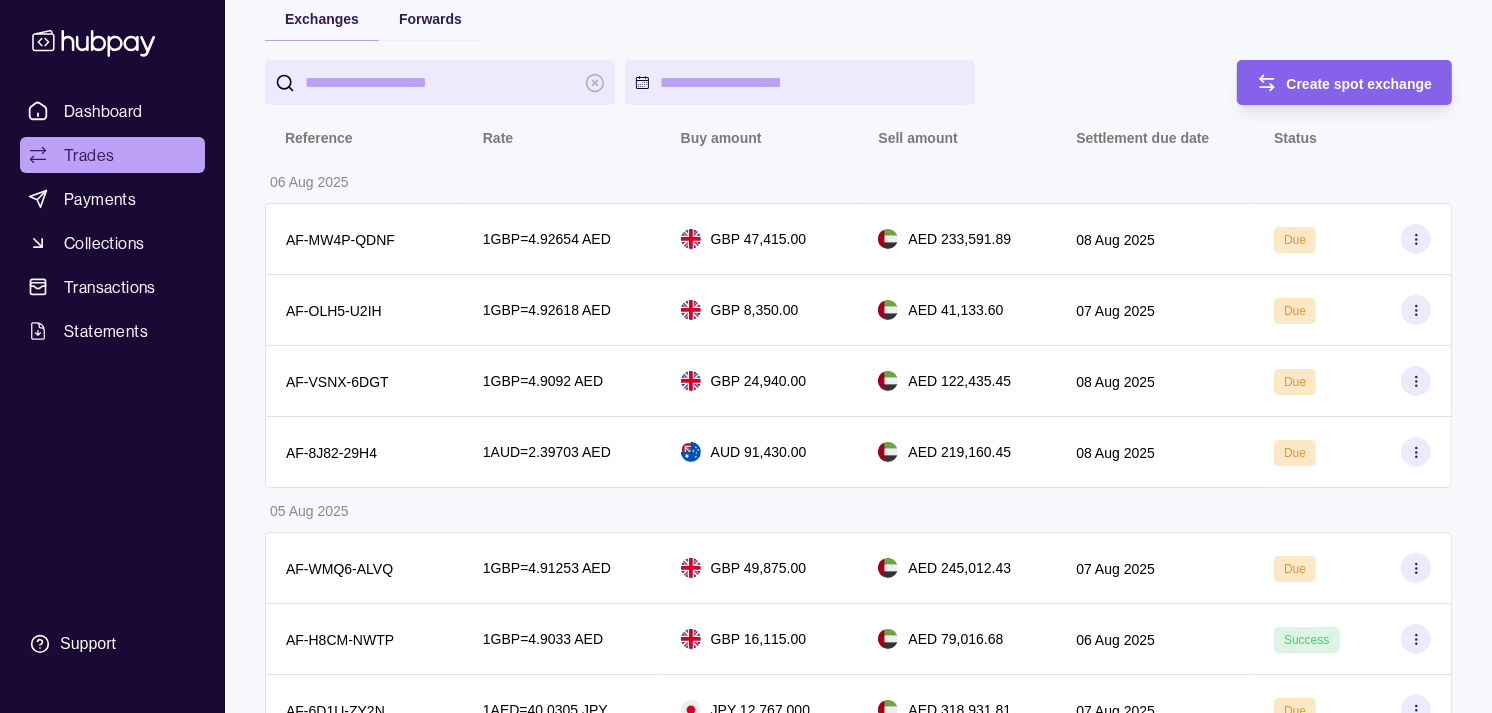 scroll, scrollTop: 0, scrollLeft: 0, axis: both 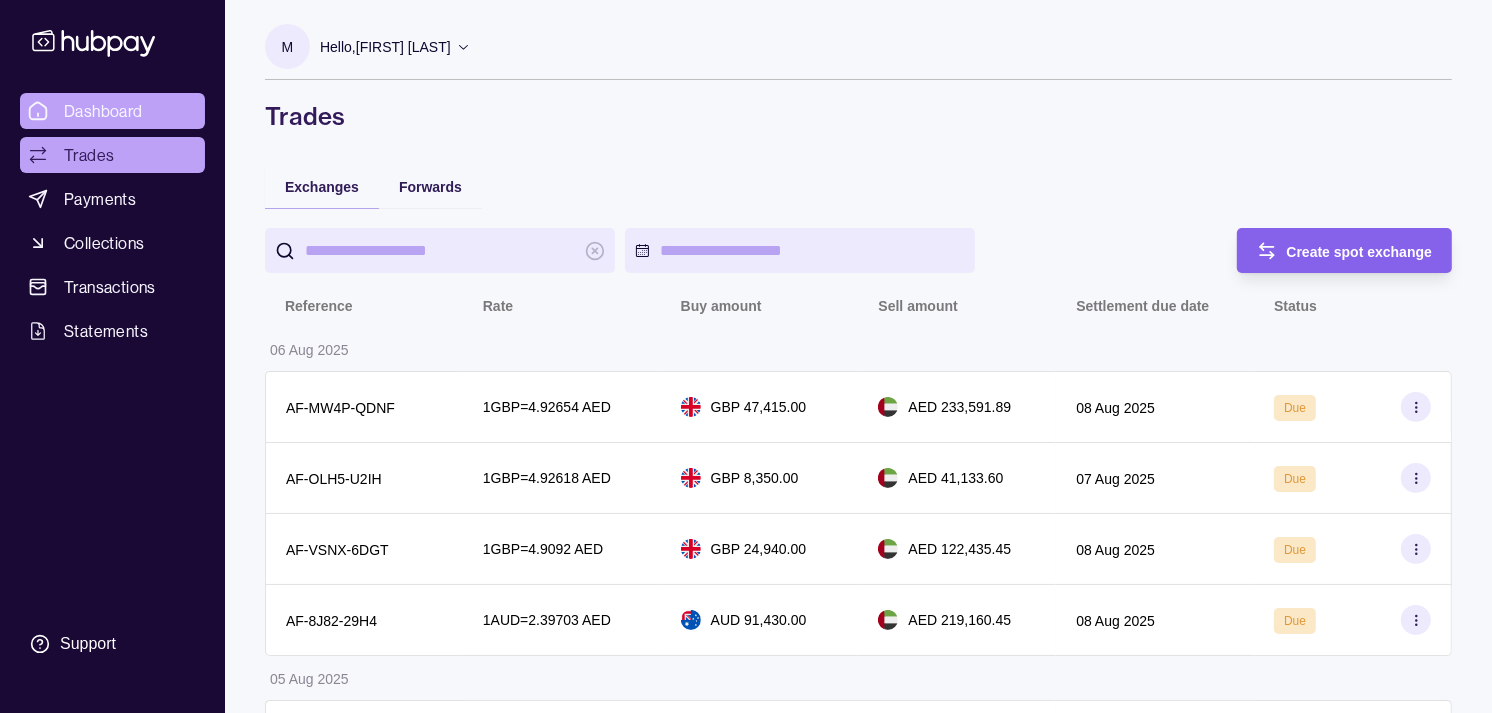 click on "Dashboard" at bounding box center (103, 111) 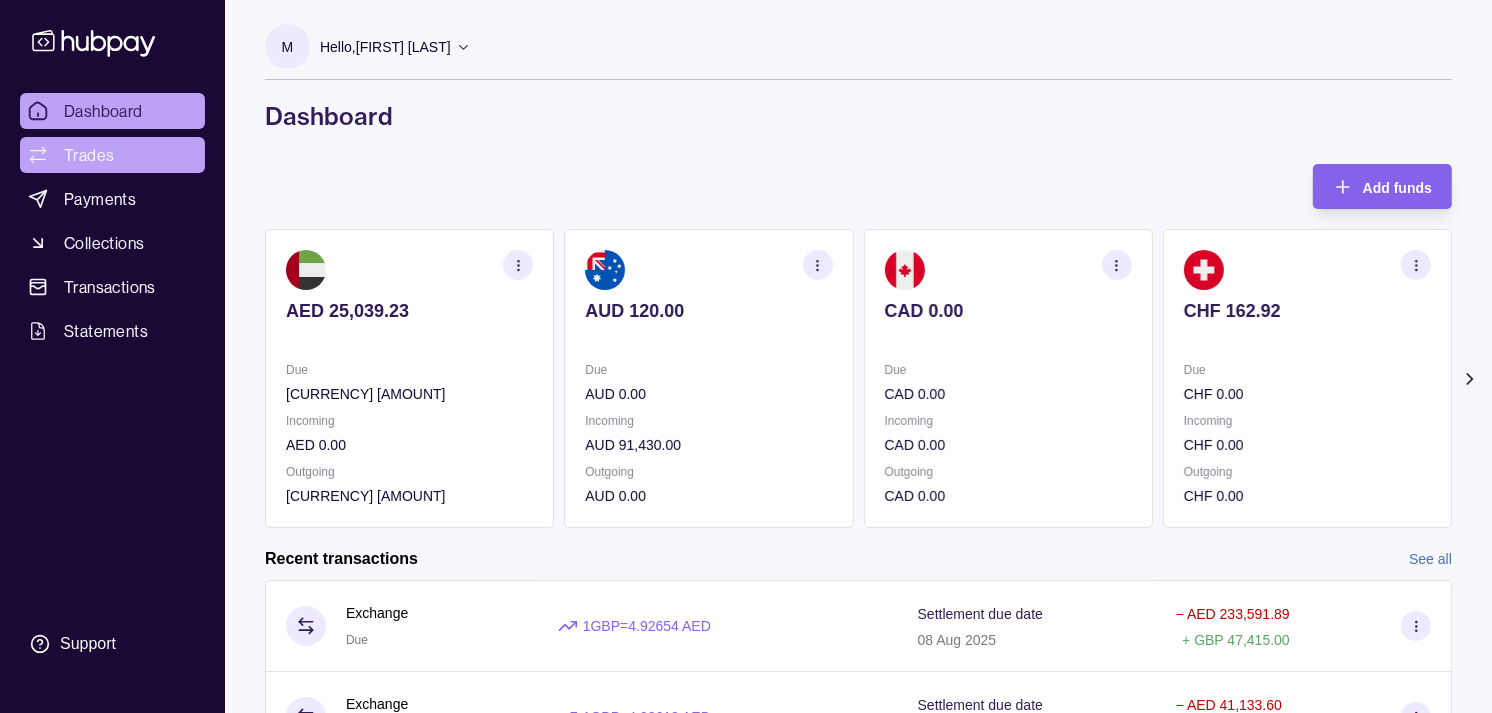 click on "Trades" at bounding box center (89, 155) 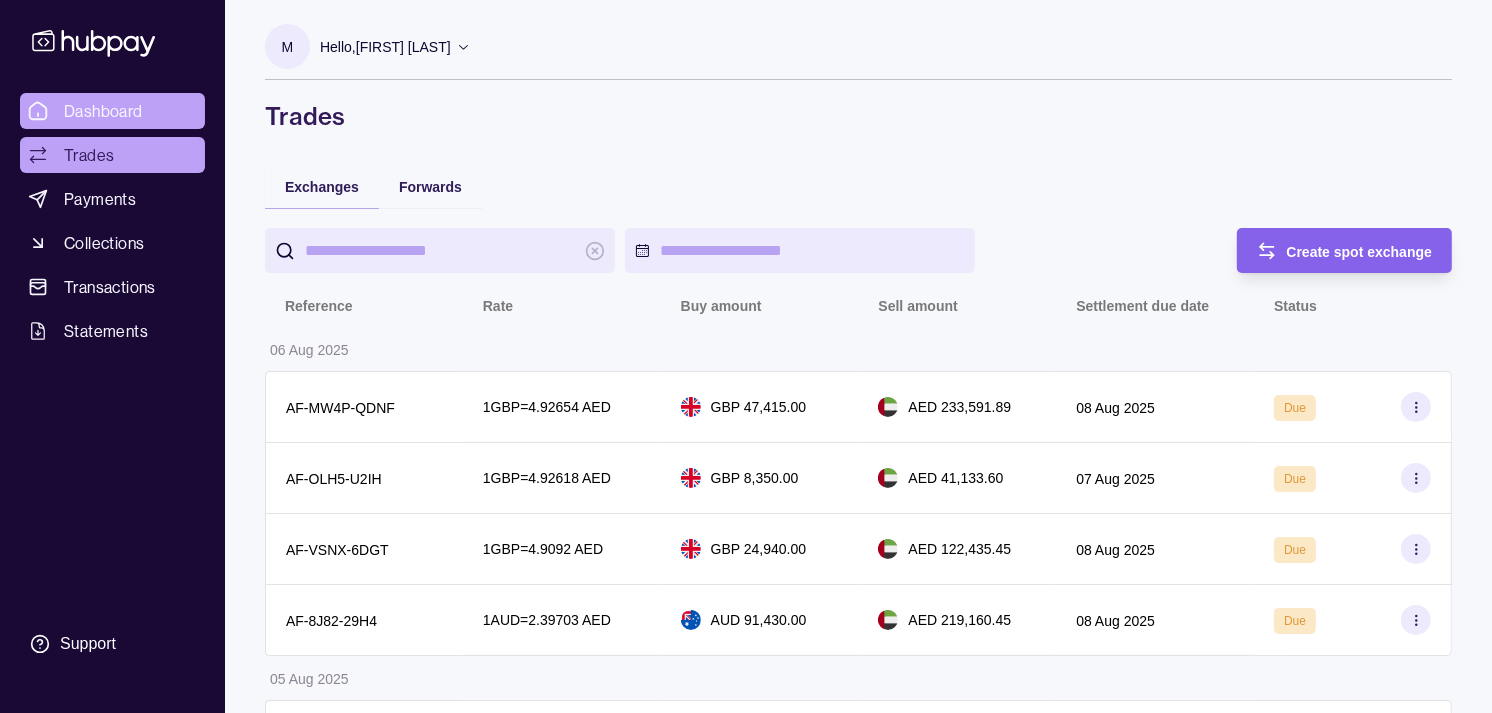 click on "Dashboard" at bounding box center [112, 111] 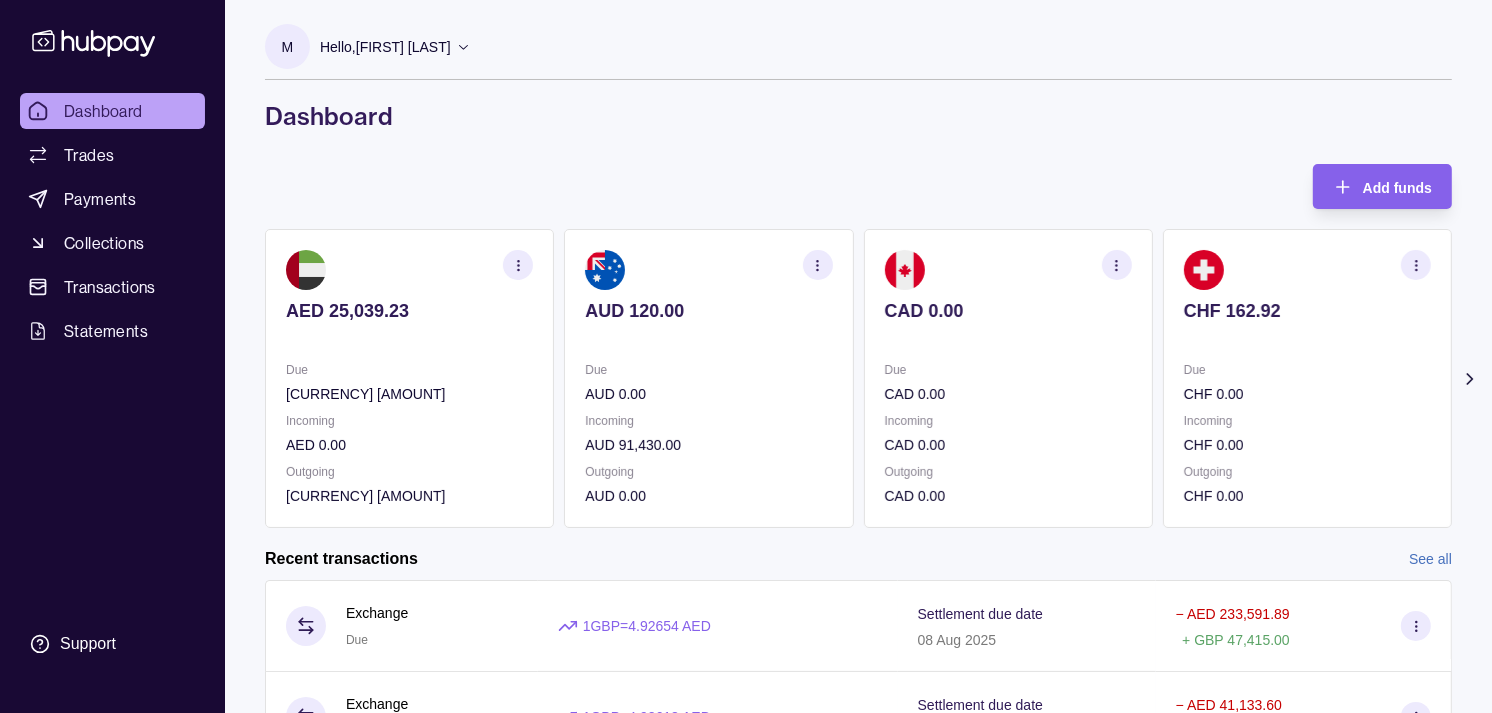 click on "Due" at bounding box center [1307, 370] 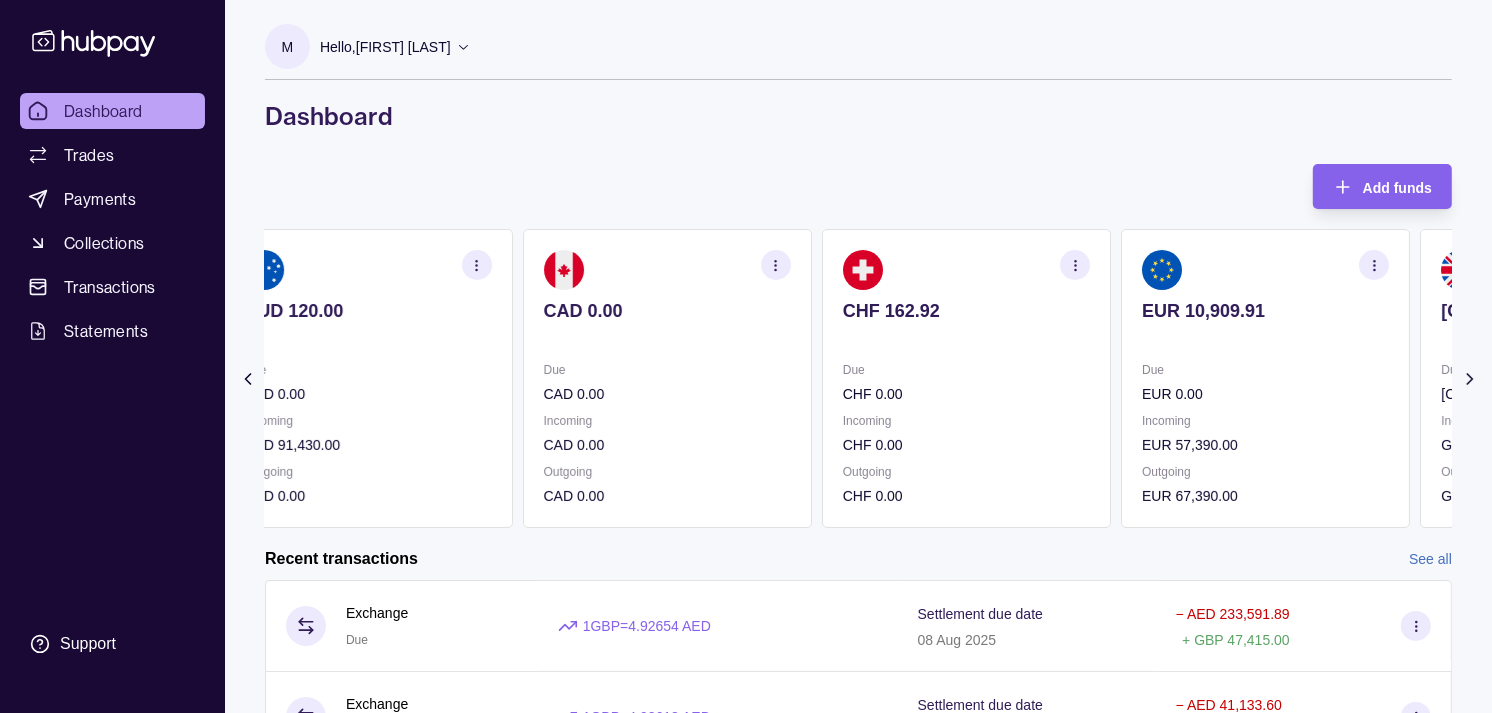 click on "EUR 10,909.91                                                                                                               Due EUR 0.00 Incoming EUR 57,390.00 Outgoing EUR 67,390.00" at bounding box center (1265, 378) 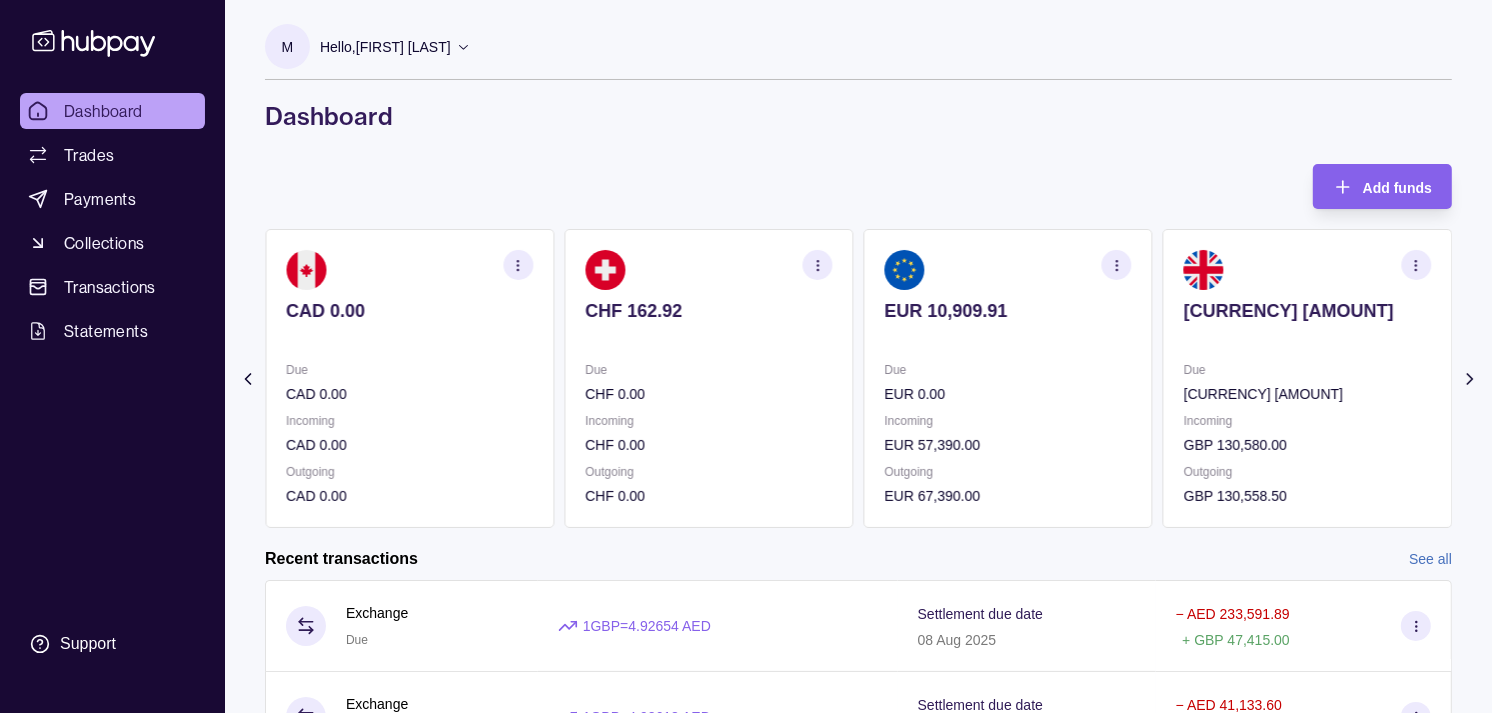 click on "GBP 197.75                                                                                                               Due GBP 46.40 Incoming GBP 130,580.00 Outgoing GBP 130,558.50" at bounding box center [1307, 378] 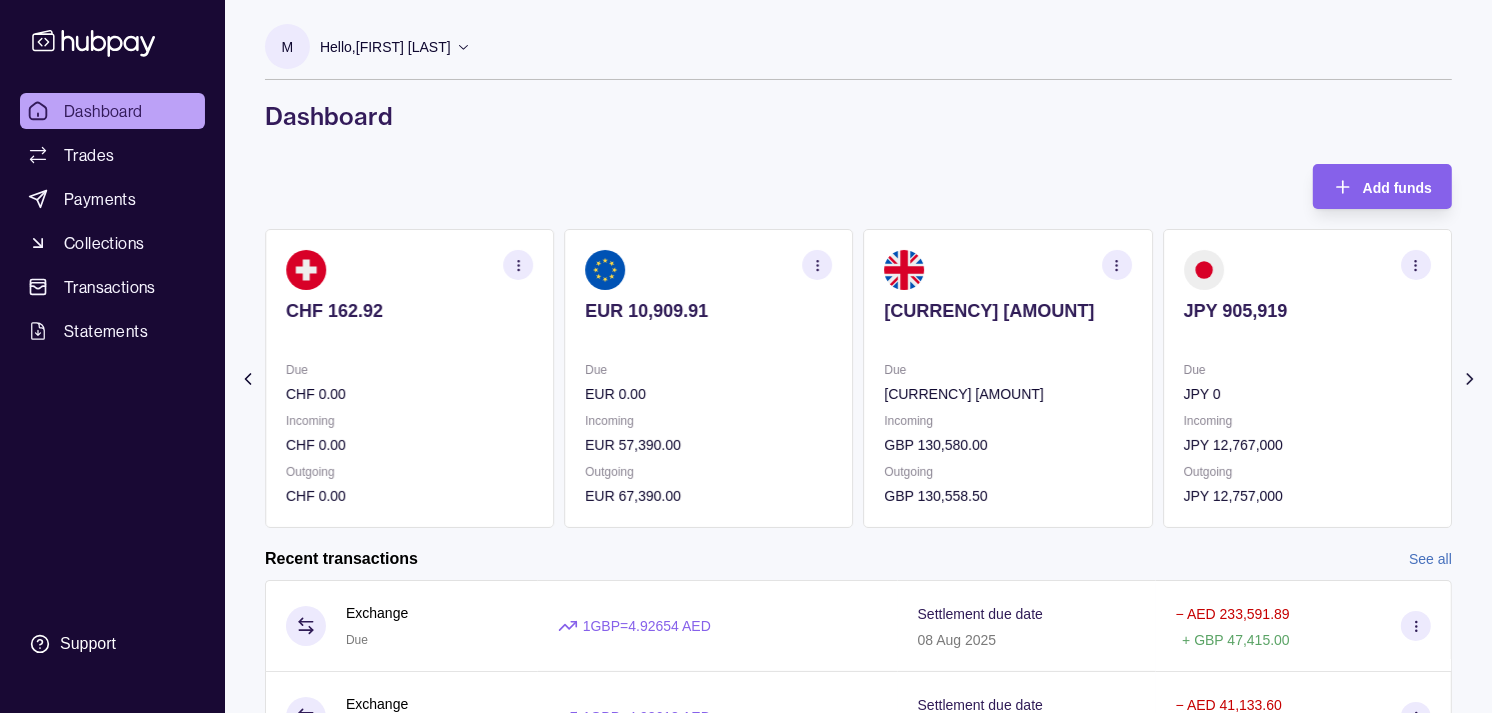 click 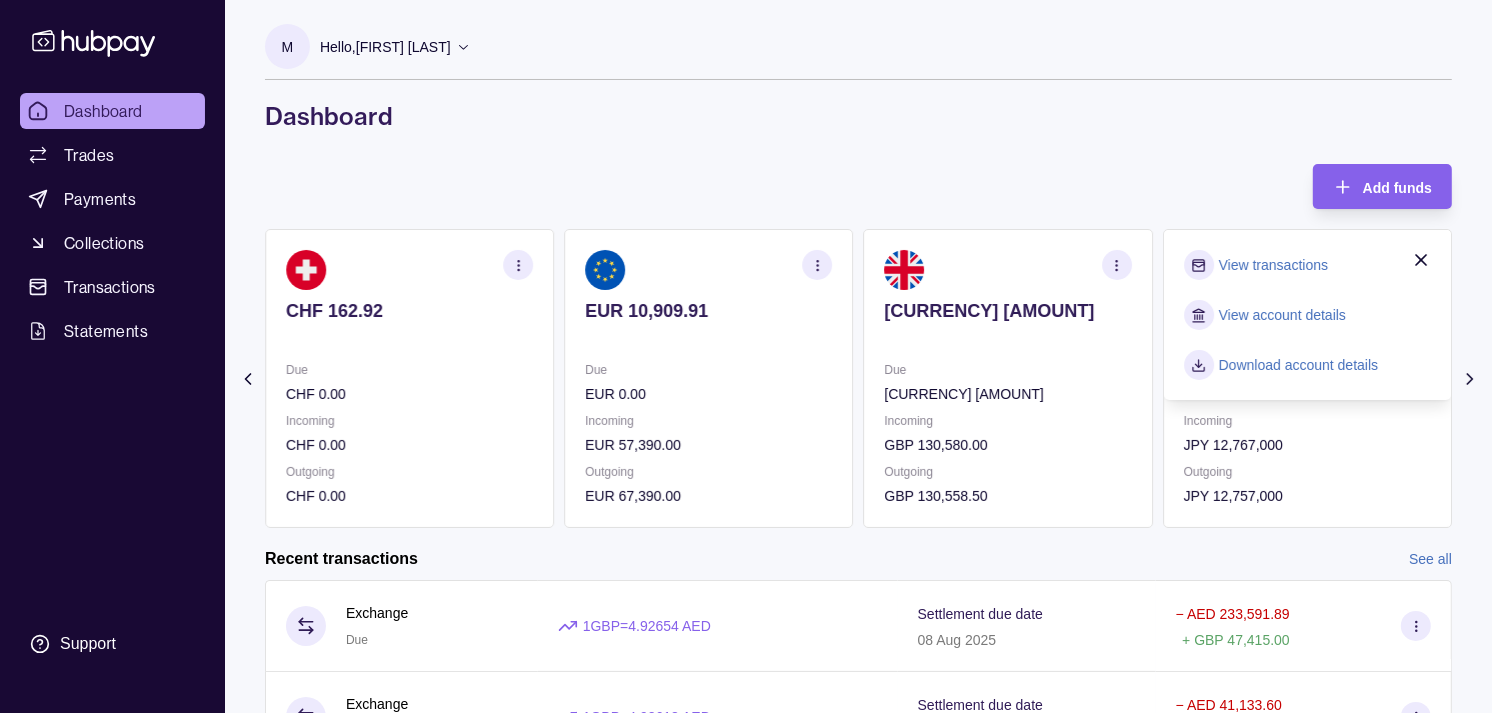 click on "View transactions" at bounding box center [1273, 265] 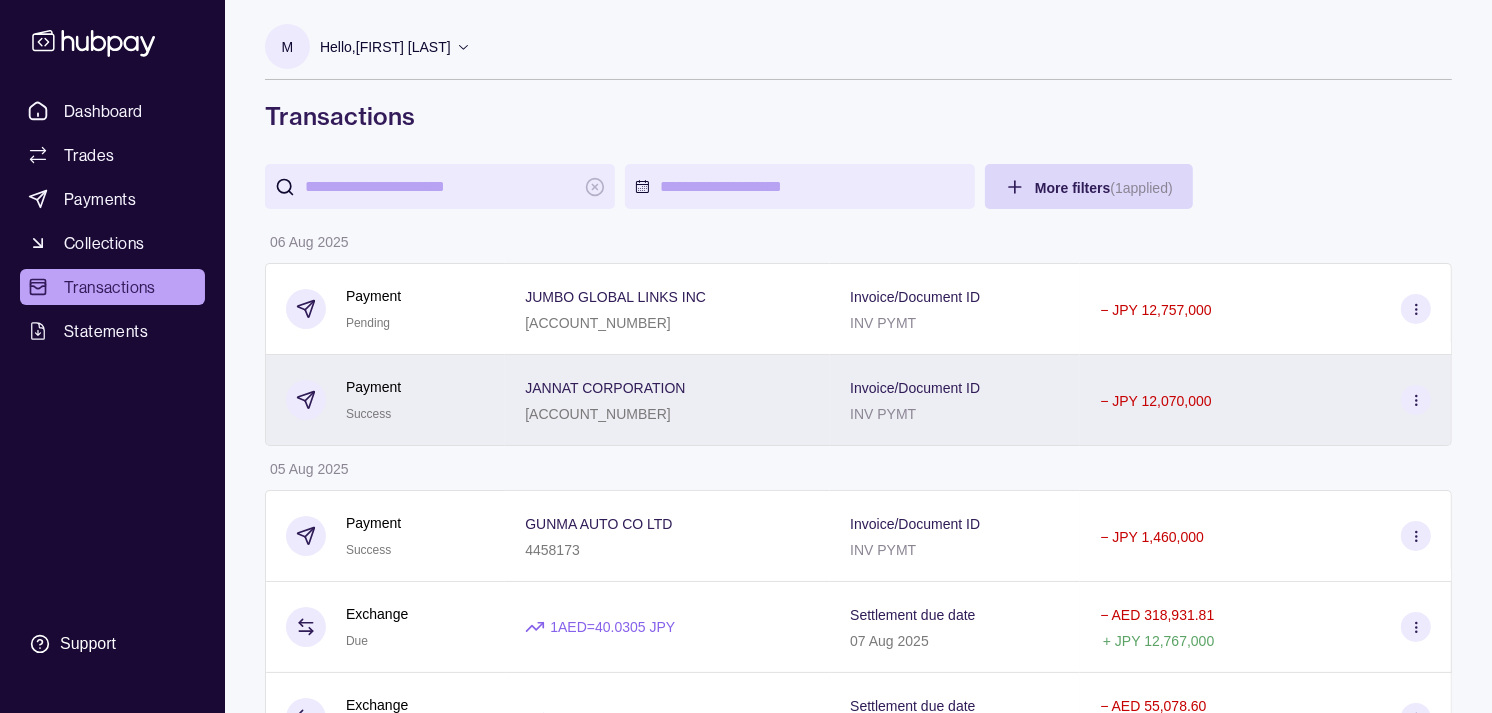 click on "Payment Success" at bounding box center (385, 400) 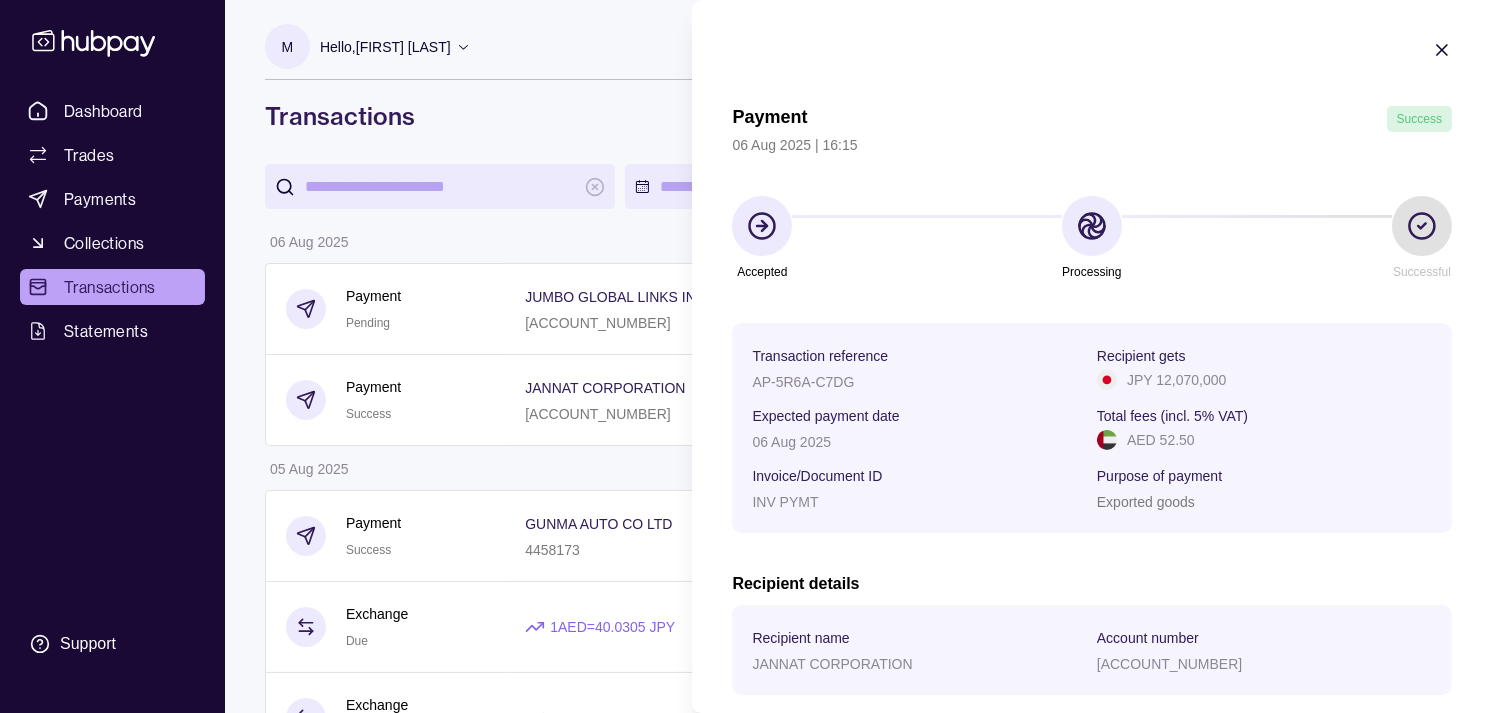 click on "Dashboard Trades Payments Collections Transactions Statements Support M Hello, [FIRST] [LAST] Strides Trading LLC Account Terms and conditions Privacy policy Sign out Transactions More filters  ( 1  applied) Details Amount 06 Aug 2025 Payment Pending JUMBO GLOBAL LINKS INC [ACCOUNT_NUMBER] Invoice/Document ID INV PYMT −   JPY 12,757,000 Payment Success JANNAT CORPORATION [ACCOUNT_NUMBER] Invoice/Document ID INV PYMT −   JPY 12,070,000 05 Aug 2025 Payment Success GUNMA AUTO CO LTD [ACCOUNT_NUMBER] Invoice/Document ID INV PYMT −   JPY 1,460,000 Exchange Due 1  AED  =  40.0305   JPY Settlement due date 07 Aug 2025 −   AED 318,931.81 +   JPY 12,767,000 Exchange Success 1  AED  =  40.0337   JPY Settlement due date 06 Aug 2025 −   AED 55,078.60 +   JPY 2,205,000 04 Aug 2025 Payment Success AHAD WORLDWIDE TRADINGS LLC [ACCOUNT_NUMBER] Invoice/Document ID INV No 052025 −   JPY 790,000 Exchange Success 1  EUR  =  169.341   JPY Settlement due date 05 Aug 2025 −   EUR 4,724.20 +   JPY 800,000 01 Aug 2025 Payment Success [ACCOUNT_NUMBER] −" at bounding box center [746, 1242] 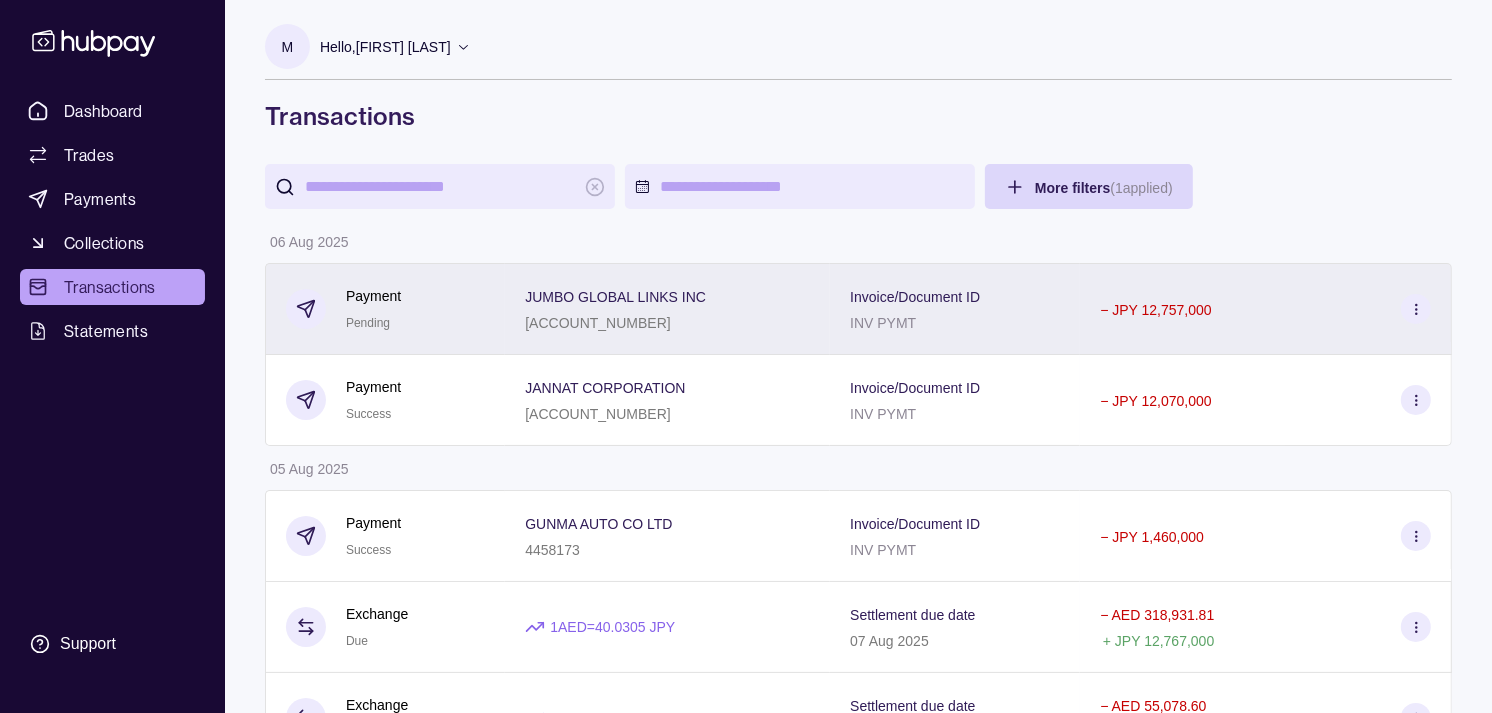 click on "Payment Pending" at bounding box center [385, 309] 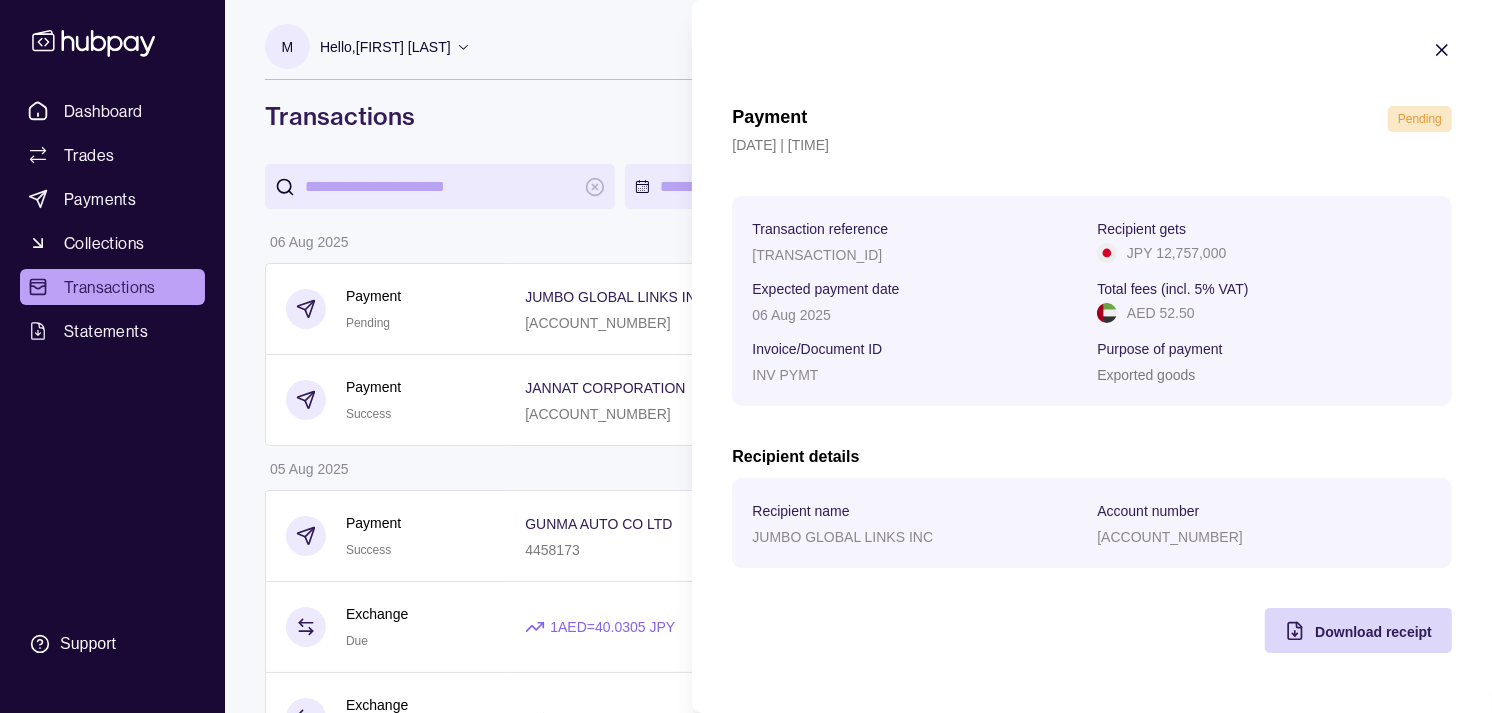 click on "Dashboard Trades Payments Collections Transactions Statements Support M Hello, [FIRST] [LAST] Strides Trading LLC Account Terms and conditions Privacy policy Sign out Transactions More filters  ( 1  applied) Details Amount 06 Aug 2025 Payment Pending JUMBO GLOBAL LINKS INC [ACCOUNT_NUMBER] Invoice/Document ID INV PYMT −   JPY 12,757,000 Payment Success JANNAT CORPORATION [ACCOUNT_NUMBER] Invoice/Document ID INV PYMT −   JPY 12,070,000 05 Aug 2025 Payment Success GUNMA AUTO CO LTD [ACCOUNT_NUMBER] Invoice/Document ID INV PYMT −   JPY 1,460,000 Exchange Due 1  AED  =  40.0305   JPY Settlement due date 07 Aug 2025 −   AED 318,931.81 +   JPY 12,767,000 Exchange Success 1  AED  =  40.0337   JPY Settlement due date 06 Aug 2025 −   AED 55,078.60 +   JPY 2,205,000 04 Aug 2025 Payment Success AHAD WORLDWIDE TRADINGS LLC [ACCOUNT_NUMBER] Invoice/Document ID INV No 052025 −   JPY 790,000 Exchange Success 1  EUR  =  169.341   JPY Settlement due date 05 Aug 2025 −   EUR 4,724.20 +   JPY 800,000 01 Aug 2025 Payment Success [ACCOUNT_NUMBER] −" at bounding box center [746, 1242] 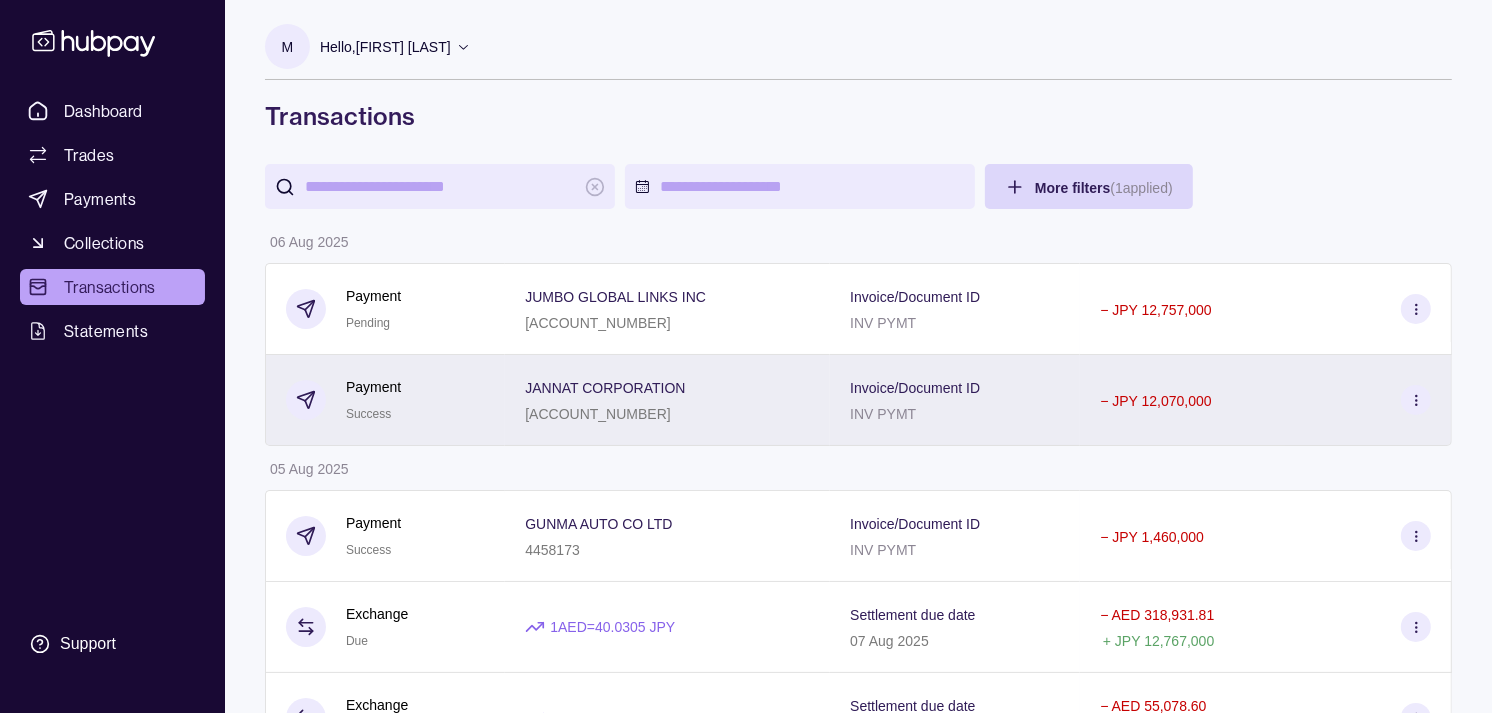 click on "Payment Success" at bounding box center [385, 400] 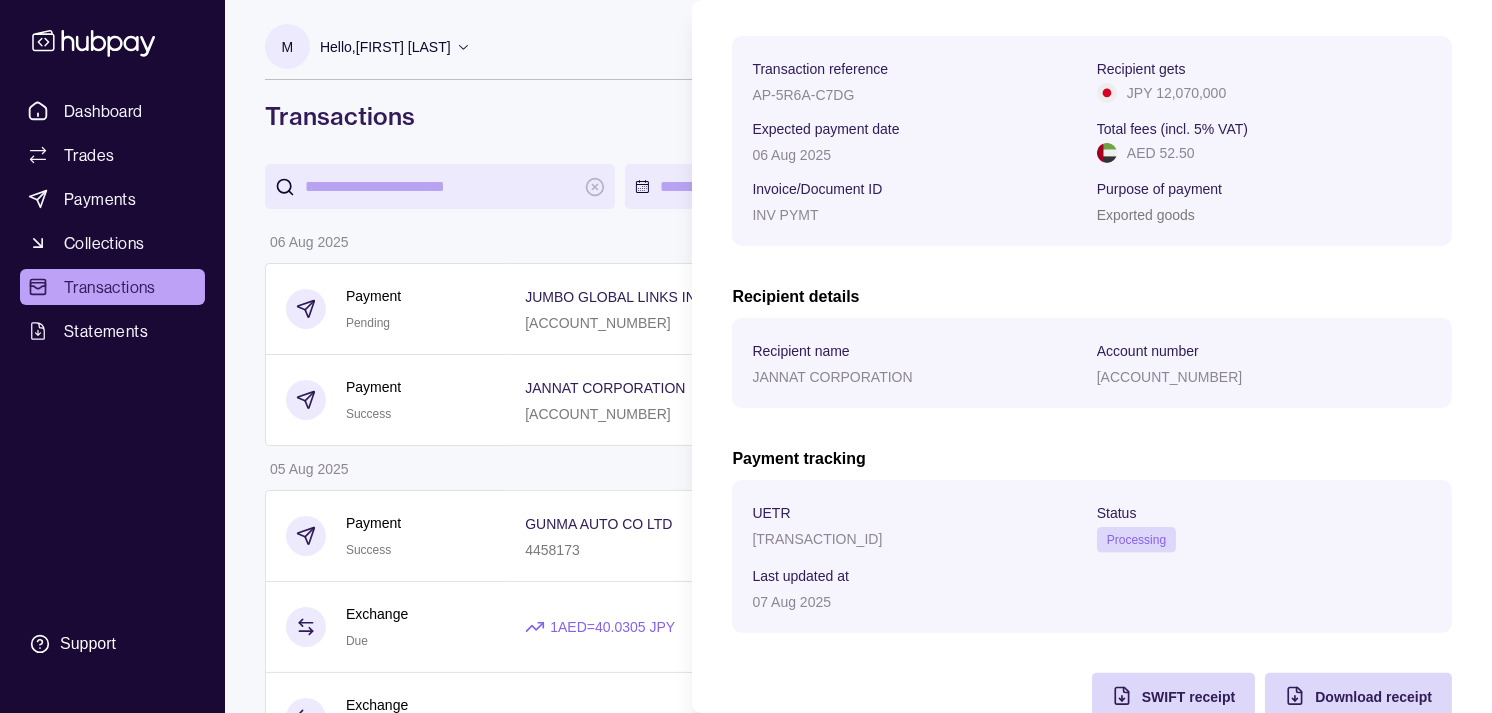 scroll, scrollTop: 334, scrollLeft: 0, axis: vertical 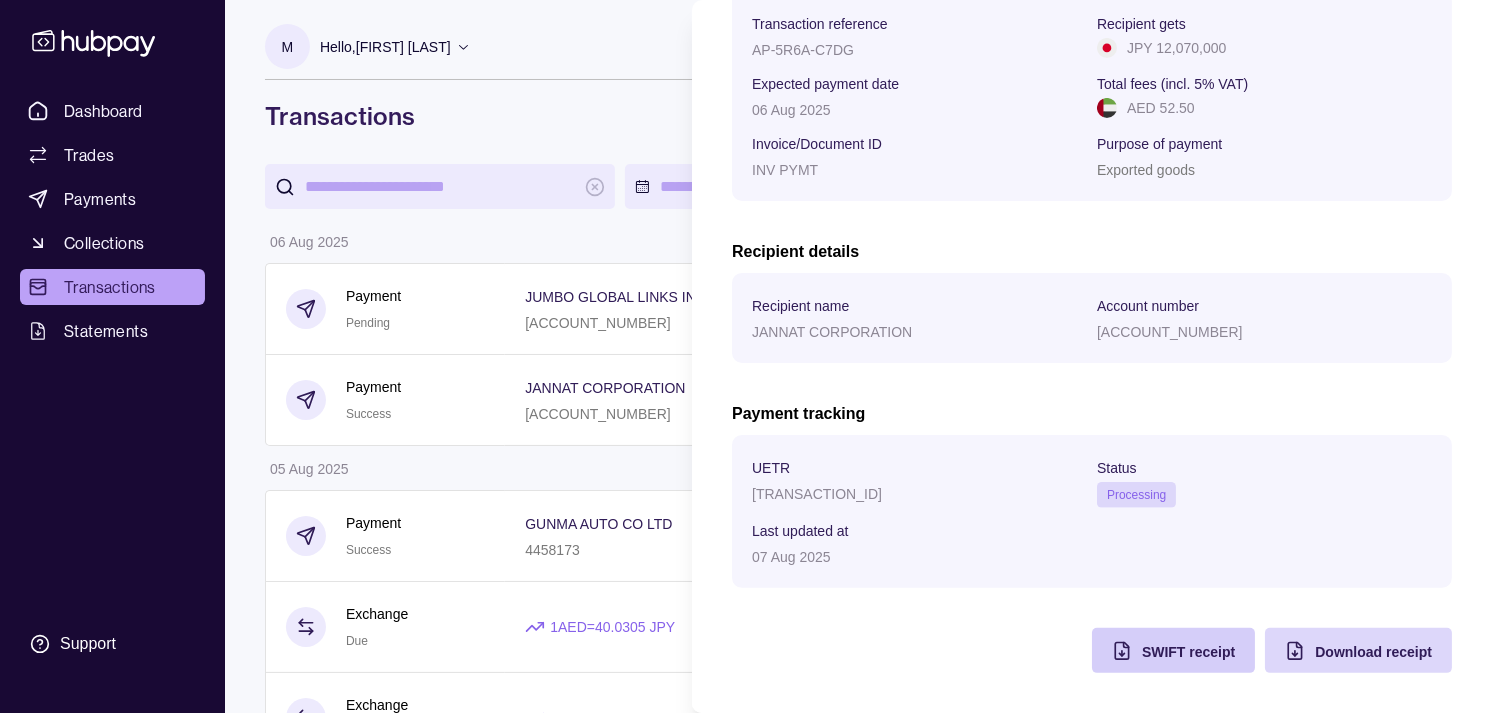 click on "SWIFT receipt" at bounding box center (1188, 652) 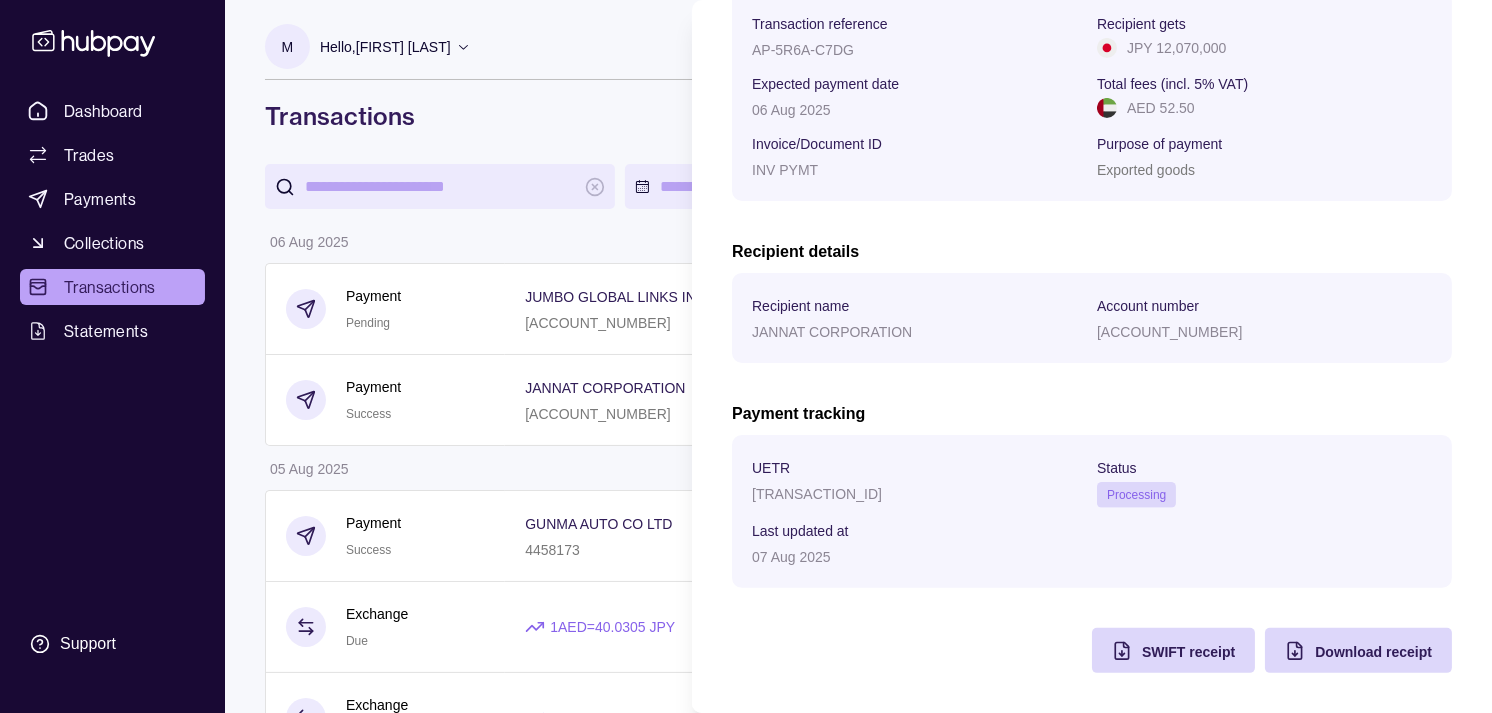 click on "Dashboard Trades Payments Collections Transactions Statements Support M Hello, [FIRST] [LAST] Strides Trading LLC Account Terms and conditions Privacy policy Sign out Transactions More filters  ( 1  applied) Details Amount 06 Aug 2025 Payment Pending JUMBO GLOBAL LINKS INC [ACCOUNT_NUMBER] Invoice/Document ID INV PYMT −   JPY 12,757,000 Payment Success JANNAT CORPORATION [ACCOUNT_NUMBER] Invoice/Document ID INV PYMT −   JPY 12,070,000 05 Aug 2025 Payment Success GUNMA AUTO CO LTD [ACCOUNT_NUMBER] Invoice/Document ID INV PYMT −   JPY 1,460,000 Exchange Due 1  AED  =  40.0305   JPY Settlement due date 07 Aug 2025 −   AED 318,931.81 +   JPY 12,767,000 Exchange Success 1  AED  =  40.0337   JPY Settlement due date 06 Aug 2025 −   AED 55,078.60 +   JPY 2,205,000 04 Aug 2025 Payment Success AHAD WORLDWIDE TRADINGS LLC [ACCOUNT_NUMBER] Invoice/Document ID INV No 052025 −   JPY 790,000 Exchange Success 1  EUR  =  169.341   JPY Settlement due date 05 Aug 2025 −   EUR 4,724.20 +   JPY 800,000 01 Aug 2025 Payment Success [ACCOUNT_NUMBER] −" at bounding box center [746, 1242] 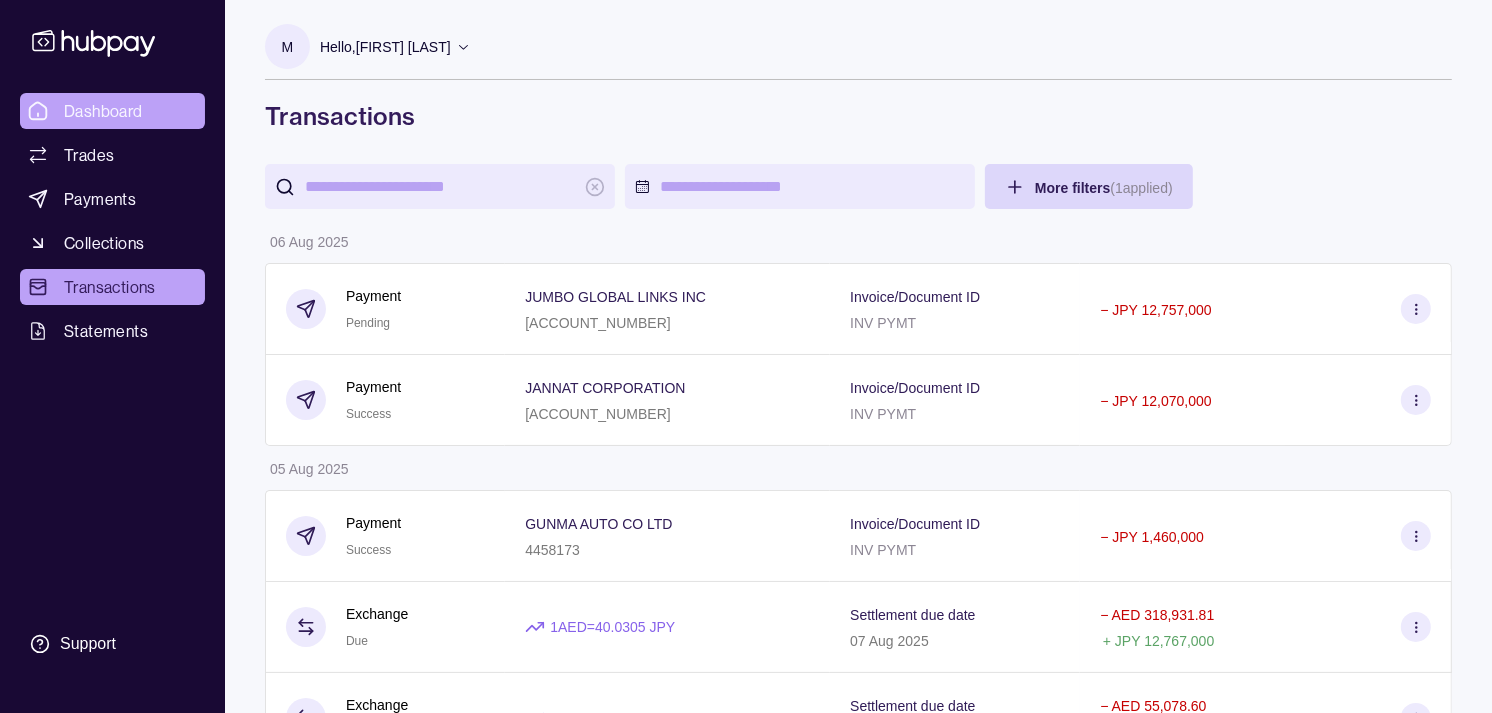 click on "Dashboard" at bounding box center [103, 111] 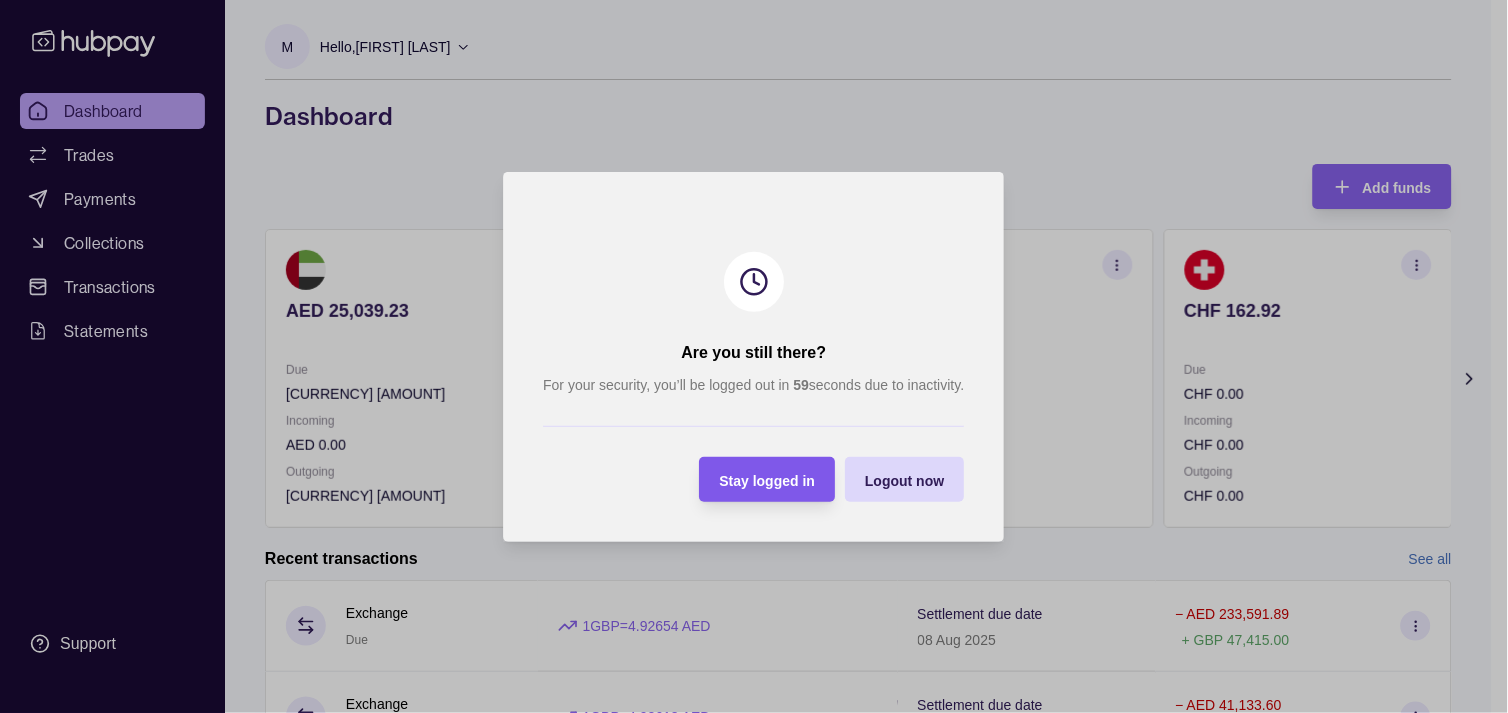 click on "Stay logged in" at bounding box center [768, 480] 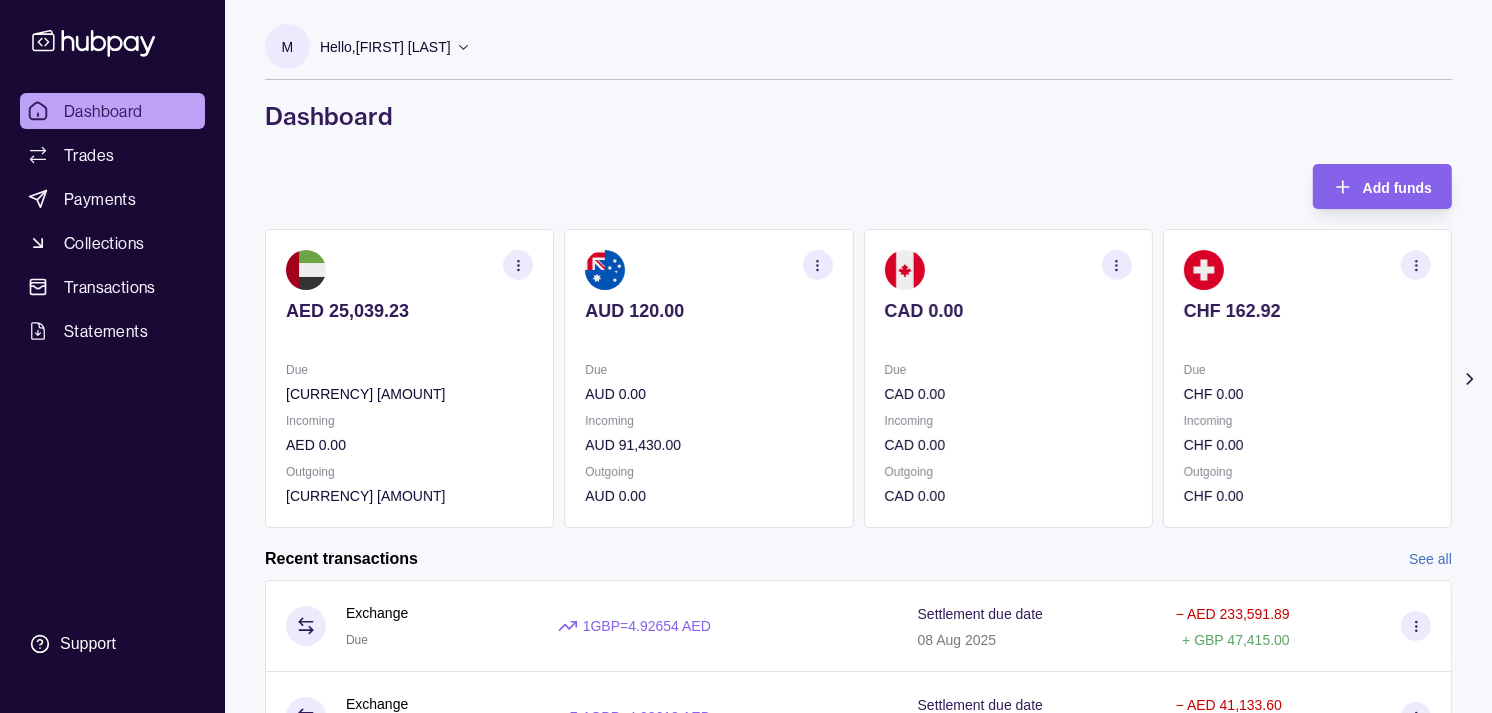 click on "CAD 0.00" at bounding box center (1008, 394) 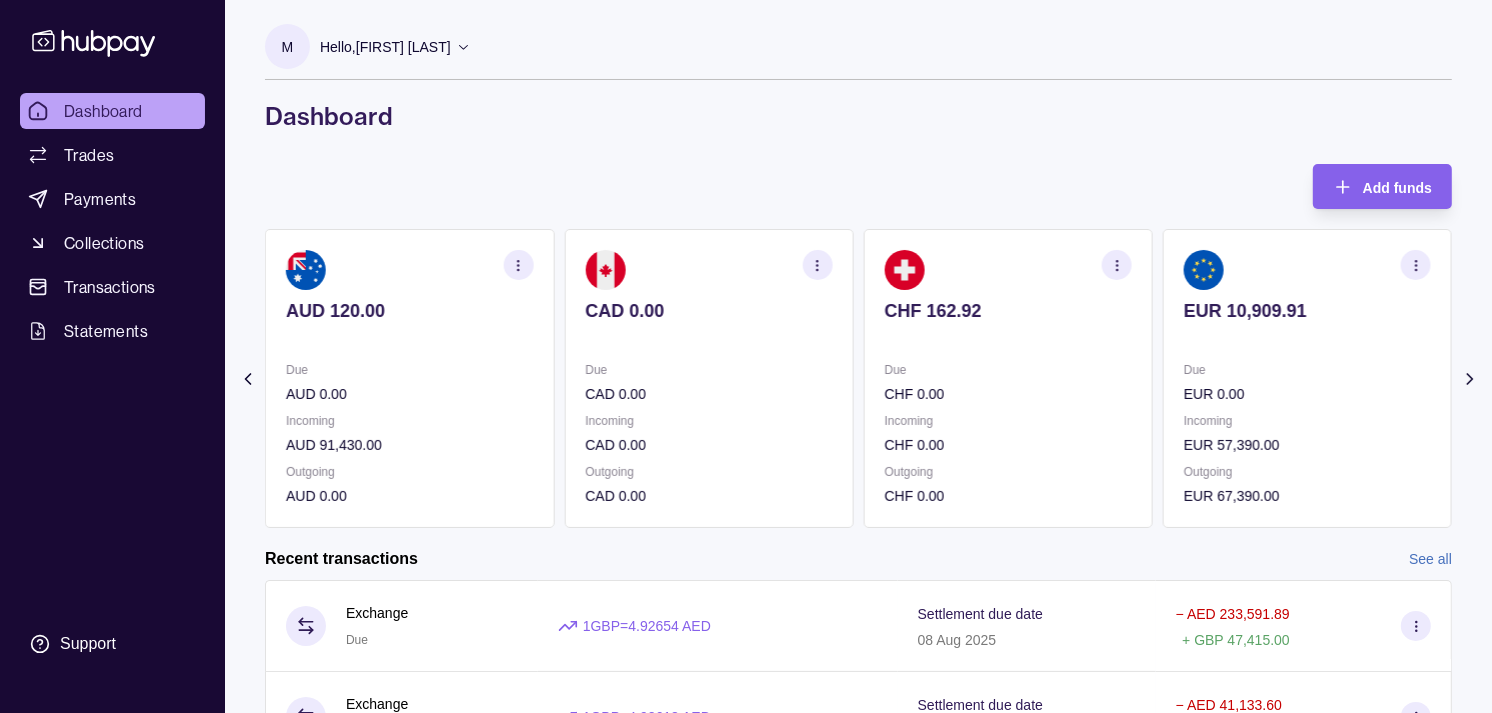 click on "CHF 0.00" at bounding box center (1008, 394) 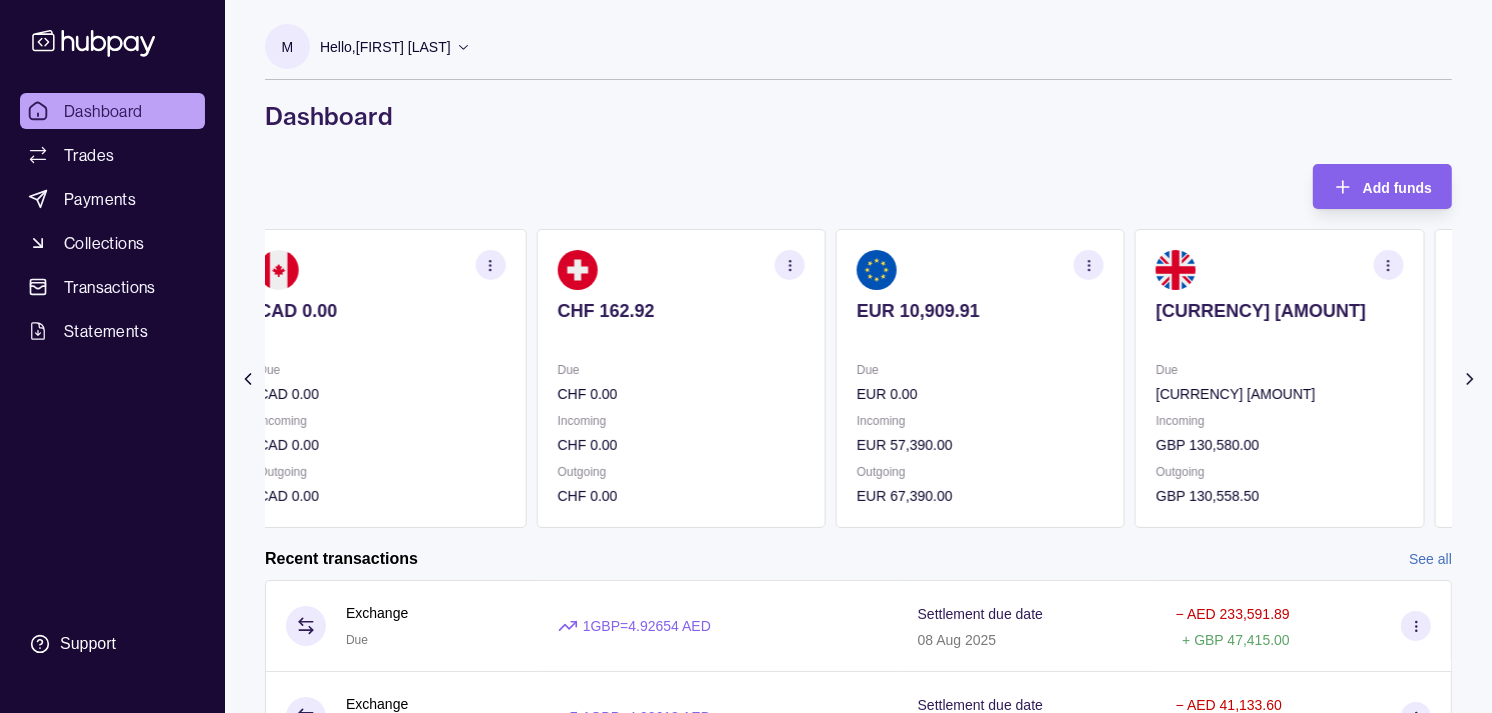 click on "EUR 0.00" at bounding box center [980, 394] 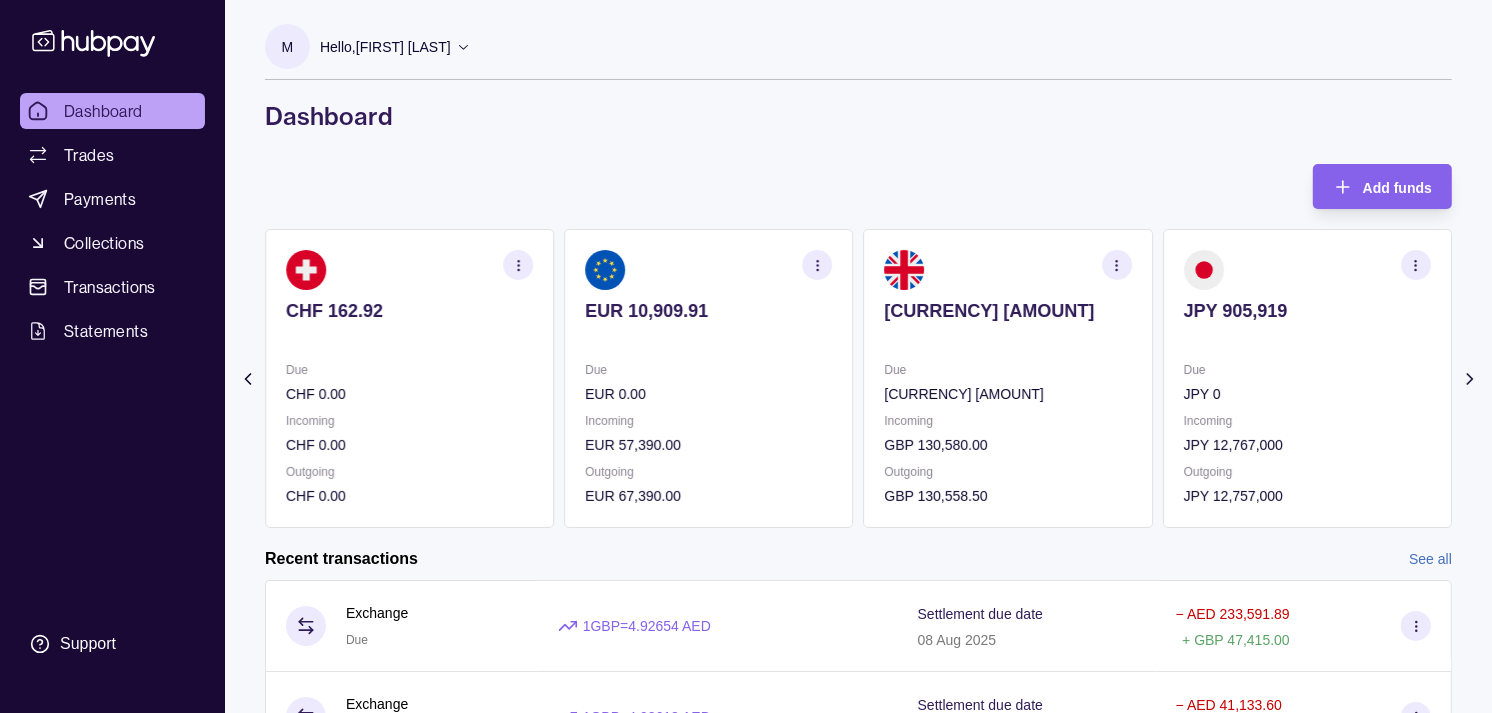 click at bounding box center (1117, 265) 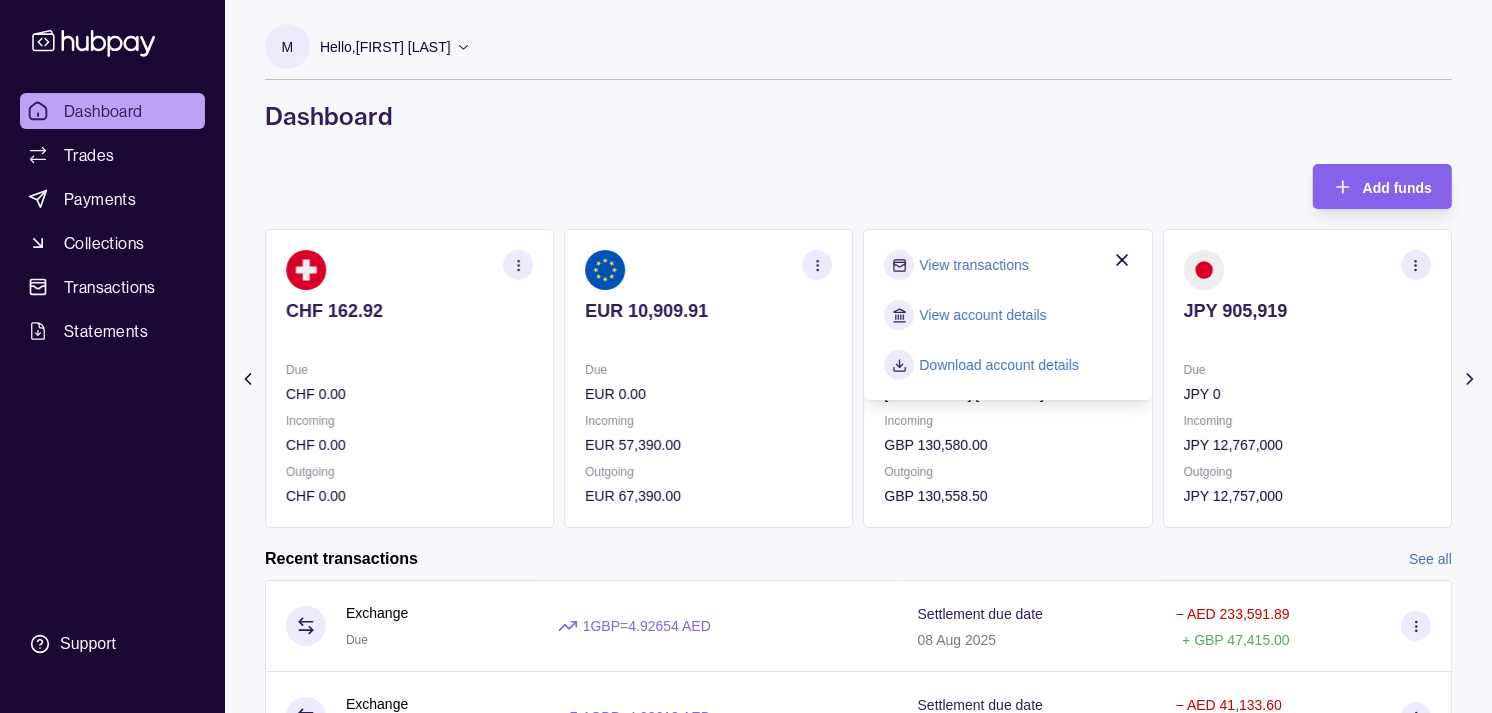 click on "View transactions" at bounding box center [974, 265] 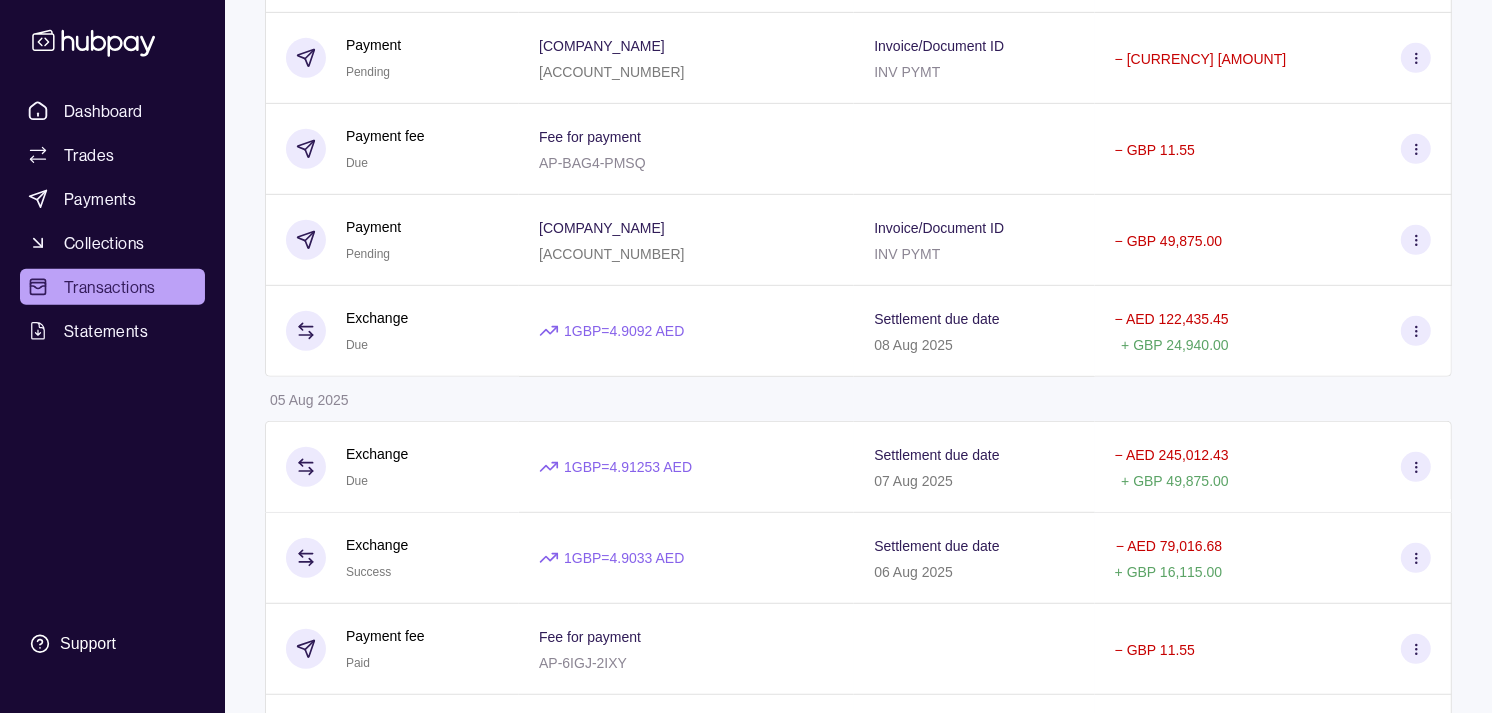 scroll, scrollTop: 1000, scrollLeft: 0, axis: vertical 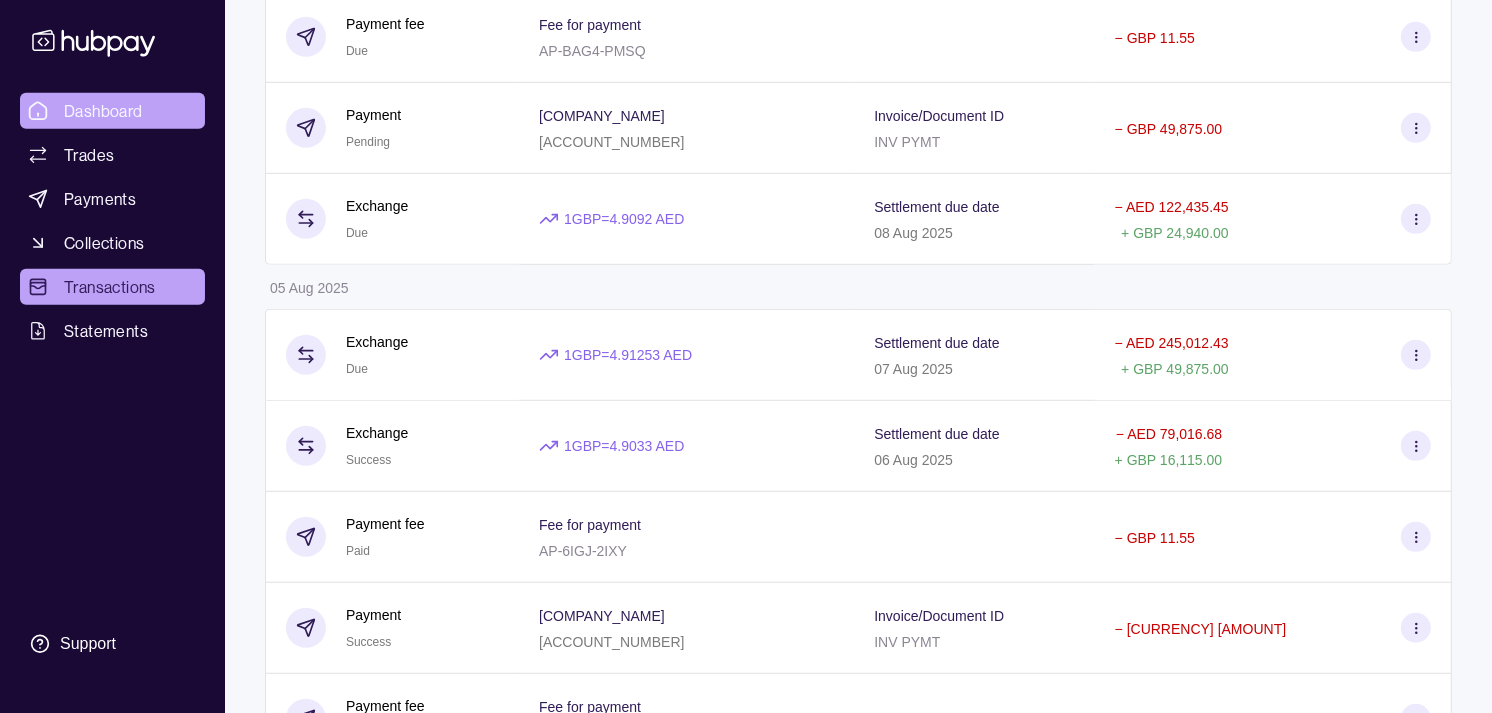 click on "Dashboard" at bounding box center [103, 111] 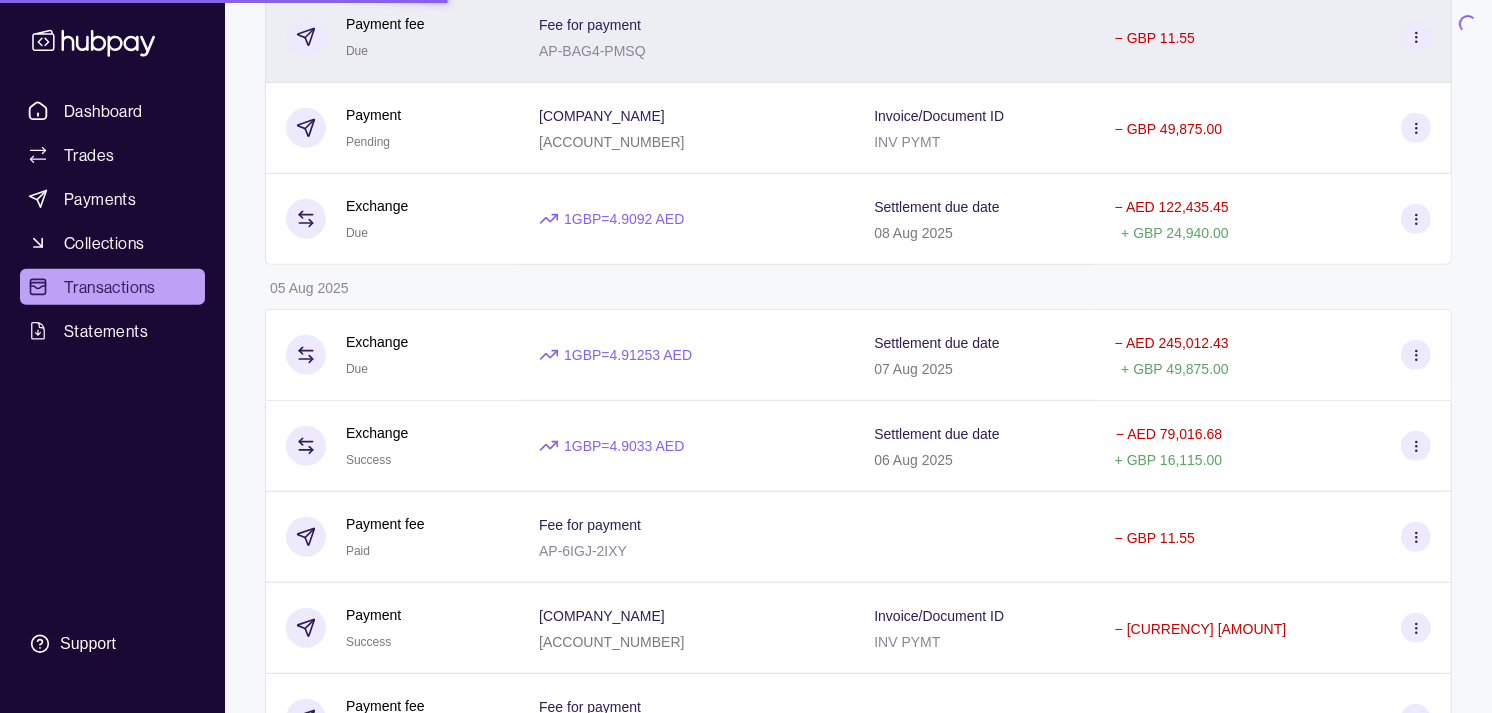 scroll, scrollTop: 0, scrollLeft: 0, axis: both 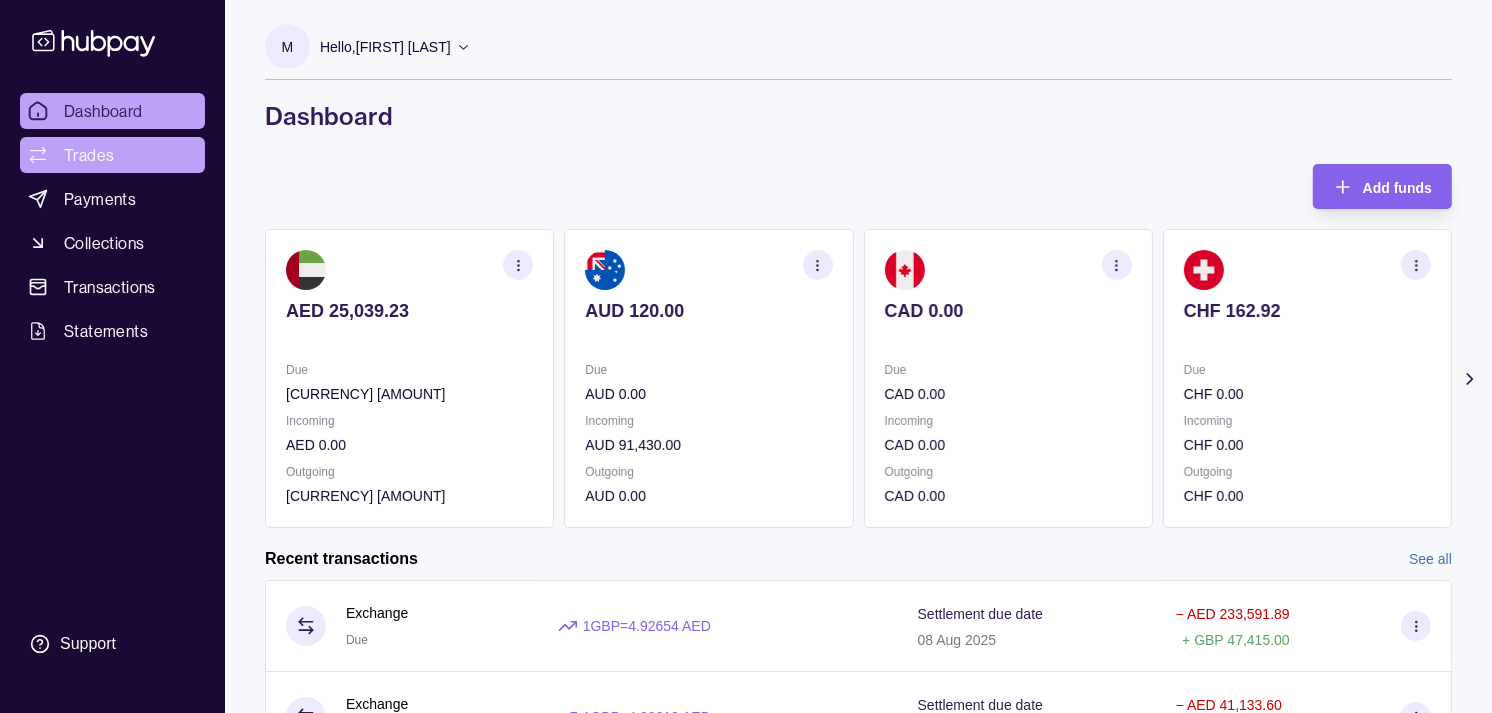 click on "Trades" at bounding box center [112, 155] 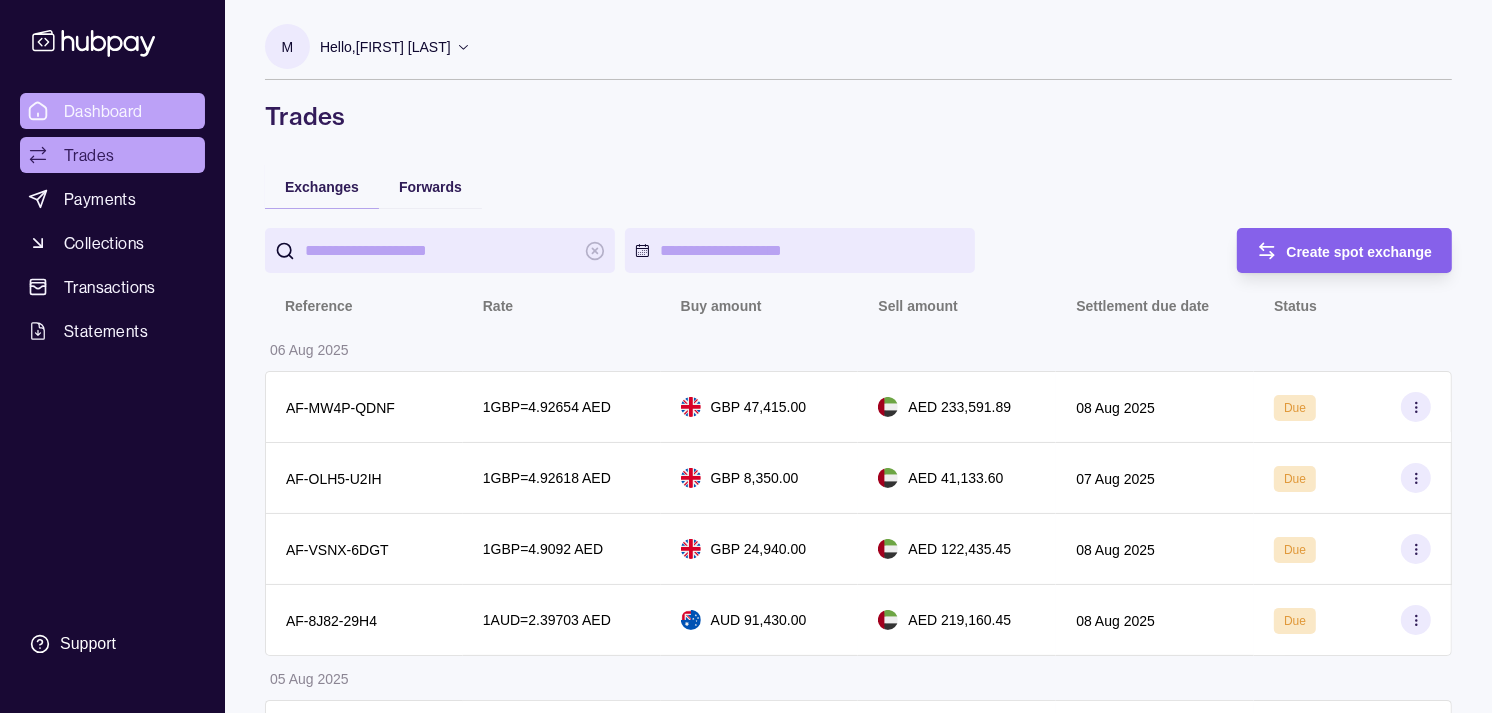 click on "Dashboard" at bounding box center (103, 111) 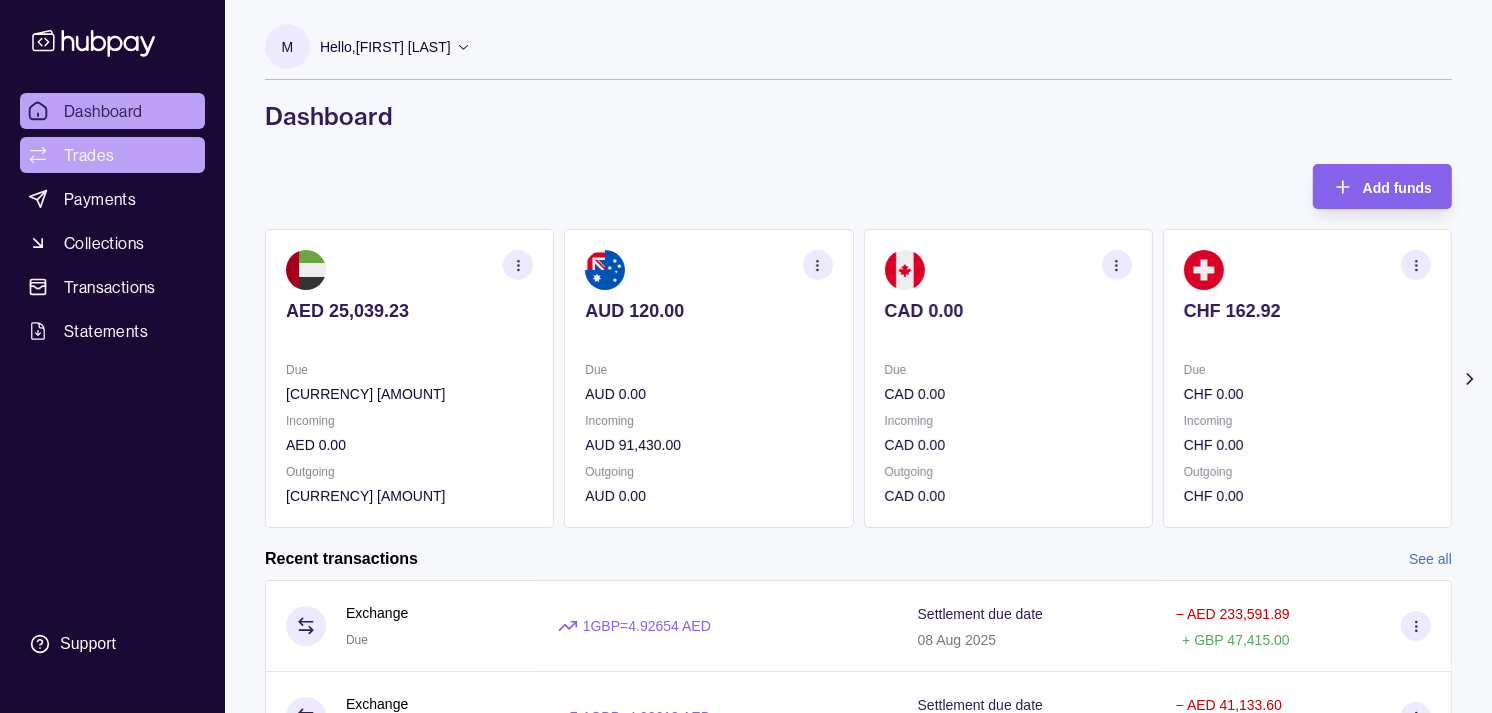 click on "Trades" at bounding box center [89, 155] 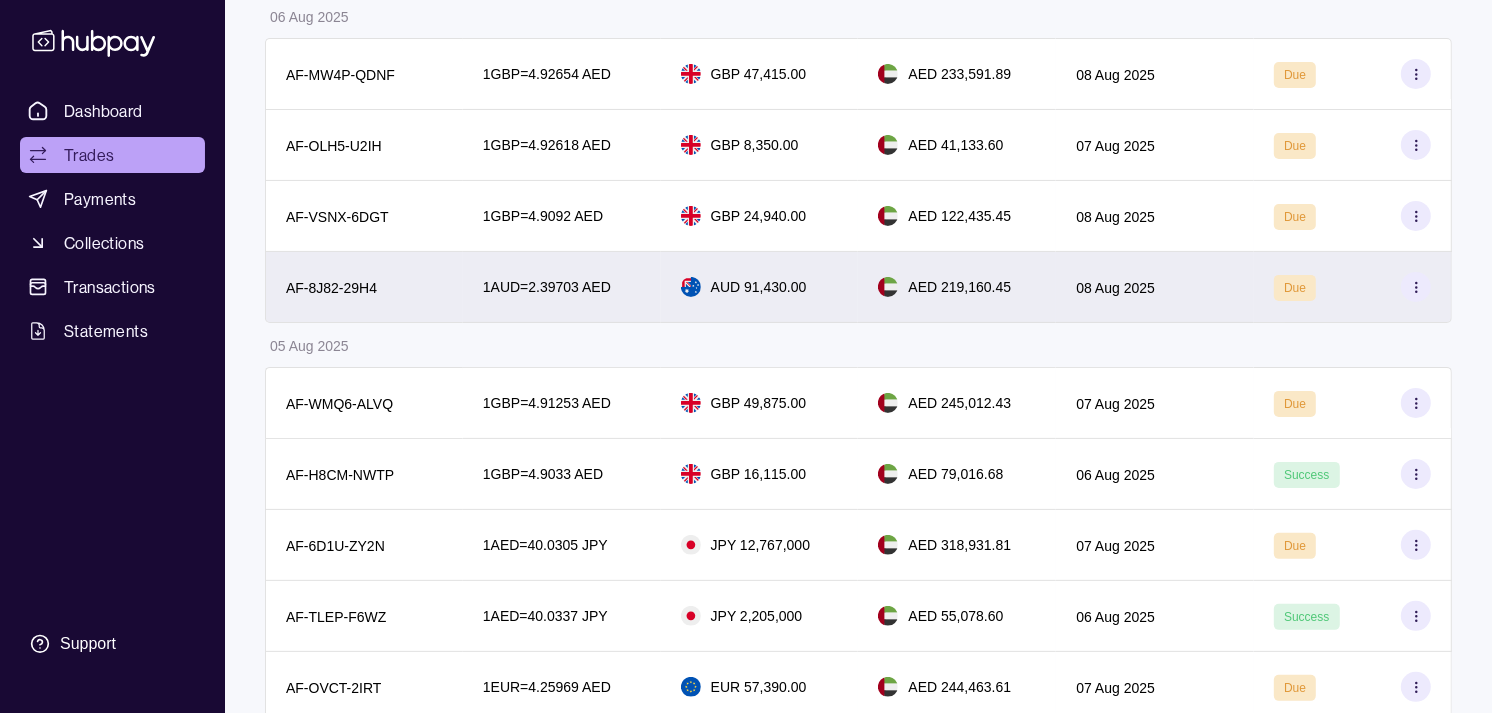 scroll, scrollTop: 444, scrollLeft: 0, axis: vertical 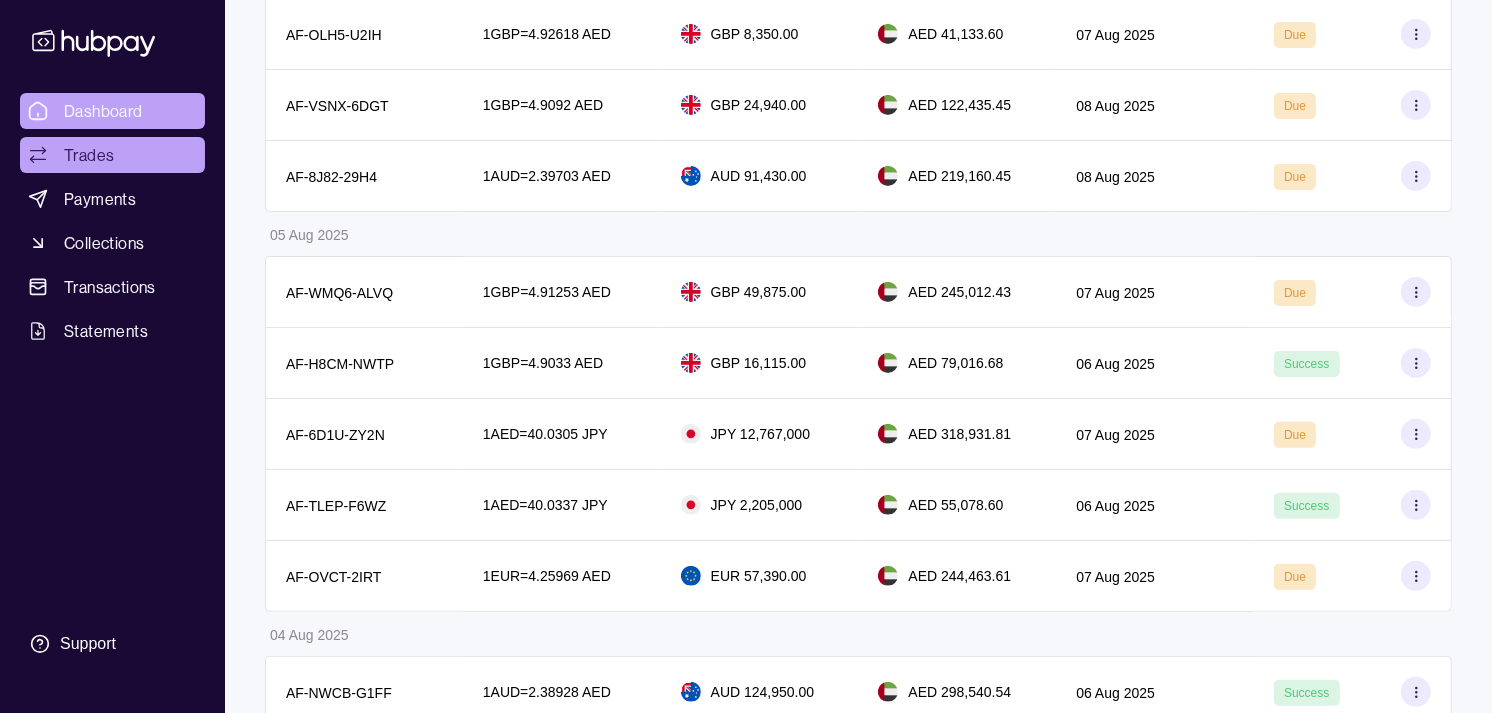 click on "Dashboard" at bounding box center (103, 111) 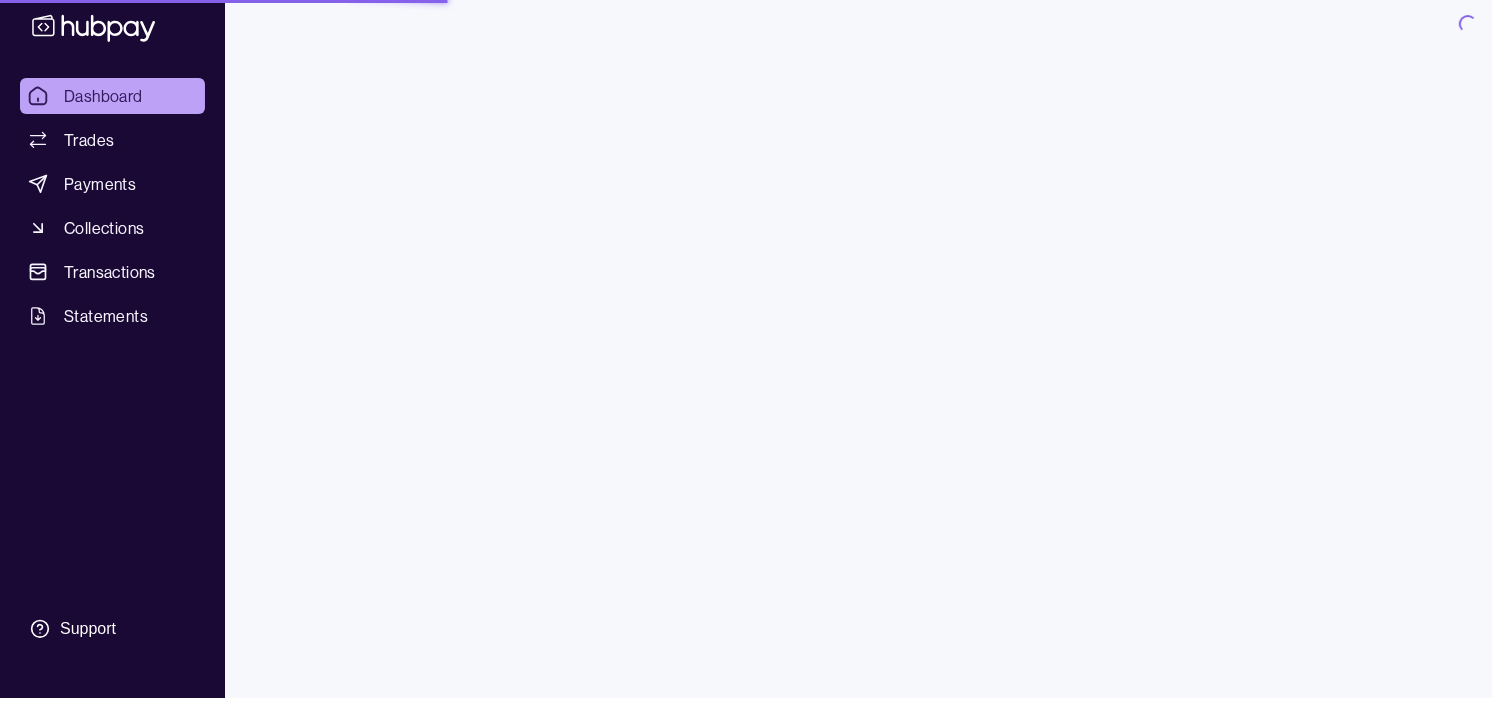 scroll, scrollTop: 0, scrollLeft: 0, axis: both 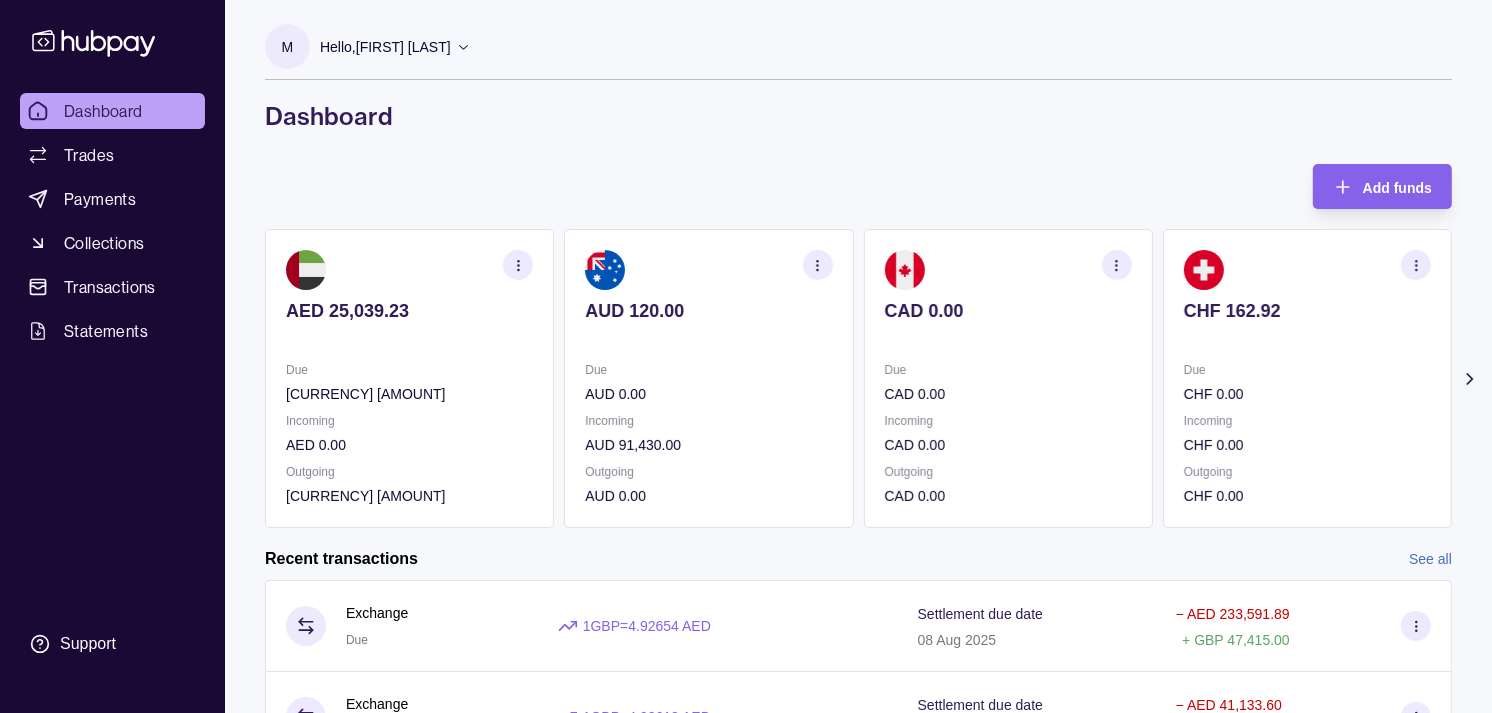click on "CAD 0.00" at bounding box center (1008, 324) 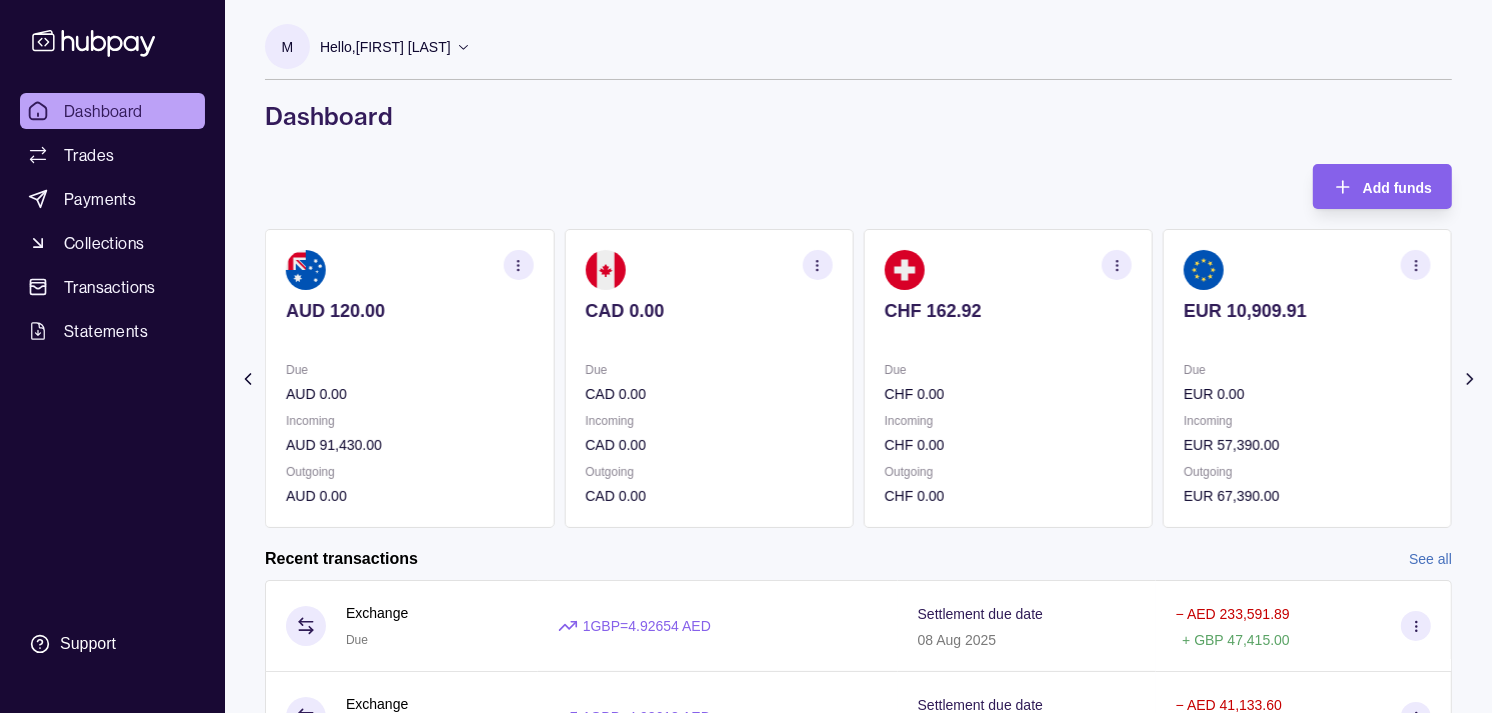 click at bounding box center [1008, 338] 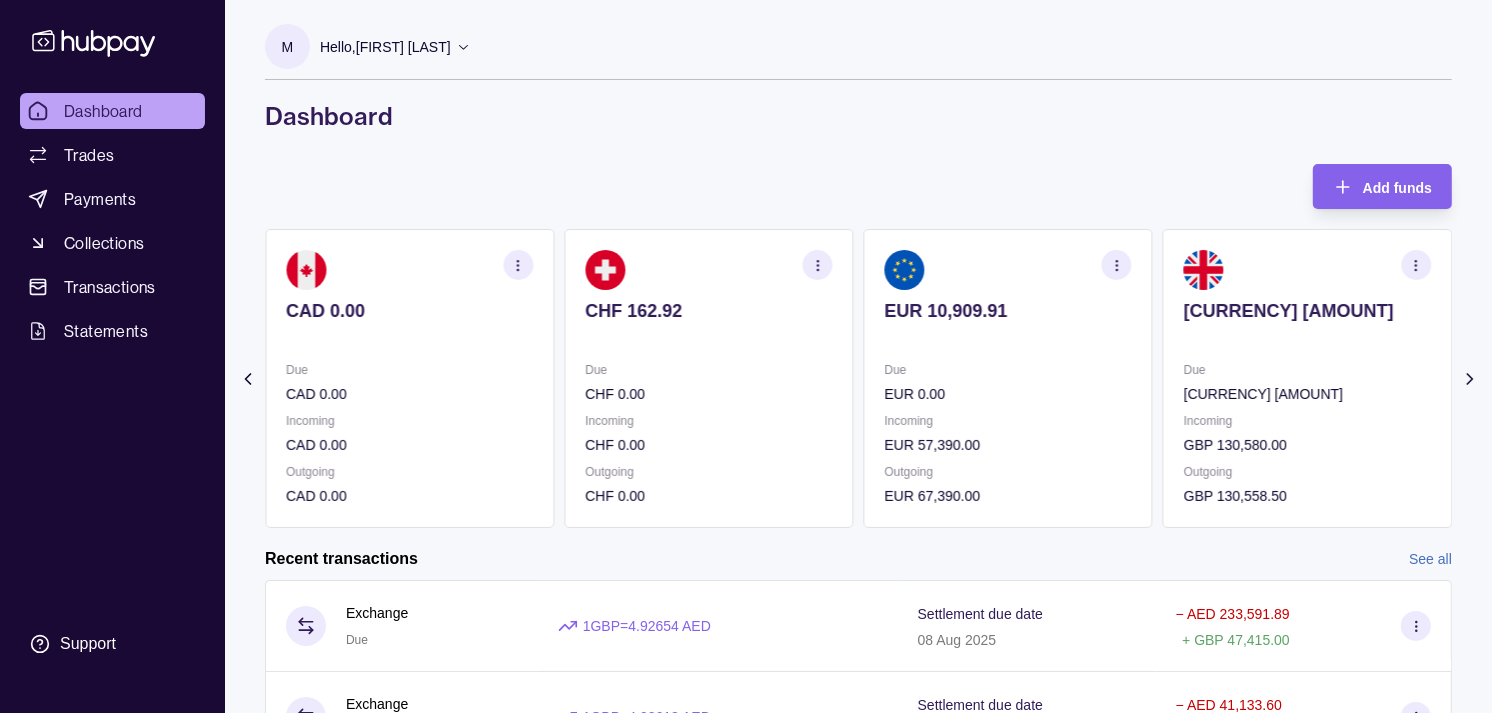 click on "EUR 10,909.91                                                                                                               Due EUR 0.00 Incoming EUR 57,390.00 Outgoing EUR 67,390.00" at bounding box center (1008, 378) 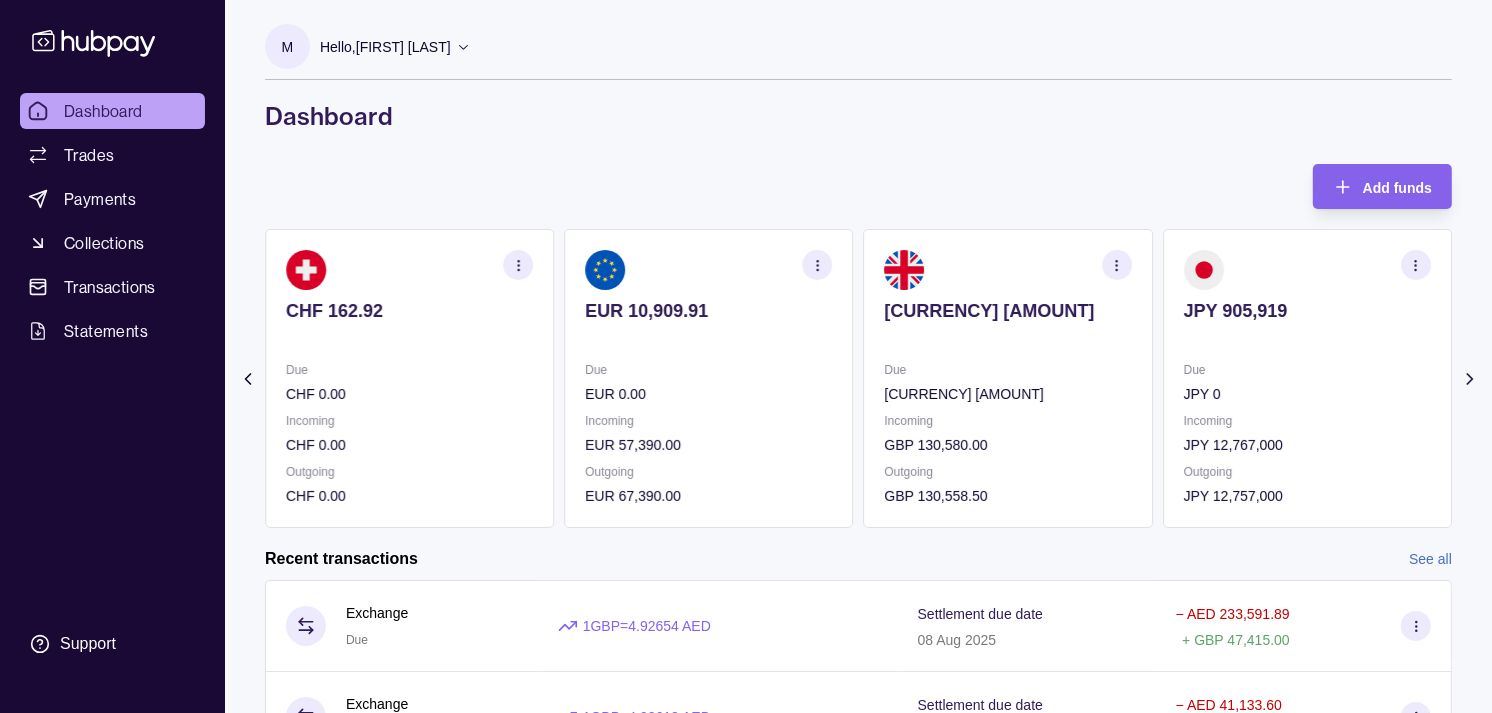 click on "GBP 197.75                                                                                                               Due GBP 46.40 Incoming GBP 130,580.00 Outgoing GBP 130,558.50" at bounding box center (1008, 378) 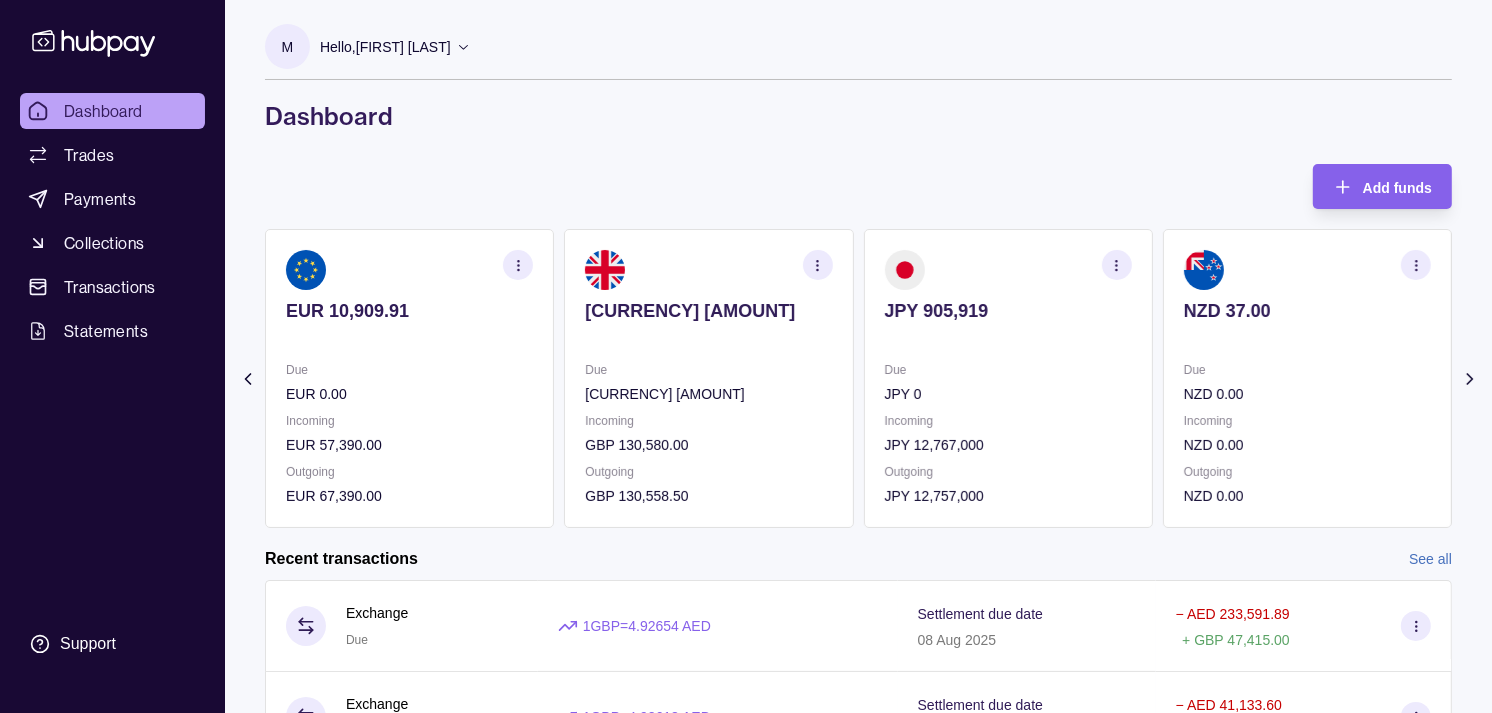 click on "JPY [AMOUNT] Due JPY [AMOUNT] Incoming JPY [AMOUNT] Outgoing JPY [AMOUNT]" at bounding box center [1008, 378] 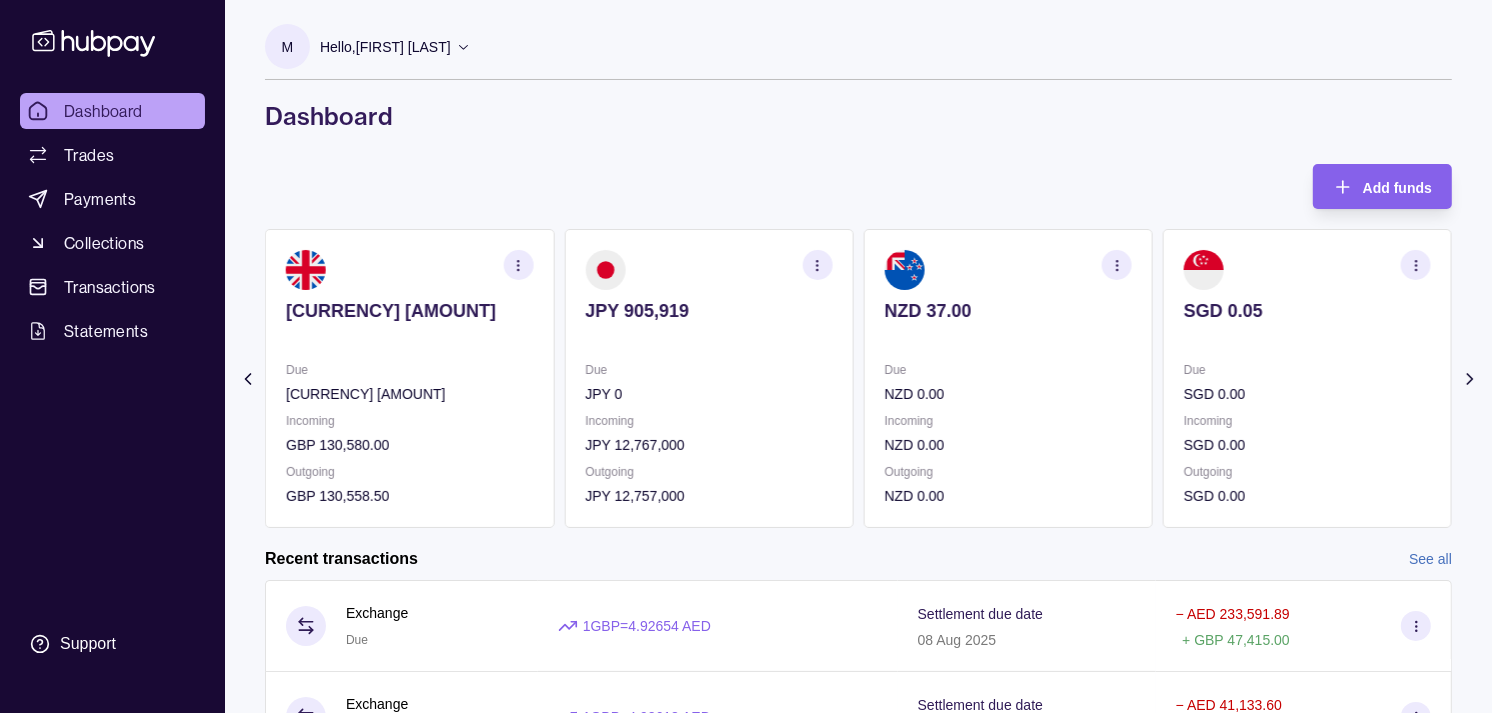 click on "[CURRENCY] [AMOUNT] Due [CURRENCY] [AMOUNT] Incoming [CURRENCY] [AMOUNT] Outgoing [CURRENCY] [AMOUNT]" at bounding box center (1008, 378) 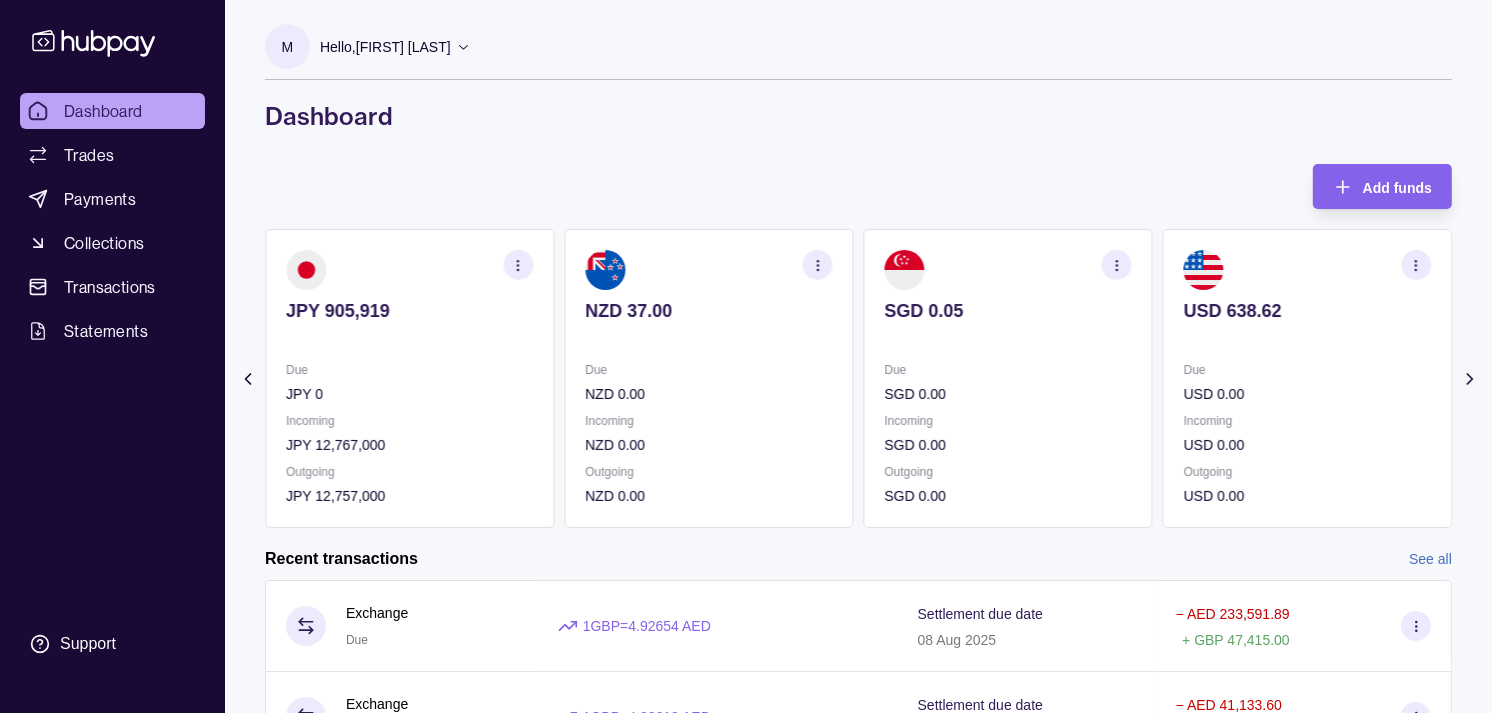 click on "Due" at bounding box center (1008, 370) 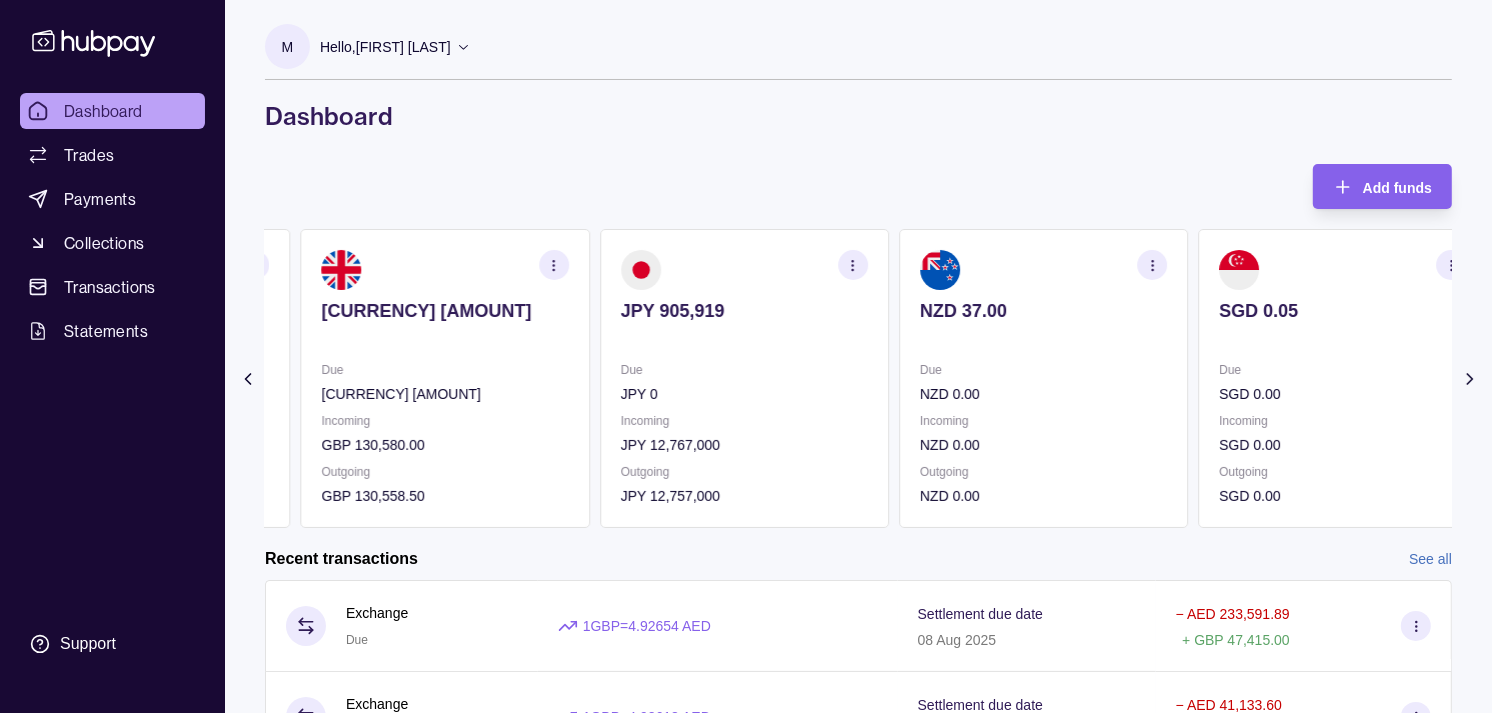 click on "Due" at bounding box center [1043, 370] 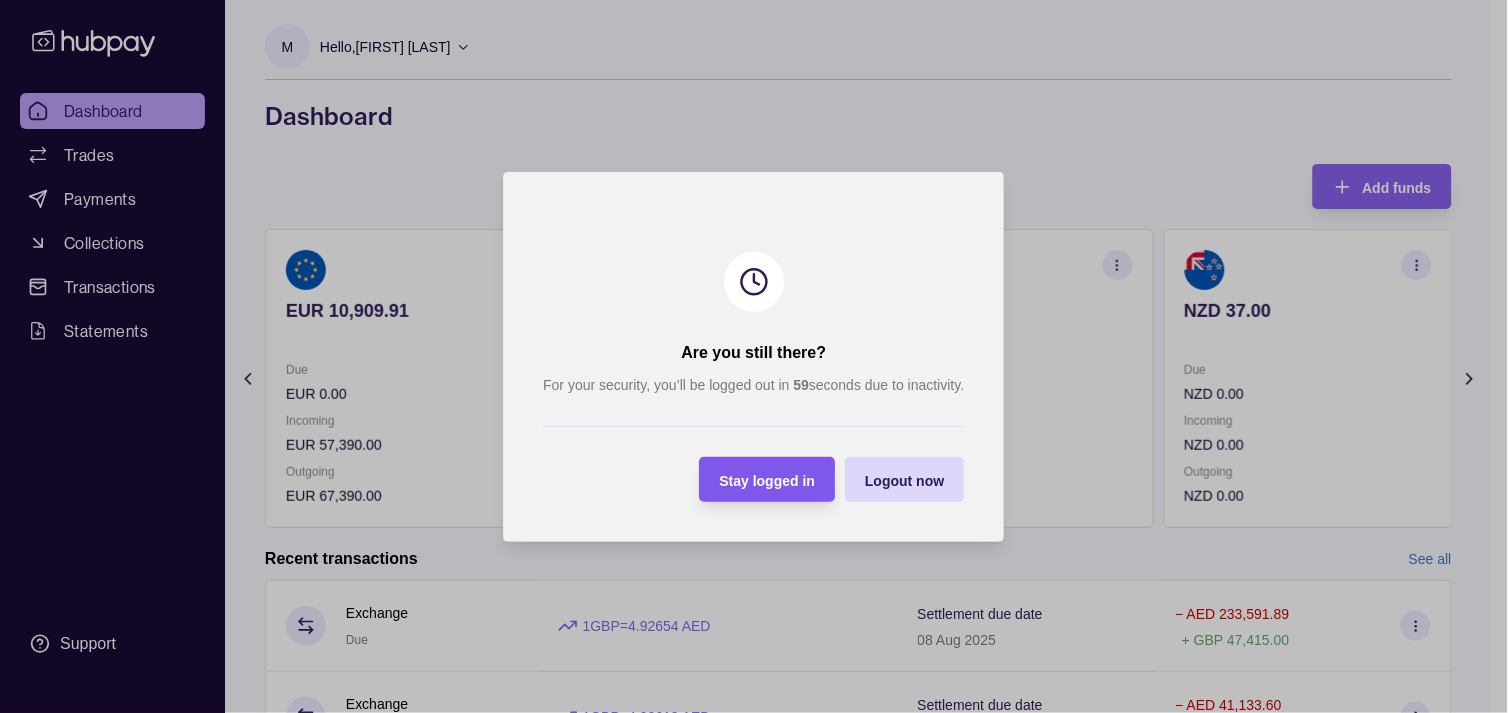 click on "Stay logged in" at bounding box center [768, 479] 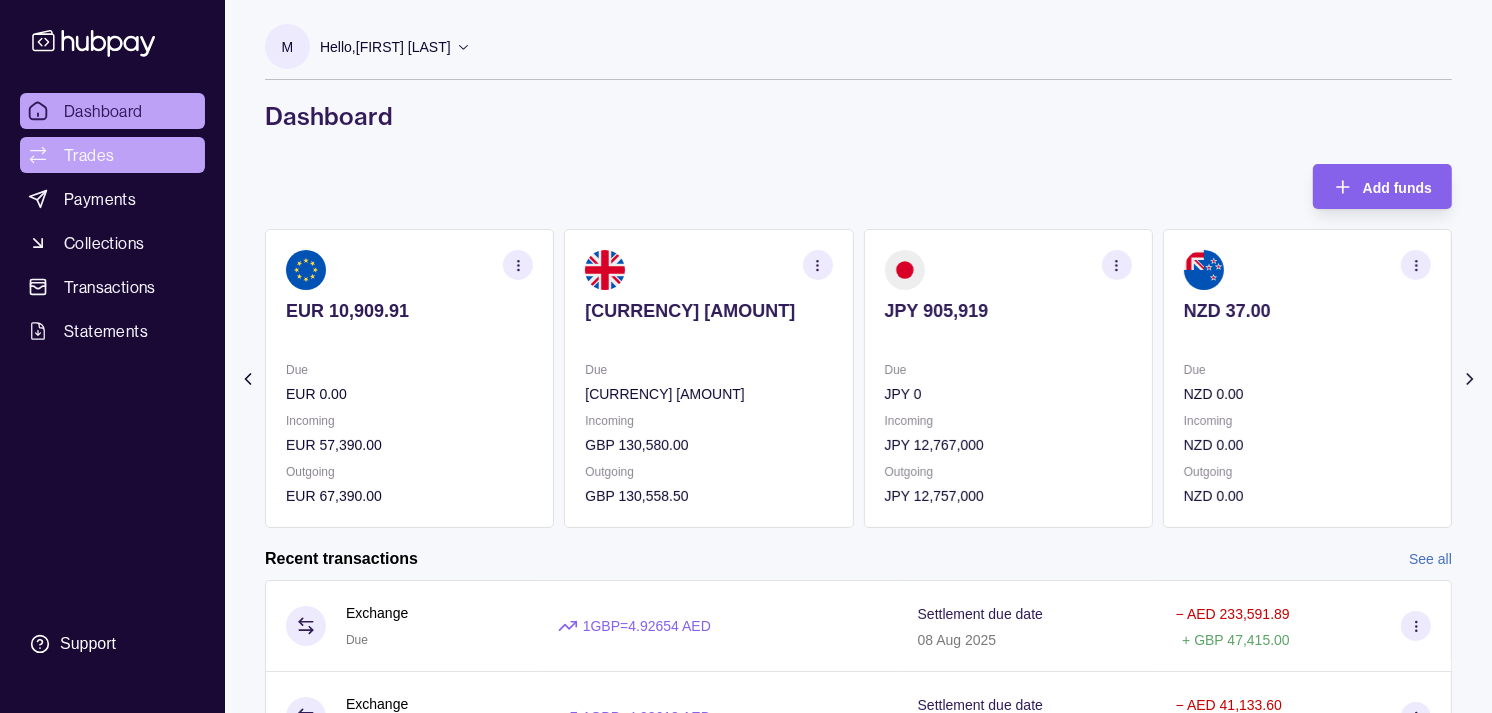 click on "Trades" at bounding box center [89, 155] 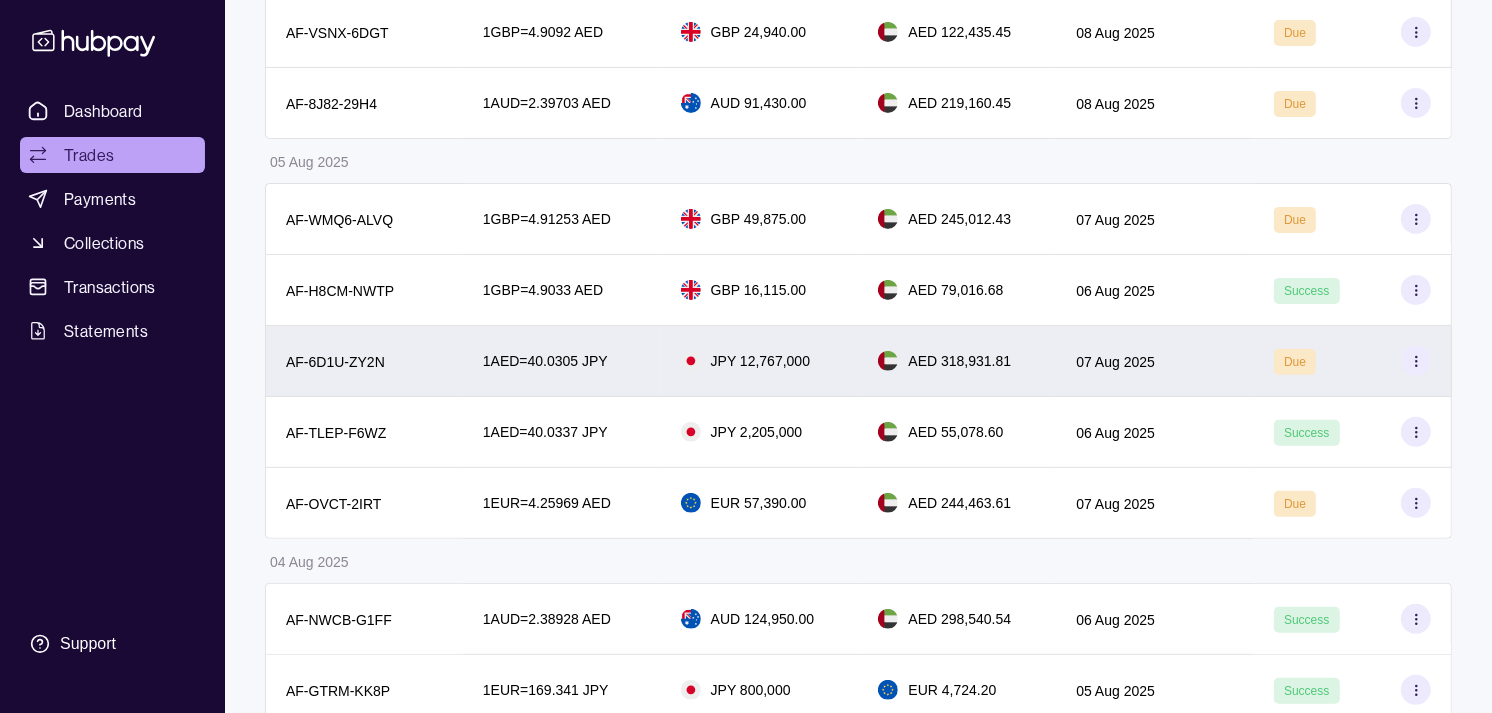 scroll, scrollTop: 555, scrollLeft: 0, axis: vertical 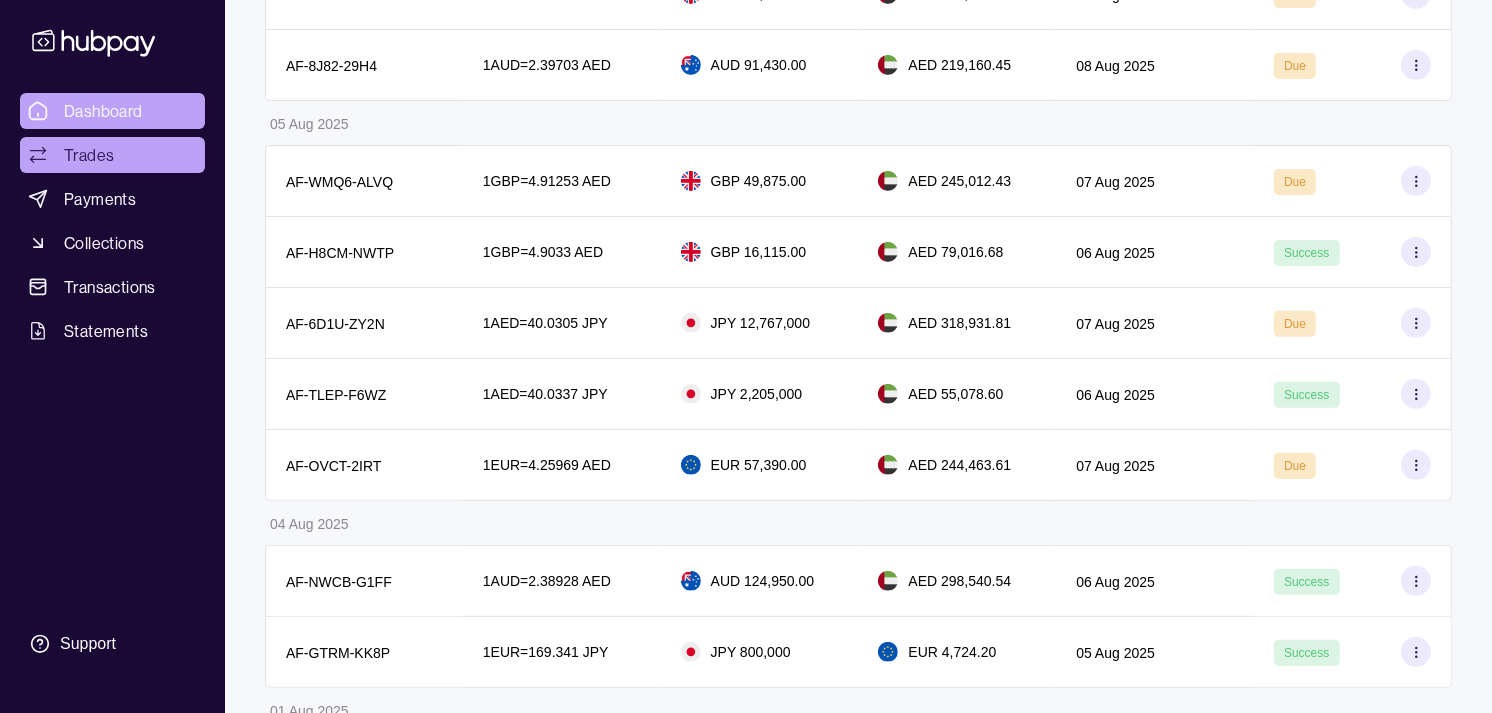click on "Dashboard" at bounding box center [103, 111] 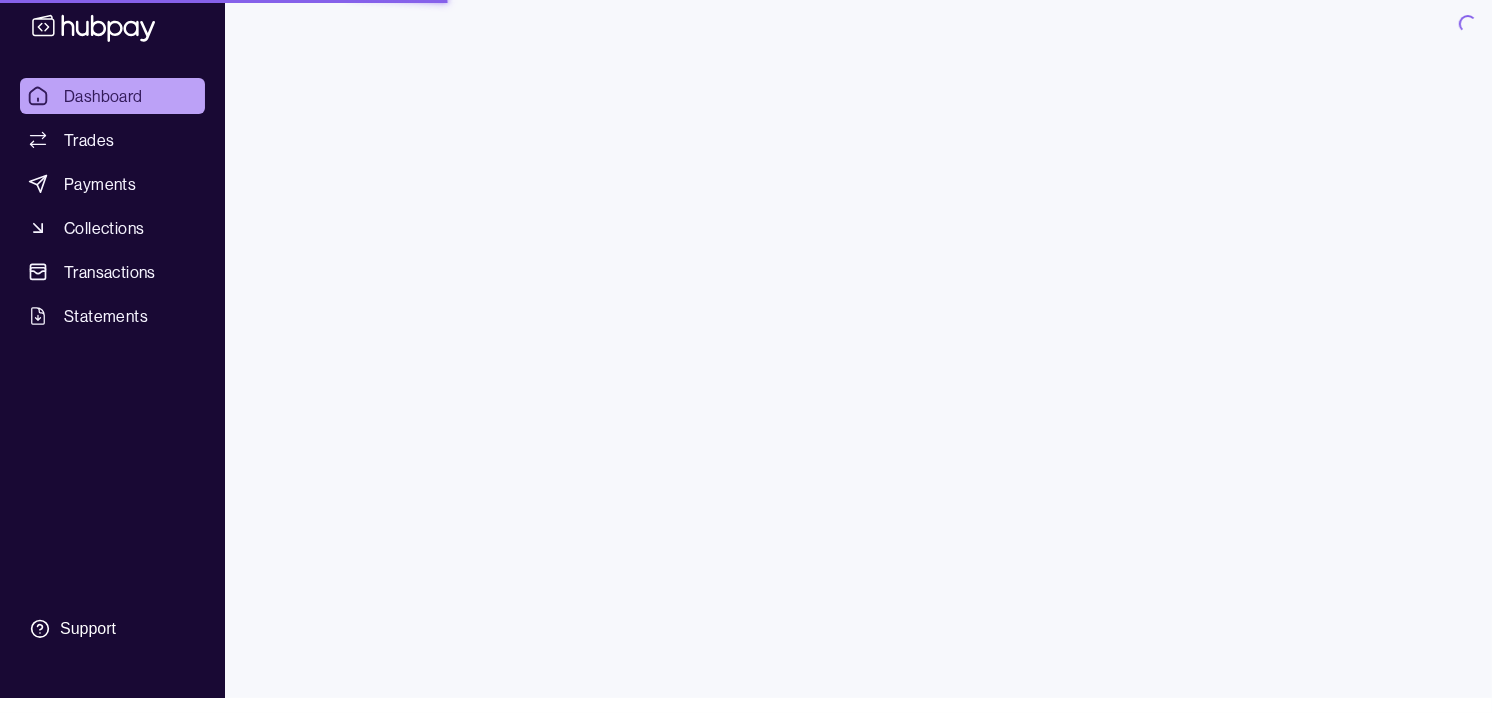 scroll, scrollTop: 0, scrollLeft: 0, axis: both 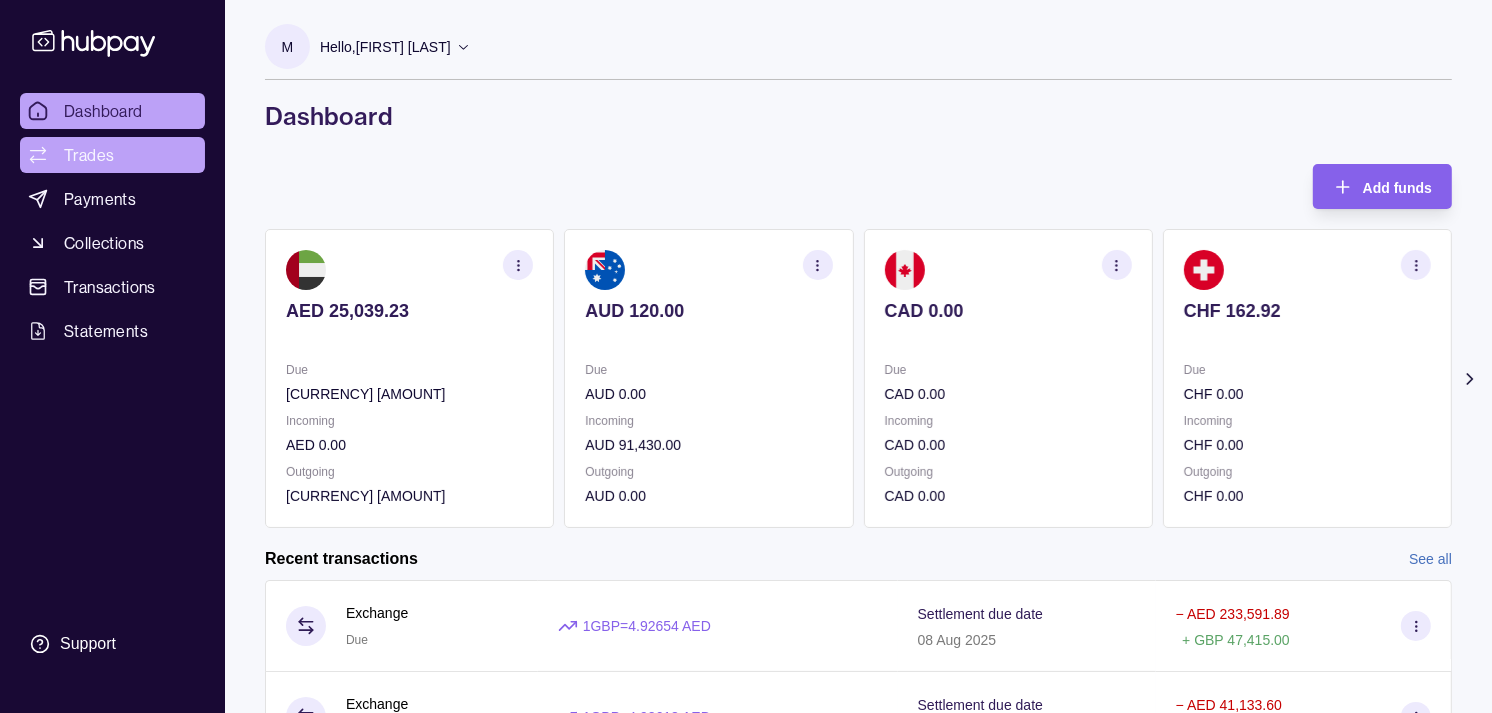 click on "Trades" at bounding box center [112, 155] 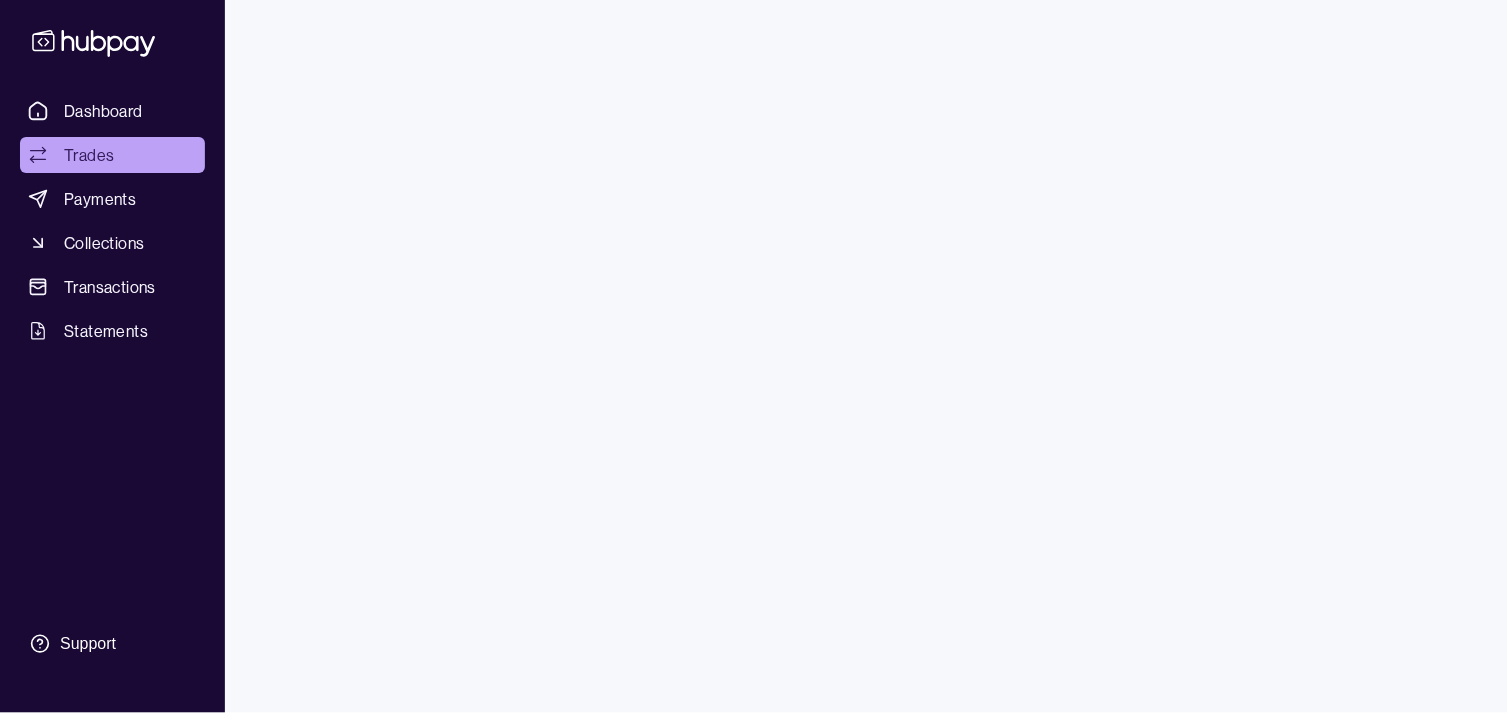 click on "Dashboard" at bounding box center [103, 111] 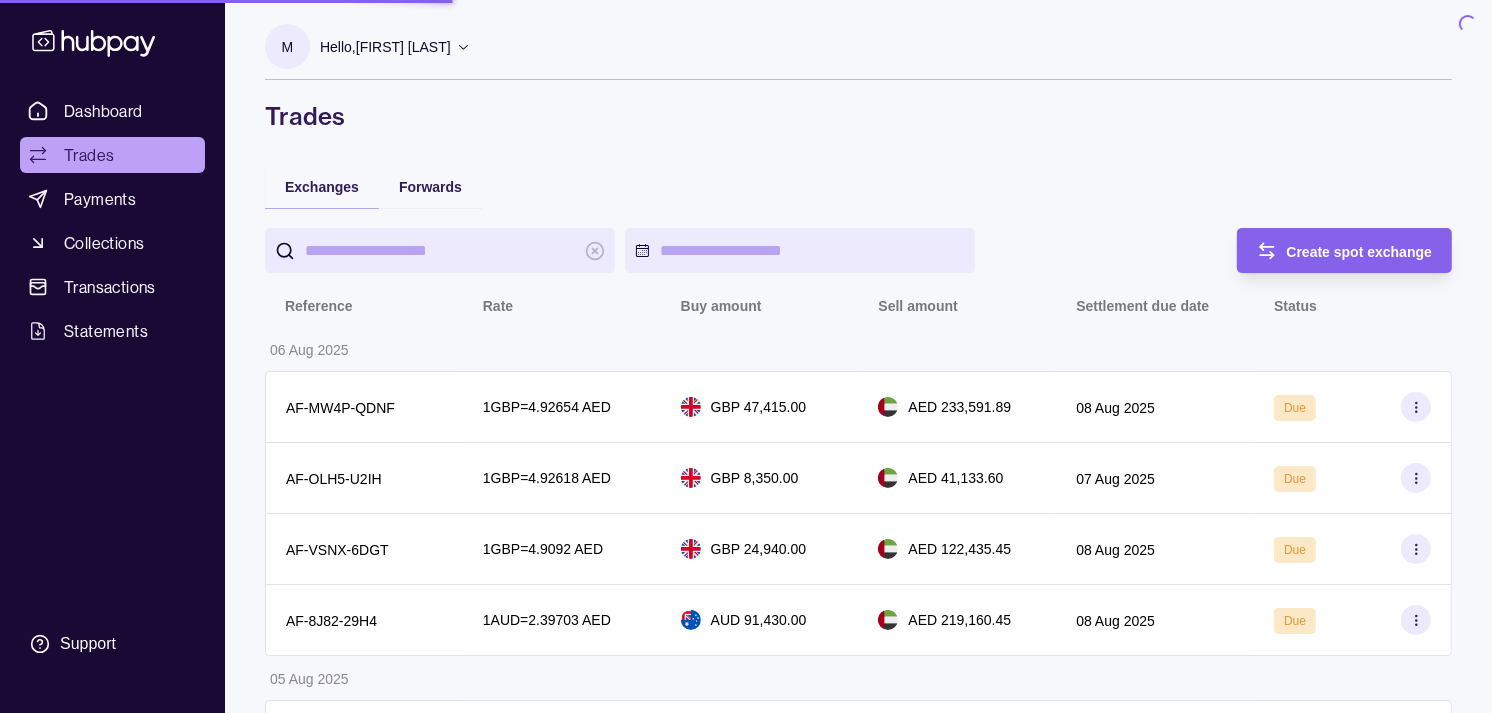 click on "Dashboard" at bounding box center [103, 111] 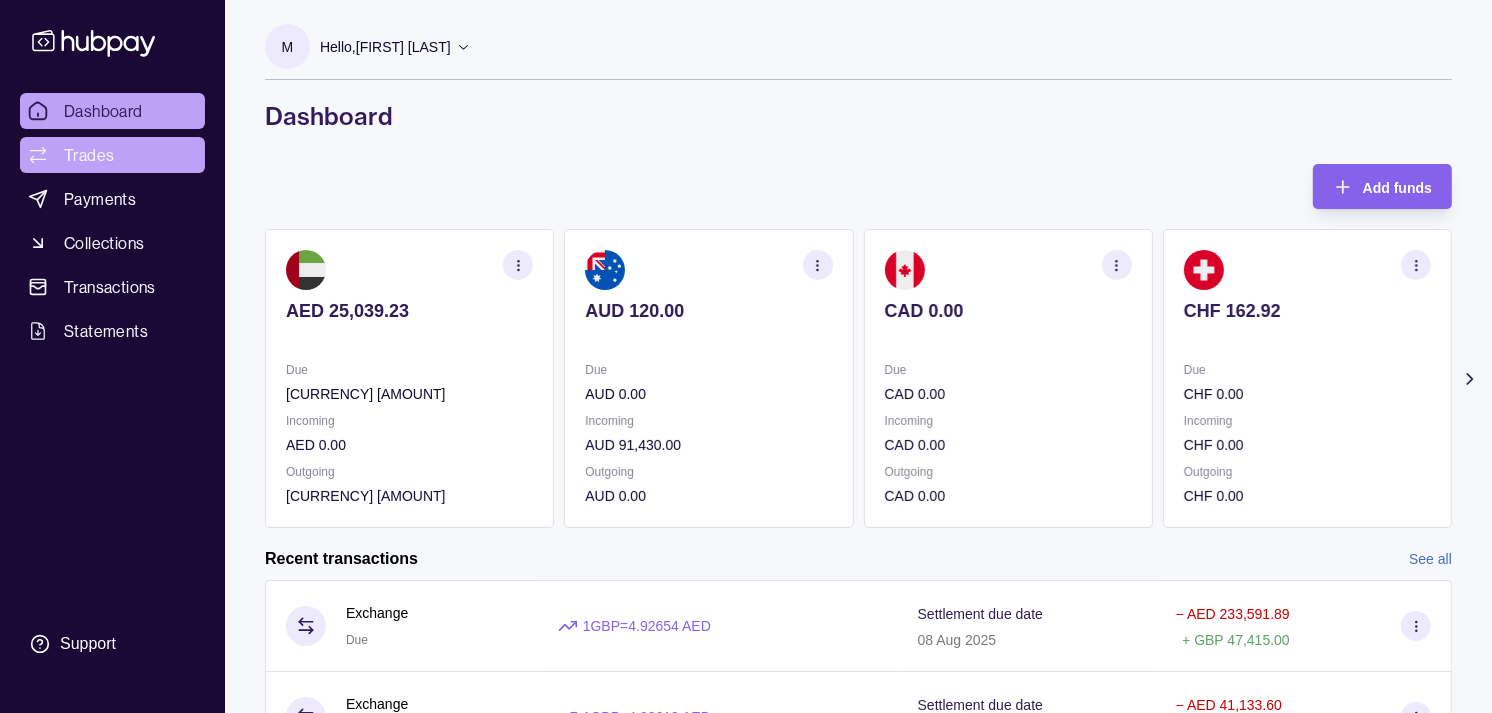 click on "Trades" at bounding box center (89, 155) 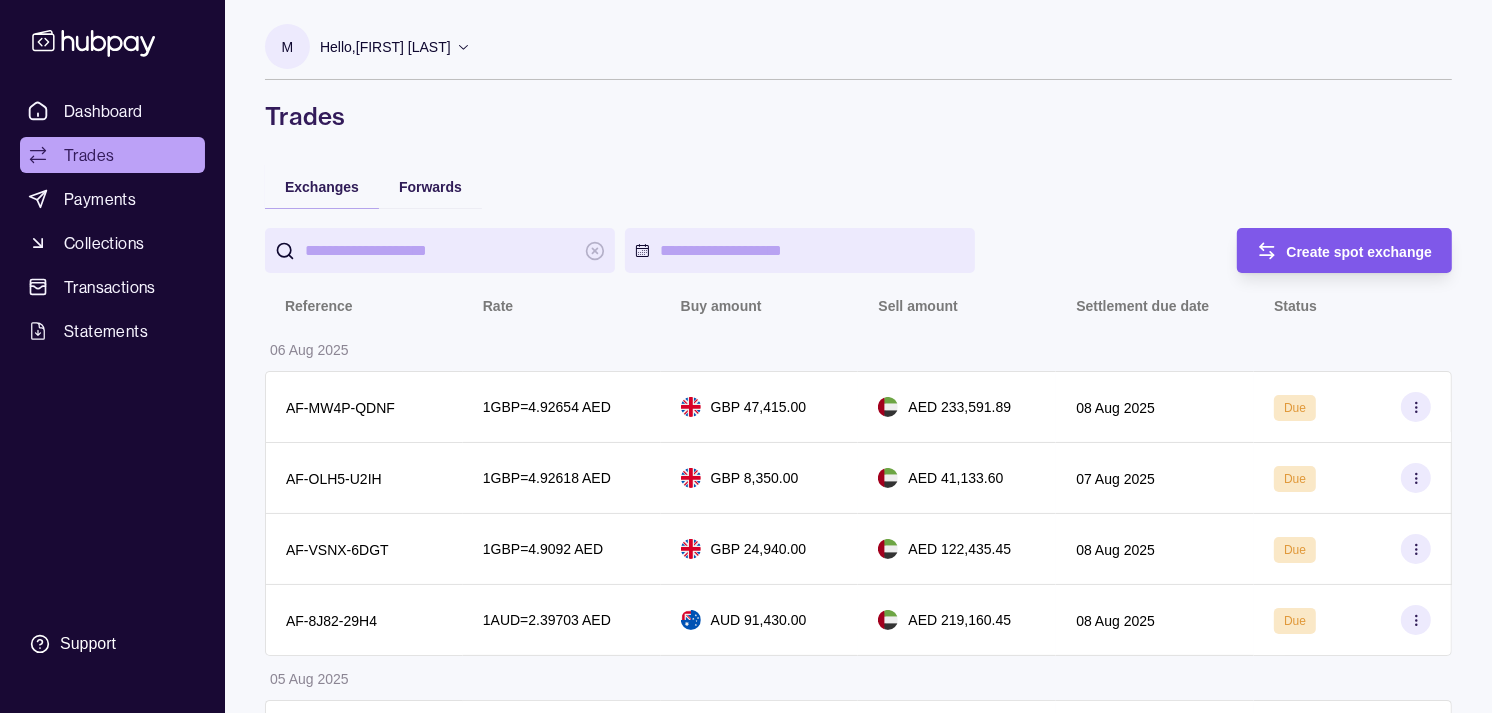 click on "Create spot exchange" at bounding box center (1360, 251) 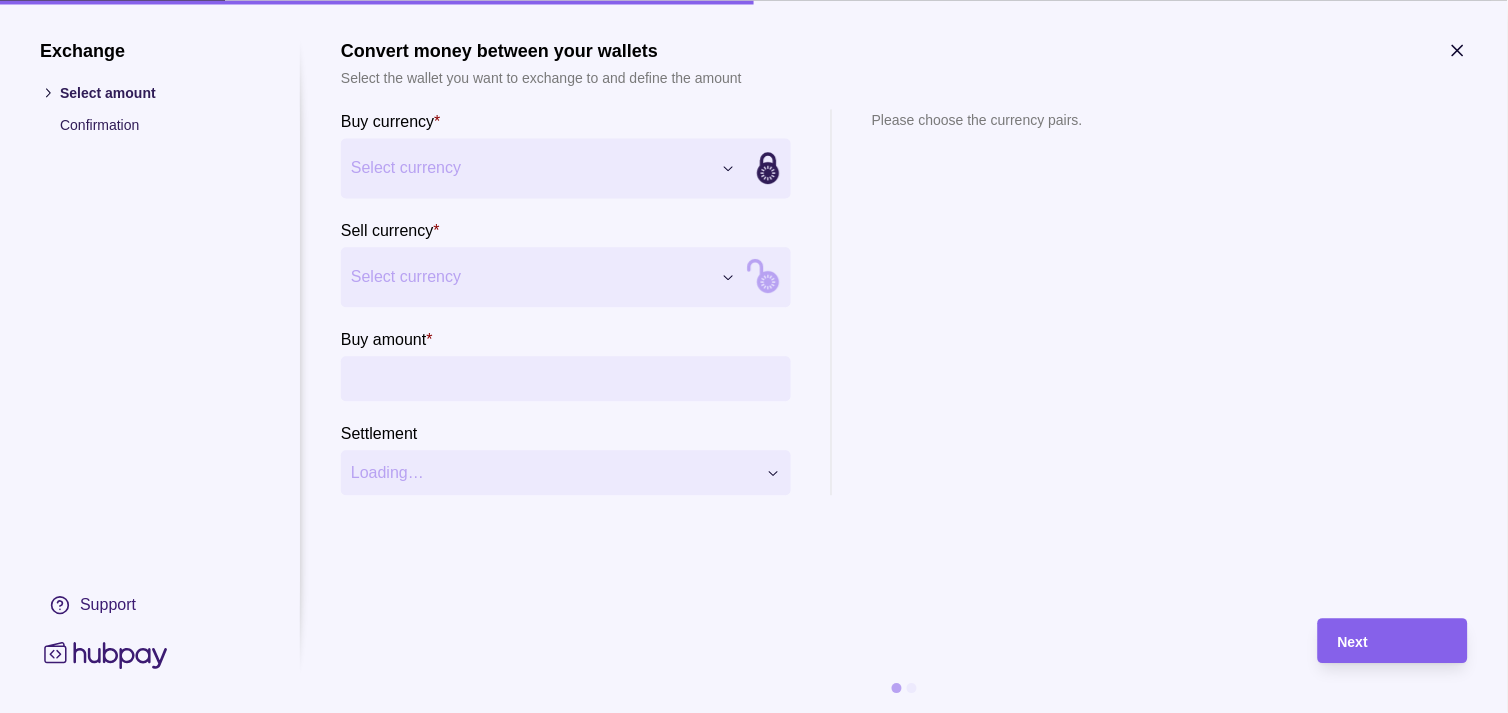 click on "Exchange Select amount Confirmation Support Convert money between your wallets Select the wallet you want to exchange to and define the amount Buy currency  * Select currency *** *** *** *** *** *** *** *** *** *** Sell currency  * Select currency *** *** *** *** *** *** *** *** *** *** Buy amount  * Settlement Loading… Please choose the currency pairs. Next" at bounding box center (746, 2037) 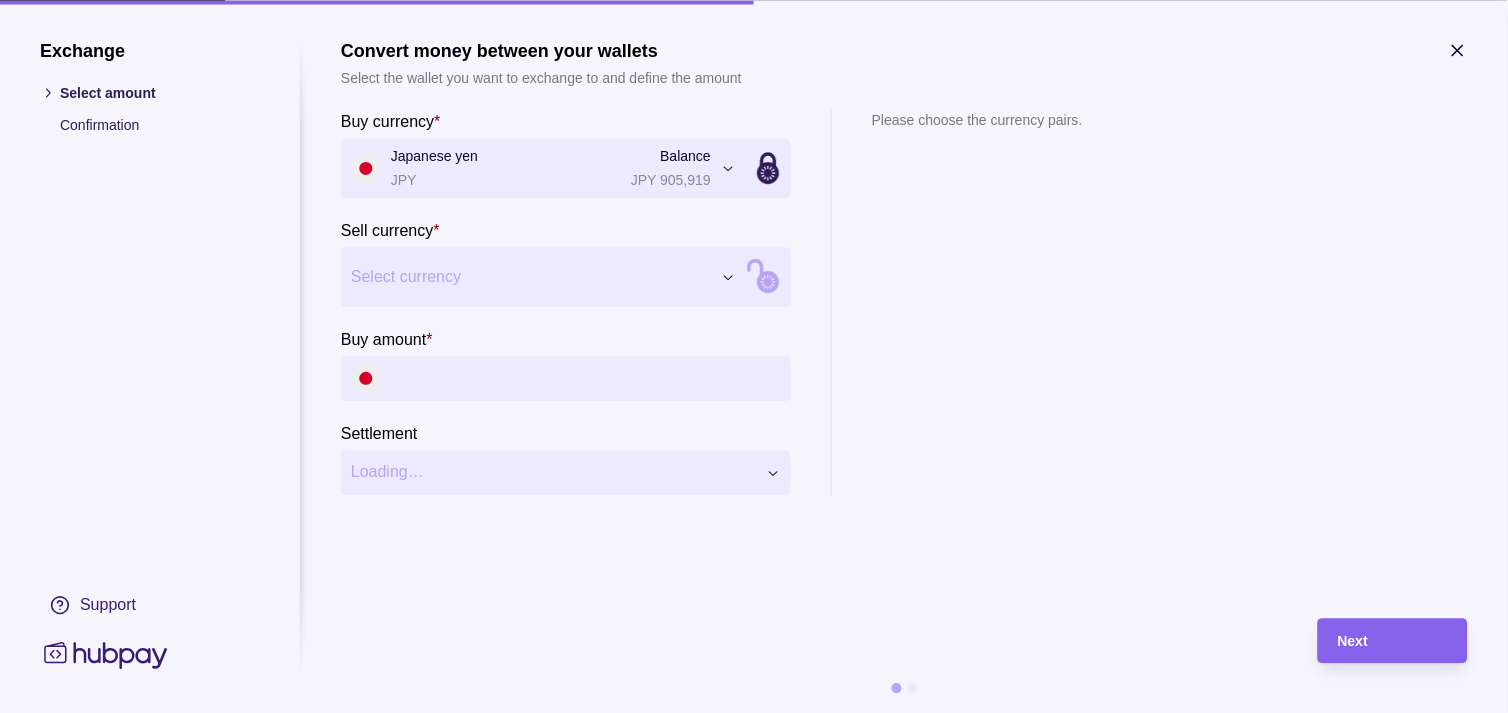 click on "Exchange Select amount Confirmation Support Convert money between your wallets Select the wallet you want to exchange to and define the amount Buy currency * Japanese yen JPY Balance JPY [AMOUNT] *** *** *** *** *** *** *** *** *** *** Sell currency * Select currency *** *** *** *** *** *** *** *** *** *** Buy amount * Settlement Loading… Please choose the currency pairs. Next" at bounding box center [746, 2037] 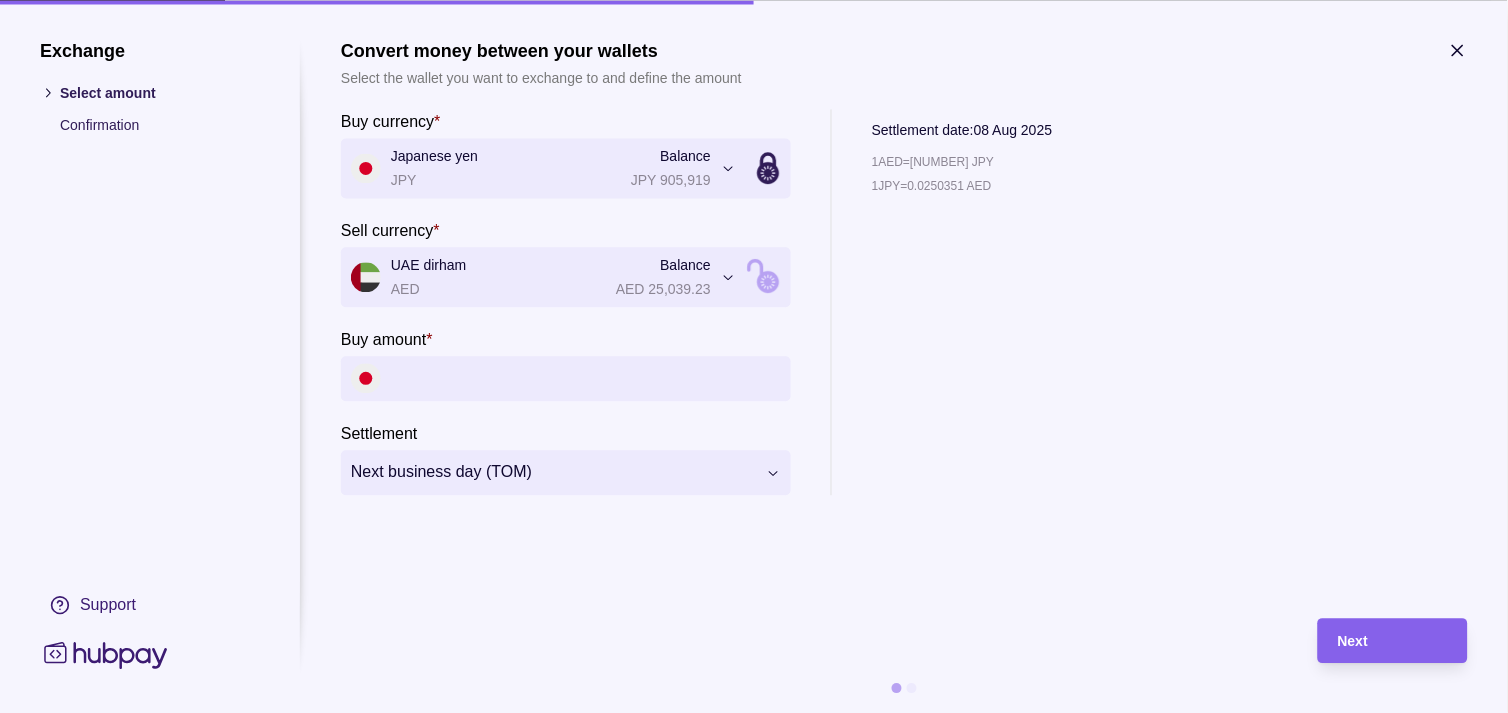 click 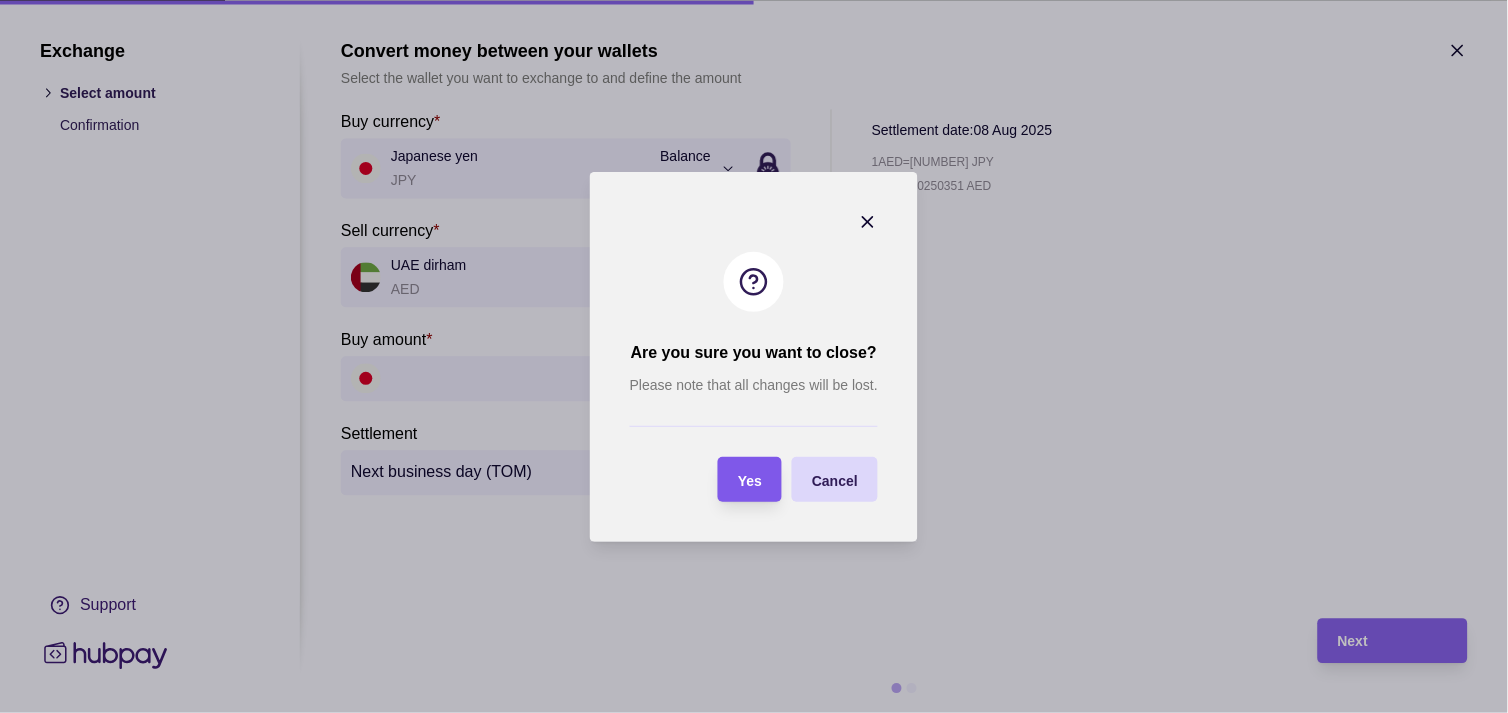 click on "Yes" at bounding box center (735, 479) 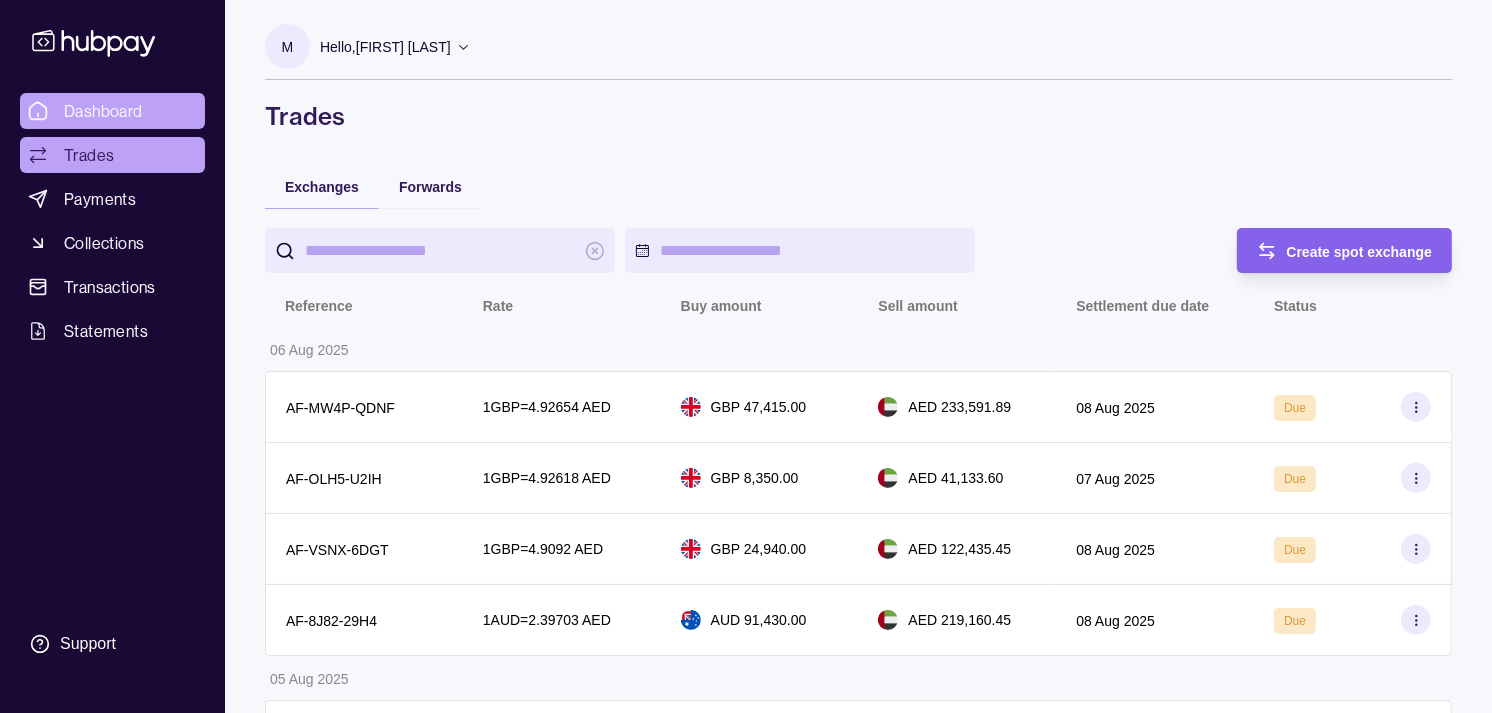 click on "Dashboard" at bounding box center [103, 111] 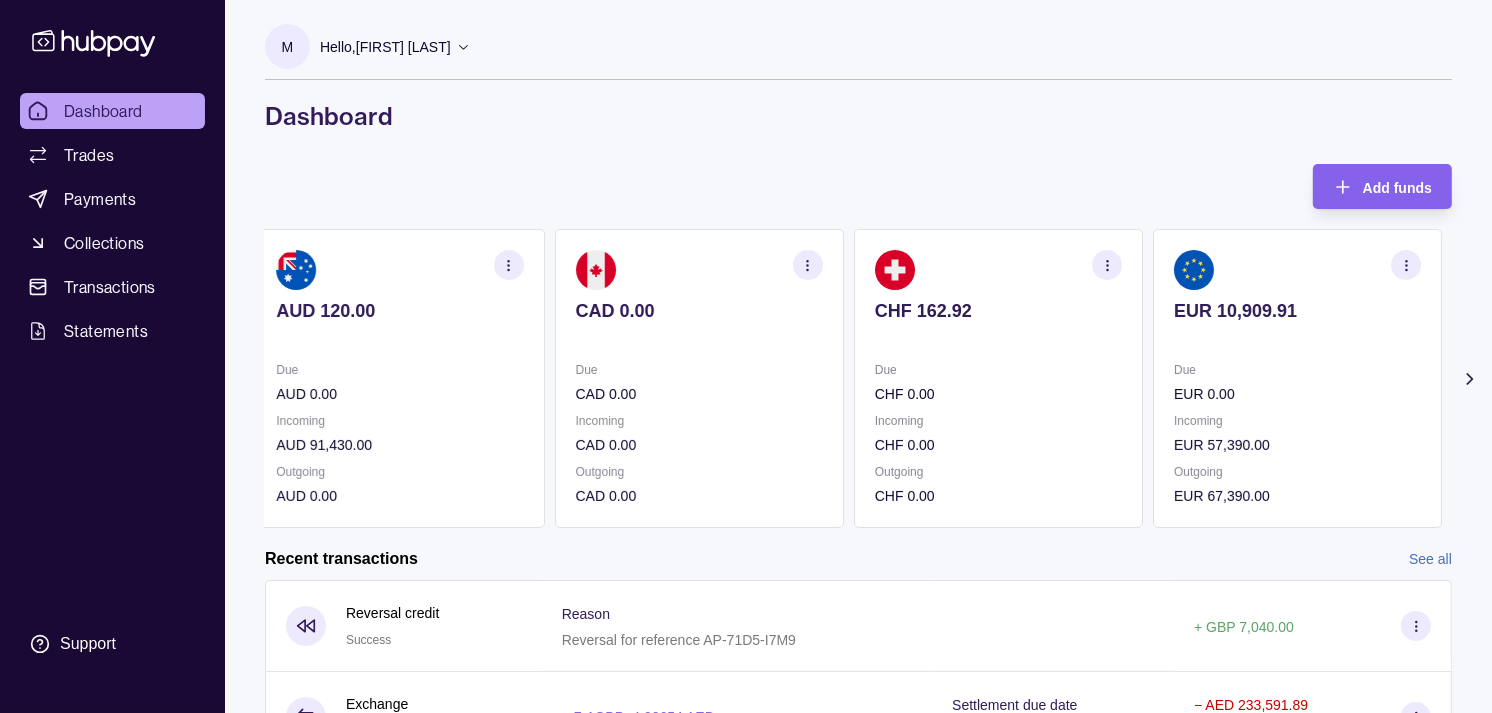 click on "Due CHF 0.00 Incoming CHF 0.00 Outgoing CHF 0.00" at bounding box center (998, 433) 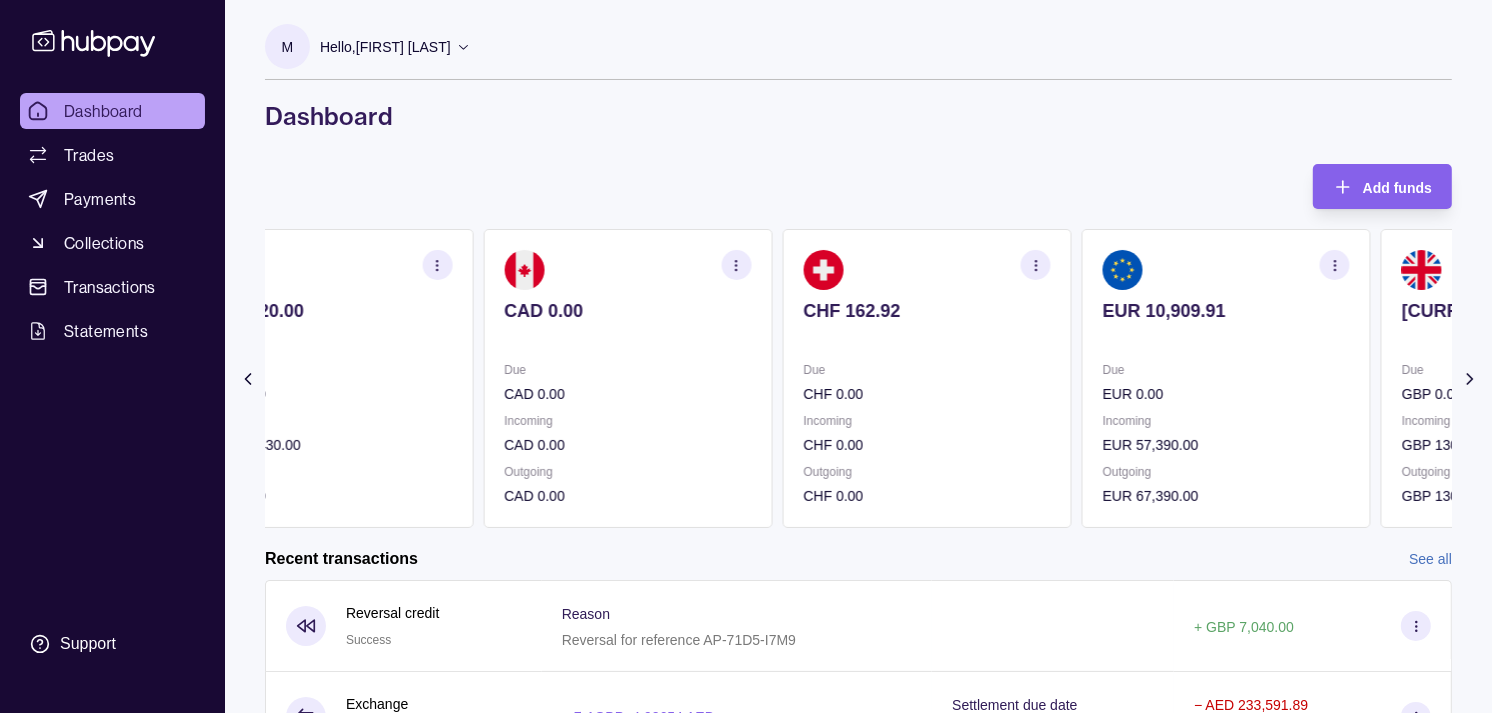 click on "Due EUR [AMOUNT] Incoming EUR [AMOUNT] Outgoing EUR [AMOUNT]" at bounding box center (1226, 433) 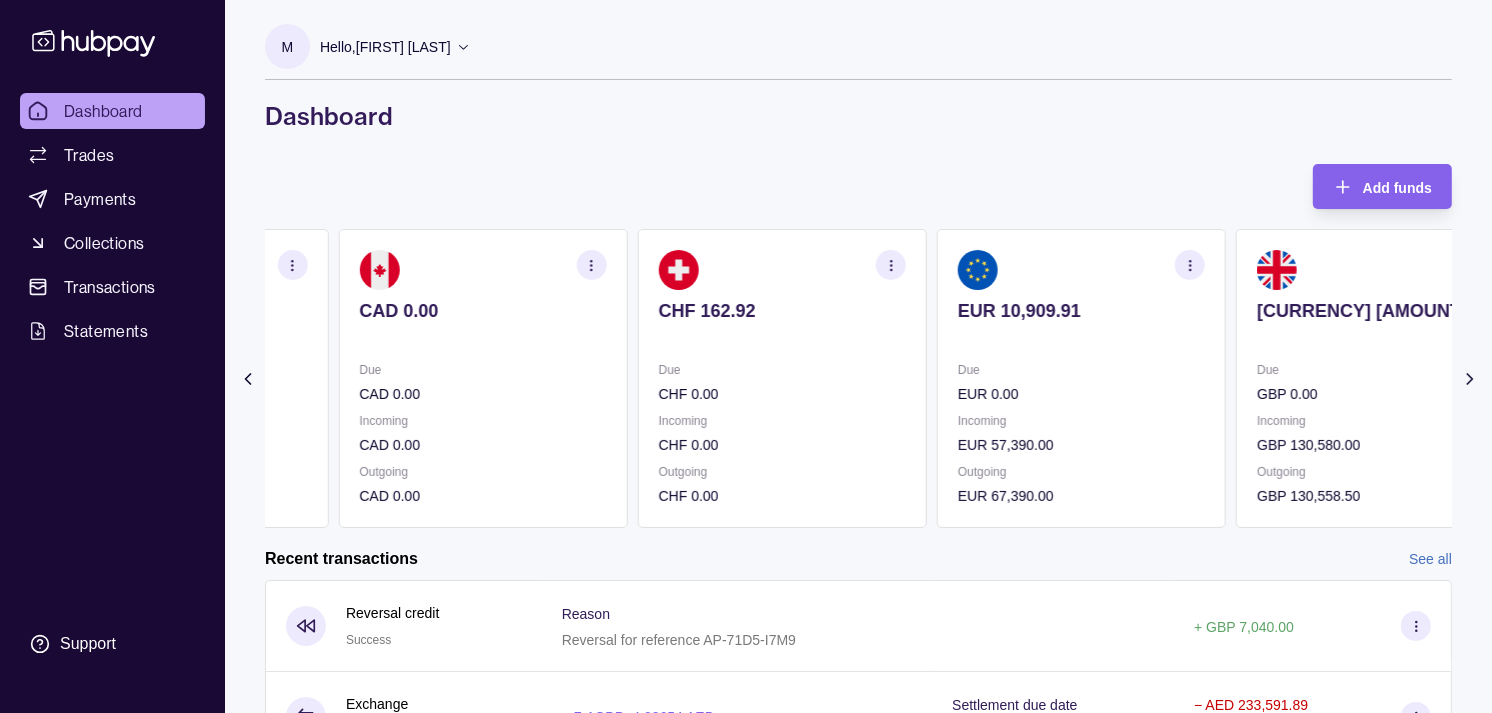 click on "CAD 0.00                                                                                                               Due CAD 0.00 Incoming CAD 0.00 Outgoing CAD 0.00" at bounding box center (482, 378) 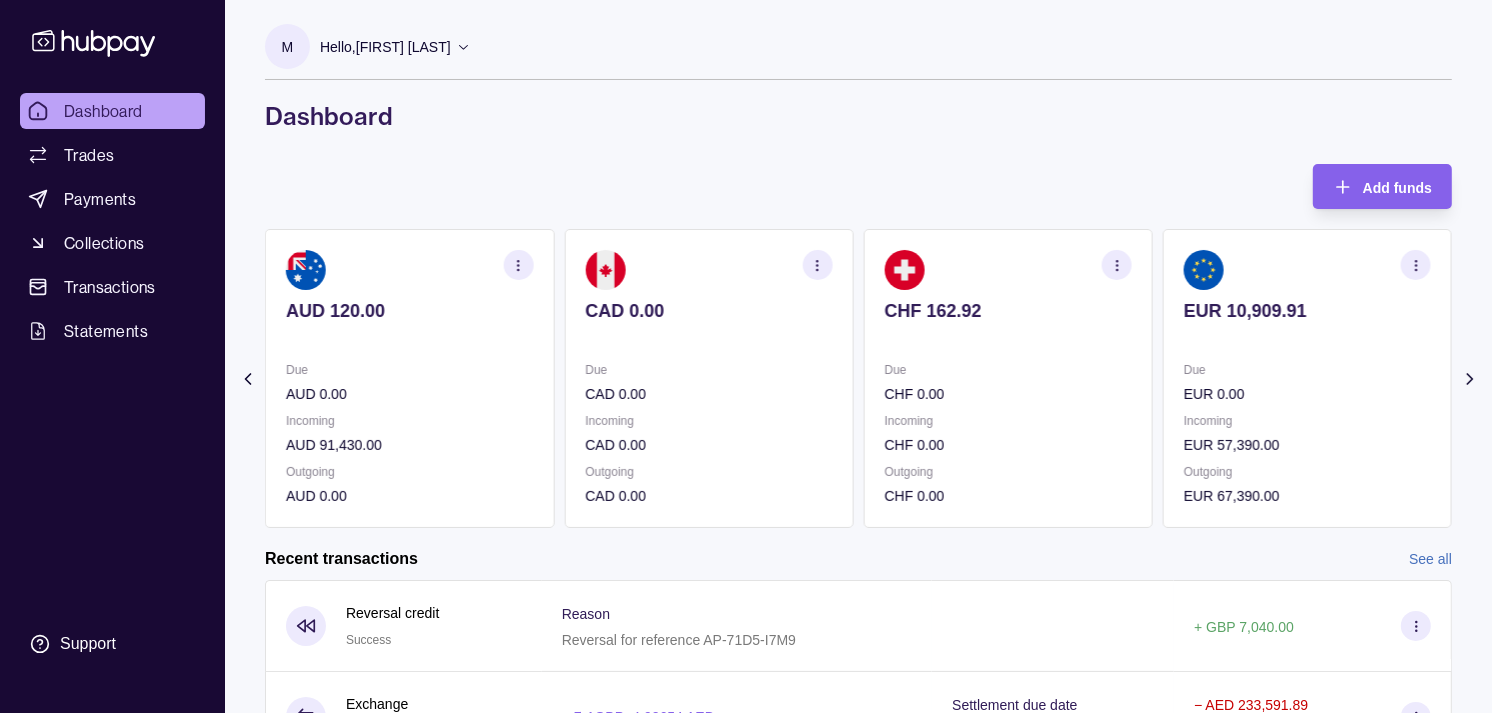 click on "CAD 0.00                                                                                                               Due CAD 0.00 Incoming CAD 0.00 Outgoing CAD 0.00" at bounding box center [708, 378] 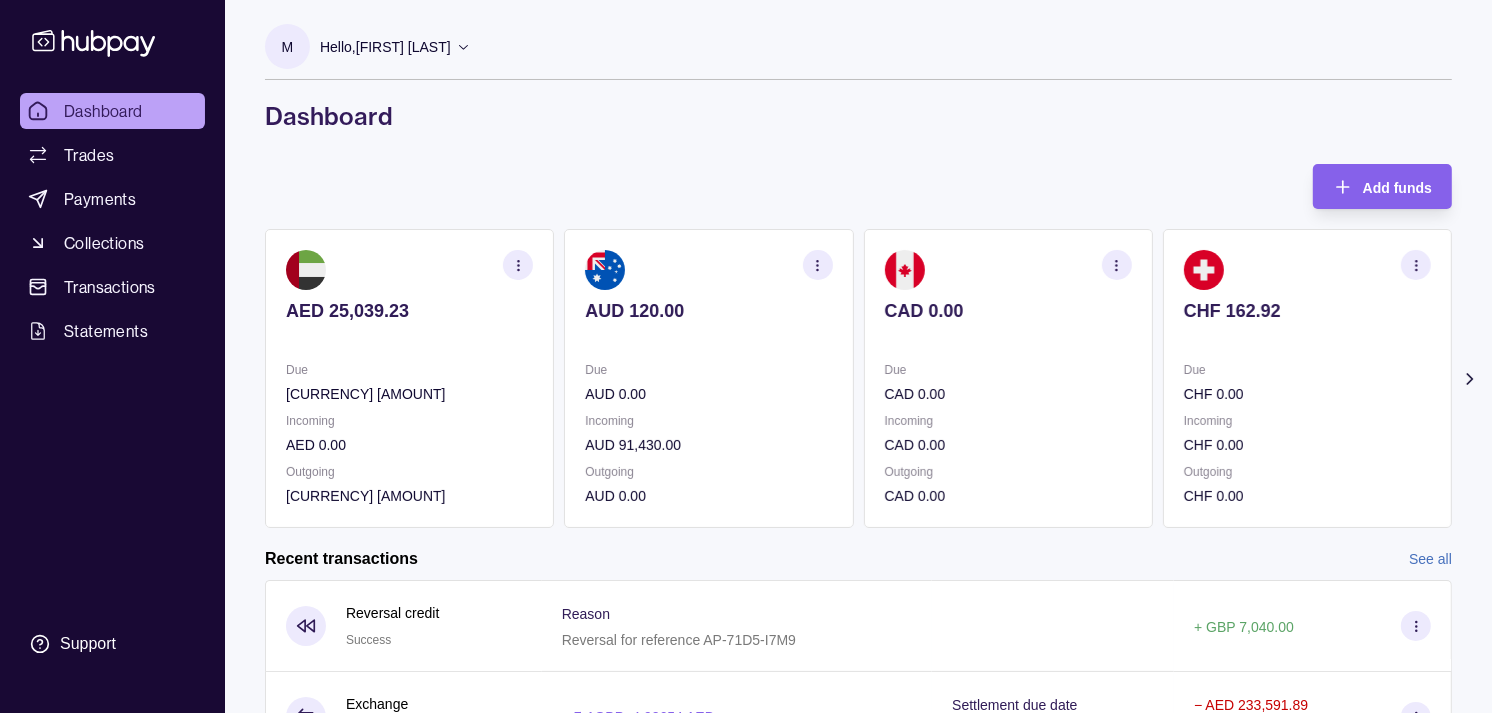 click on "Due" at bounding box center (708, 370) 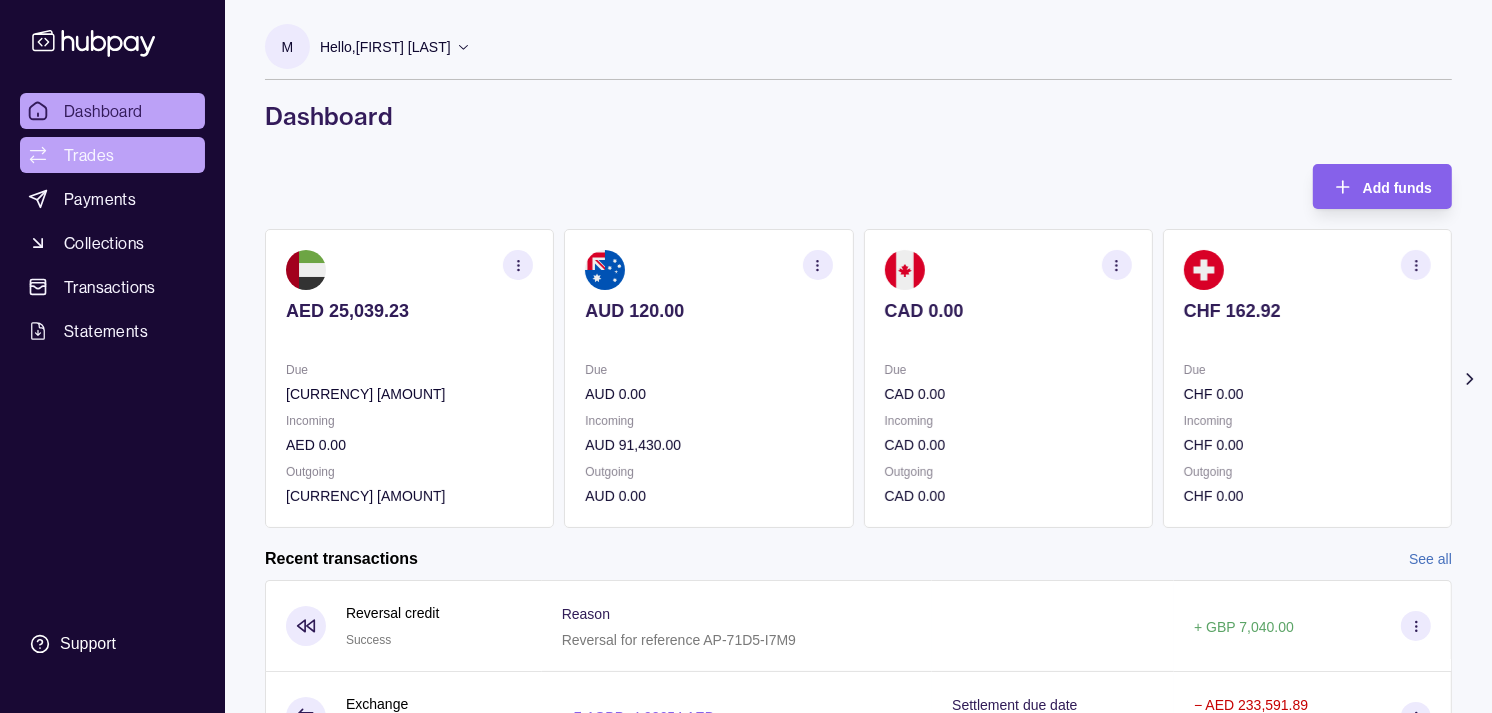 click on "Trades" at bounding box center (112, 155) 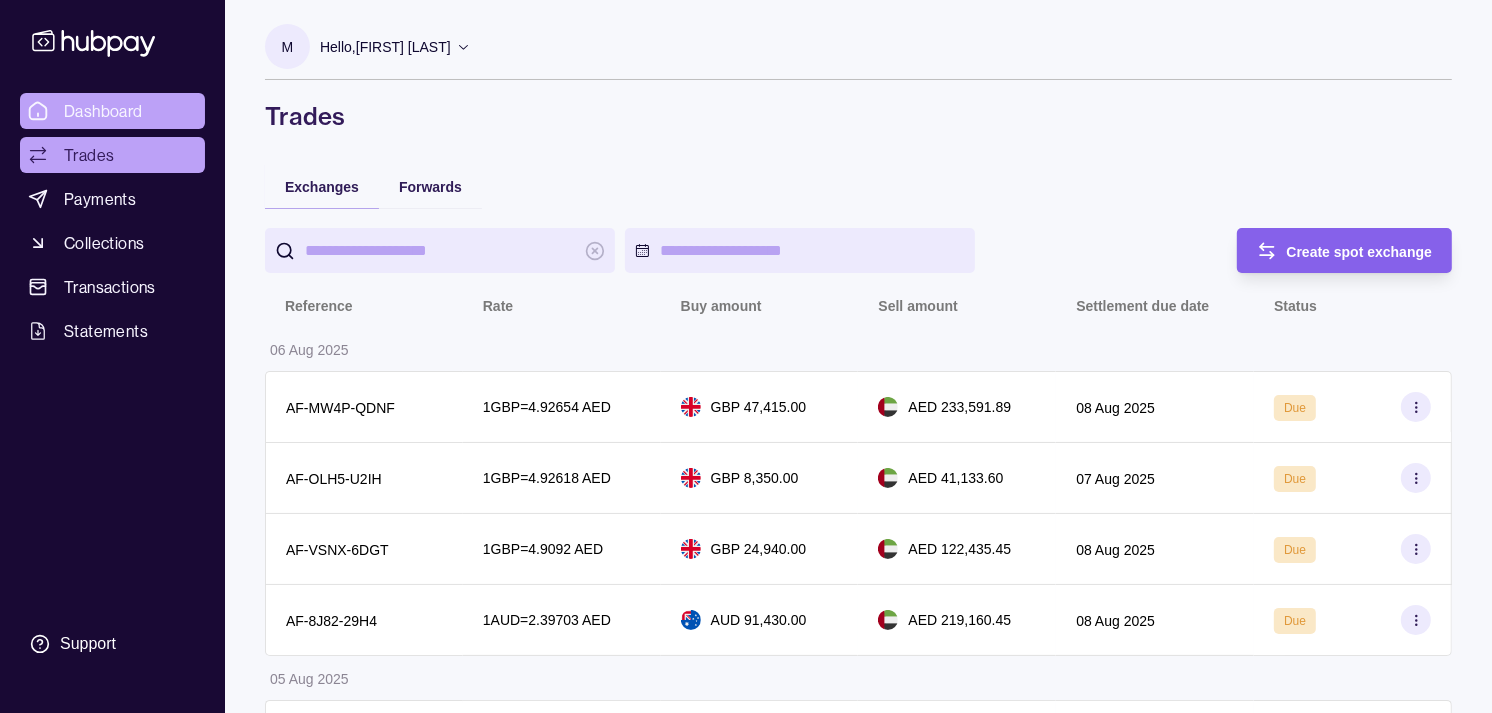 click on "Dashboard Trades Payments Collections Transactions Statements Support" at bounding box center [112, 356] 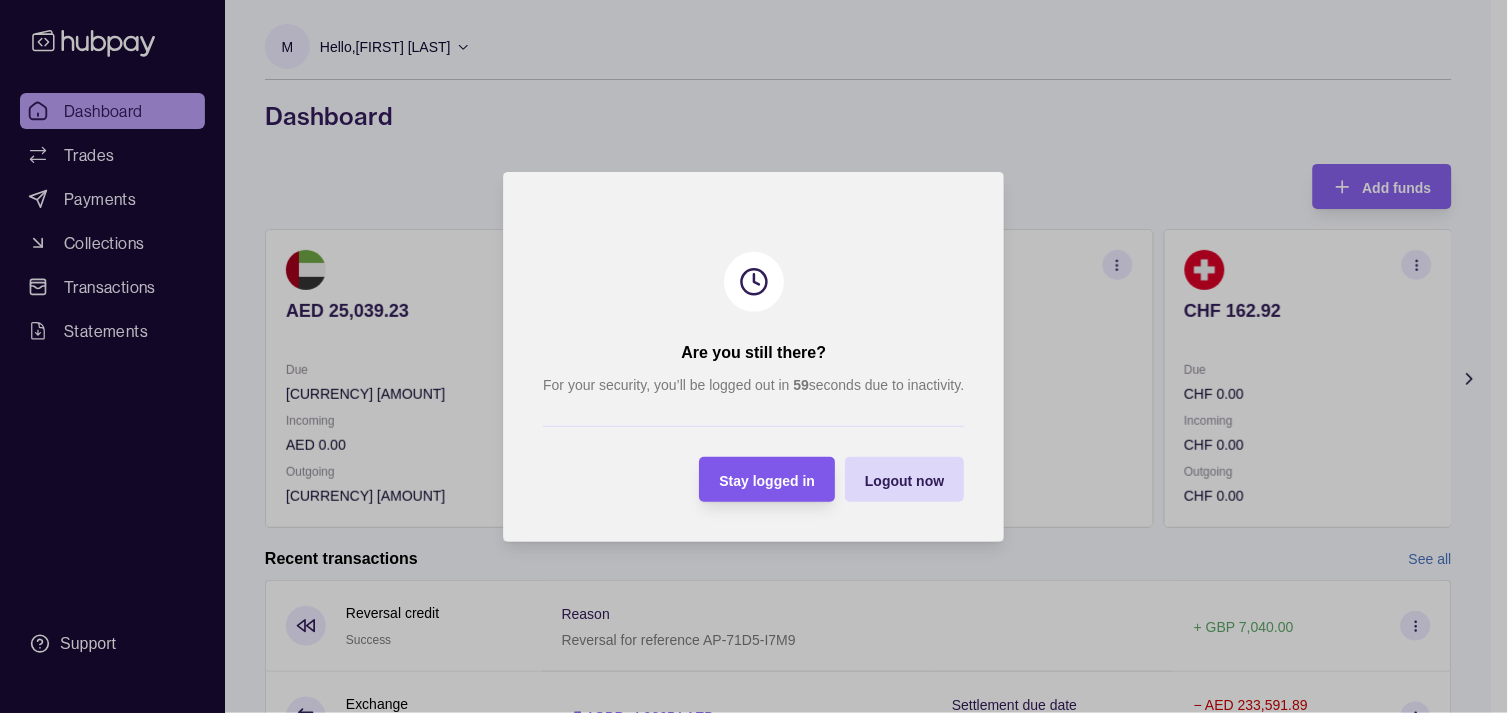 click on "Stay logged in" at bounding box center (768, 480) 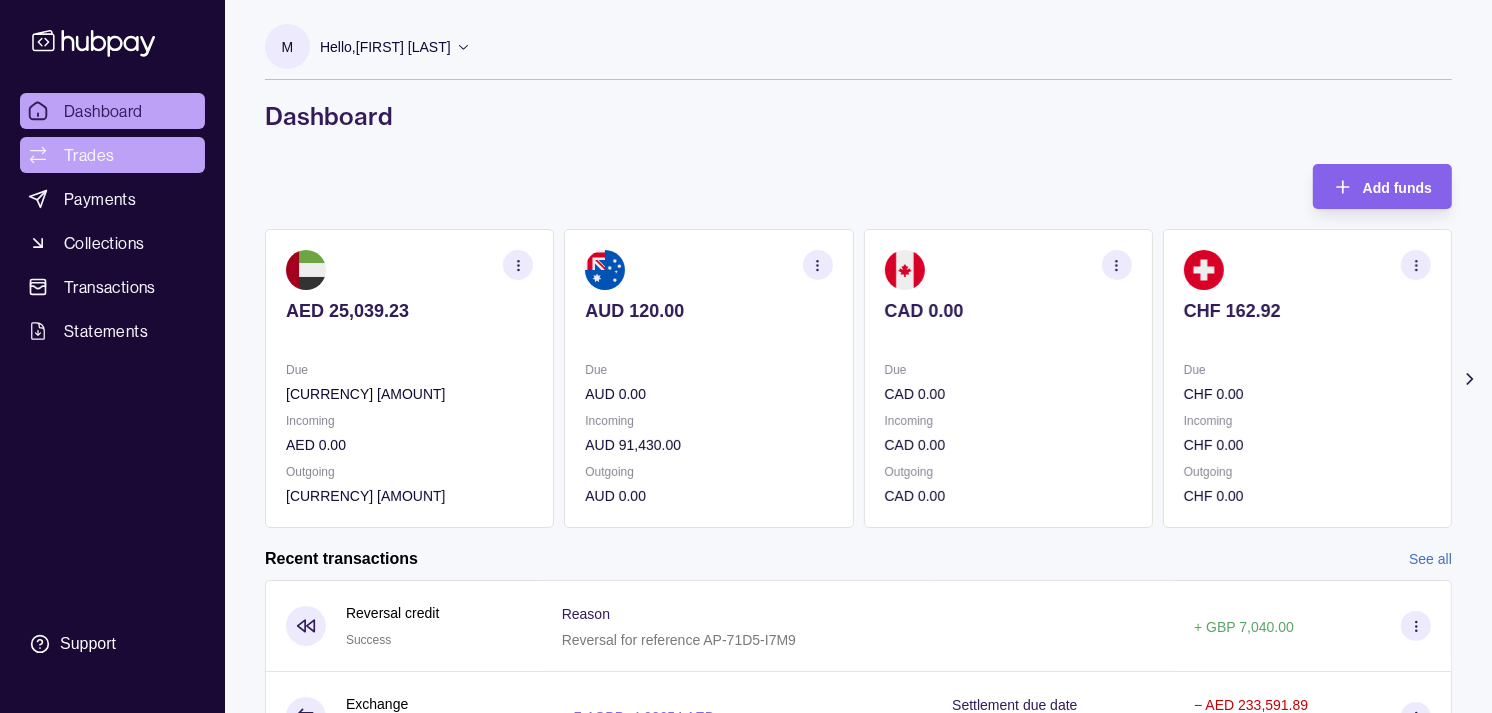 click on "Trades" at bounding box center [89, 155] 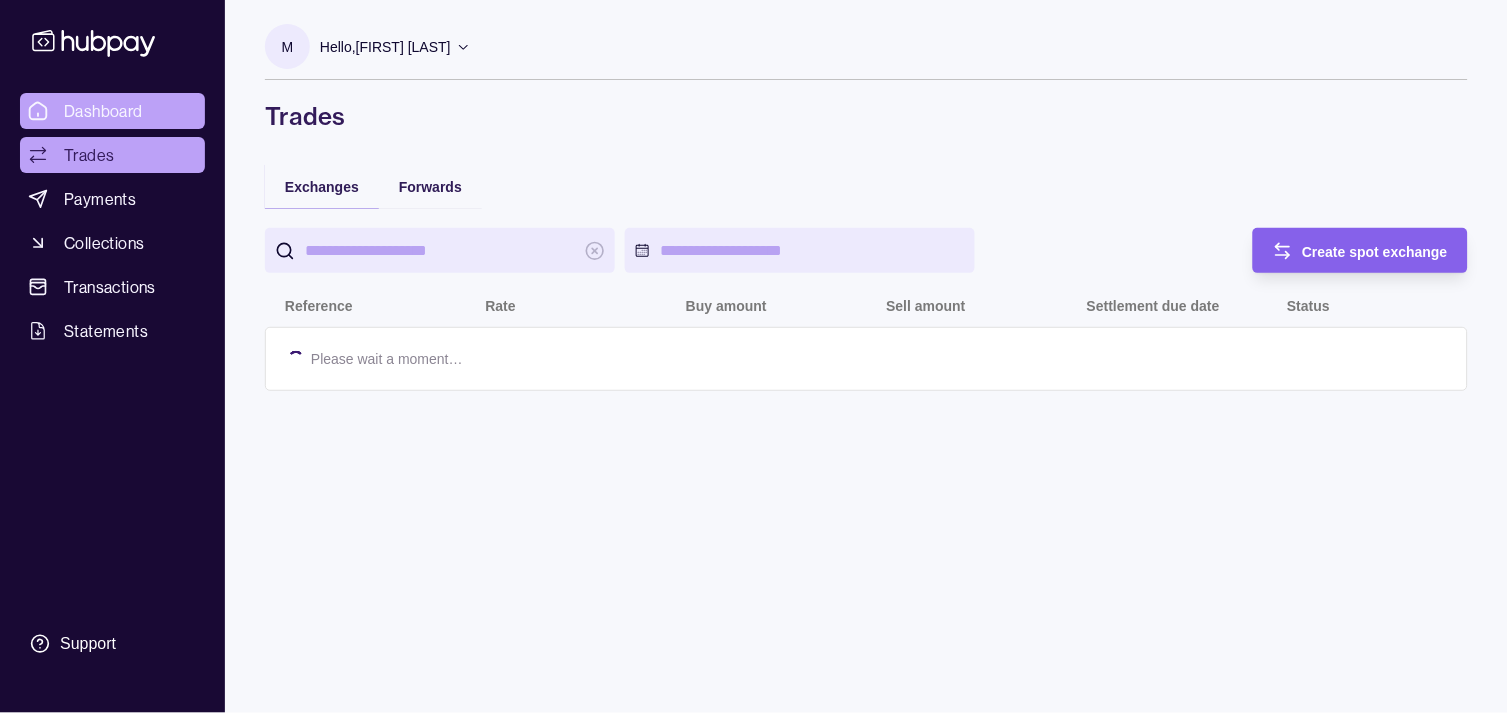 click on "Dashboard" at bounding box center (103, 111) 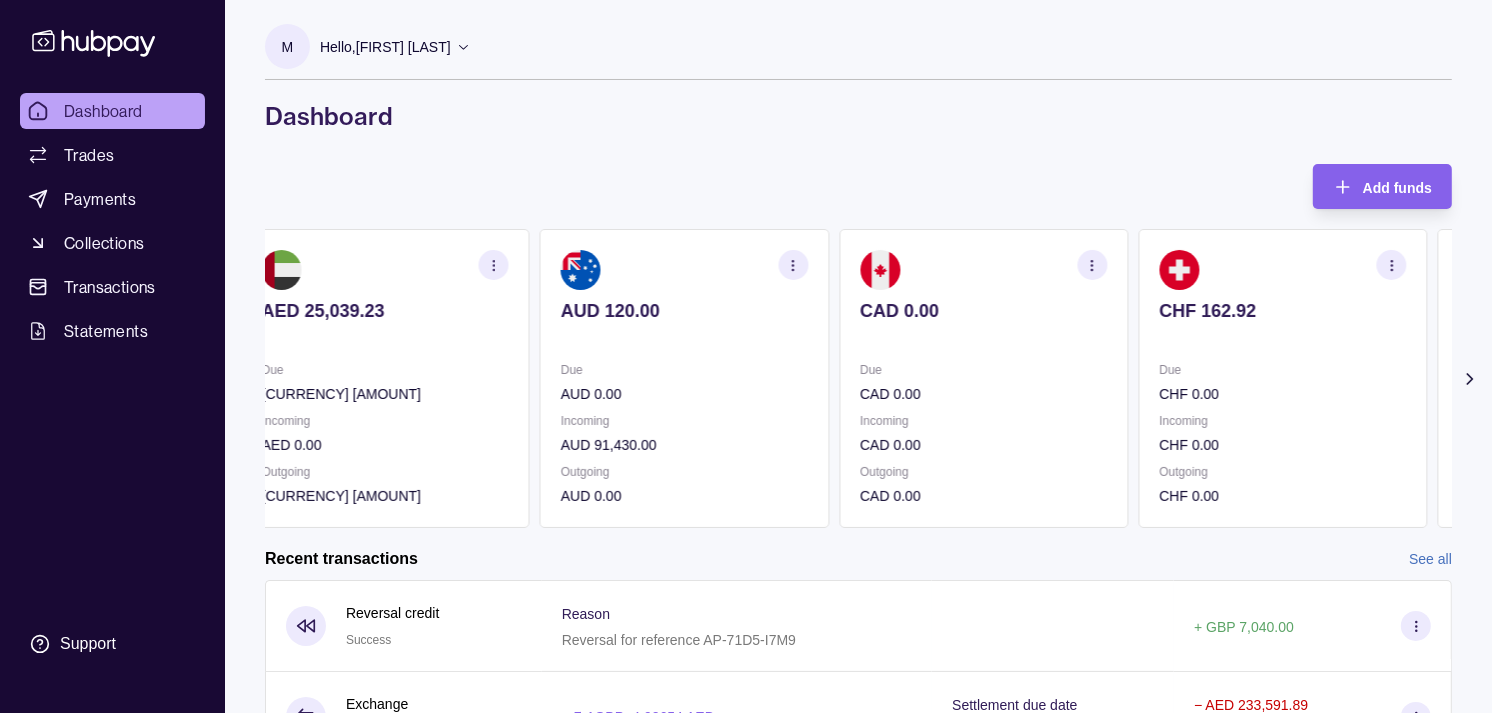 click on "[CURRENCY] [AMOUNT] Due [CURRENCY] [AMOUNT] Incoming [CURRENCY] [AMOUNT] Outgoing [CURRENCY] [AMOUNT]" at bounding box center (1282, 378) 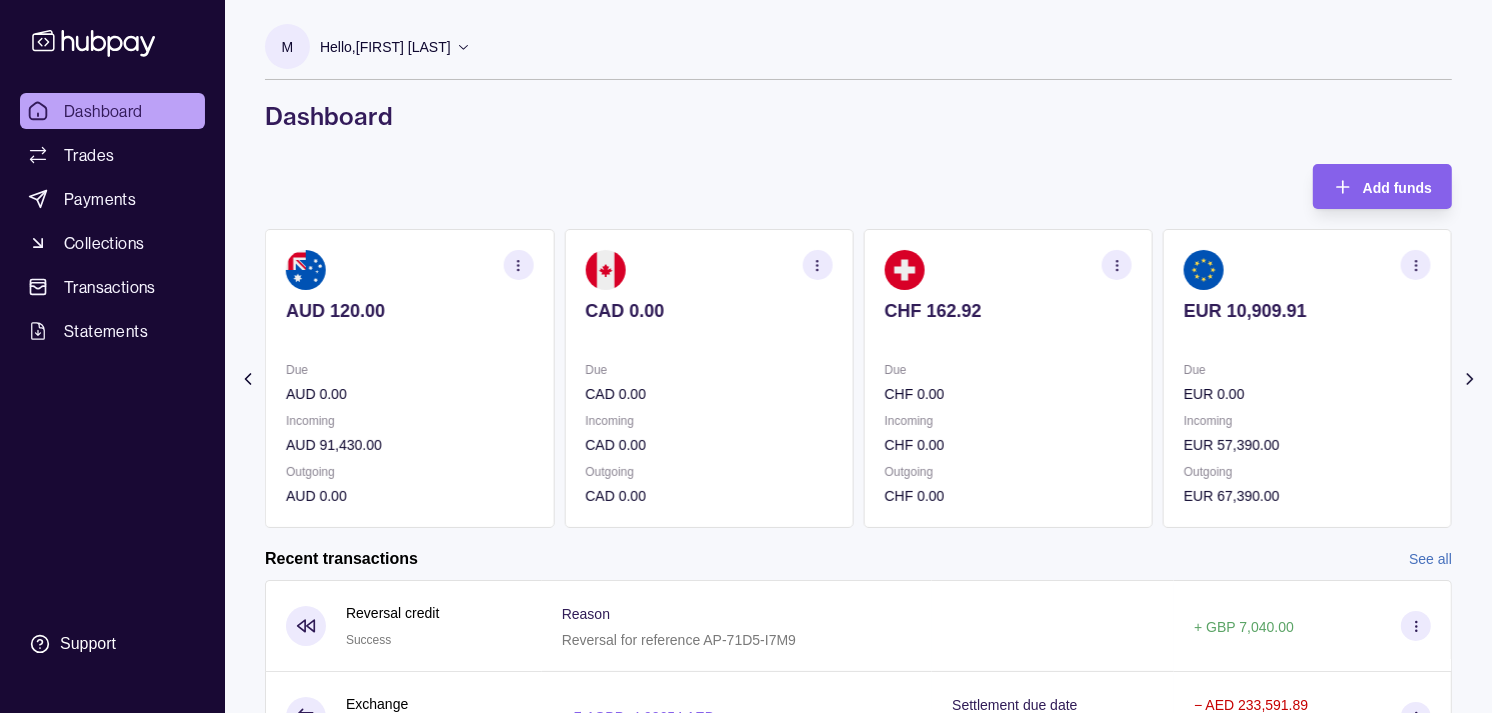 click on "EUR 10,909.91                                                                                                               Due EUR 0.00 Incoming EUR 57,390.00 Outgoing EUR 67,390.00" at bounding box center [1307, 378] 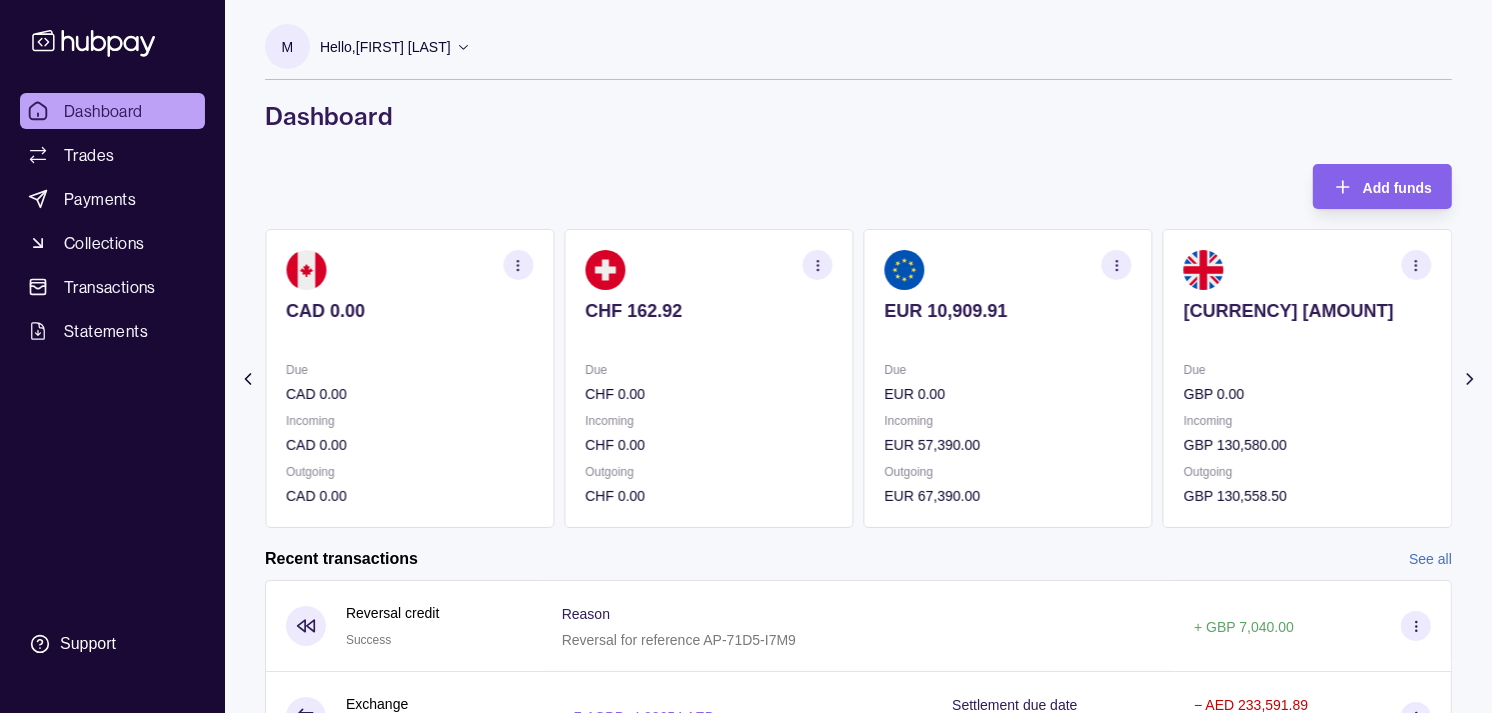 click on "[CURRENCY] [AMOUNT] Due [CURRENCY] [AMOUNT] Incoming [CURRENCY] [AMOUNT] Outgoing [CURRENCY] [AMOUNT]" at bounding box center (1307, 378) 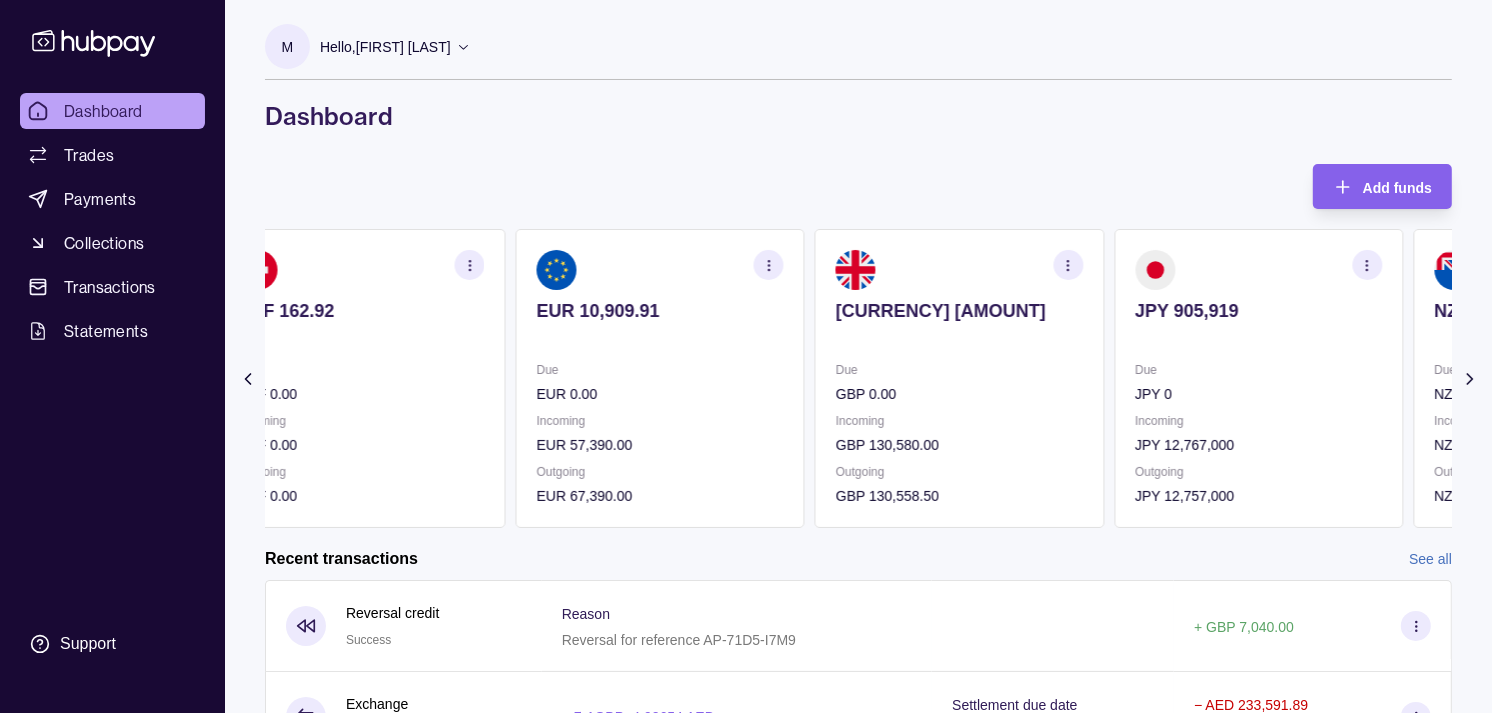 click on "[CURRENCY] [AMOUNT] Due [CURRENCY] [AMOUNT] Incoming [CURRENCY] [AMOUNT] Outgoing [CURRENCY] [AMOUNT]" at bounding box center (959, 378) 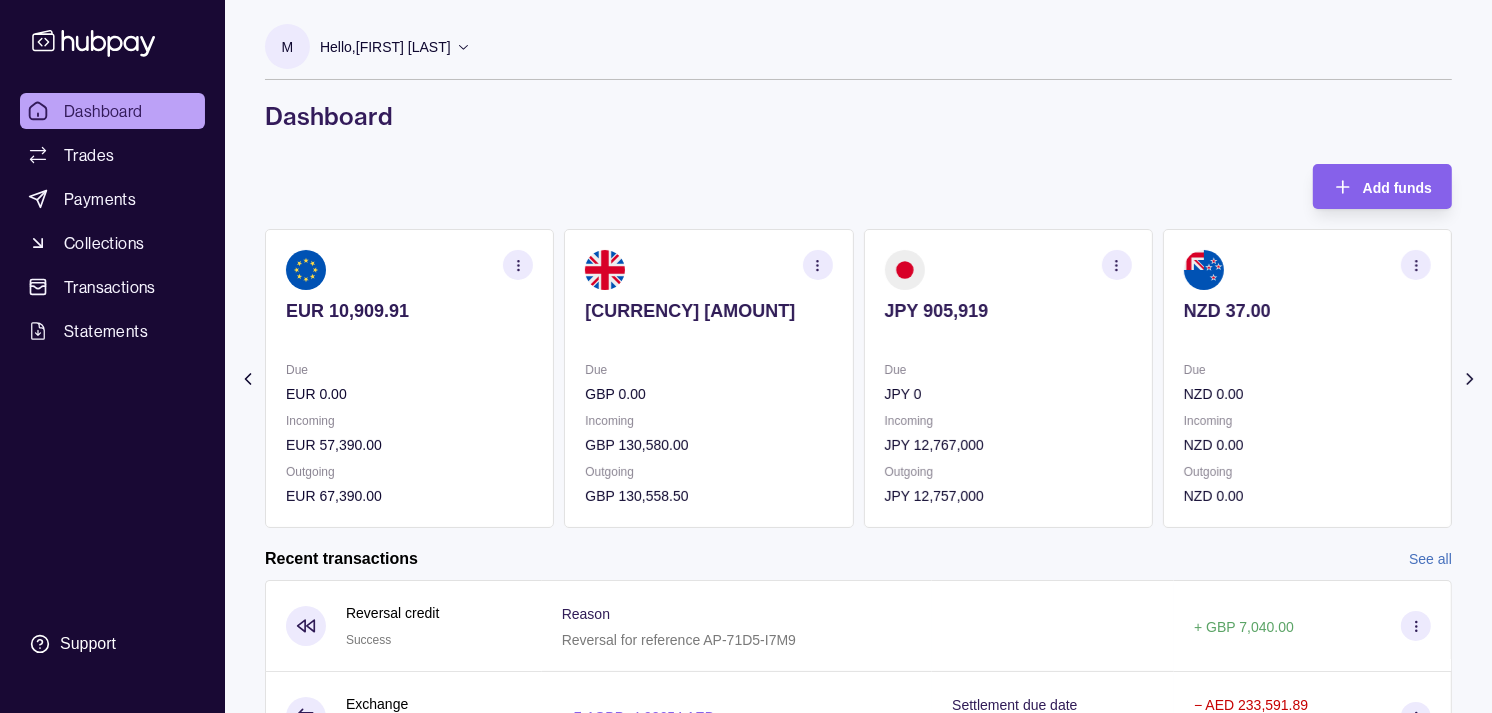 click on "JPY 0" at bounding box center [1008, 394] 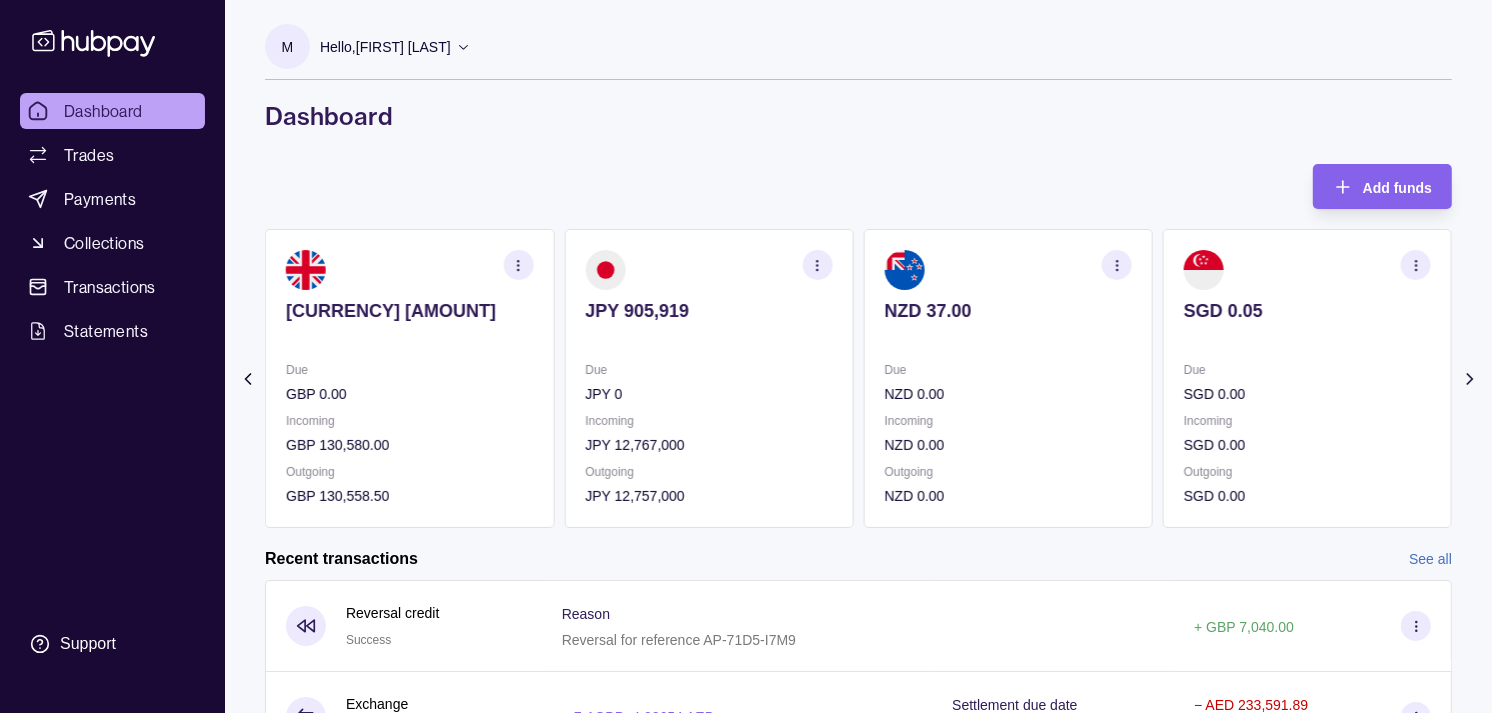 click on "NZD 0.00" at bounding box center [1008, 394] 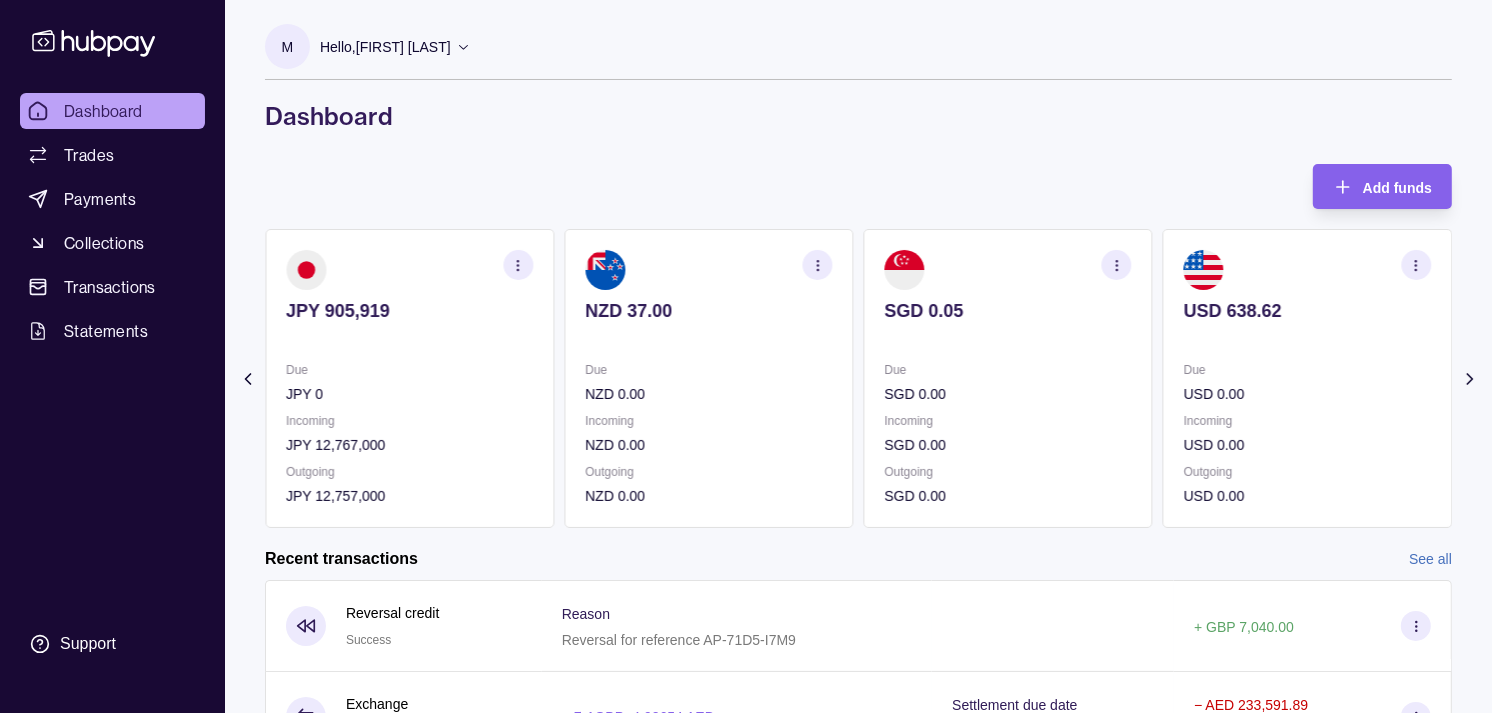 click on "Due NZD 0.00" at bounding box center (708, 382) 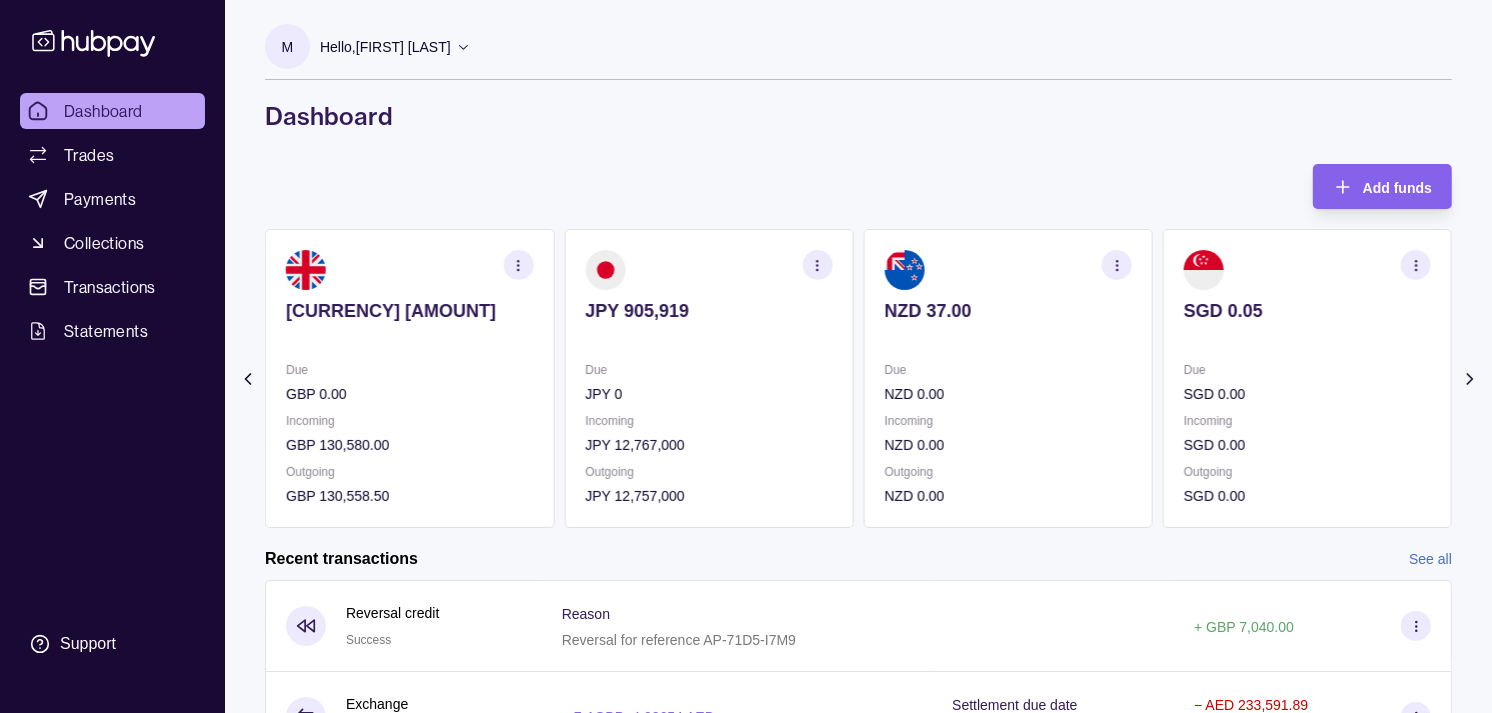 click on "Due" at bounding box center (708, 370) 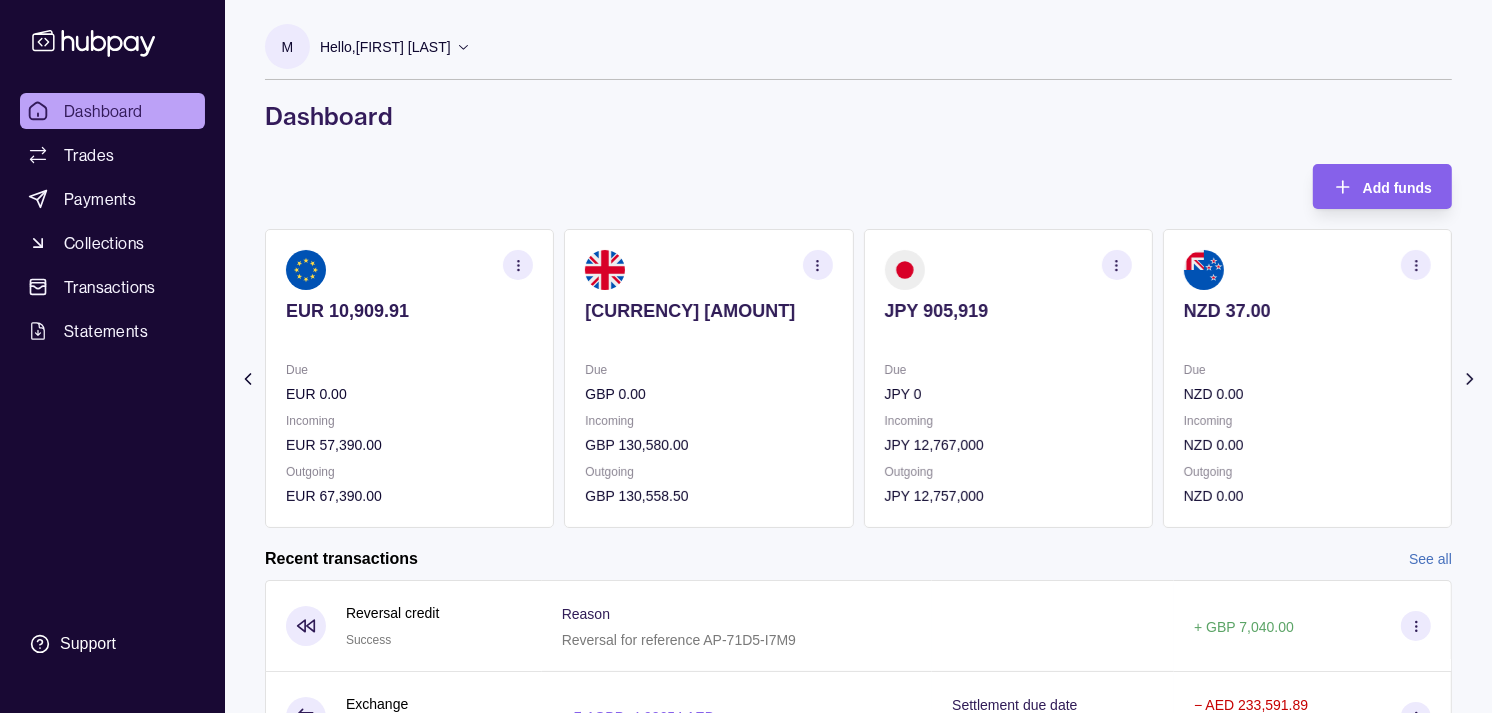 click on "Due" at bounding box center (708, 370) 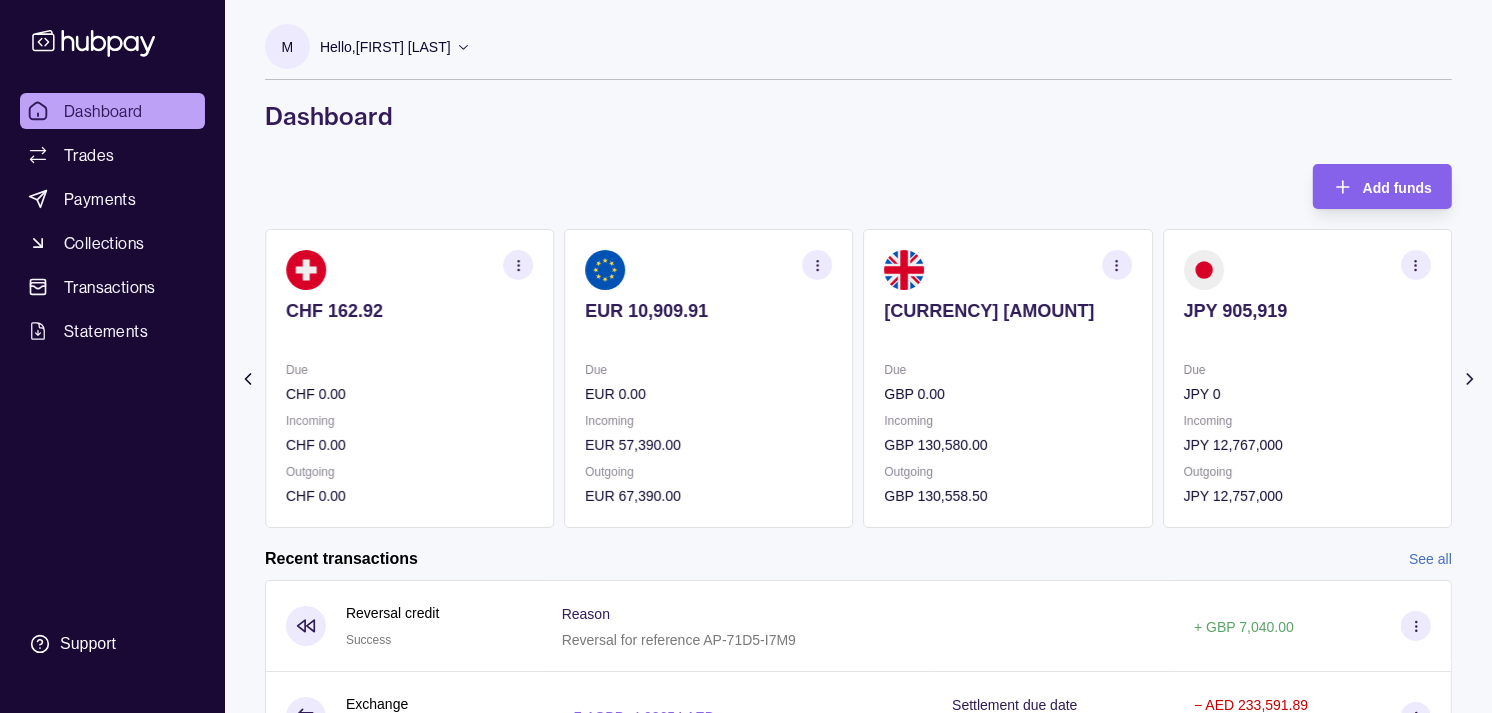 click on "[CURRENCY] [AMOUNT] Due [CURRENCY] [AMOUNT] Incoming [CURRENCY] [AMOUNT] Outgoing [CURRENCY] [AMOUNT]" at bounding box center (409, 378) 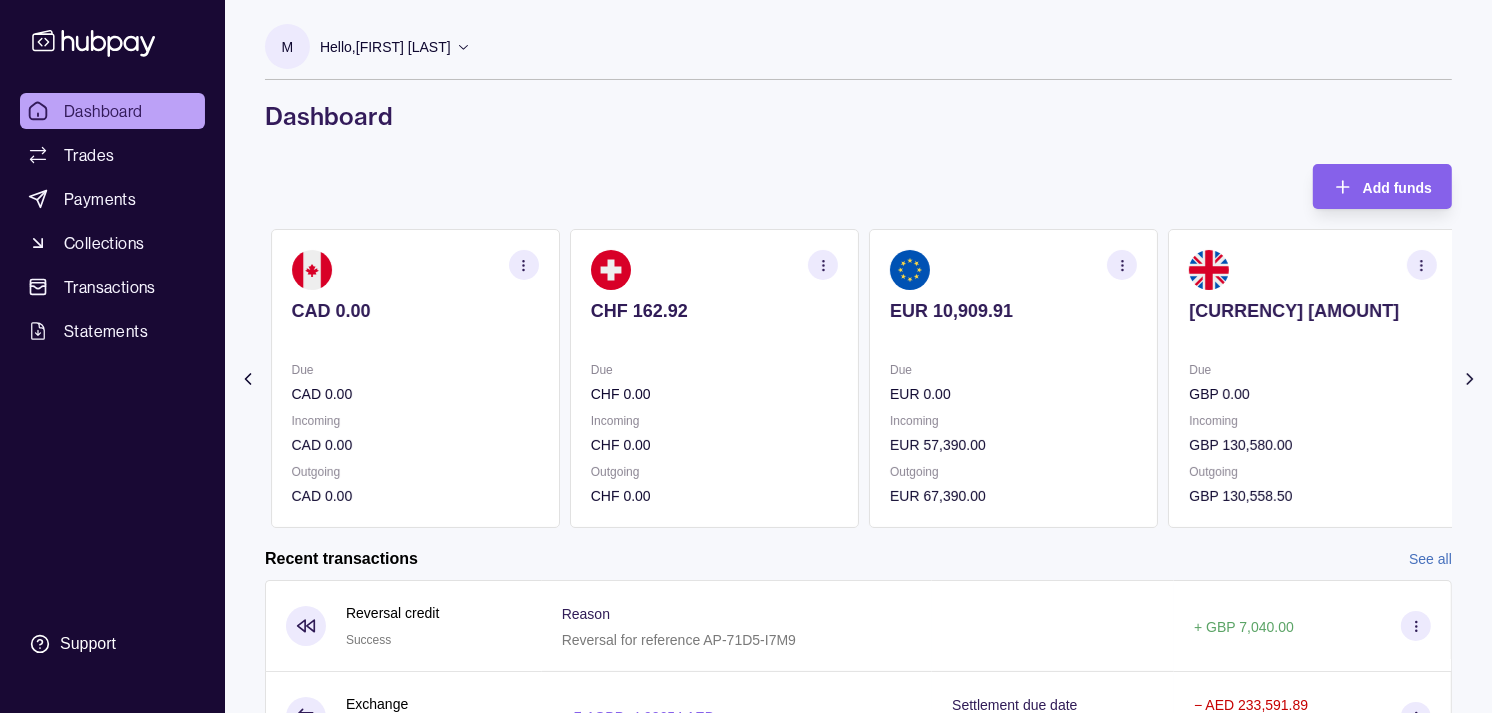 click at bounding box center [415, 338] 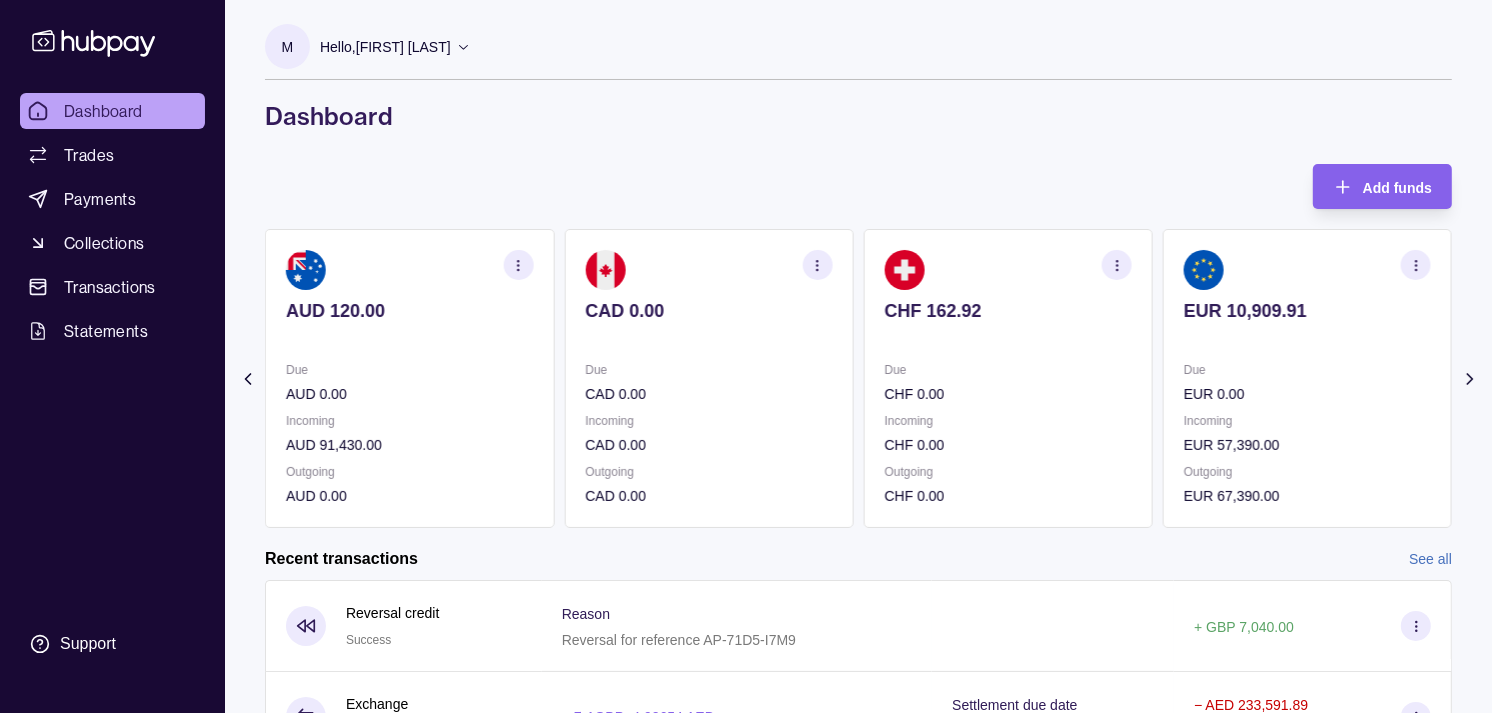 click at bounding box center (409, 338) 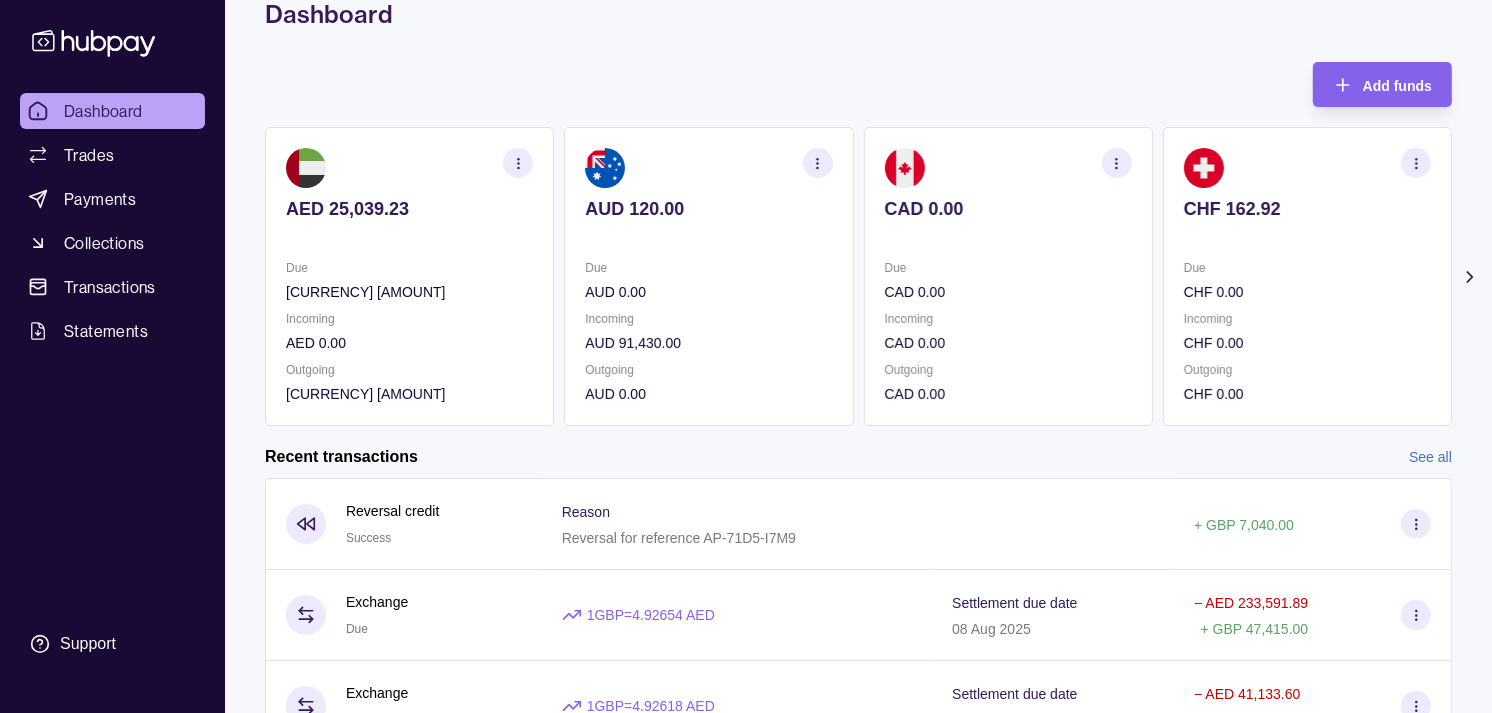 scroll, scrollTop: 222, scrollLeft: 0, axis: vertical 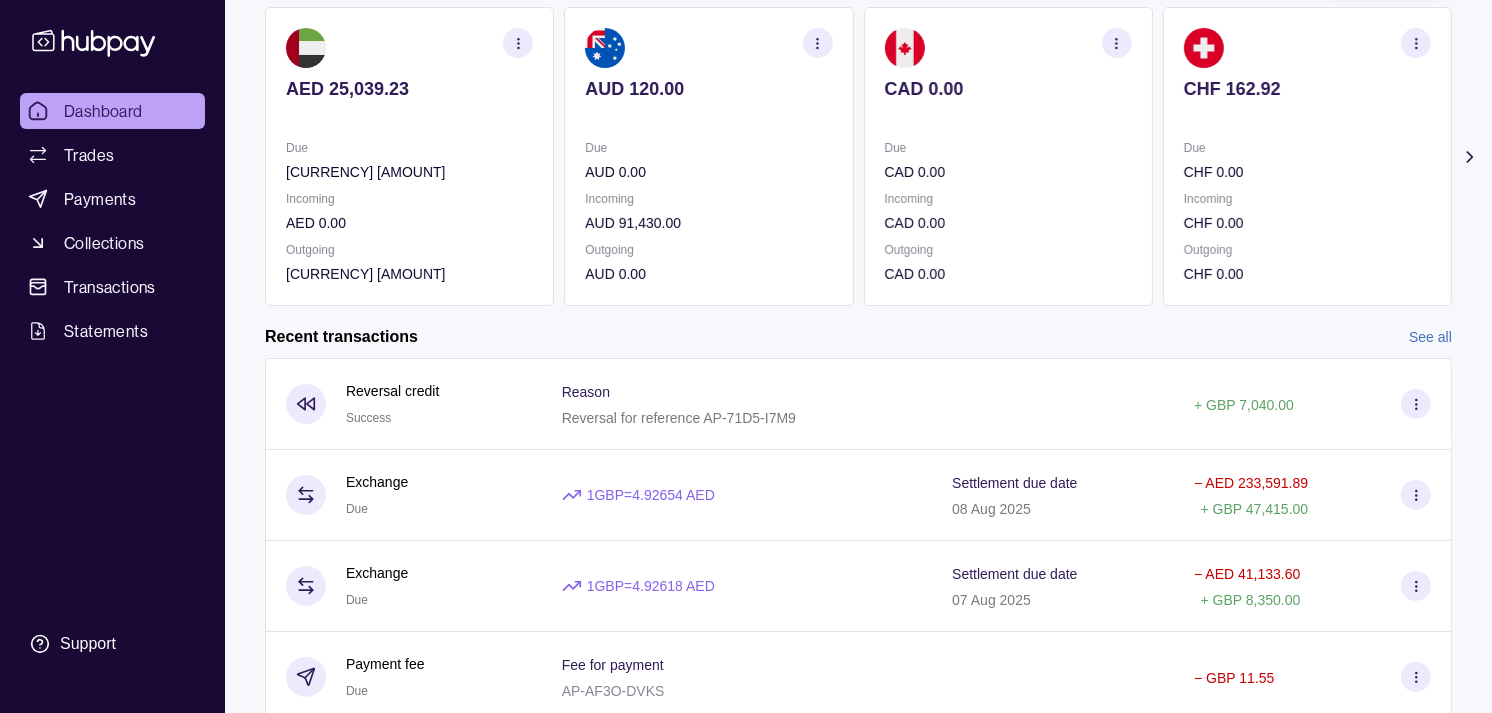 click on "[CURRENCY] [AMOUNT]" at bounding box center [409, 172] 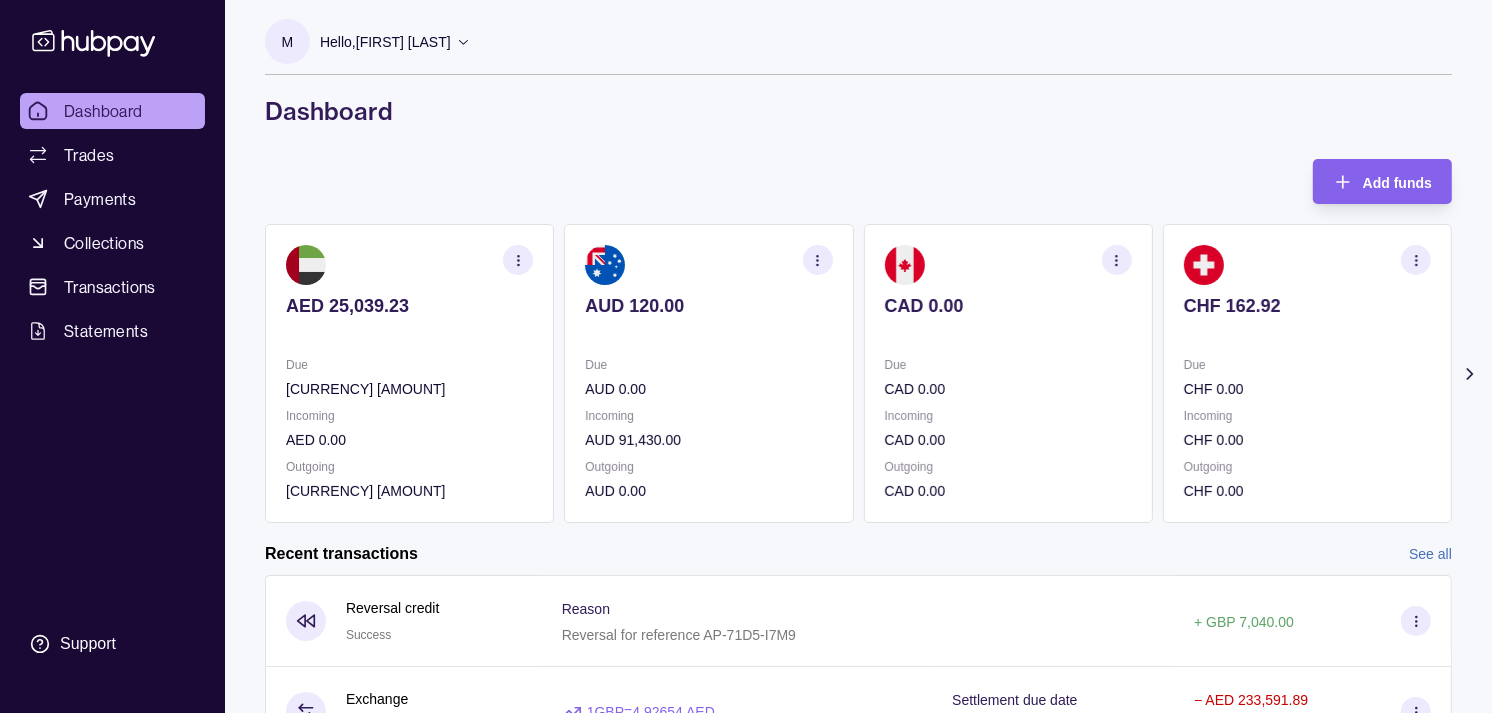 scroll, scrollTop: 0, scrollLeft: 0, axis: both 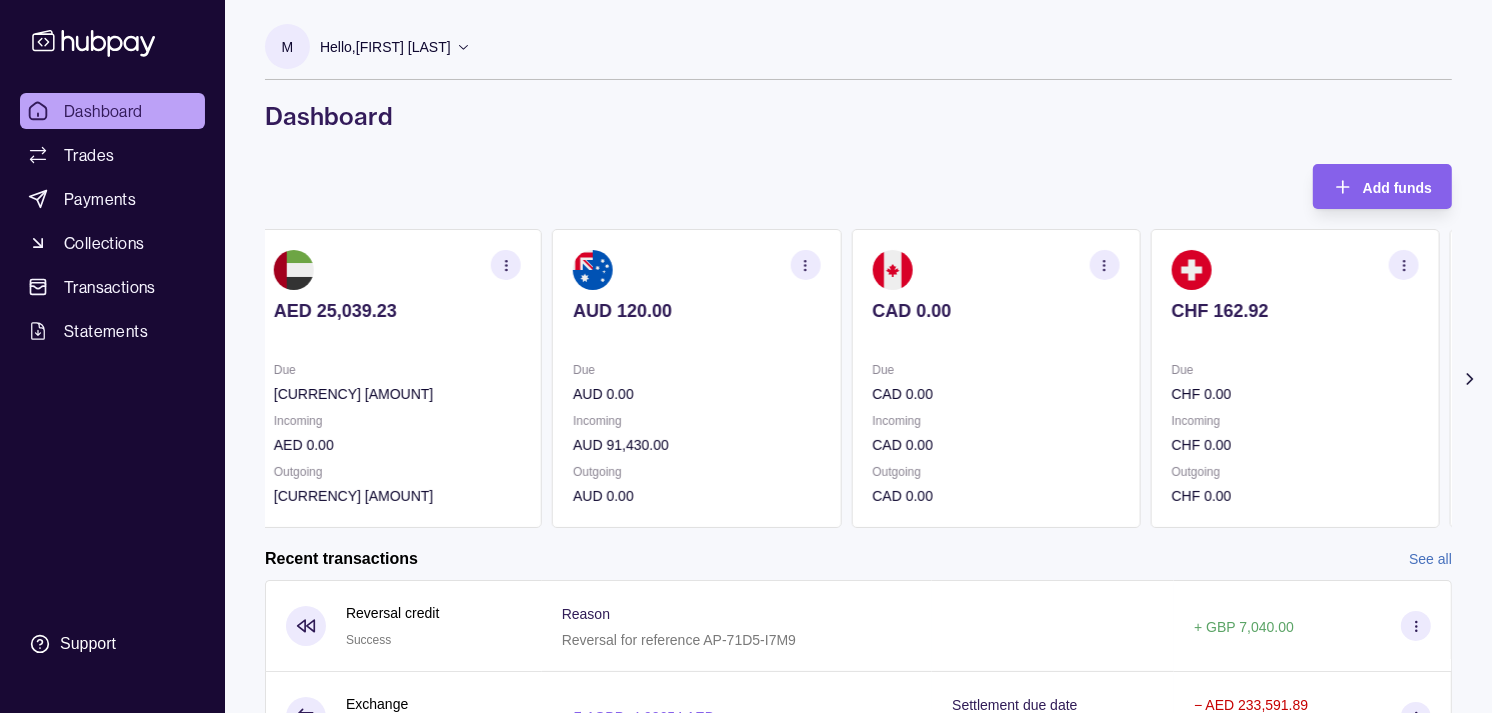 click on "CAD 0.00                                                                                                               Due CAD 0.00 Incoming CAD 0.00 Outgoing CAD 0.00" at bounding box center (995, 378) 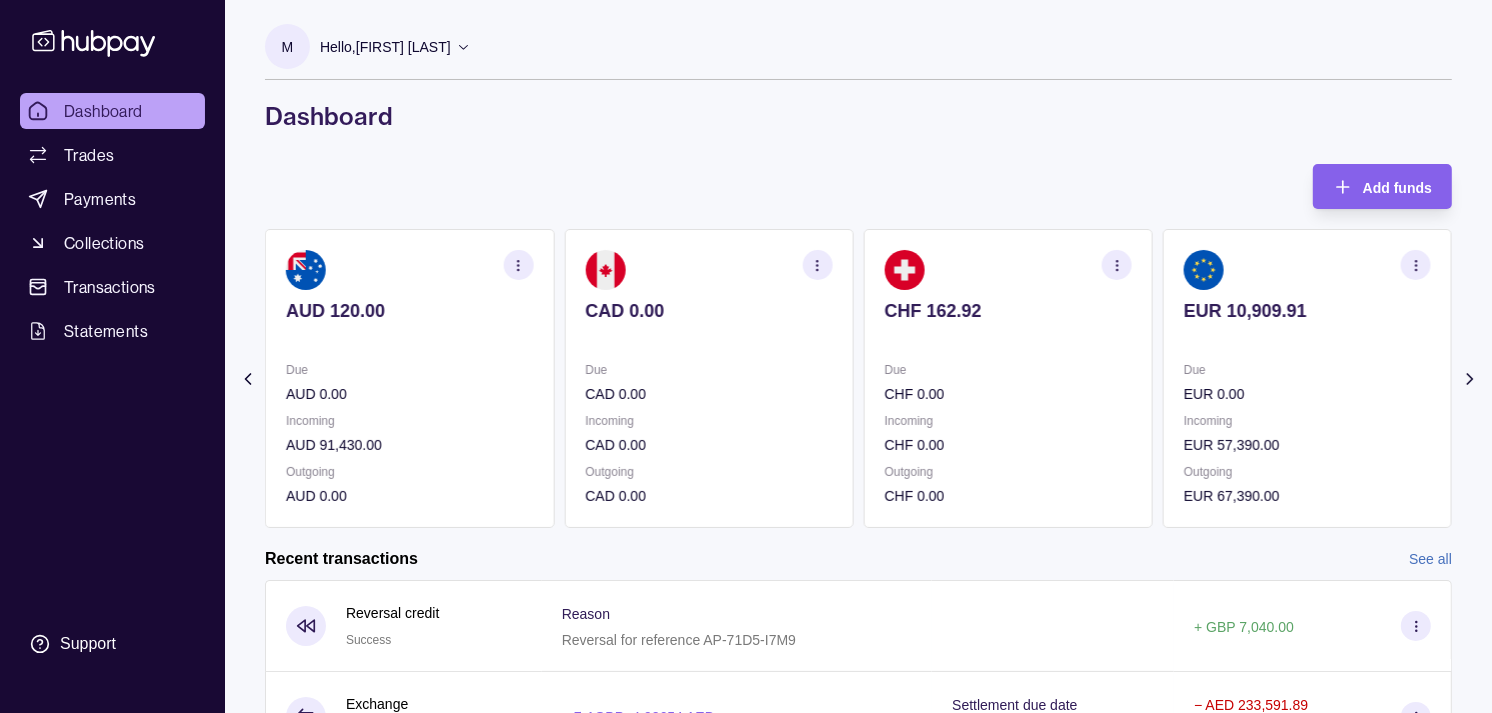 click on "CHF 162.92" at bounding box center (1008, 311) 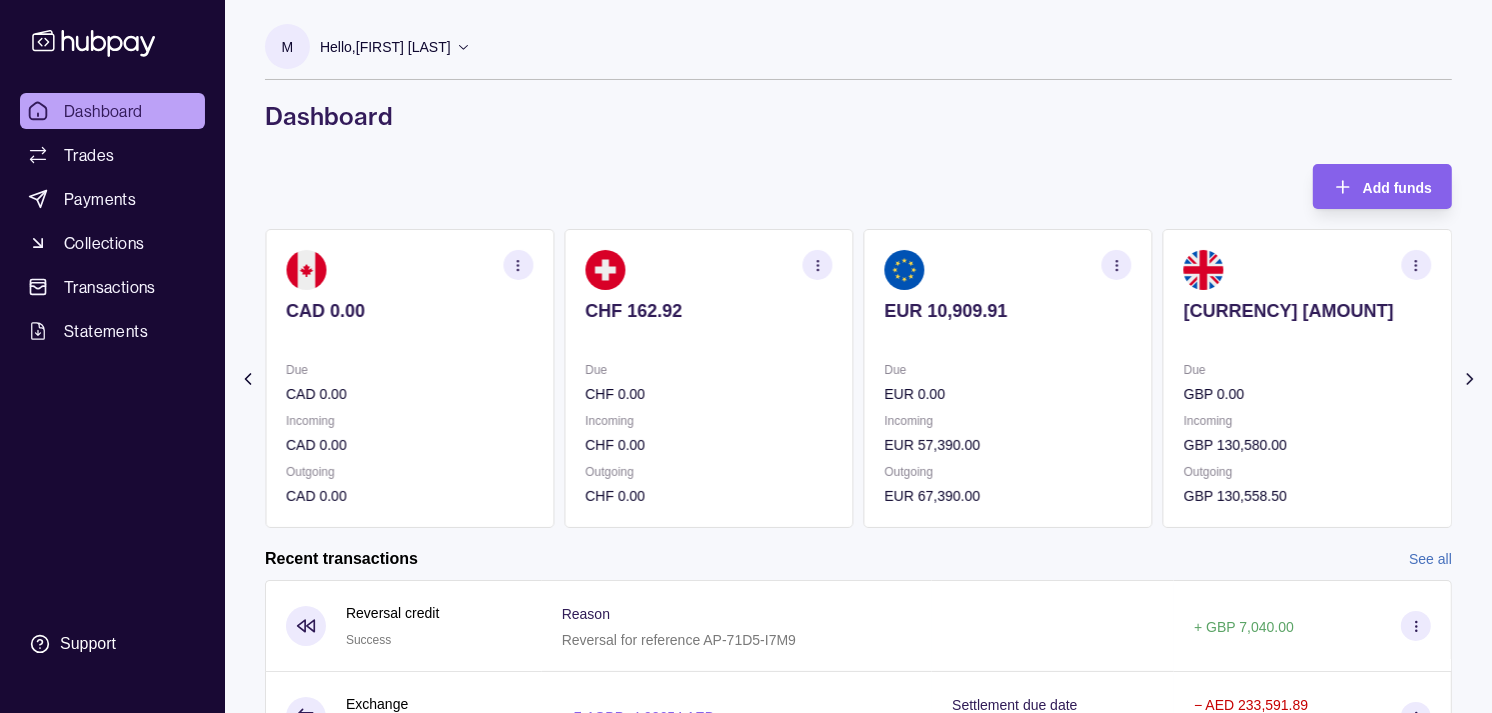 click on "EUR 10,909.91                                                                                                               Due EUR 0.00 Incoming EUR 57,390.00 Outgoing EUR 67,390.00" at bounding box center (1008, 378) 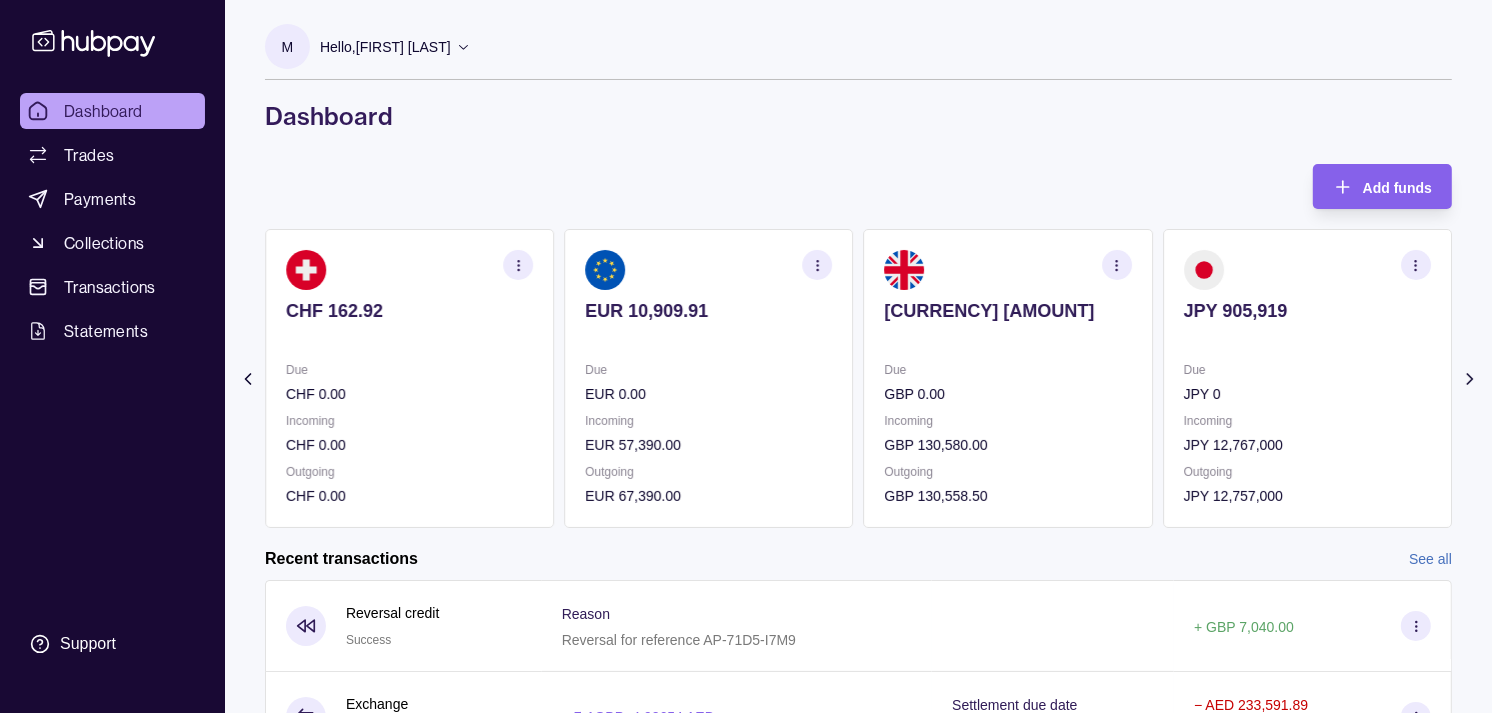 click on "[CURRENCY] [AMOUNT] Due [CURRENCY] [AMOUNT] Incoming [CURRENCY] [AMOUNT] Outgoing [CURRENCY] [AMOUNT]" at bounding box center (1008, 378) 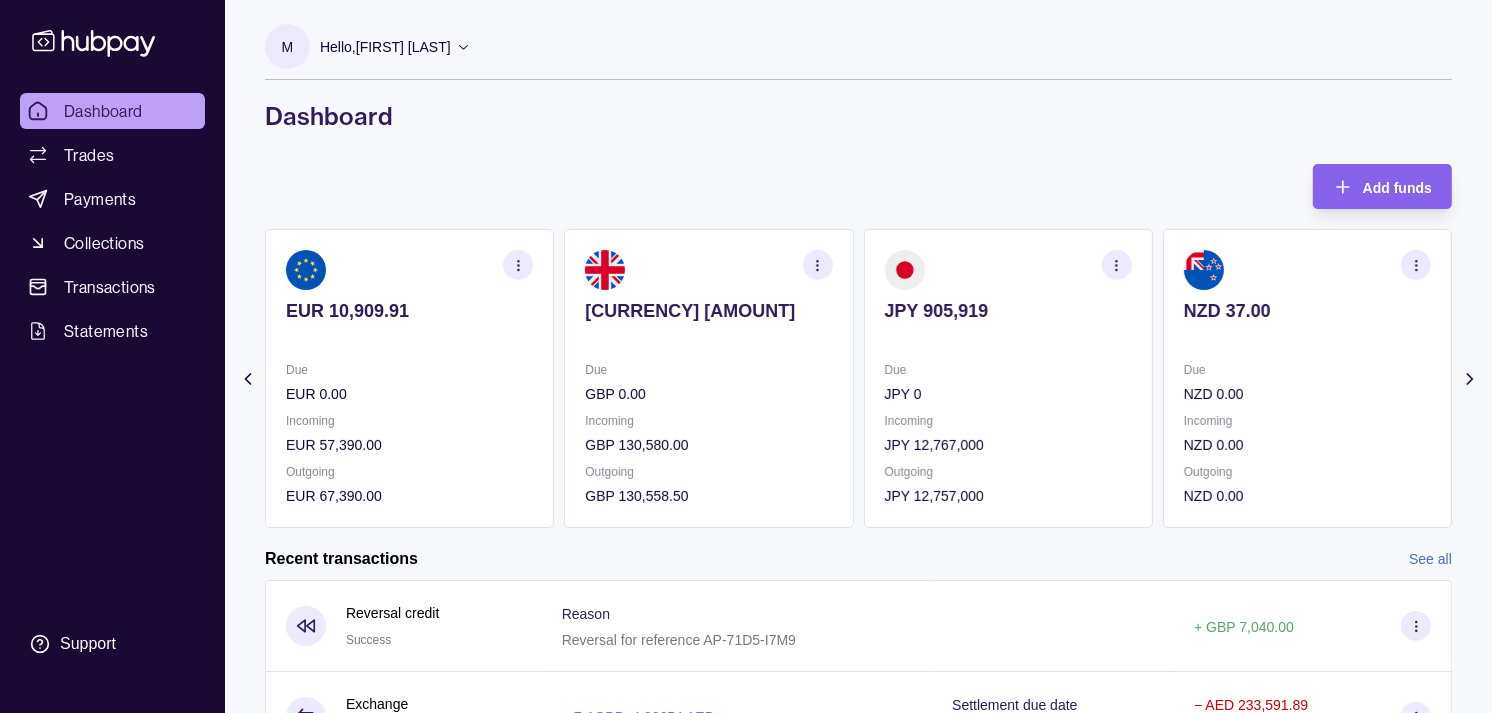click on "JPY [AMOUNT] Due JPY [AMOUNT] Incoming JPY [AMOUNT] Outgoing JPY [AMOUNT]" at bounding box center [1008, 378] 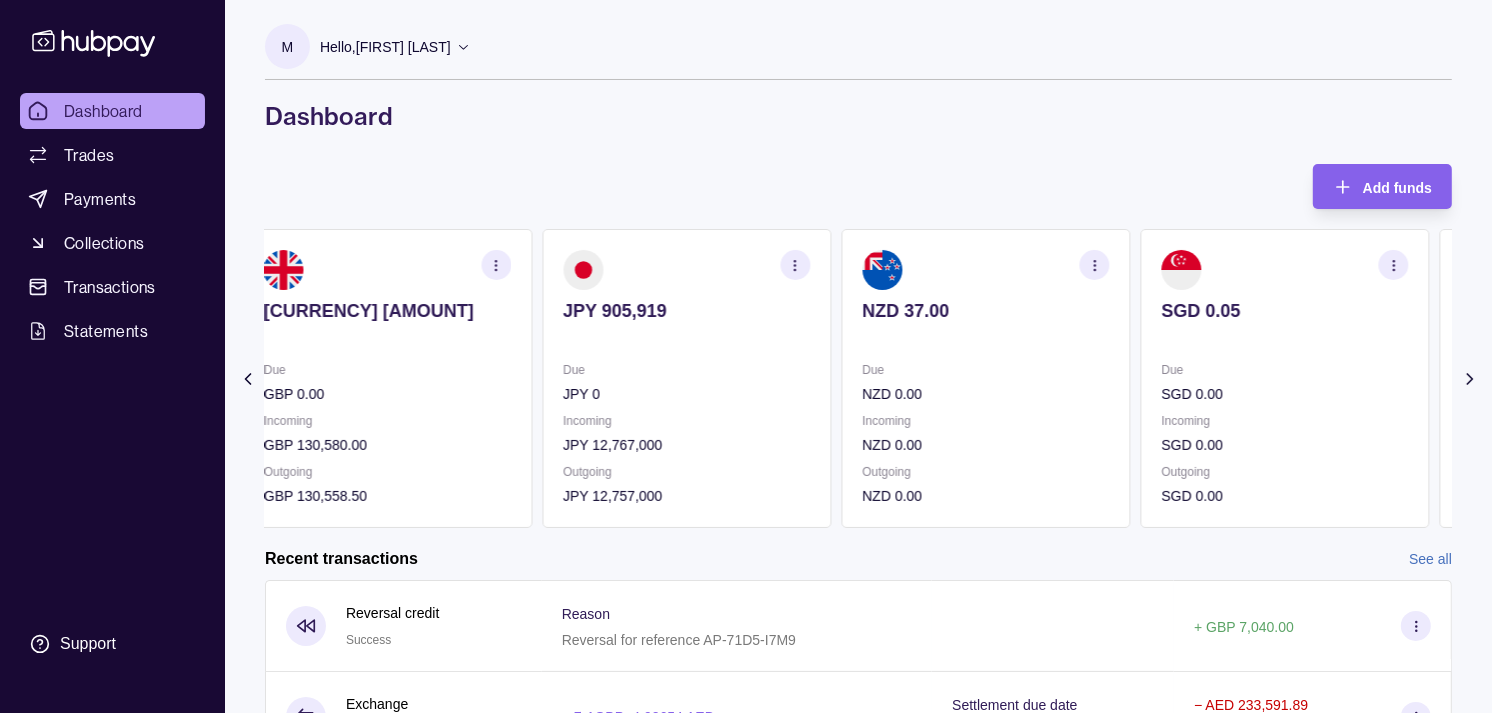 click on "NZD 37.00" at bounding box center [985, 311] 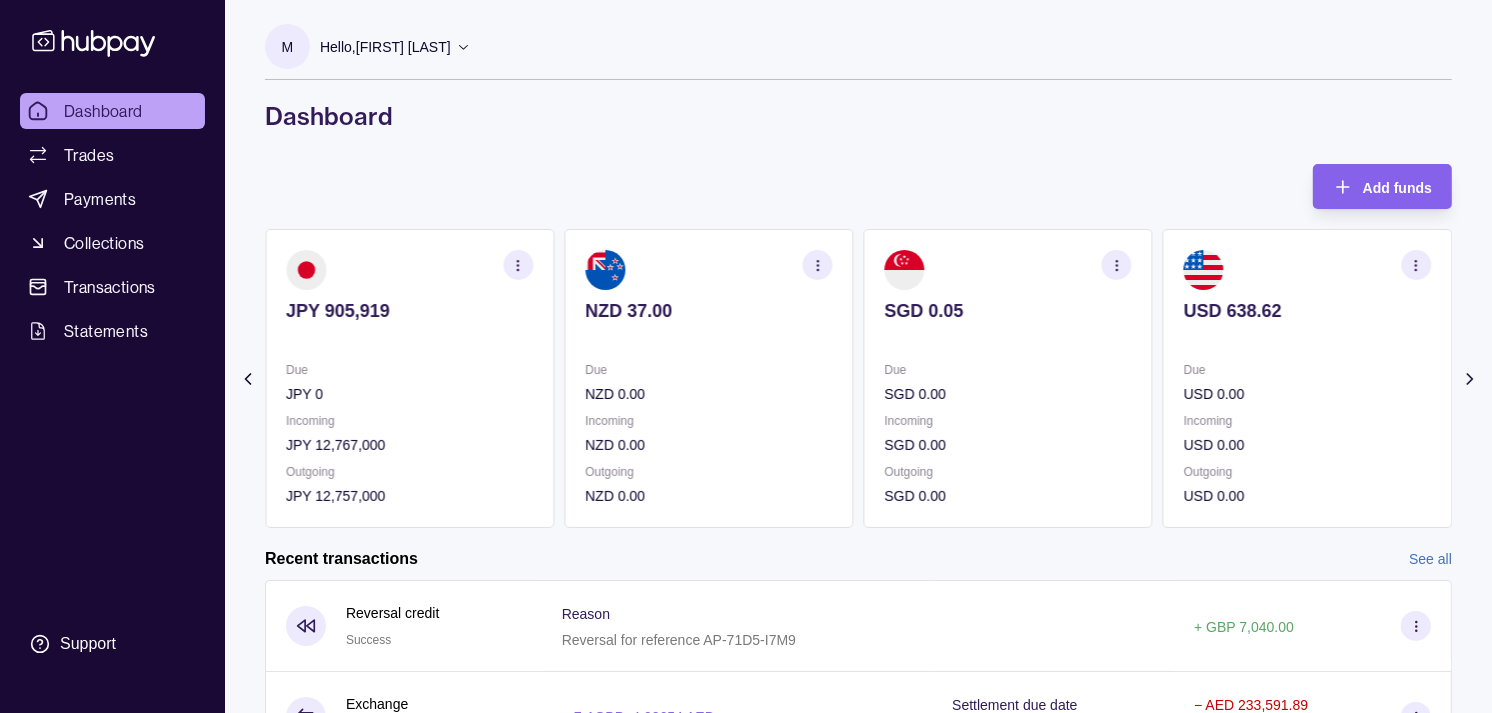 click on "SGD 0.05" at bounding box center (1008, 311) 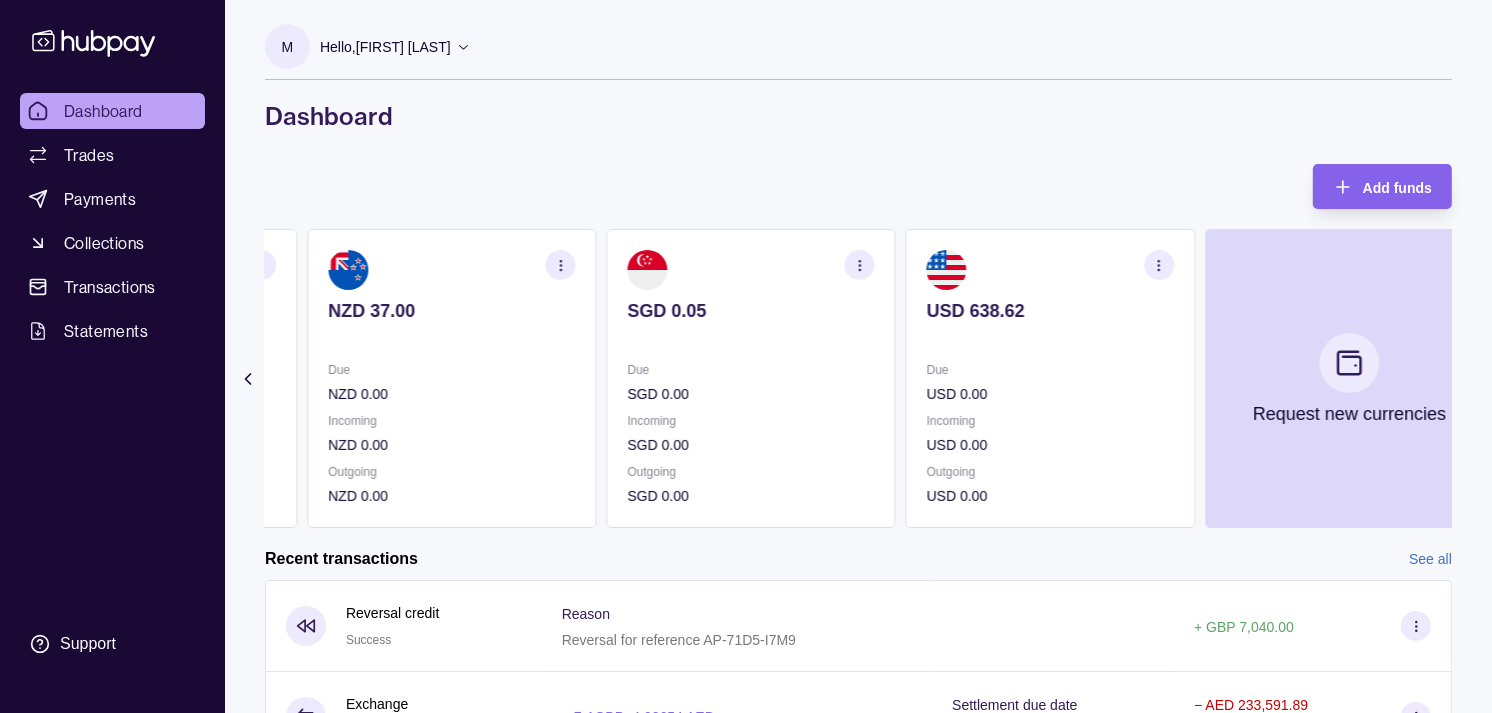 click on "Due" at bounding box center [1050, 370] 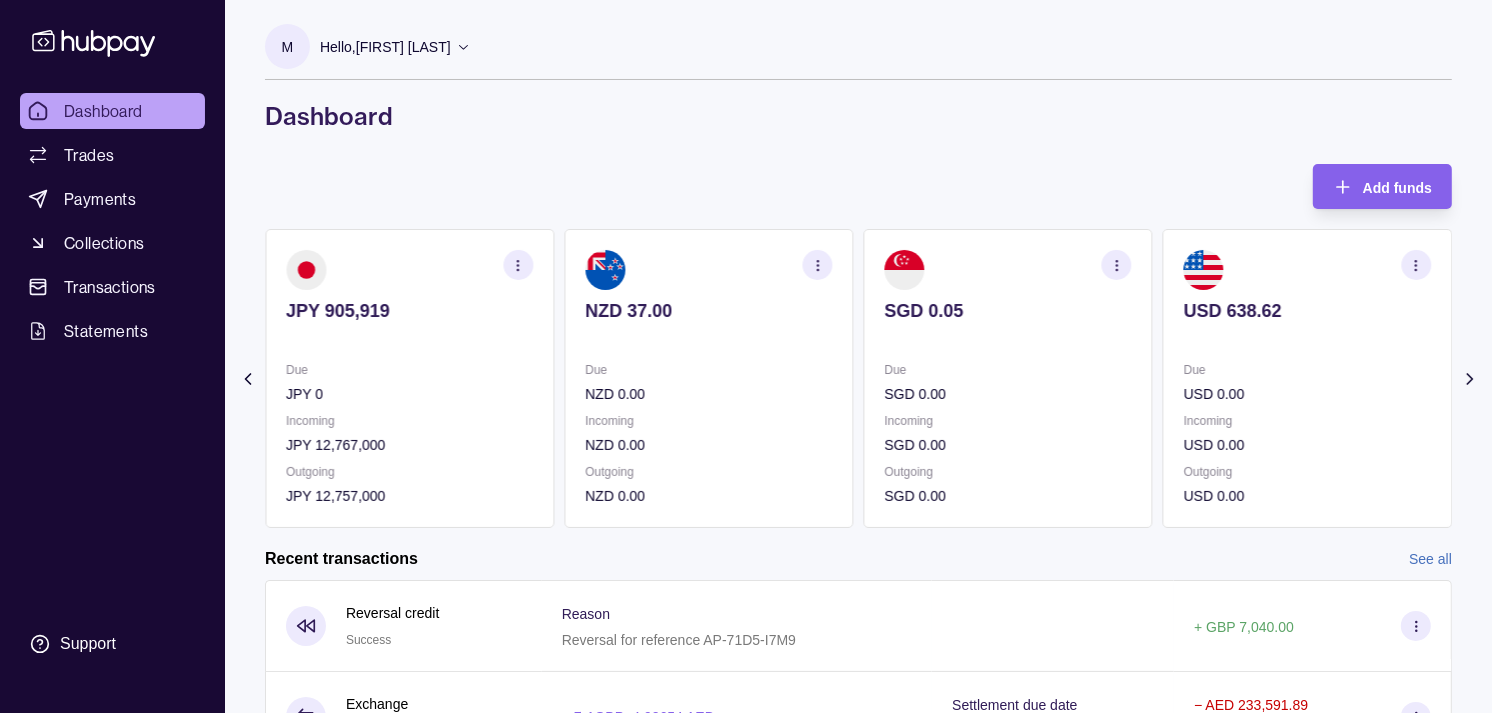 click on "Due" at bounding box center [1008, 370] 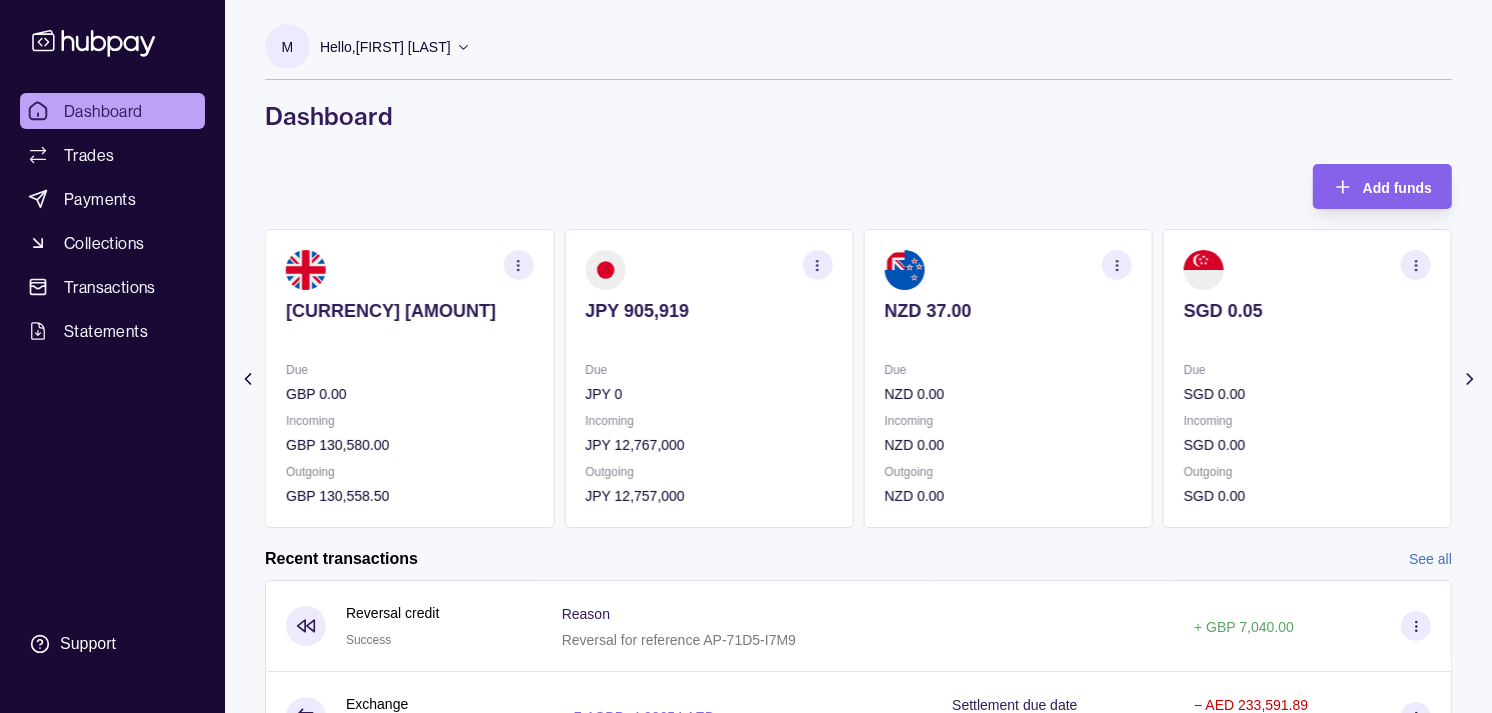 click on "Due" at bounding box center [1008, 370] 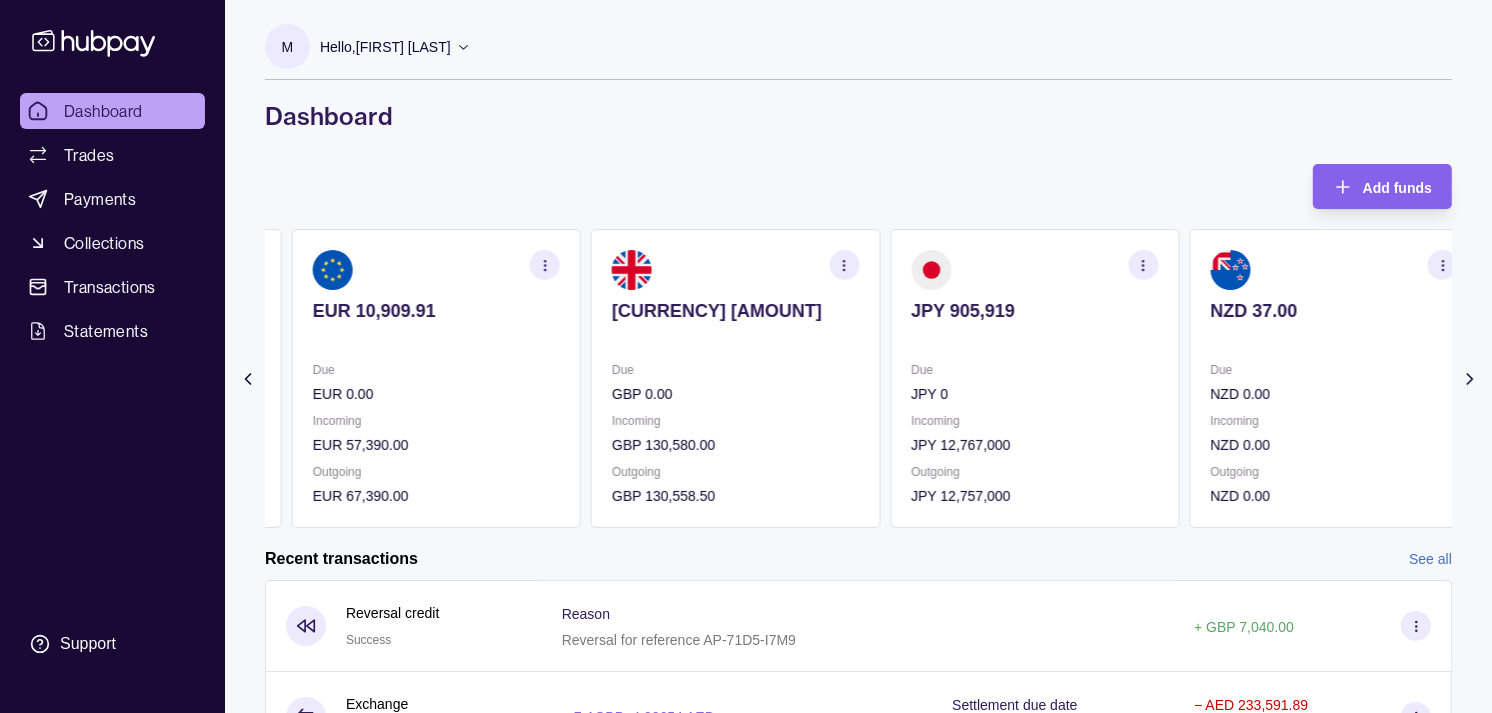 click on "Due [CURRENCY] [AMOUNT]" at bounding box center (1034, 382) 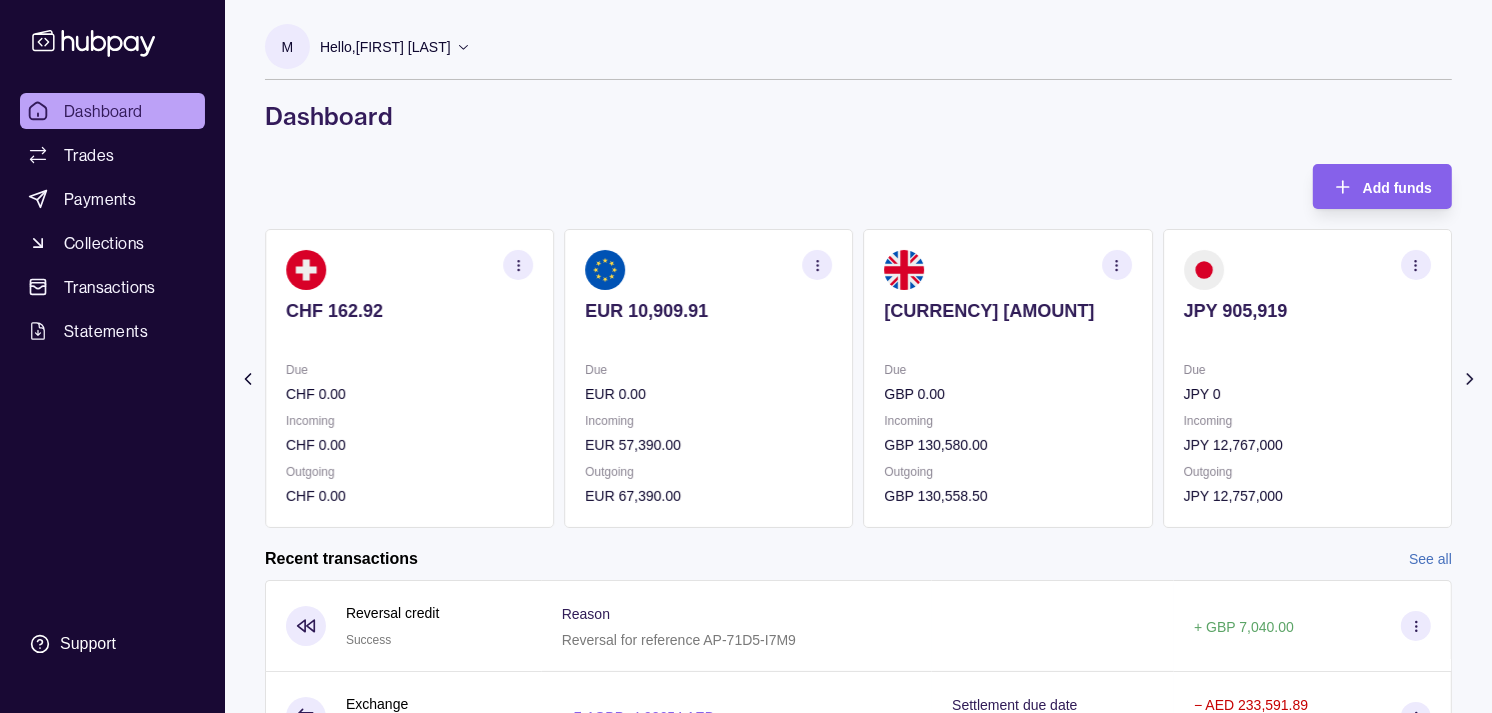 click on "GBP 0.00" at bounding box center [1008, 394] 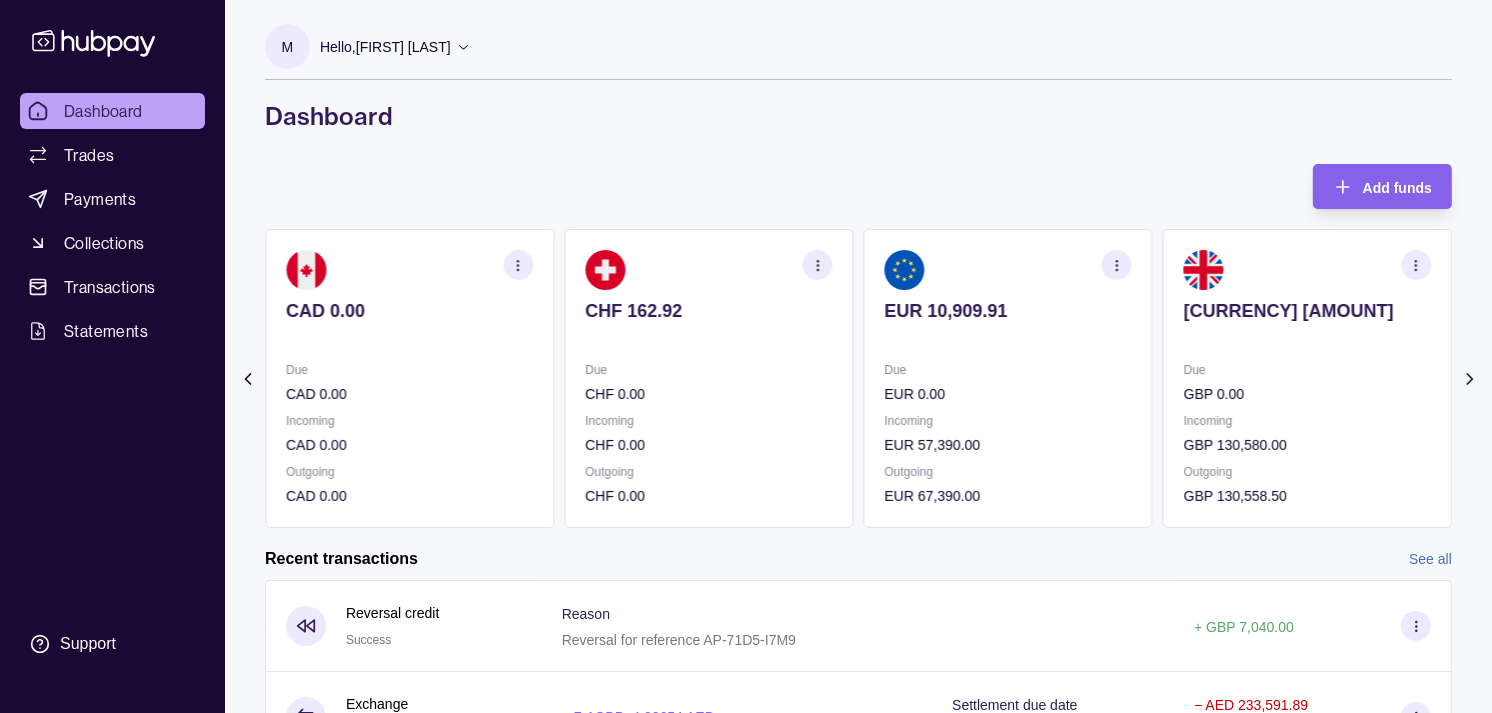click on "Due" at bounding box center [1008, 370] 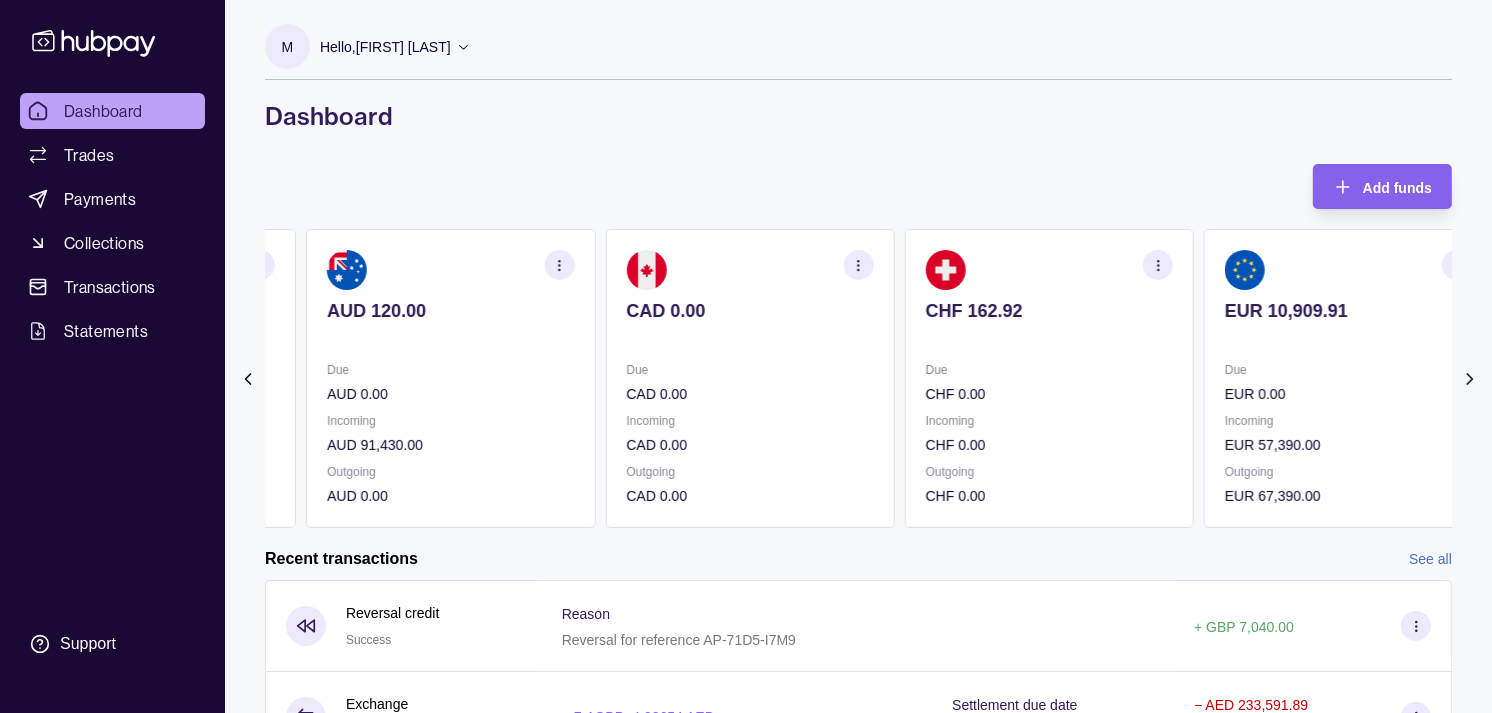 click on "Due" at bounding box center (1049, 370) 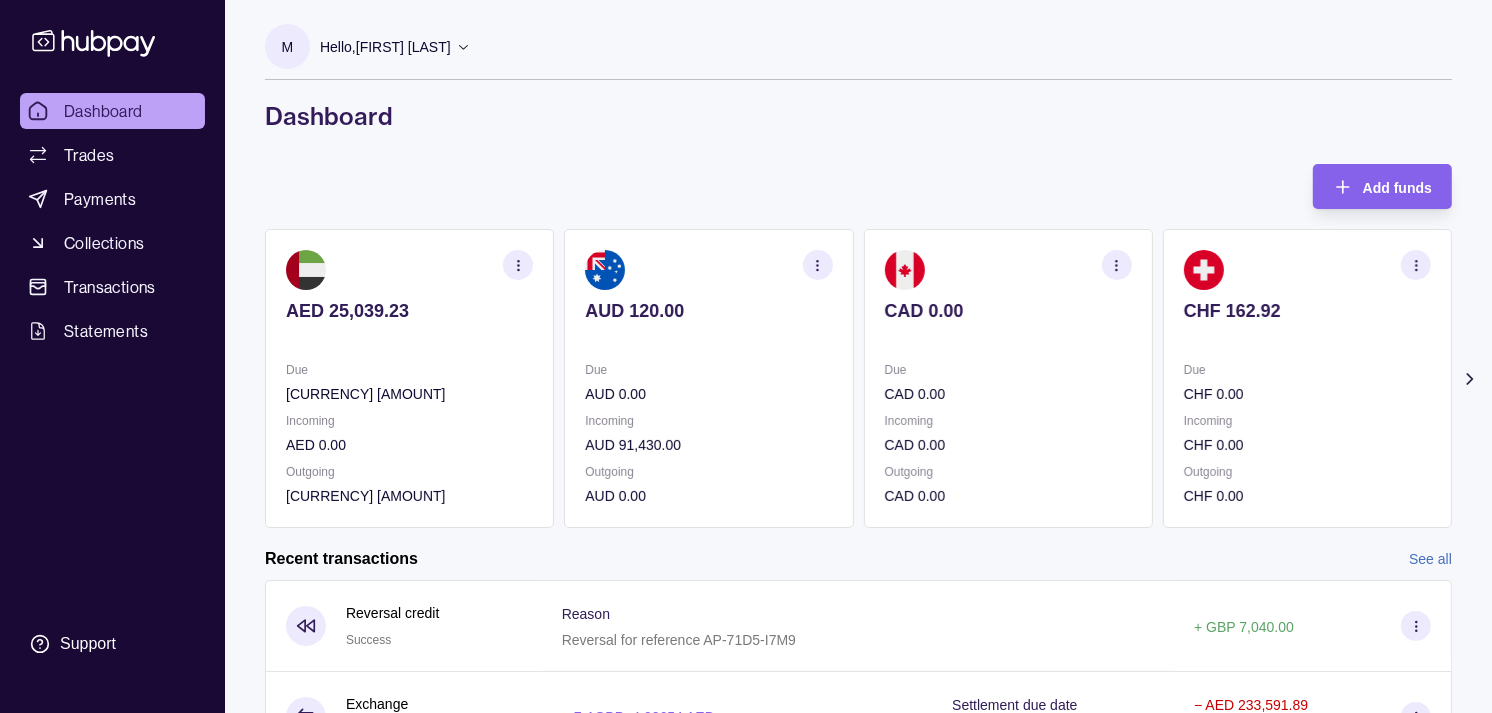 click on "CAD 0.00                                                                                                               Due CAD 0.00 Incoming CAD 0.00 Outgoing CAD 0.00" at bounding box center (1008, 378) 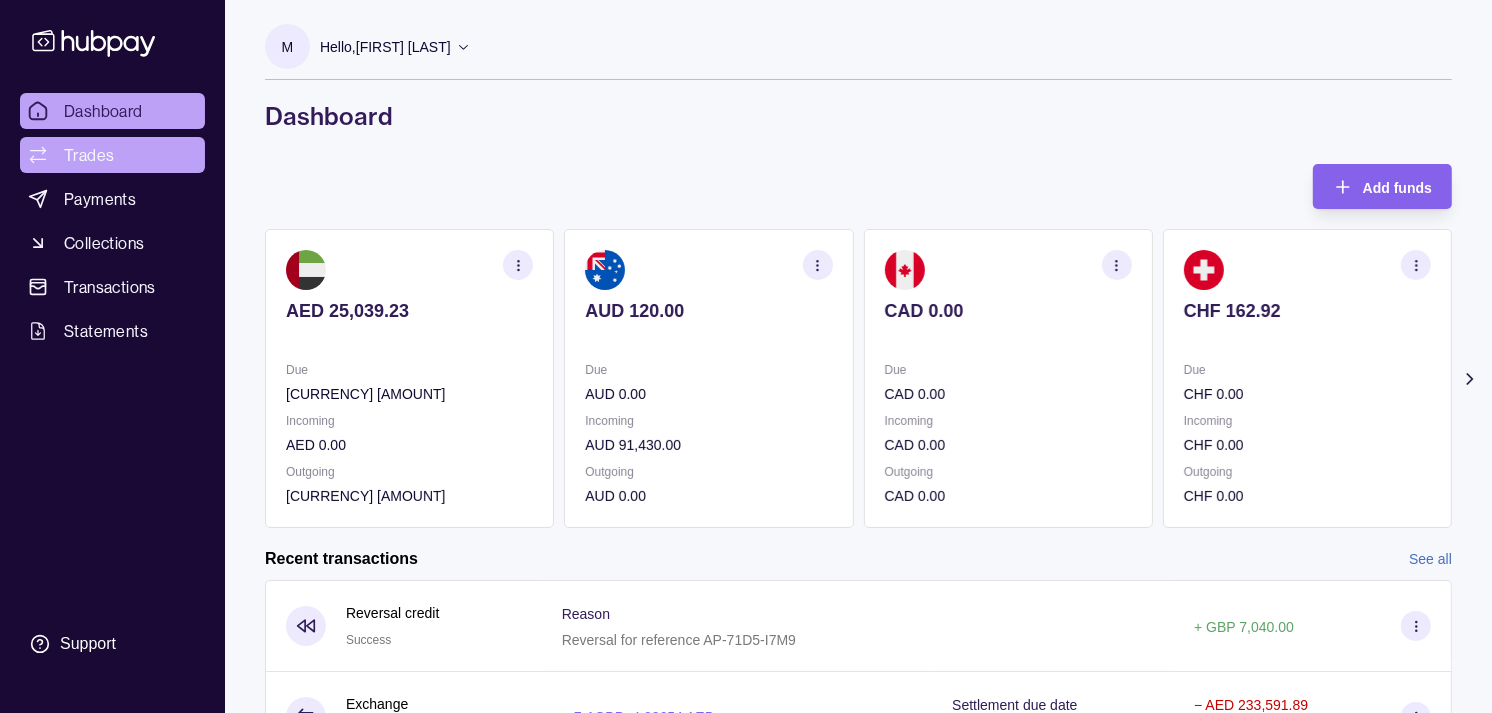 click on "Trades" at bounding box center (112, 155) 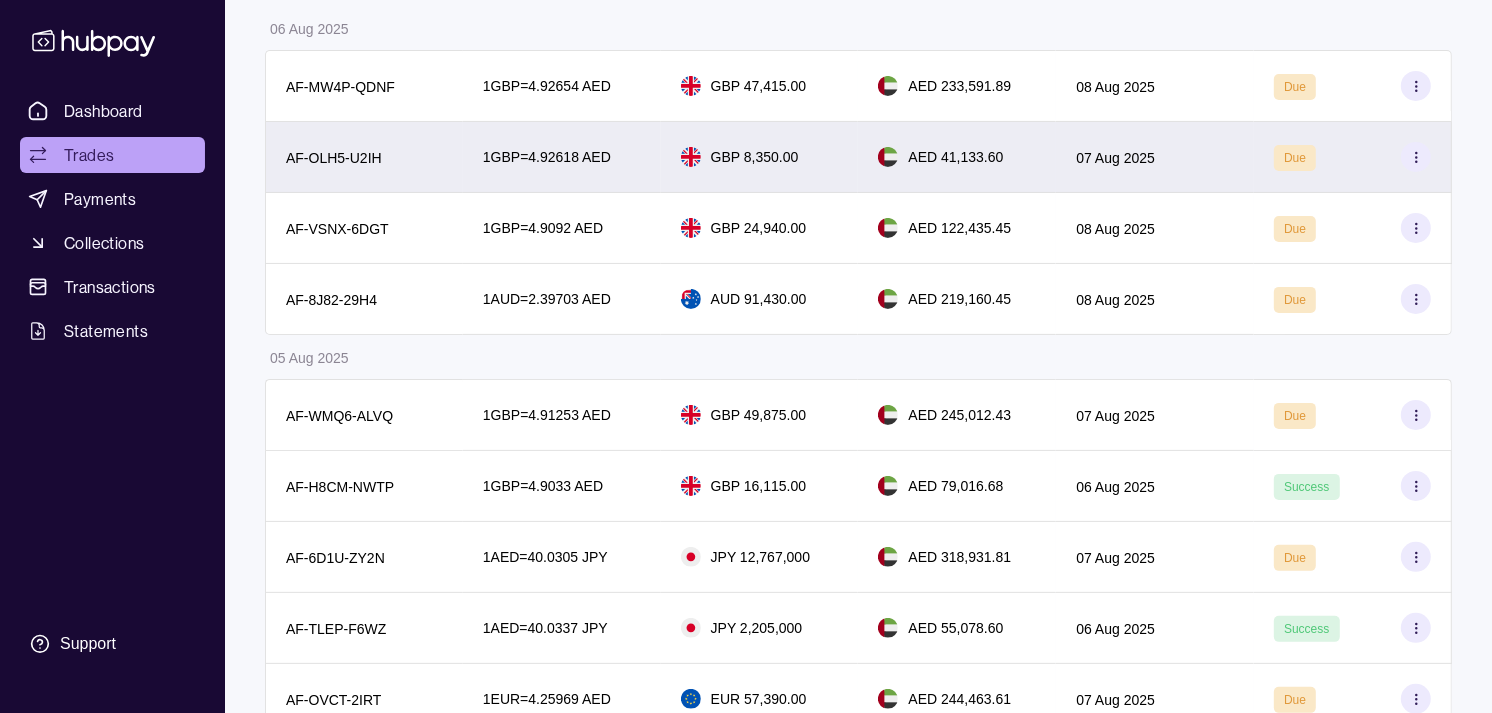 scroll, scrollTop: 333, scrollLeft: 0, axis: vertical 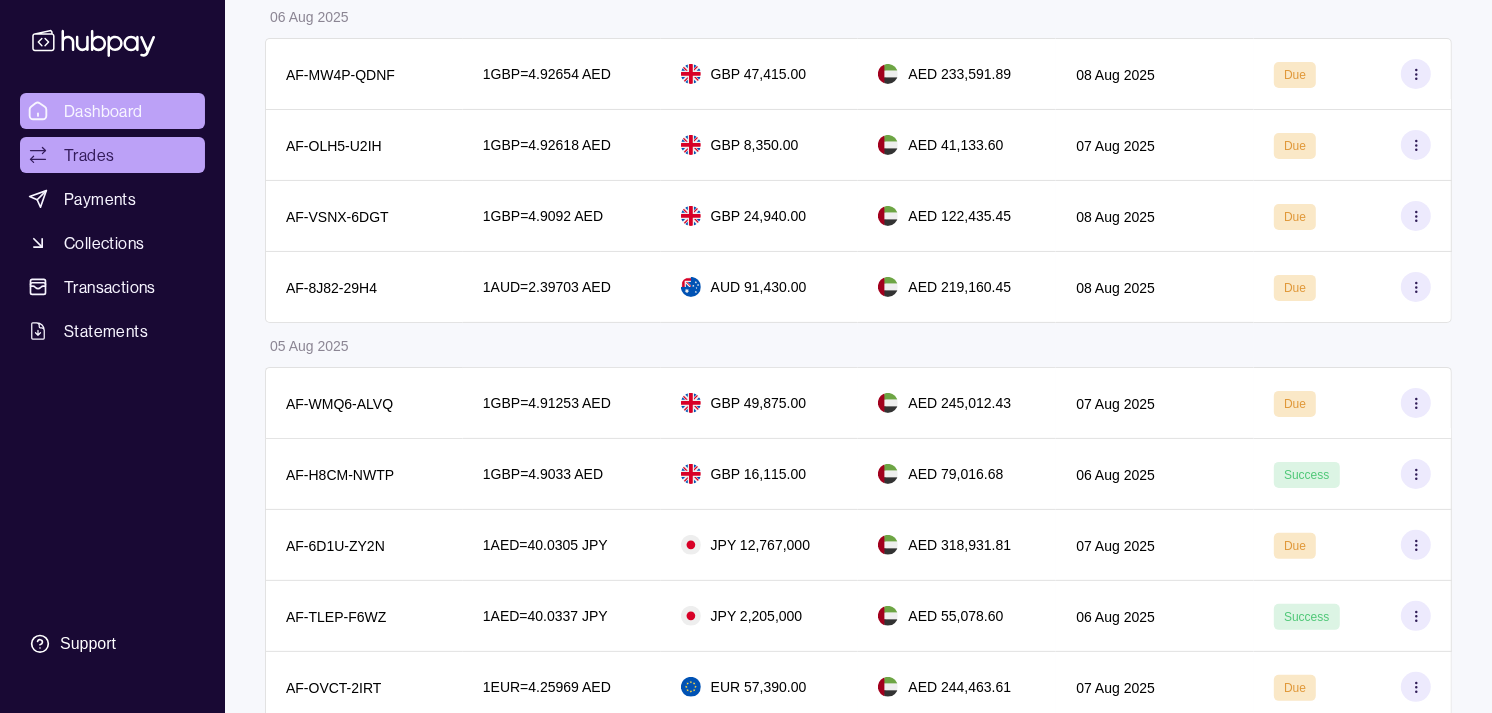 click on "Dashboard" at bounding box center [112, 111] 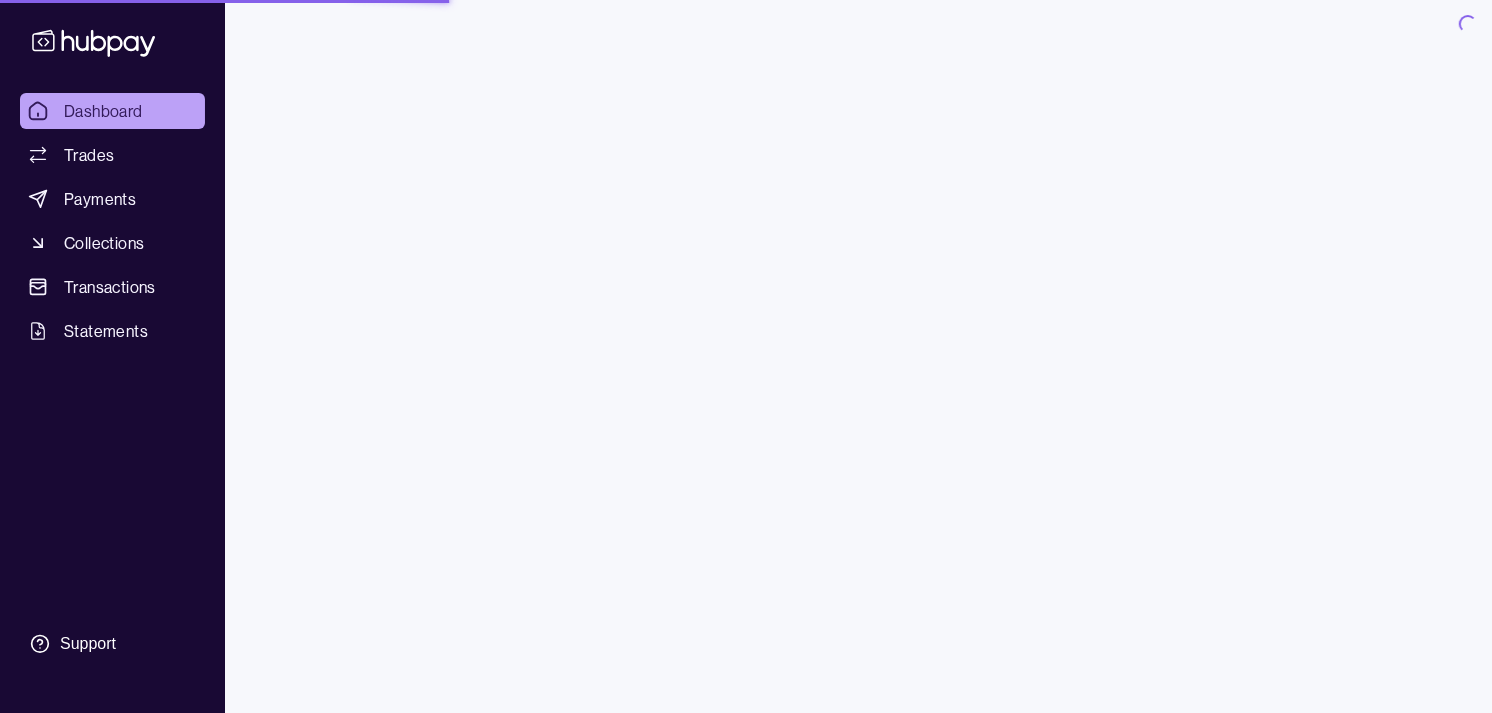 scroll, scrollTop: 0, scrollLeft: 0, axis: both 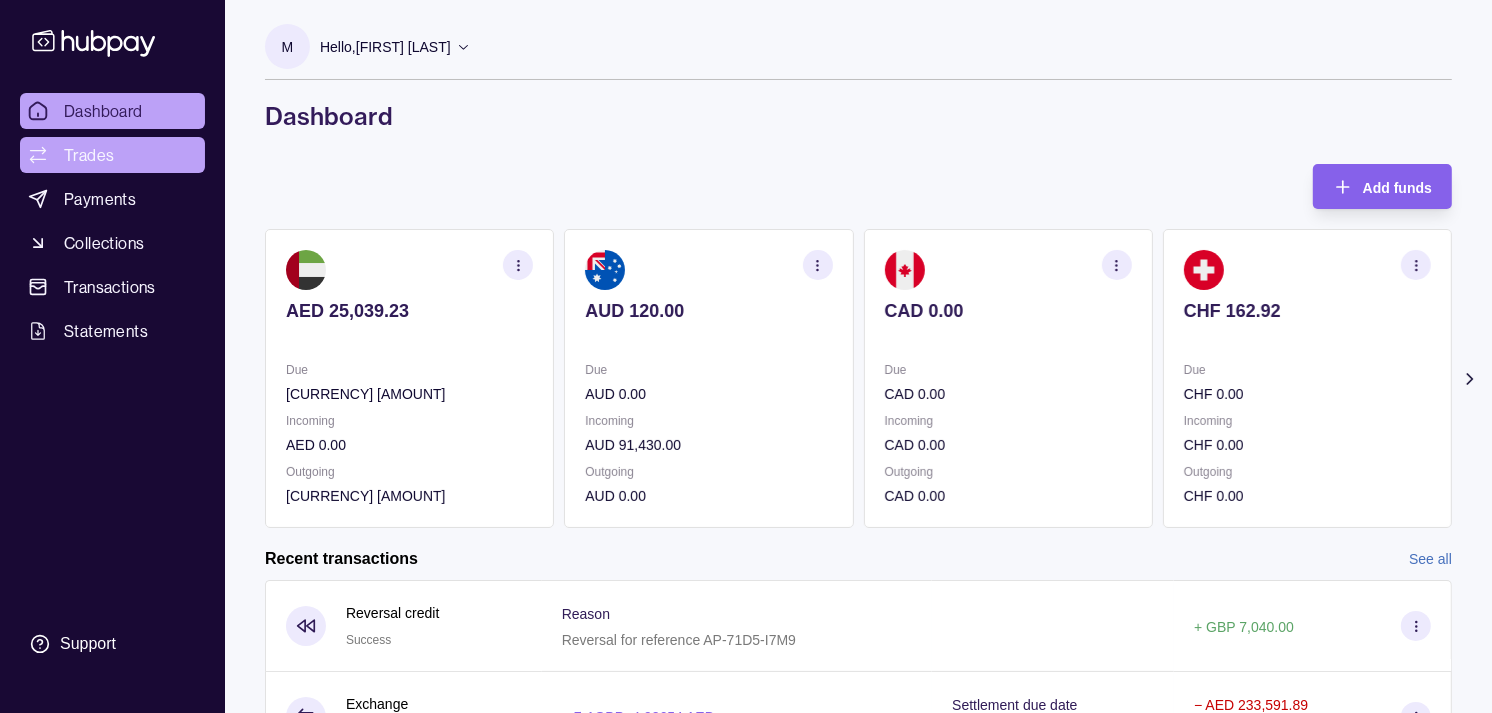 click on "Trades" at bounding box center (89, 155) 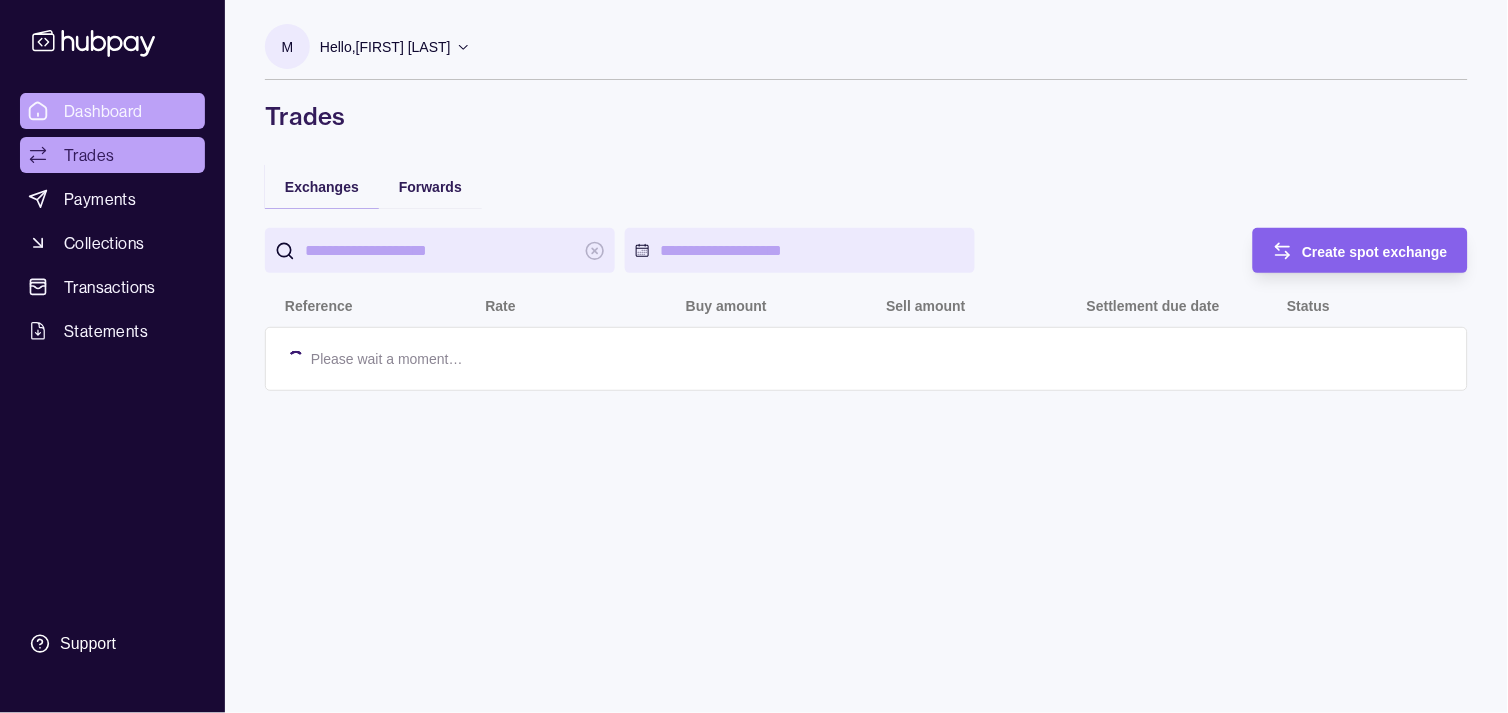 click on "Dashboard" at bounding box center (103, 111) 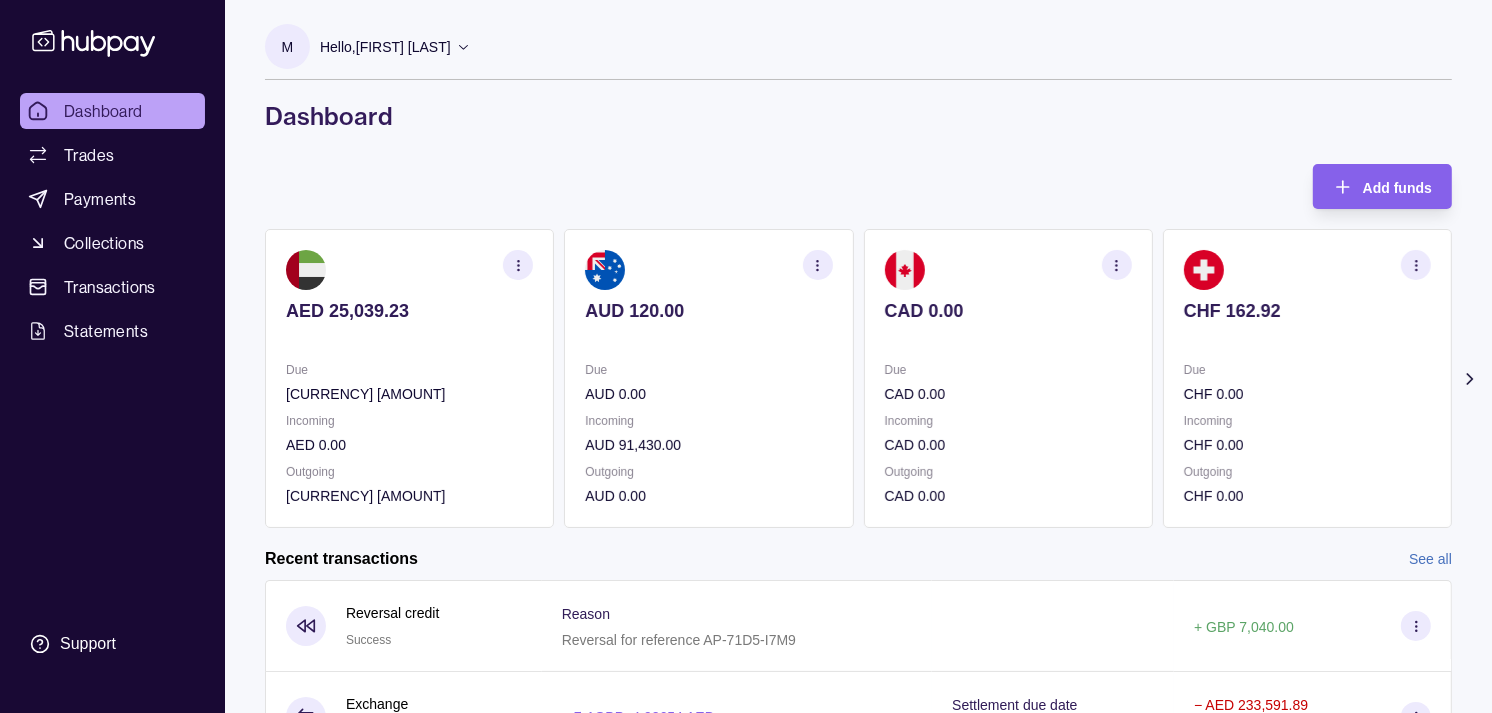 click on "Due" at bounding box center (1008, 370) 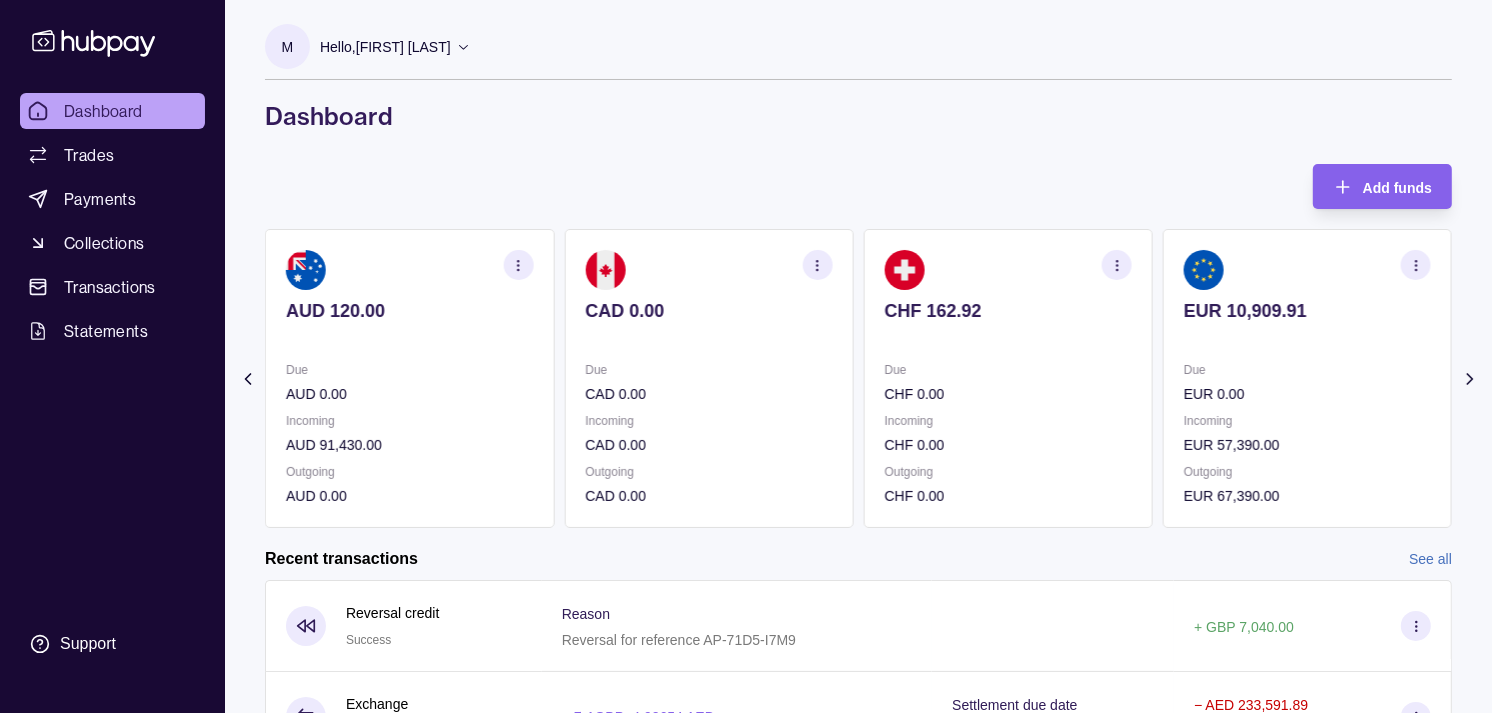 click on "[CURRENCY] [AMOUNT] Due [CURRENCY] [AMOUNT] Incoming [CURRENCY] [AMOUNT] Outgoing [CURRENCY] [AMOUNT]" at bounding box center (1008, 378) 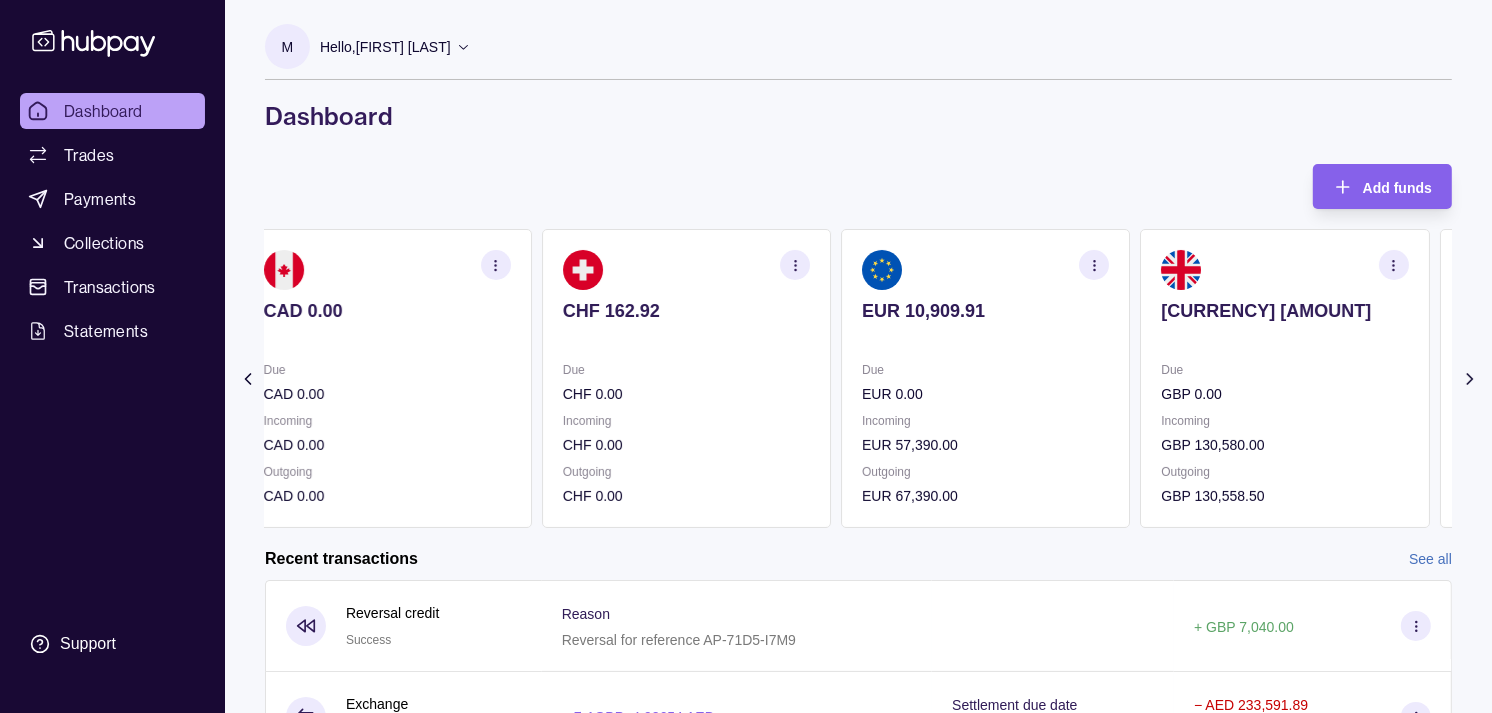 click on "EUR 10,909.91                                                                                                               Due EUR 0.00 Incoming EUR 57,390.00 Outgoing EUR 67,390.00" at bounding box center [985, 378] 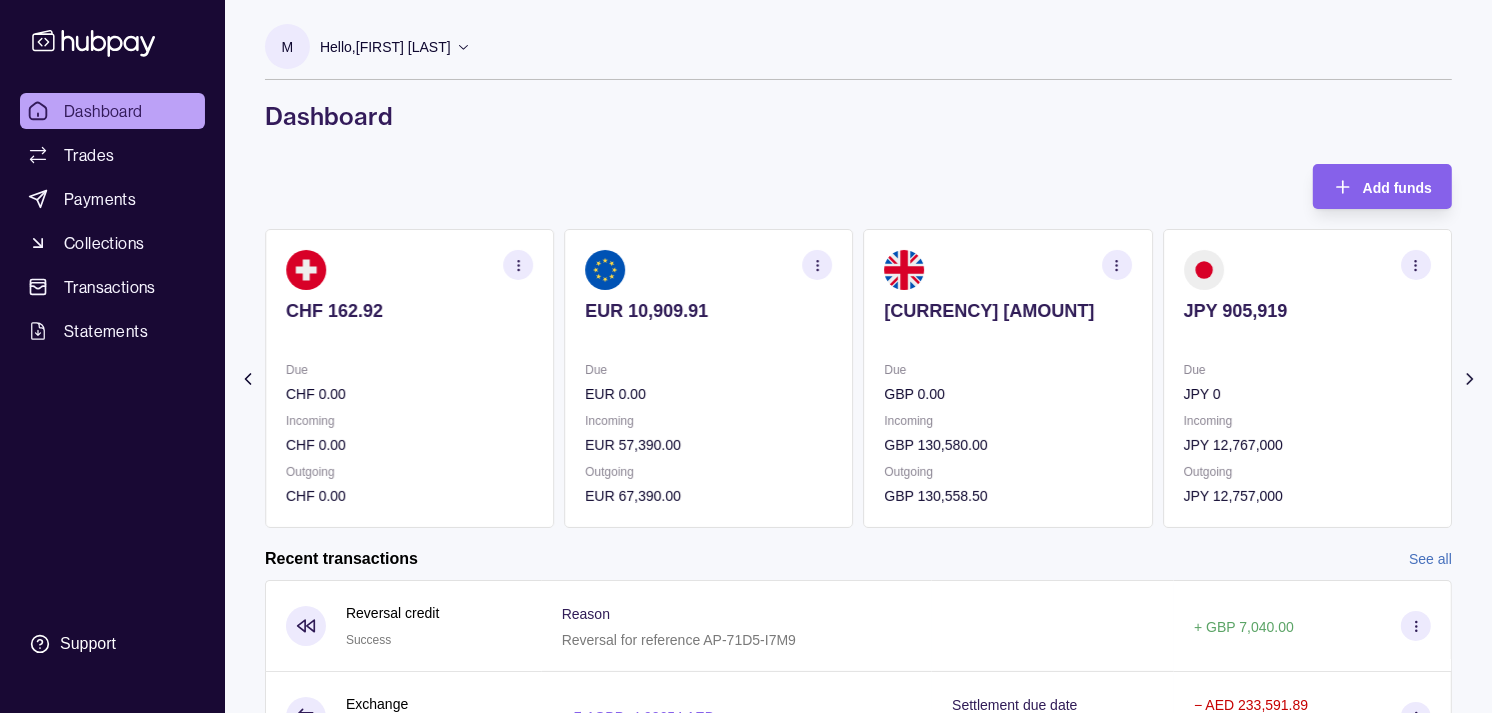 click at bounding box center [1008, 338] 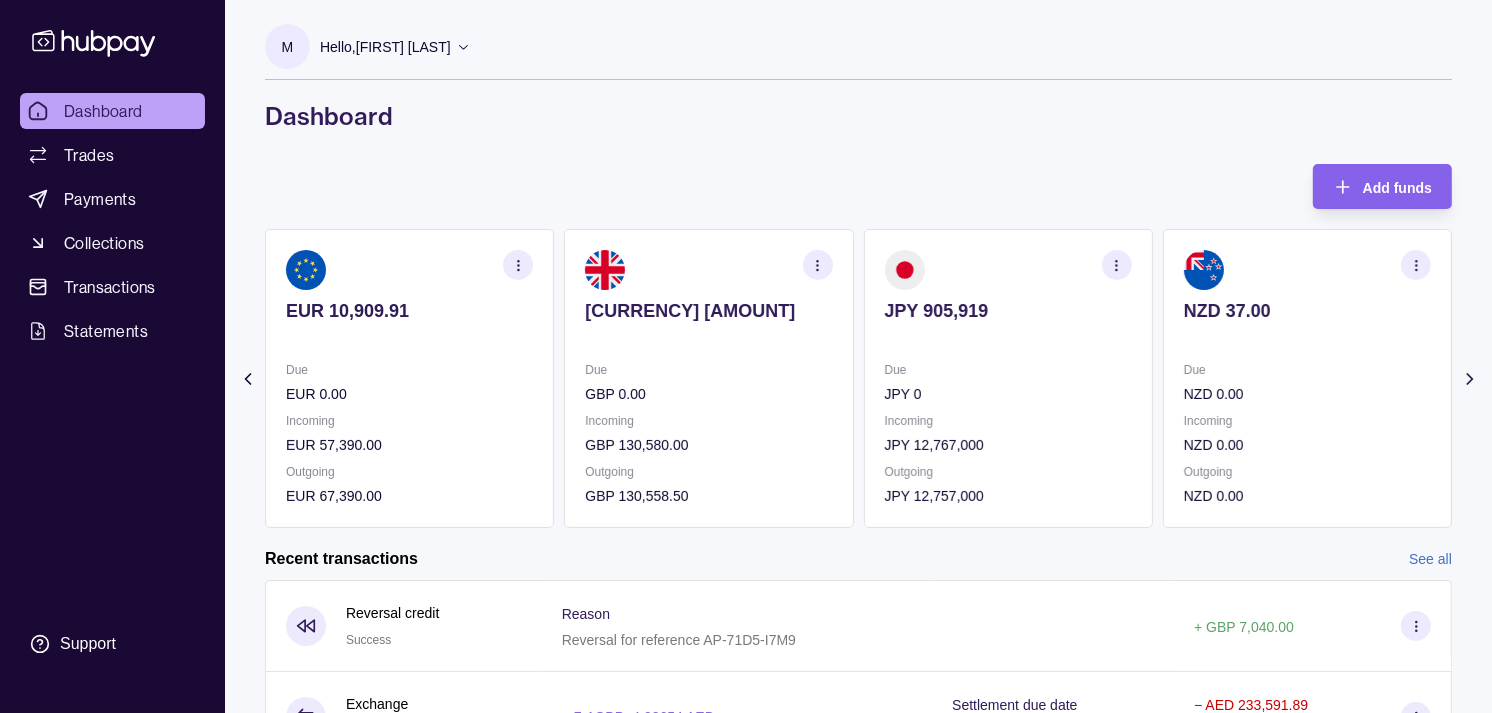 click 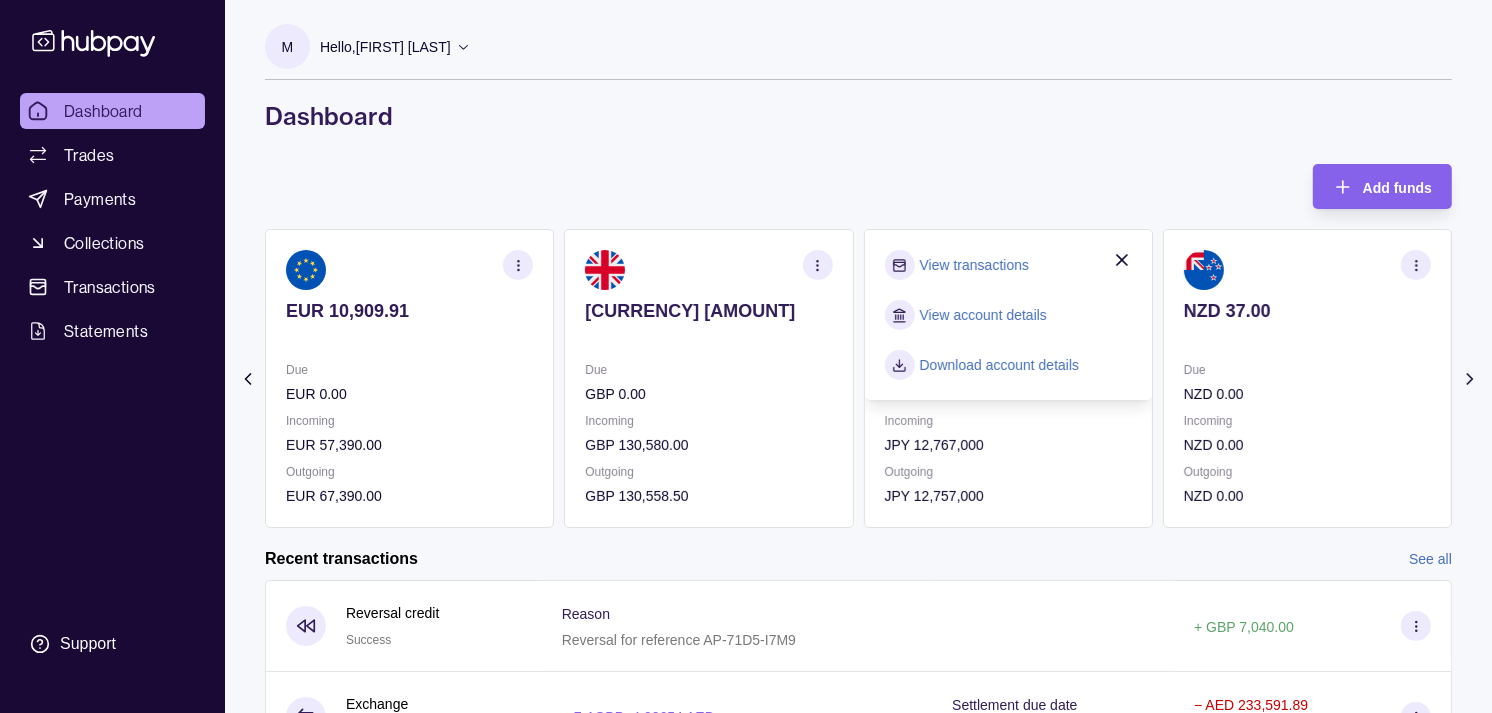 click on "View transactions" at bounding box center (974, 265) 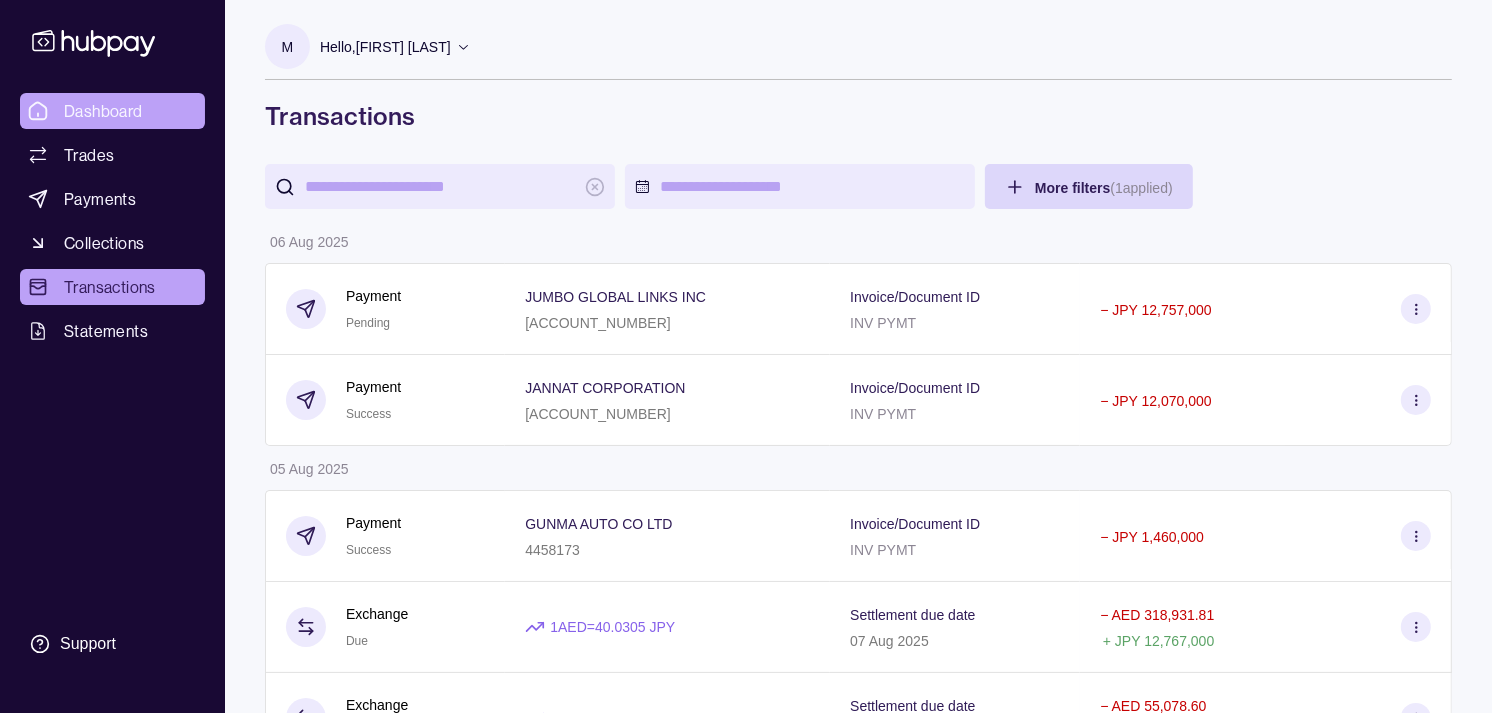 click on "Dashboard" at bounding box center (103, 111) 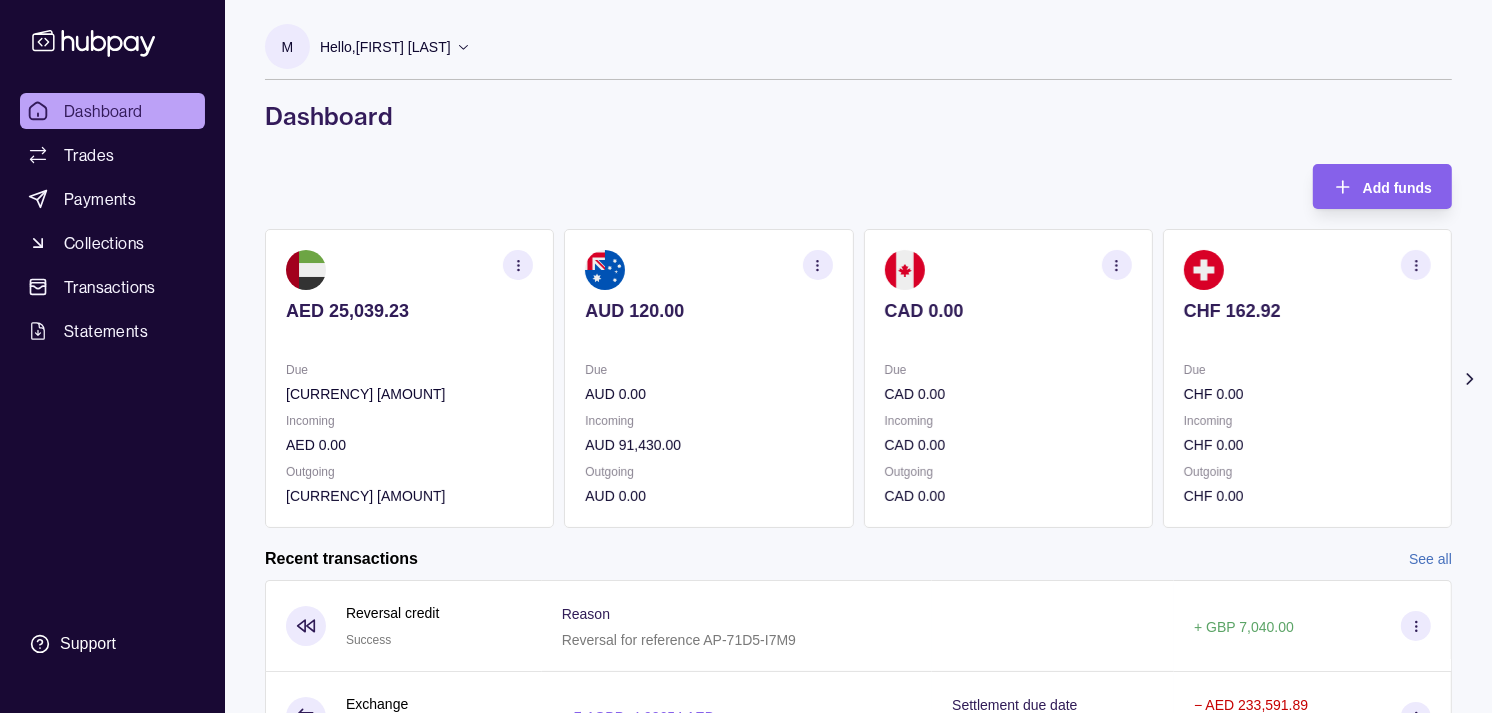 click on "Due" at bounding box center [1008, 370] 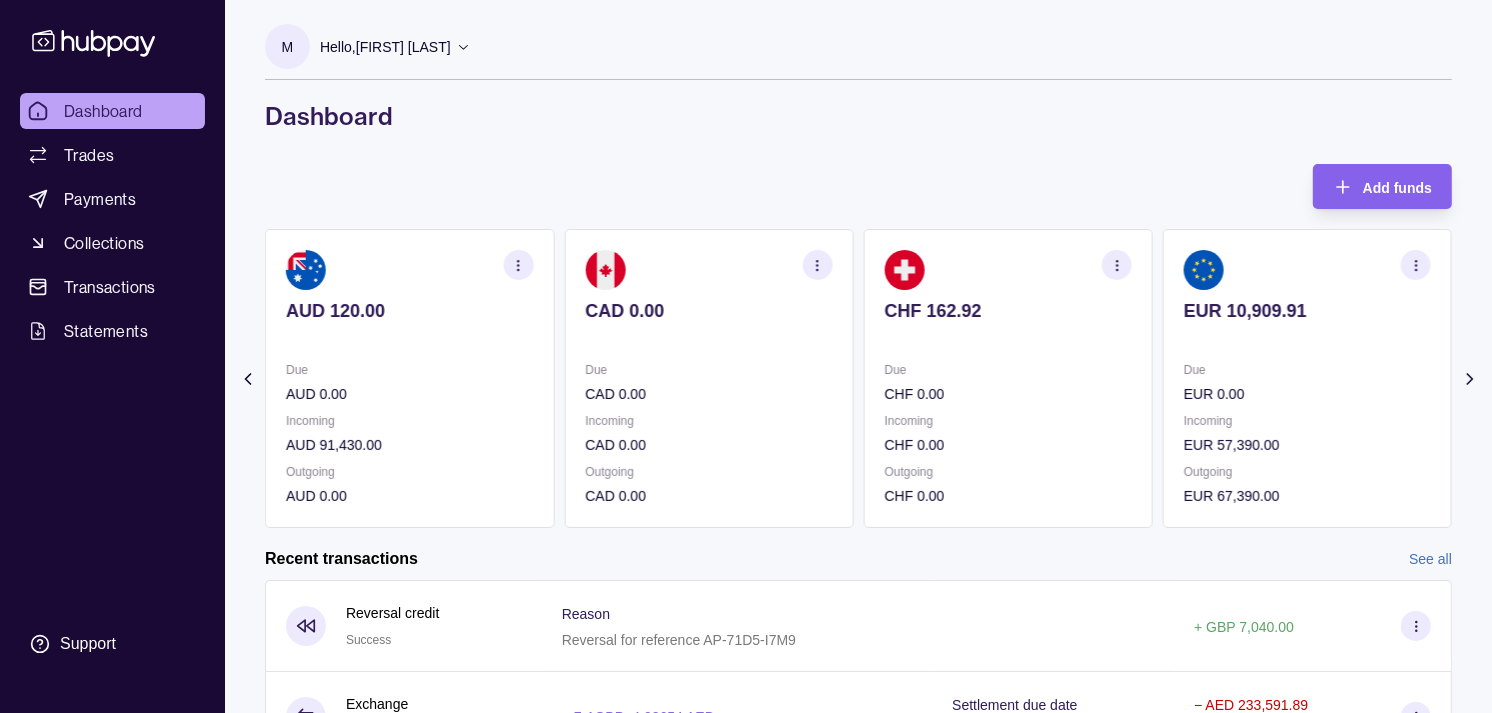 click on "AED [AMOUNT] AED [AMOUNT] AUD [AMOUNT] Due AED [AMOUNT] Incoming AED [AMOUNT] Outgoing AED [AMOUNT] Due AUD [AMOUNT] Incoming AUD [AMOUNT] Outgoing AUD [AMOUNT] CAD [AMOUNT] Due CAD [AMOUNT] Incoming CAD [AMOUNT] Outgoing CAD [AMOUNT] CHF [AMOUNT] Due CHF [AMOUNT] Incoming CHF [AMOUNT] Outgoing CHF [AMOUNT] EUR [AMOUNT]" at bounding box center (559, 378) 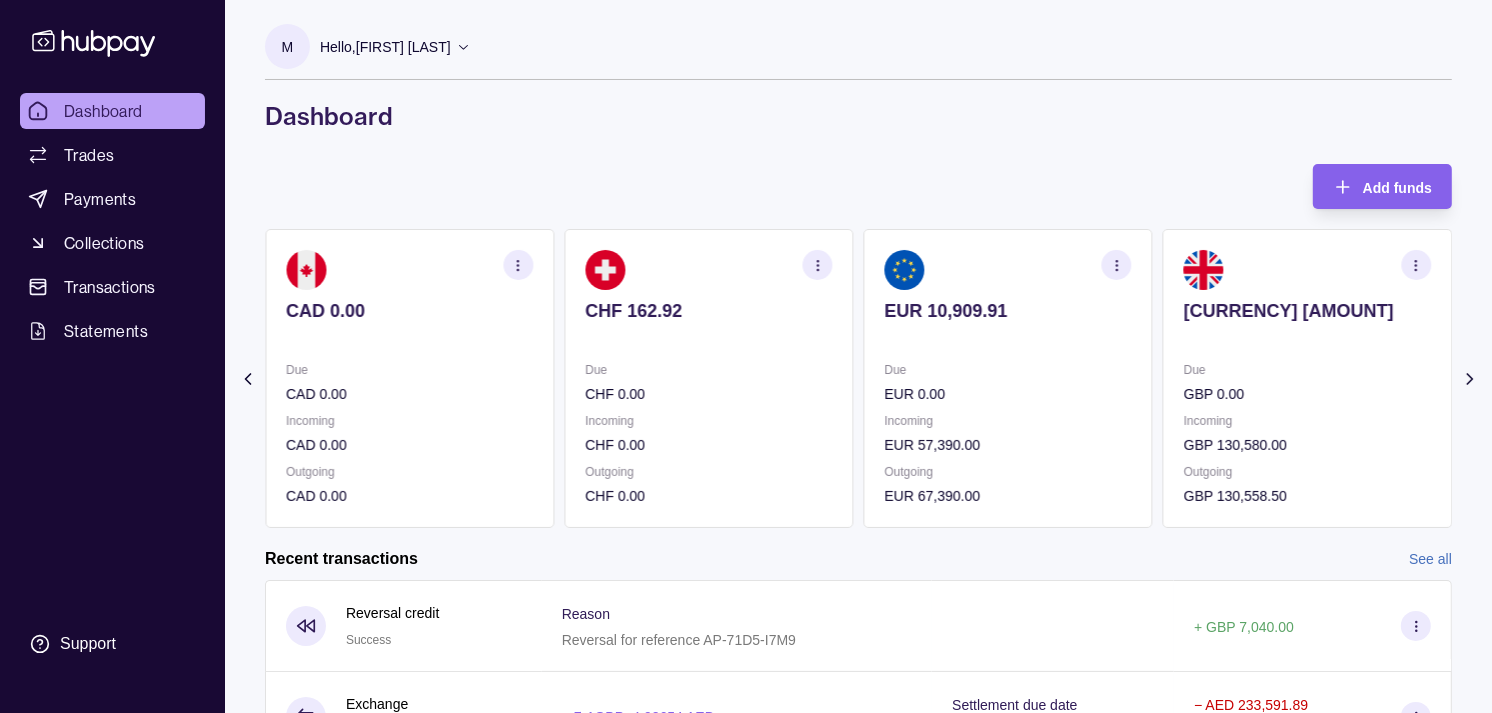 click at bounding box center (409, 338) 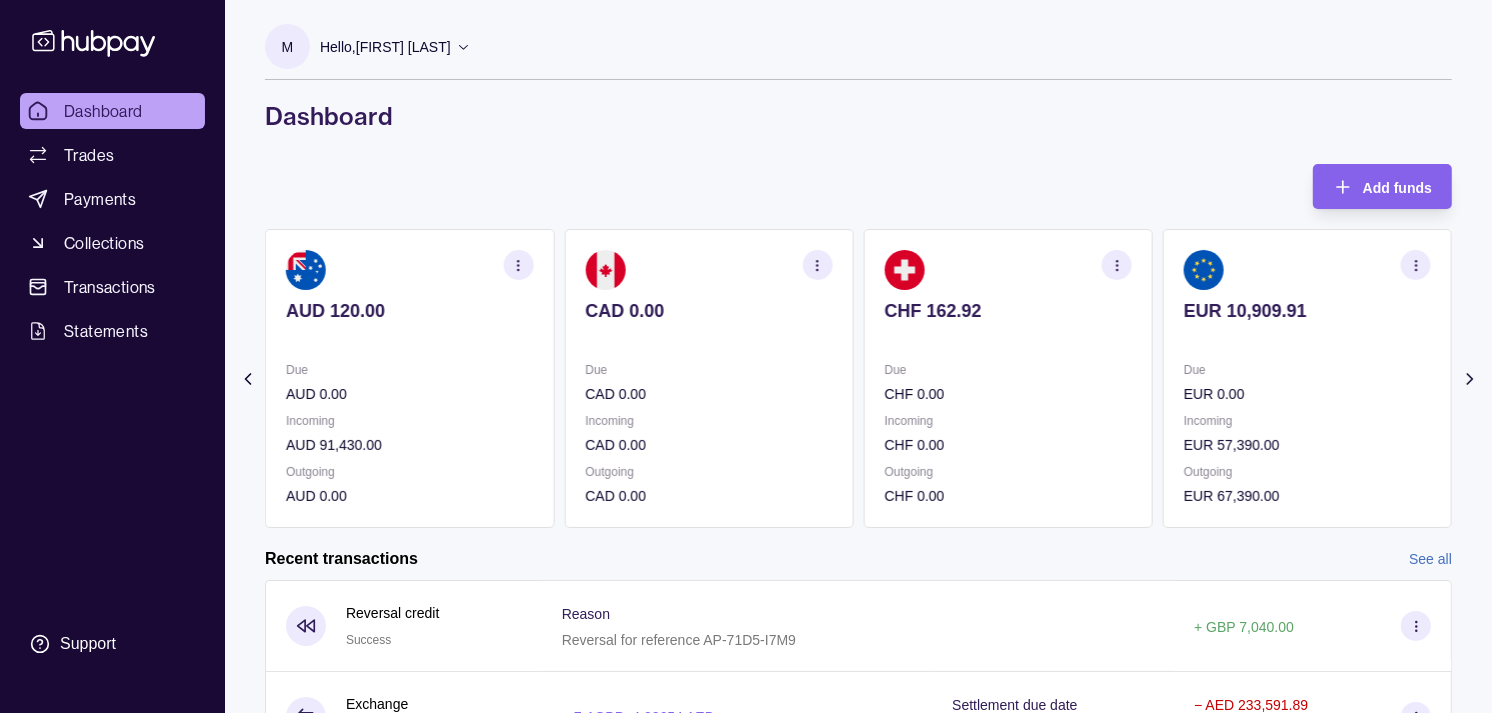 click on "AUD 120.00" at bounding box center [409, 324] 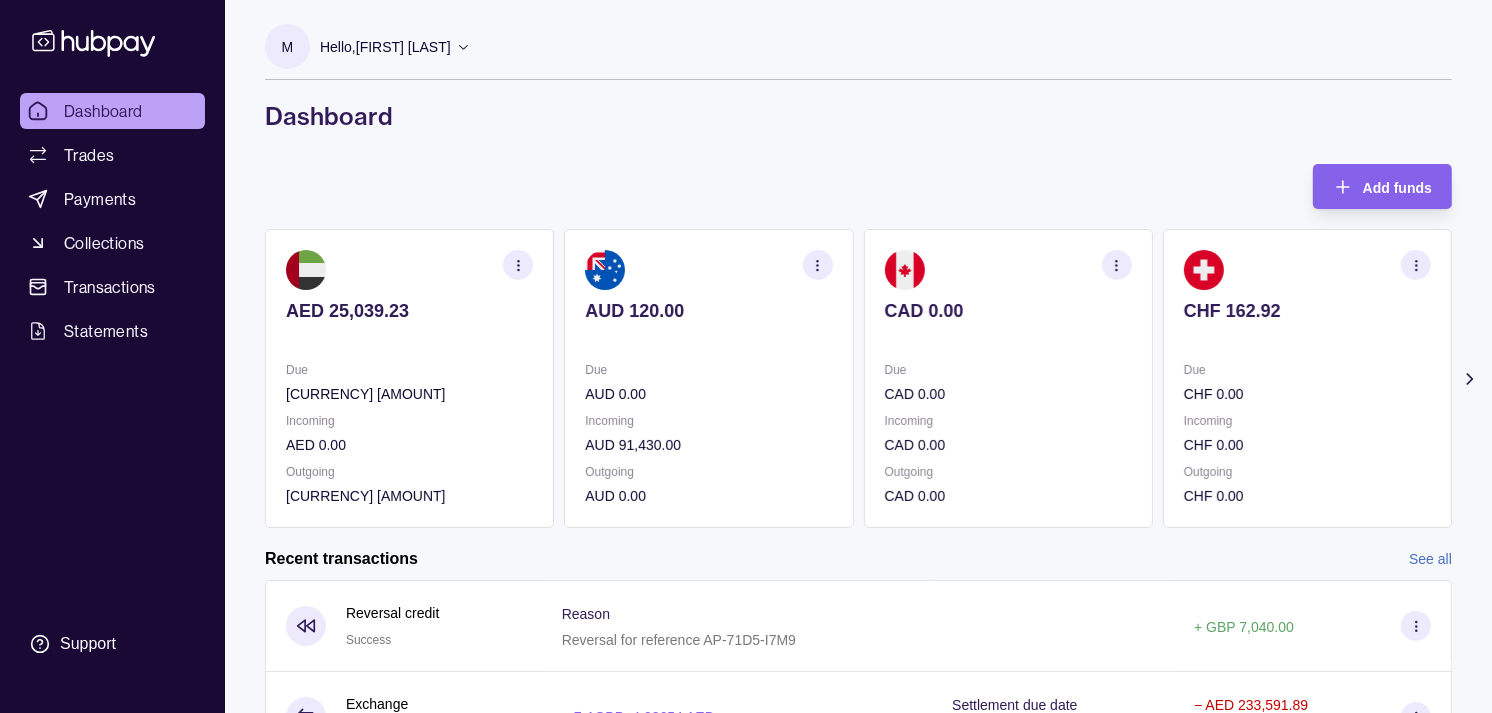 click on "AED [AMOUNT] AED [AMOUNT] AUD [AMOUNT] Due AED [AMOUNT] Incoming AED [AMOUNT] Outgoing AED [AMOUNT] Due AUD [AMOUNT] Incoming AUD [AMOUNT] Outgoing AUD [AMOUNT] CAD [AMOUNT] Due CAD [AMOUNT] Incoming CAD [AMOUNT] Outgoing CAD [AMOUNT] CHF [AMOUNT] Due CHF [AMOUNT] Incoming CHF [AMOUNT] Outgoing CHF [AMOUNT] EUR [AMOUNT]" at bounding box center (858, 378) 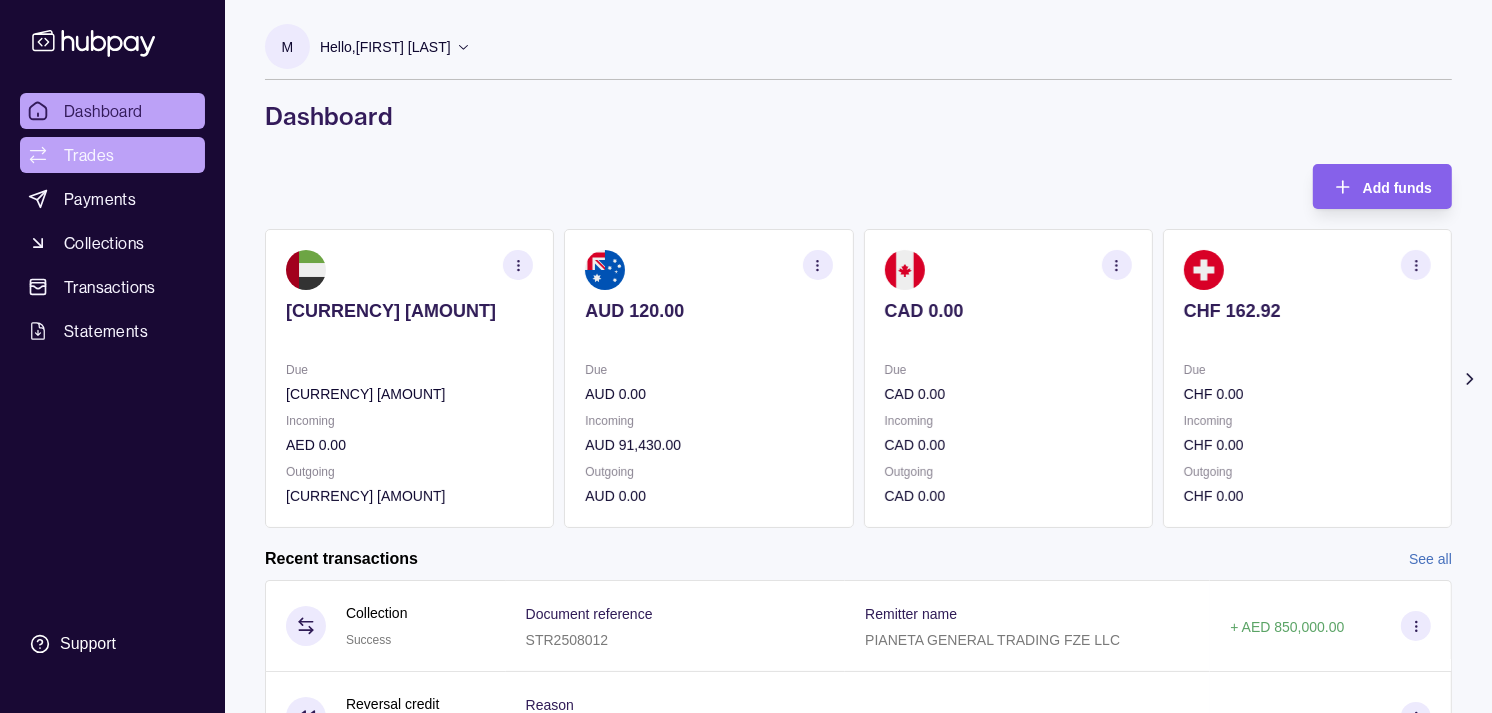click on "Trades" at bounding box center (112, 155) 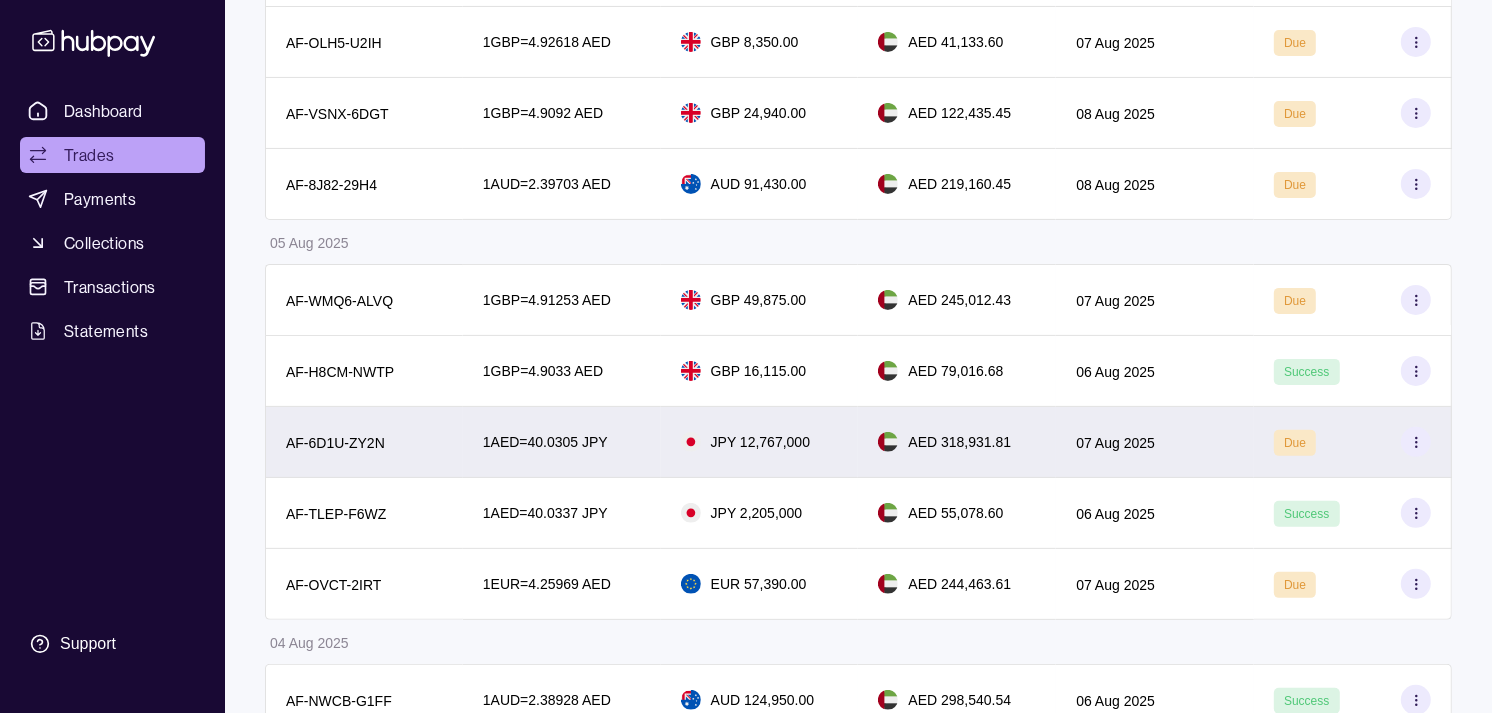 scroll, scrollTop: 555, scrollLeft: 0, axis: vertical 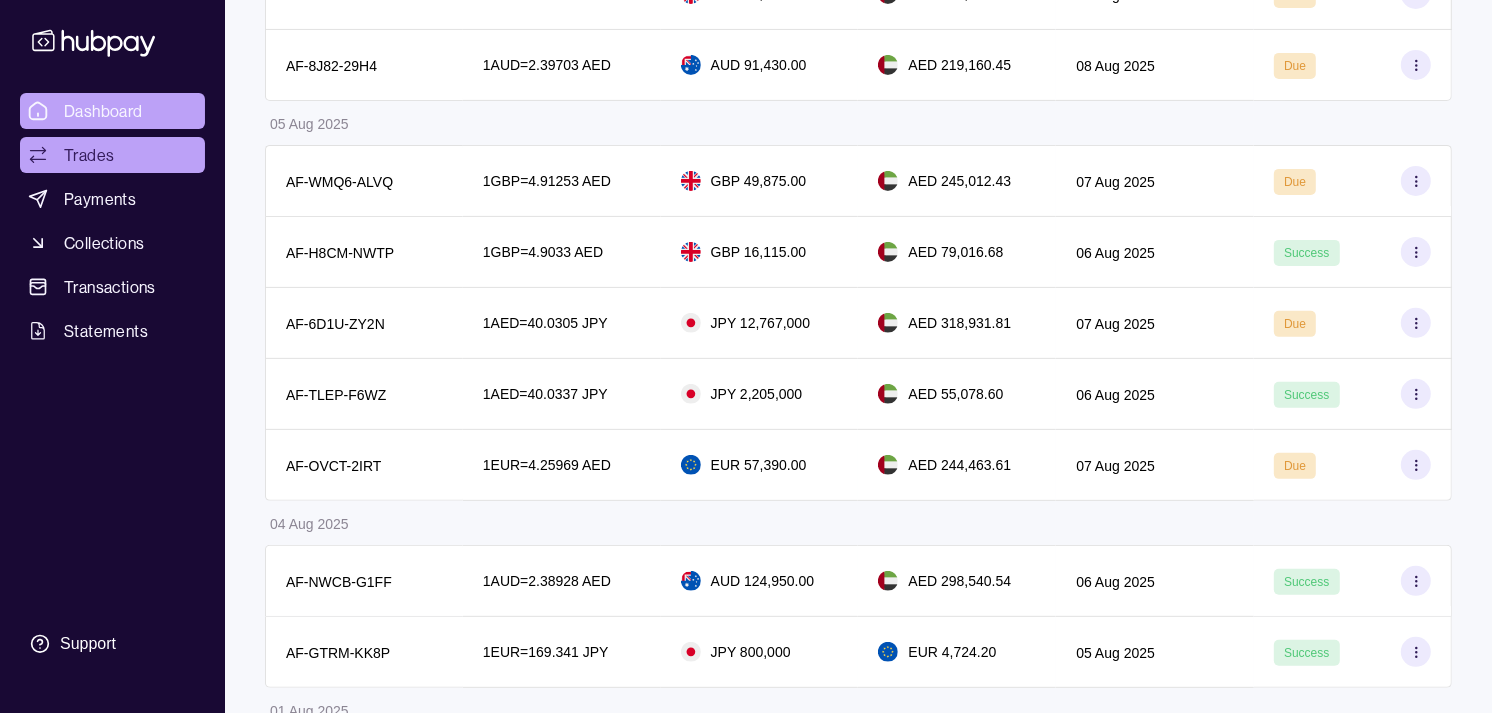 click on "Dashboard" at bounding box center [112, 111] 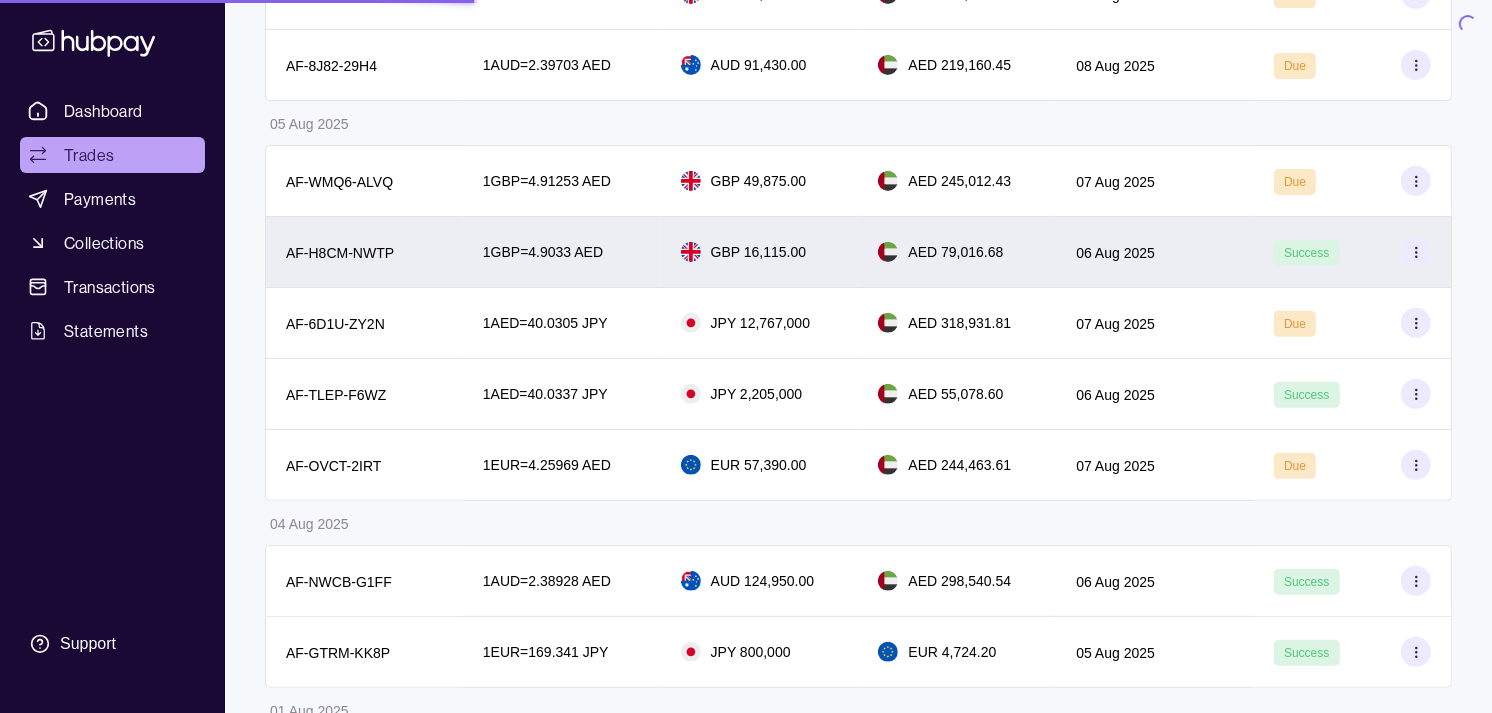 scroll, scrollTop: 0, scrollLeft: 0, axis: both 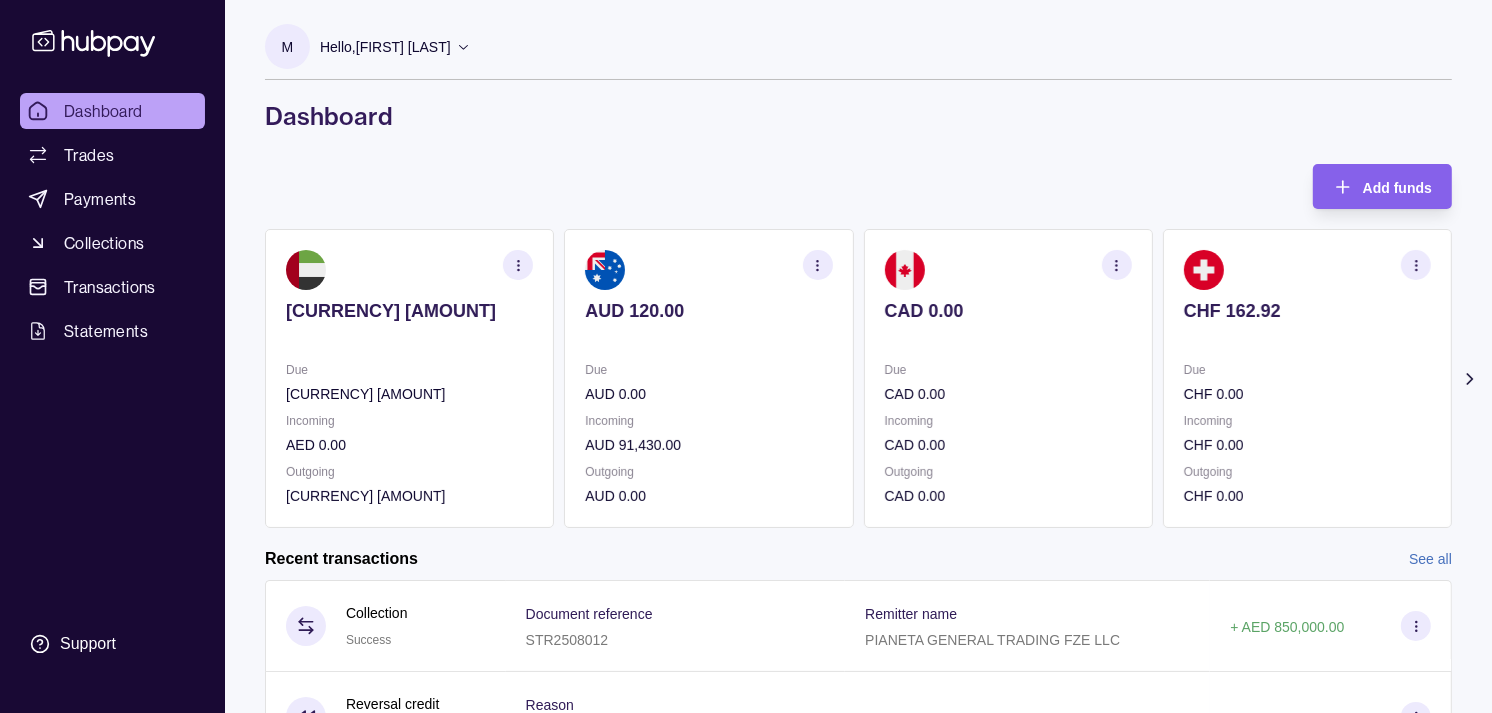click at bounding box center (1307, 338) 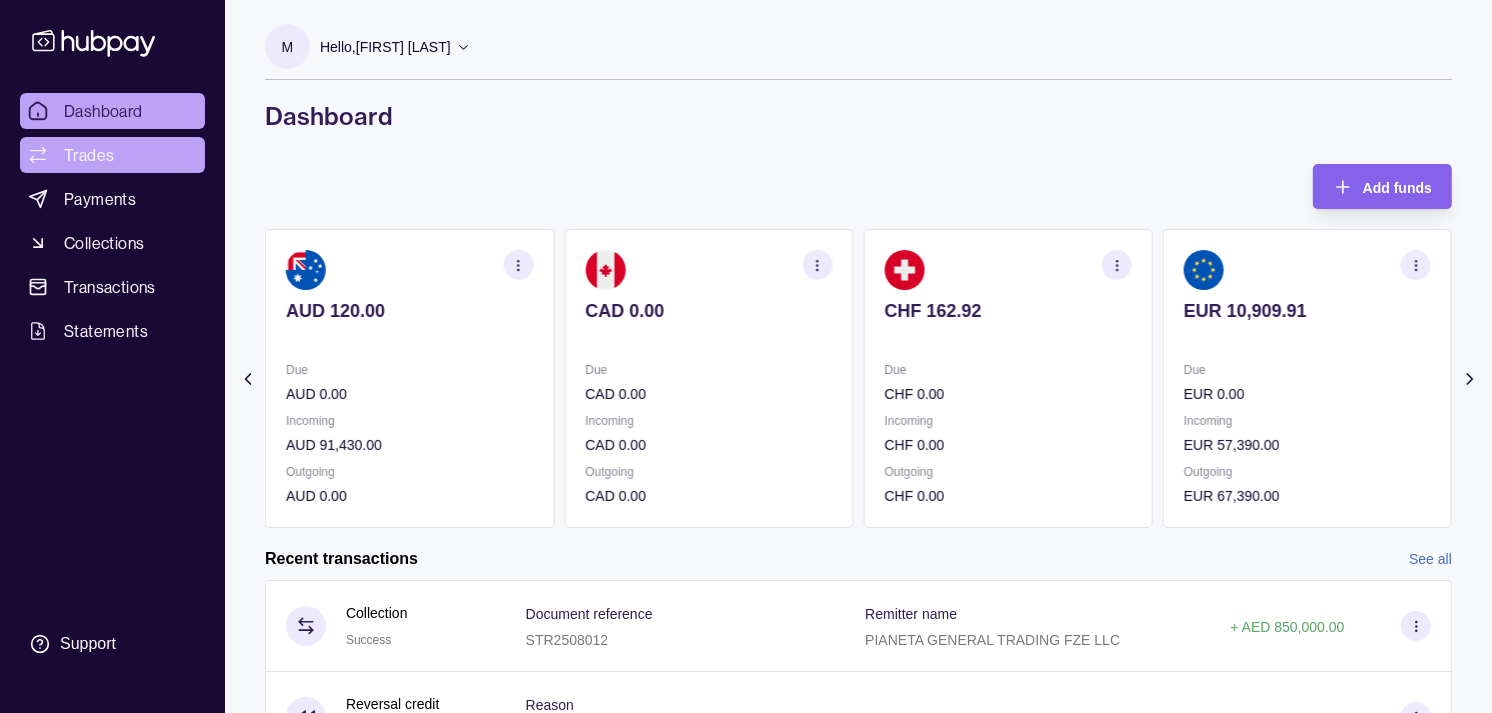 click on "Trades" at bounding box center (112, 155) 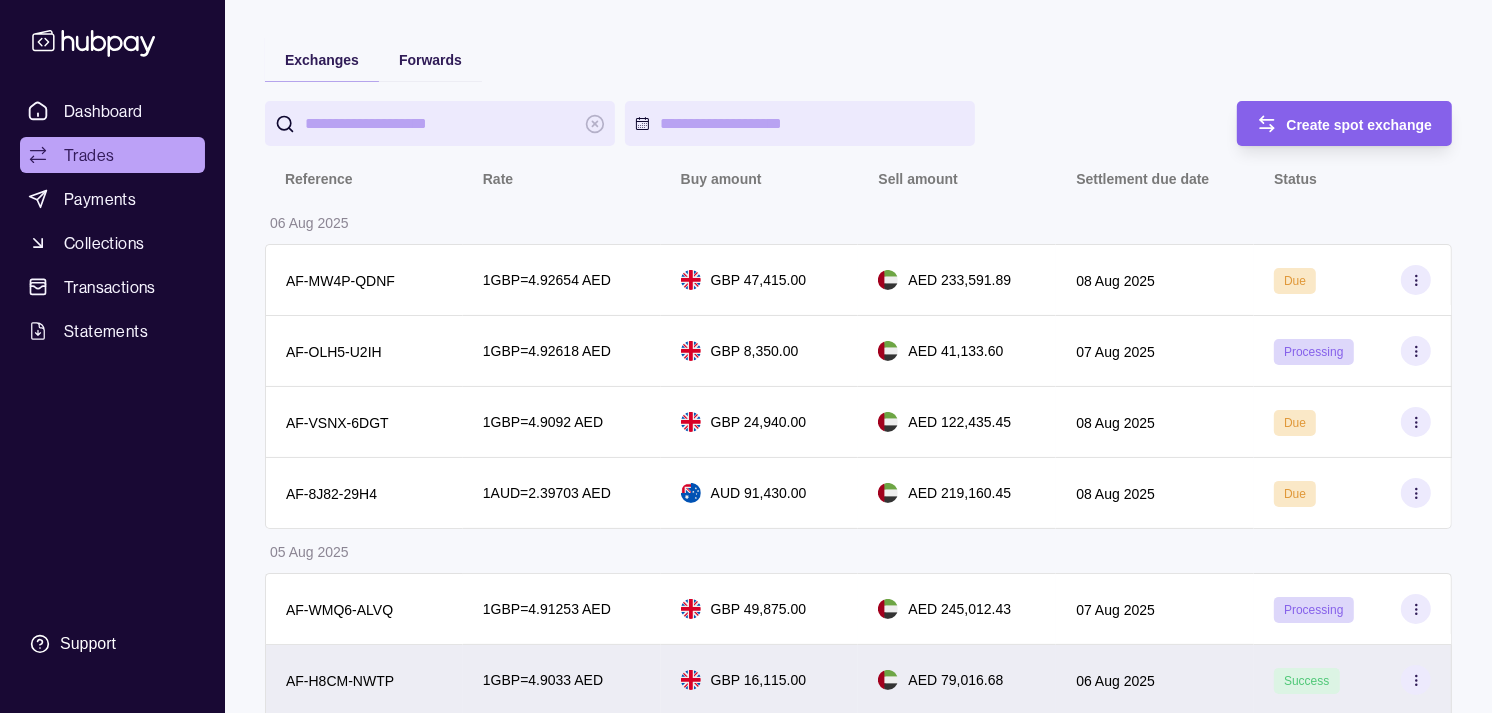 scroll, scrollTop: 111, scrollLeft: 0, axis: vertical 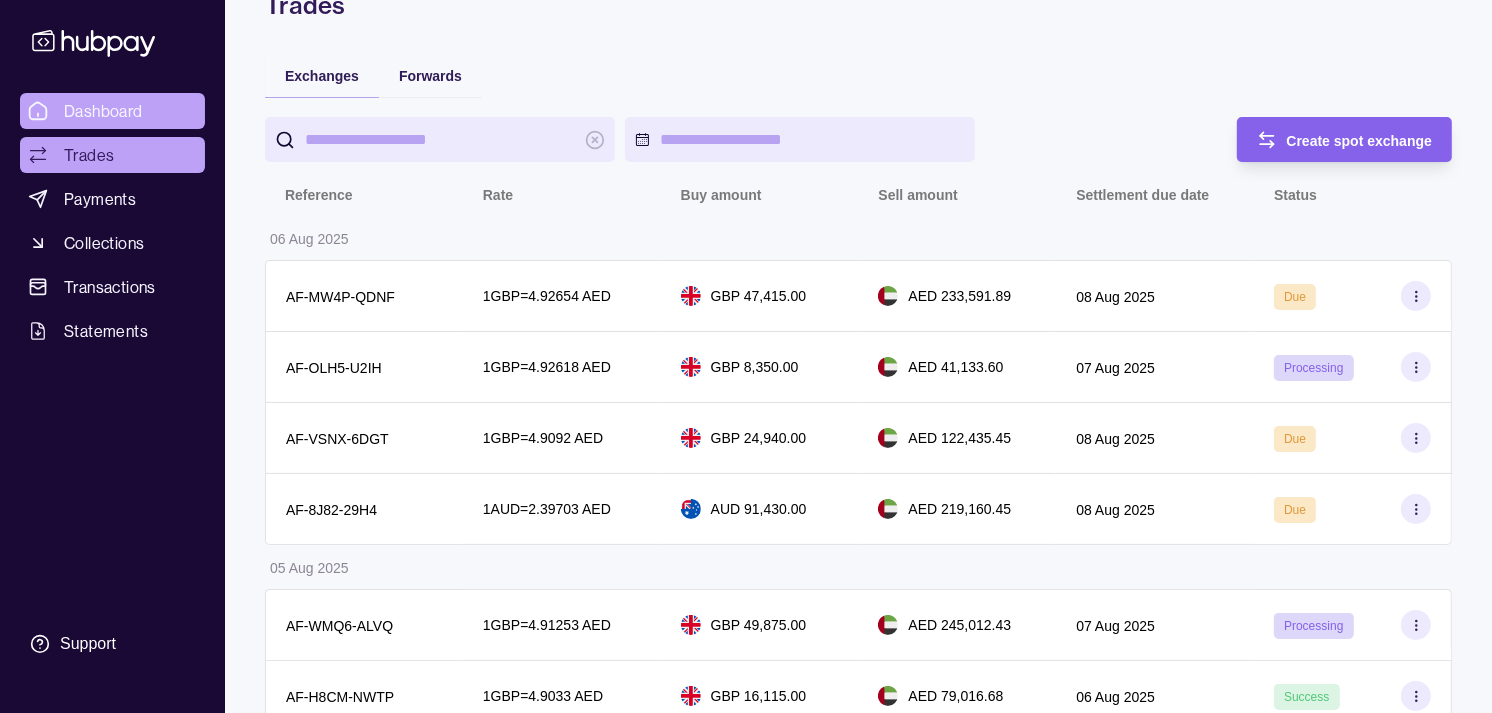 click on "Dashboard" at bounding box center [103, 111] 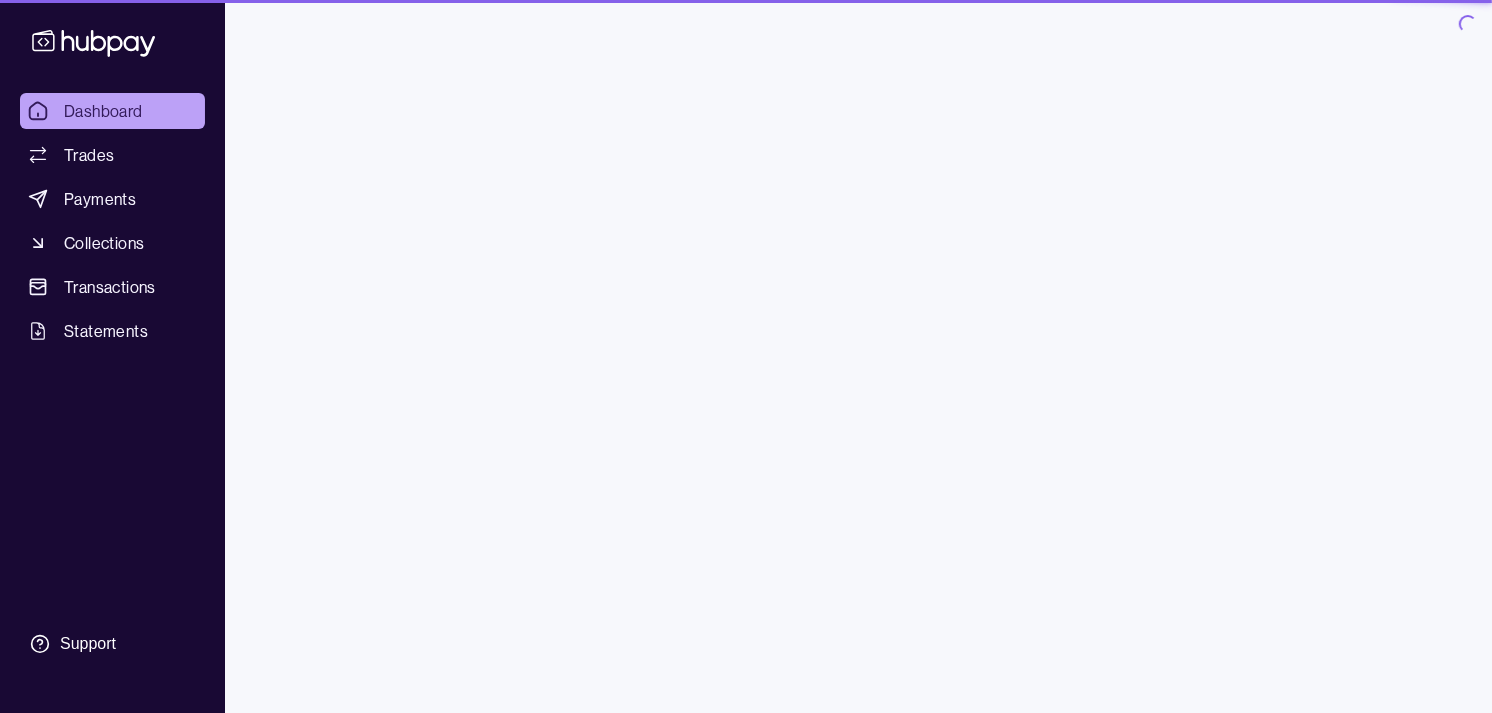 scroll, scrollTop: 0, scrollLeft: 0, axis: both 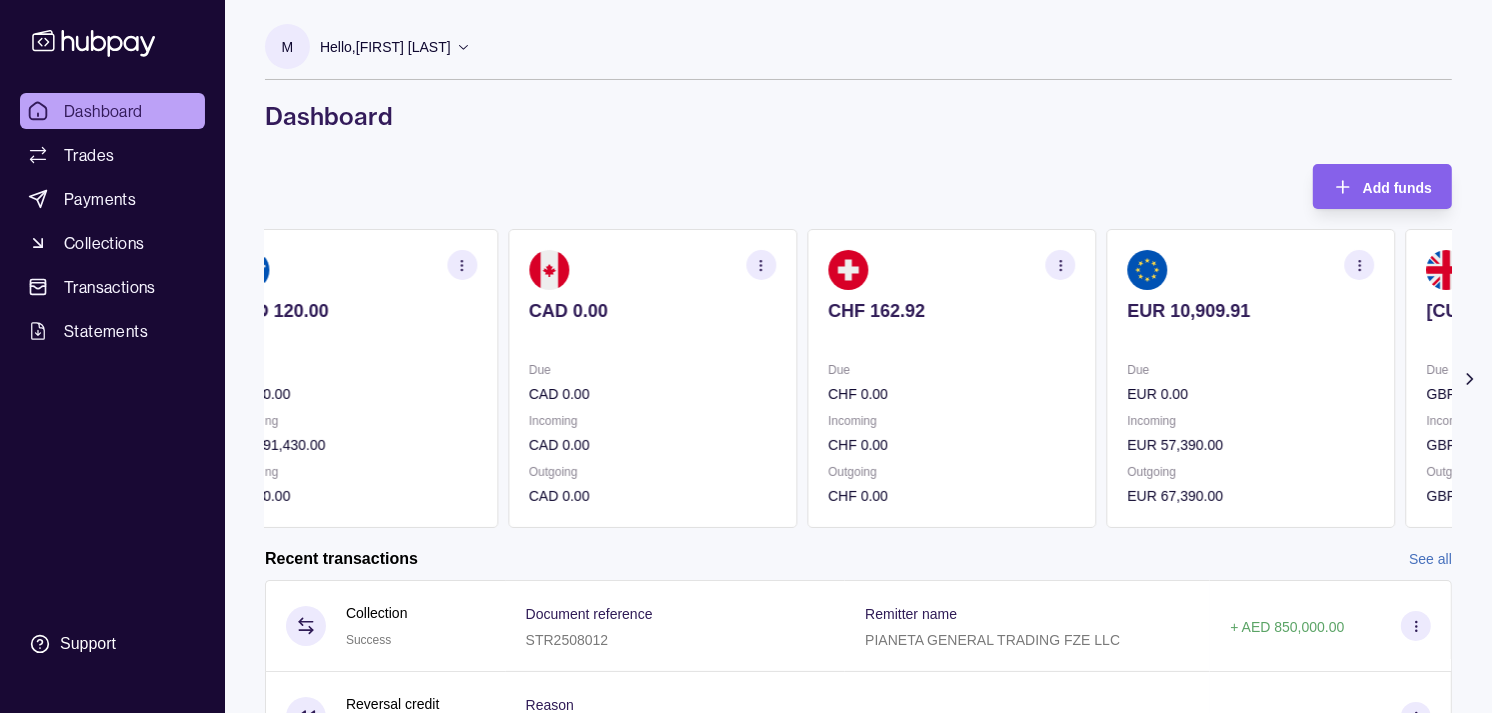 click on "Due" at bounding box center (951, 370) 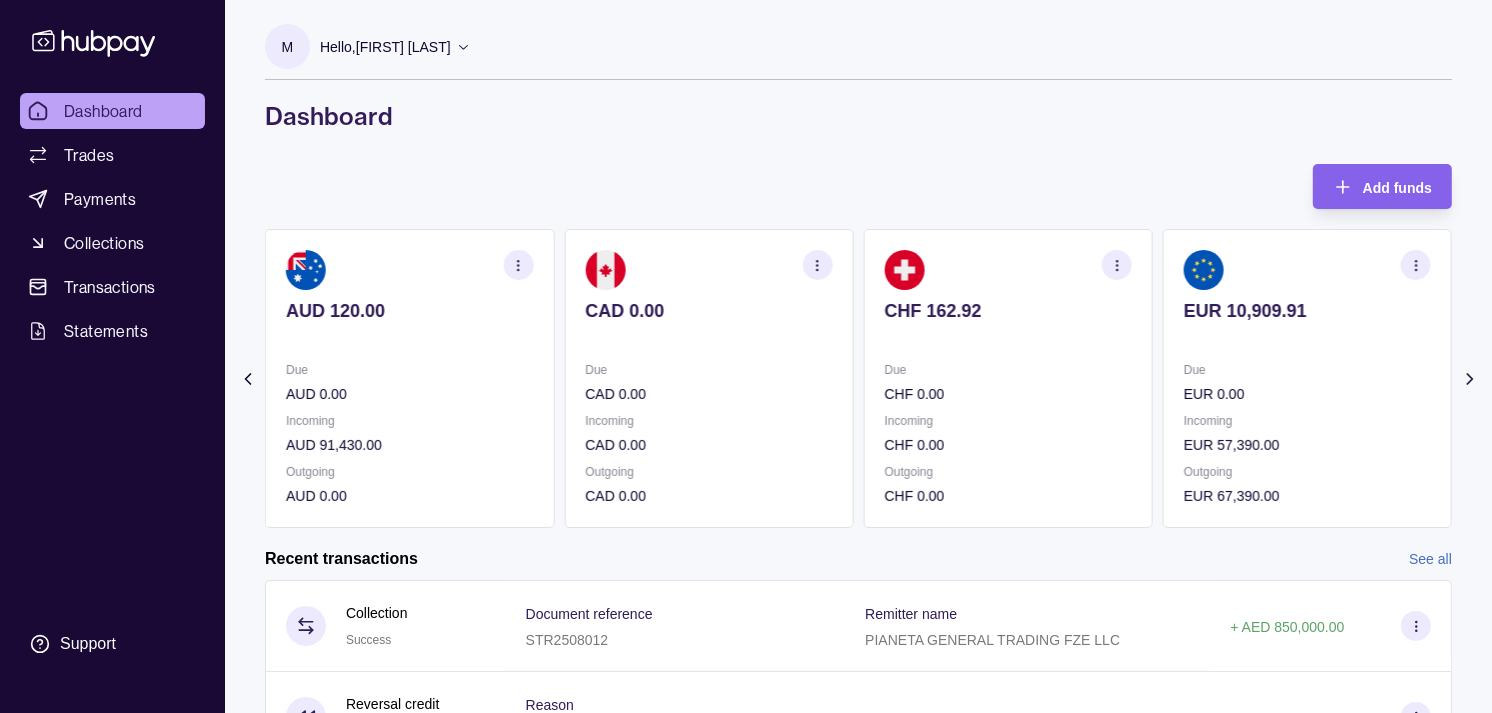 click on "EUR 10,909.91" at bounding box center [1307, 324] 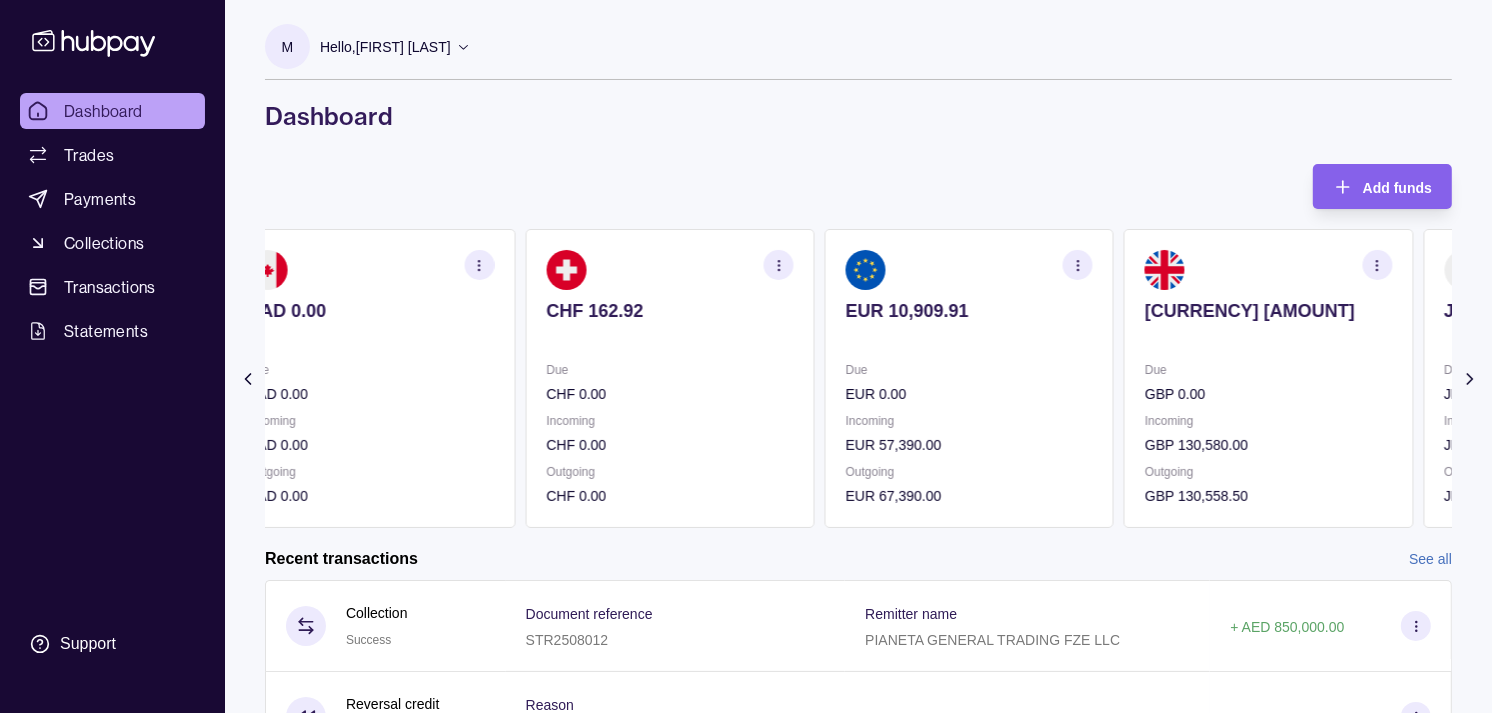 click on "[CURRENCY] [AMOUNT] Due [CURRENCY] [AMOUNT] Incoming [CURRENCY] [AMOUNT] Outgoing [CURRENCY] [AMOUNT]" at bounding box center (1268, 378) 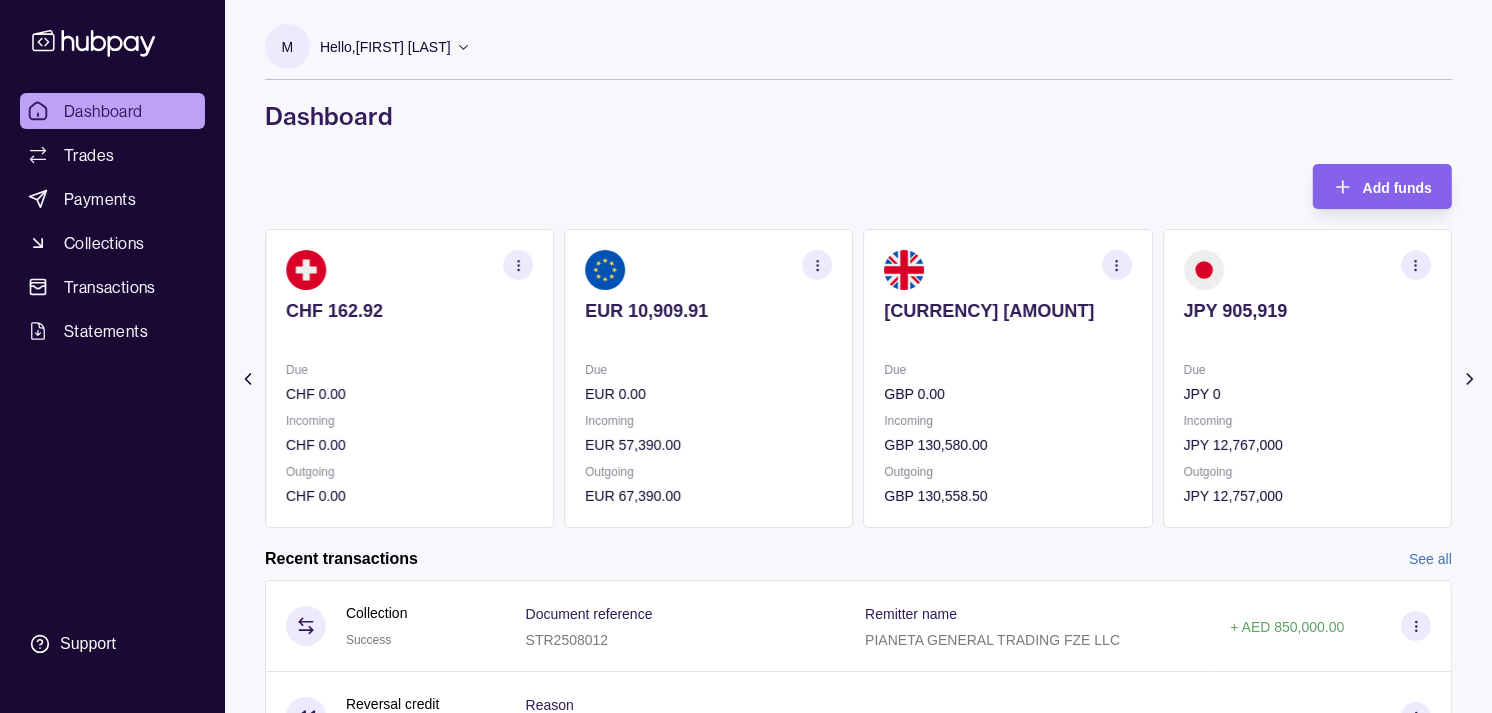 click on "[CURRENCY] [AMOUNT]" at bounding box center (1008, 324) 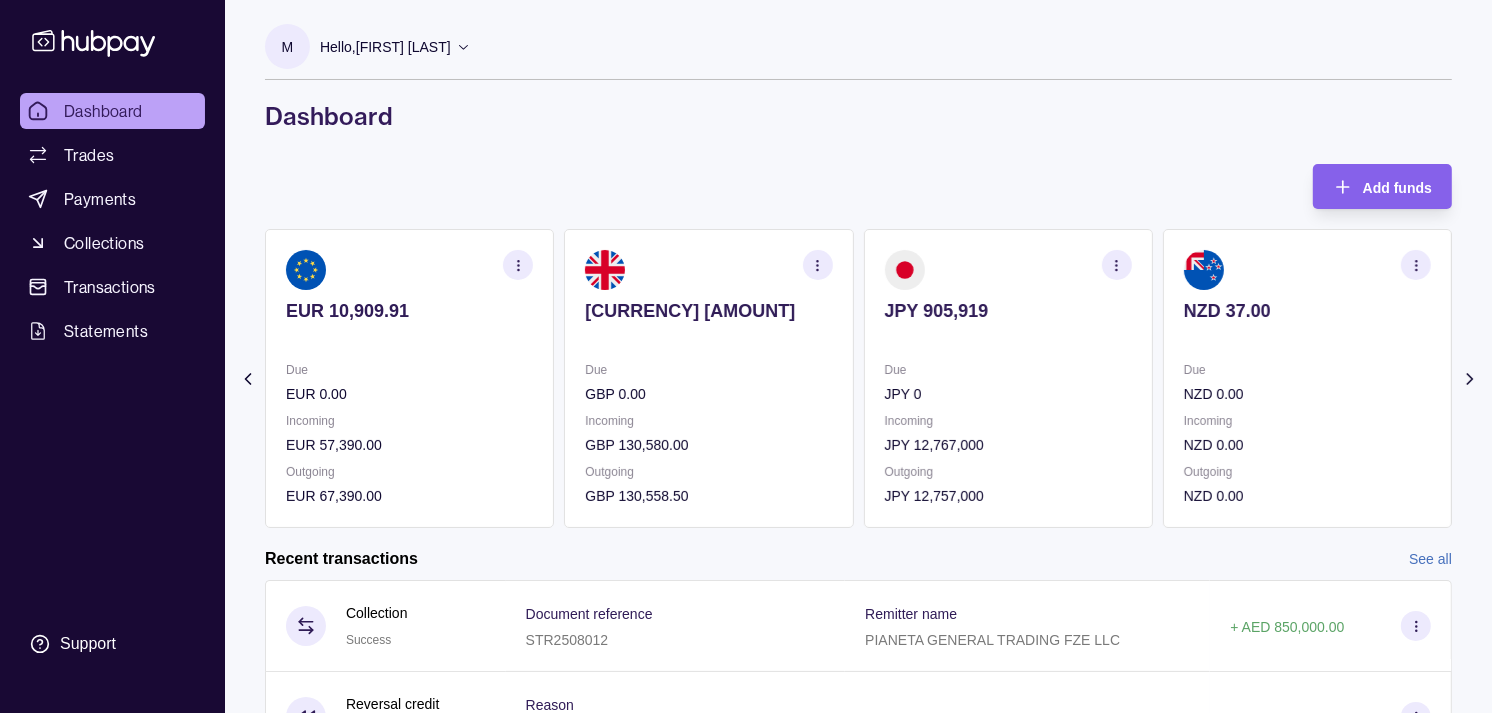 click on "Dashboard" at bounding box center (103, 111) 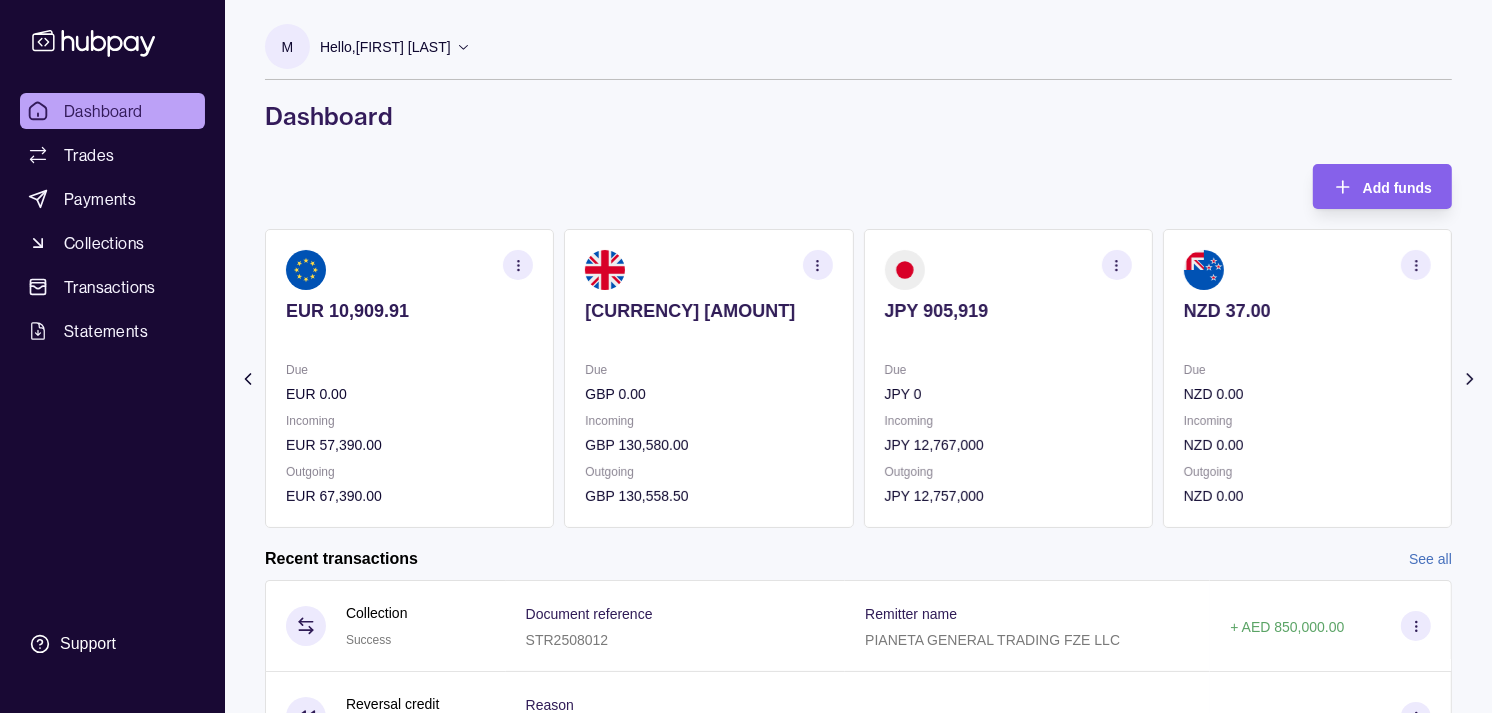 click 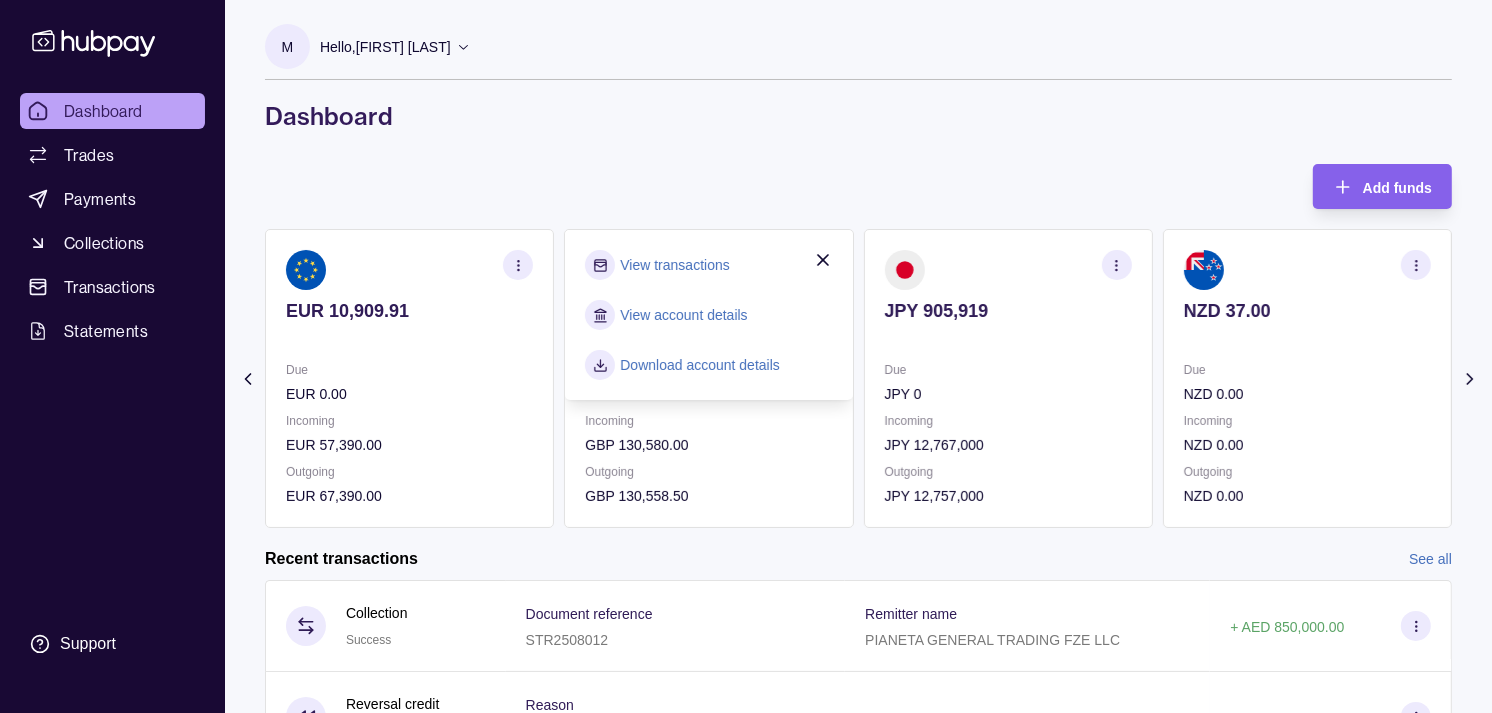 click on "View transactions" at bounding box center [674, 265] 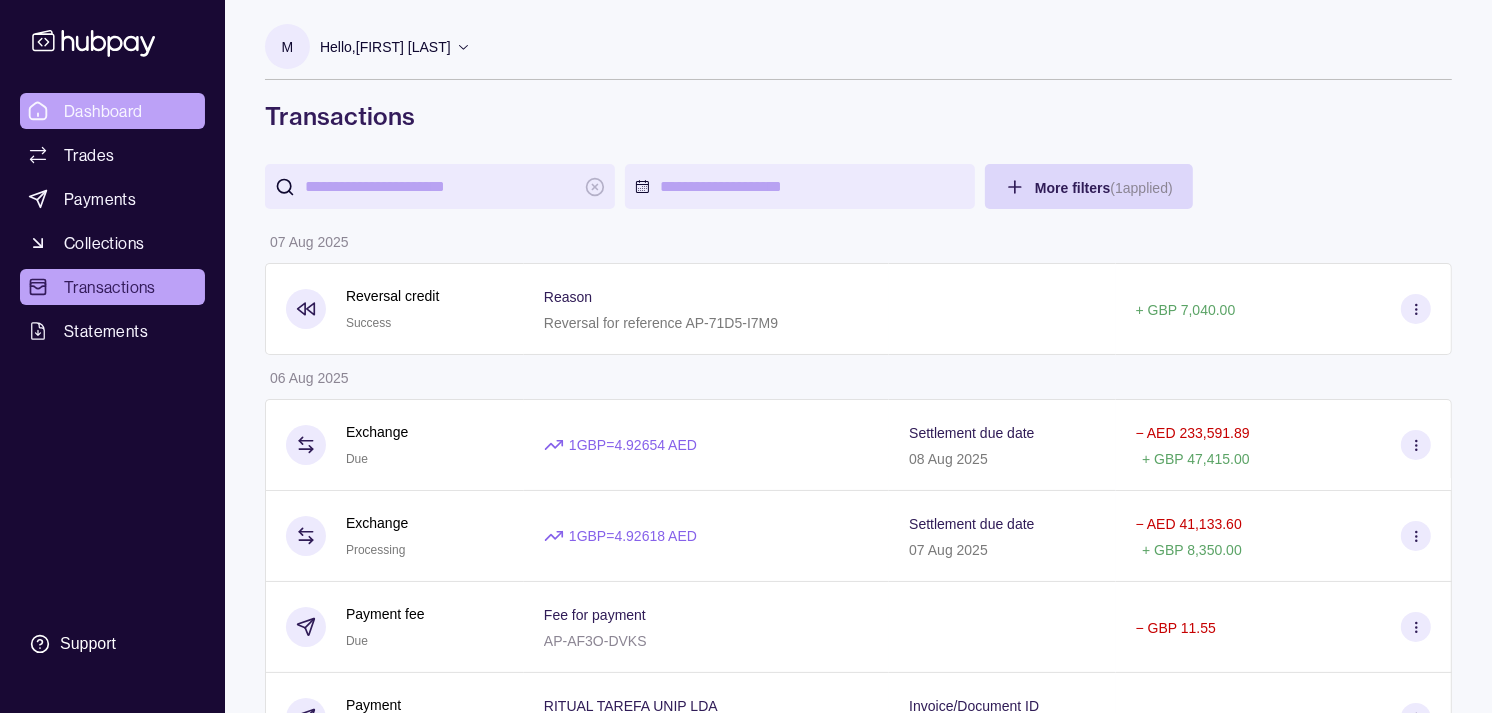 click on "Dashboard" at bounding box center (103, 111) 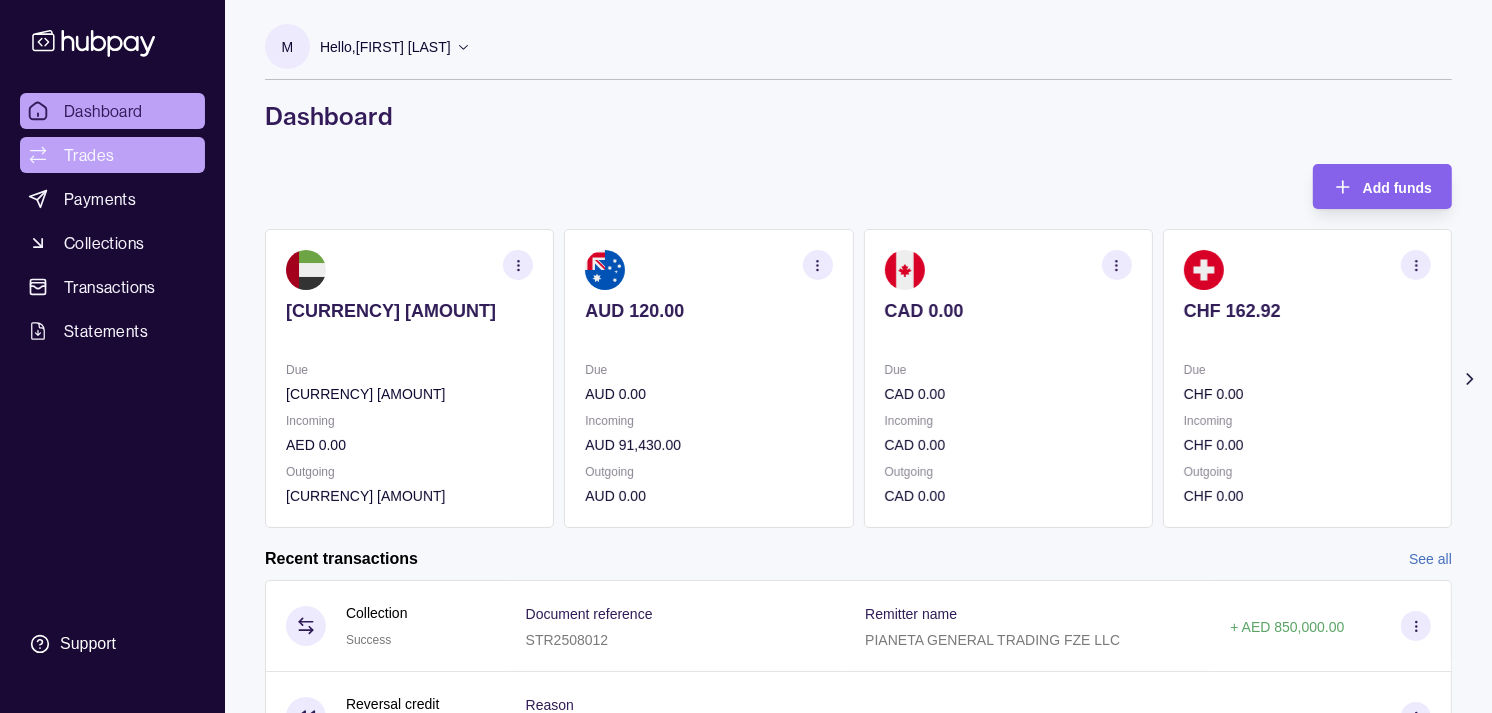 click on "Trades" at bounding box center [89, 155] 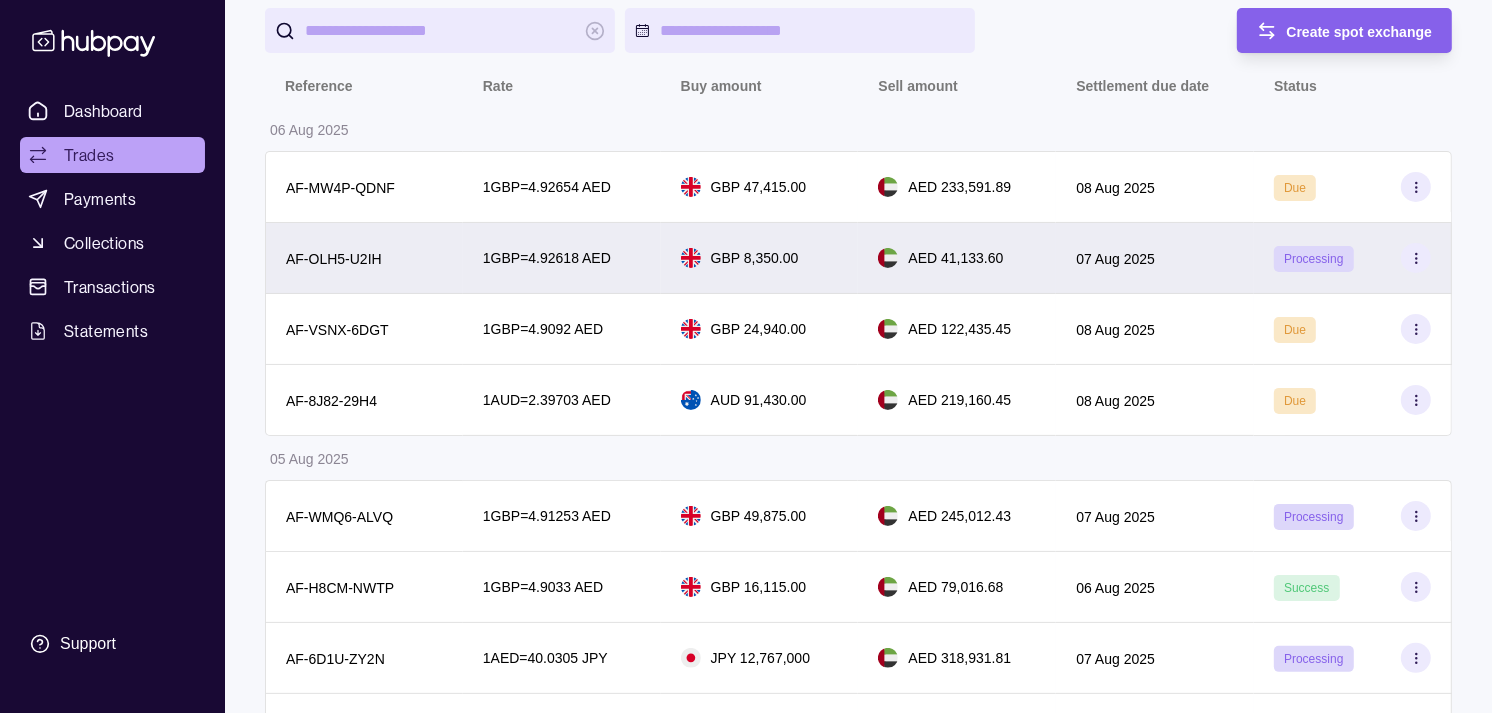 scroll, scrollTop: 222, scrollLeft: 0, axis: vertical 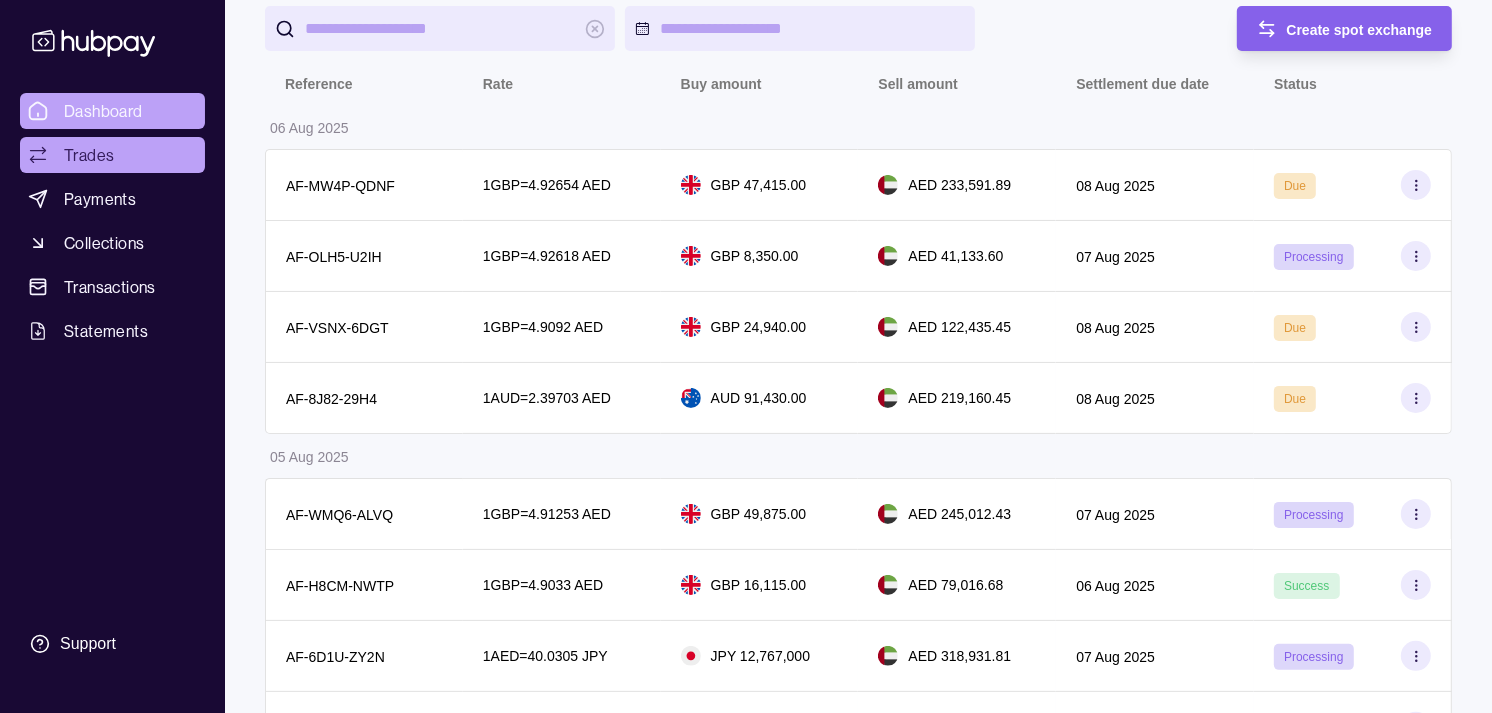 click on "Dashboard" at bounding box center [103, 111] 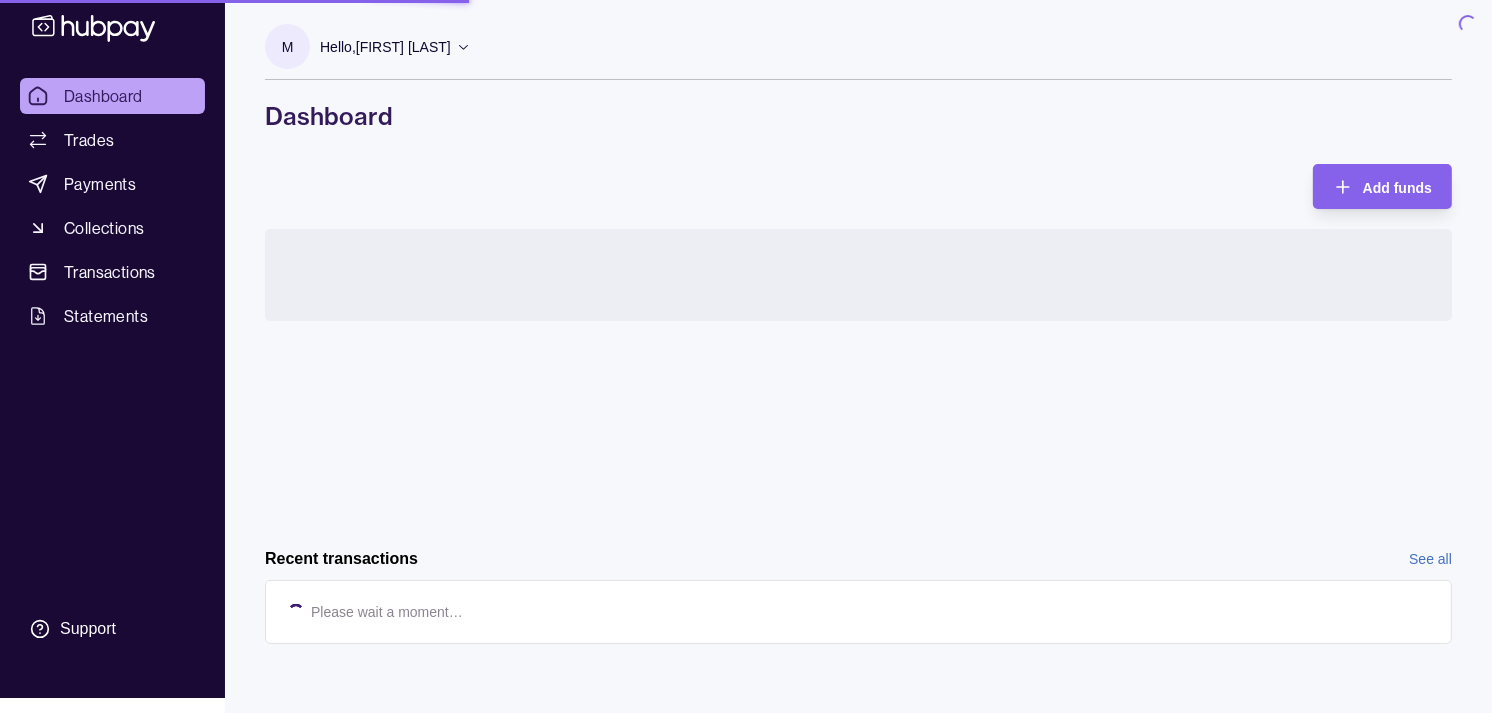 scroll, scrollTop: 0, scrollLeft: 0, axis: both 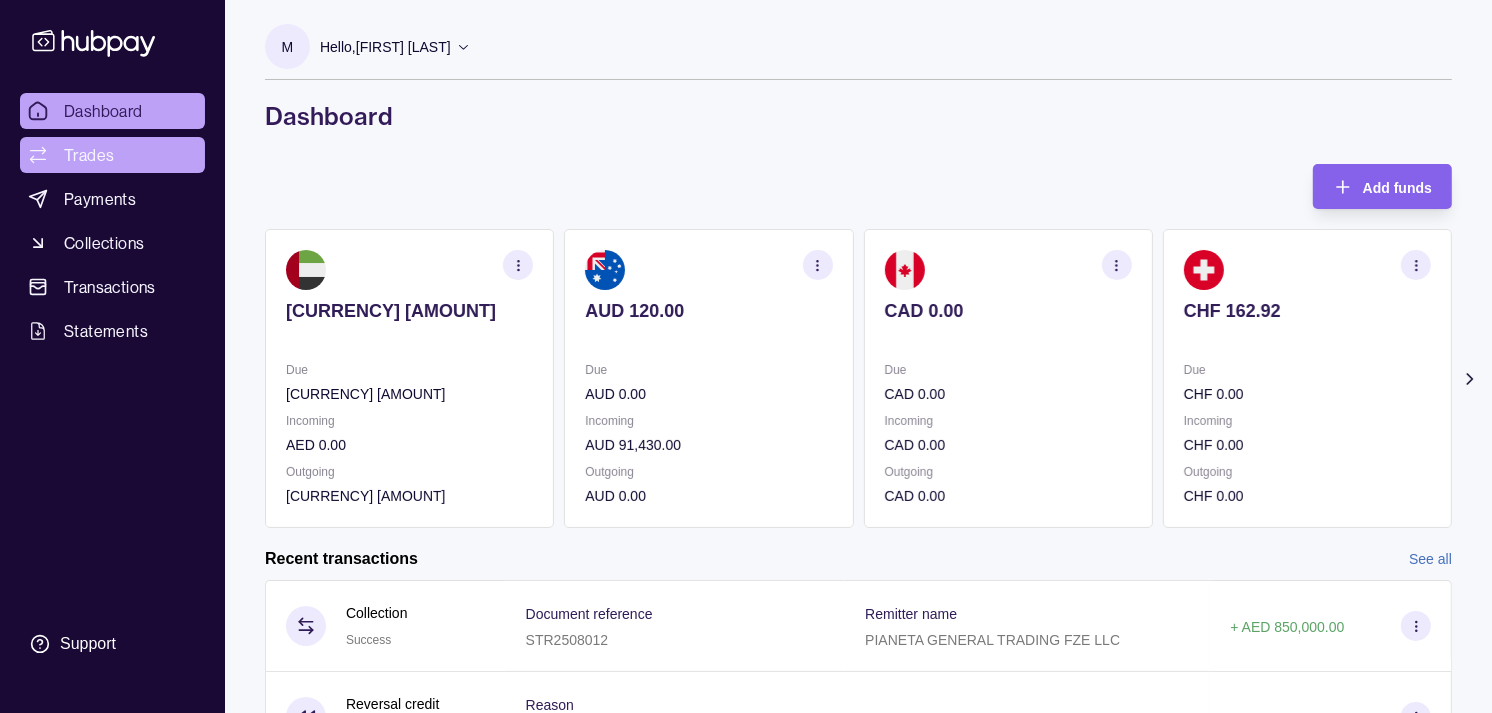 click on "Trades" at bounding box center [89, 155] 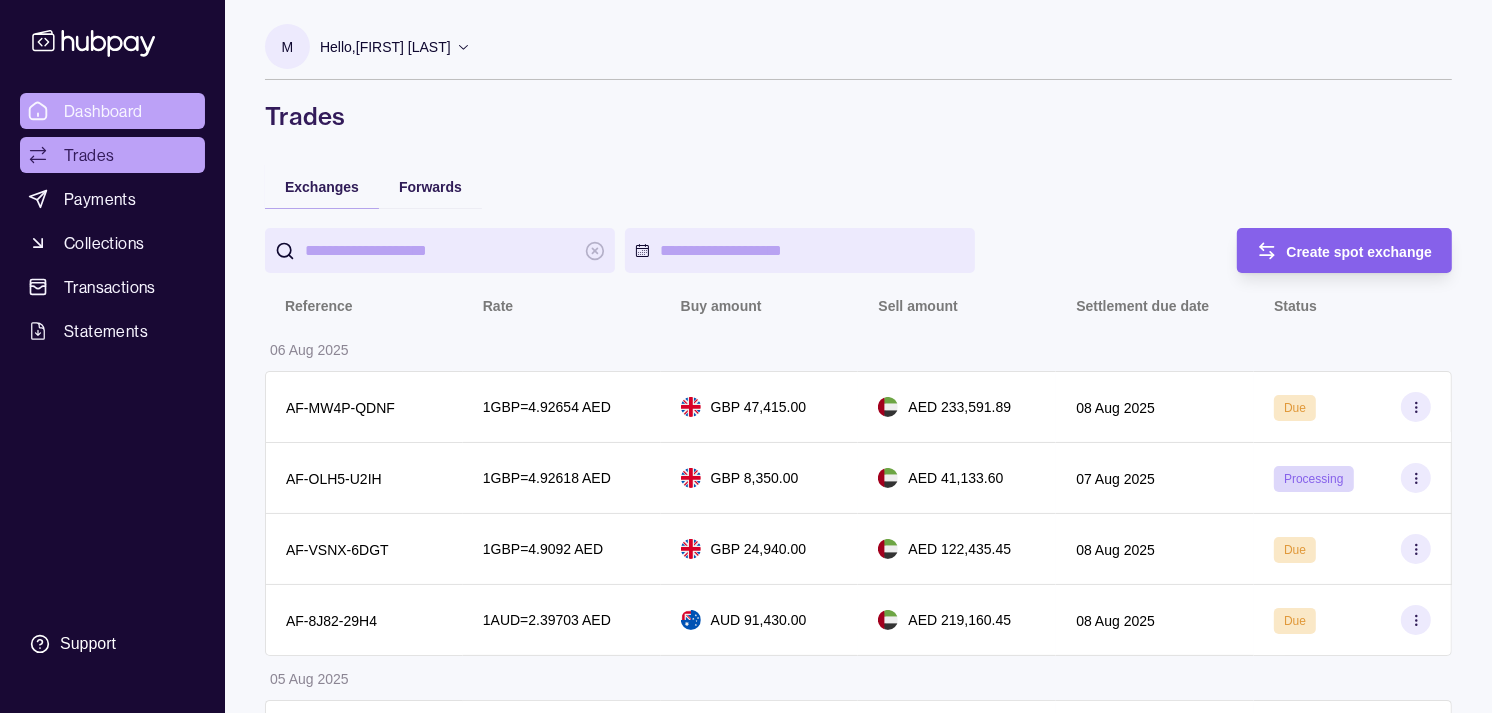 click on "Dashboard" at bounding box center (103, 111) 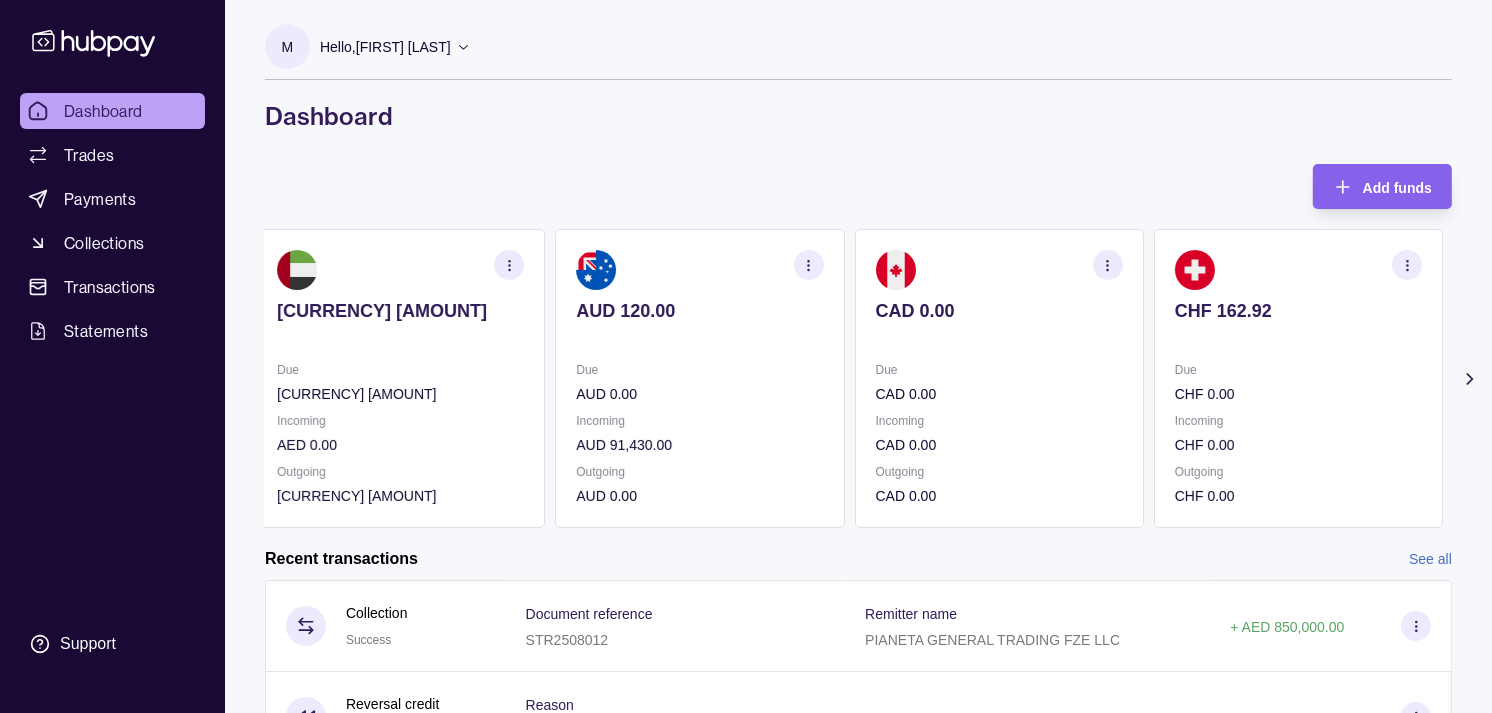 click on "CAD 0.00" at bounding box center (999, 311) 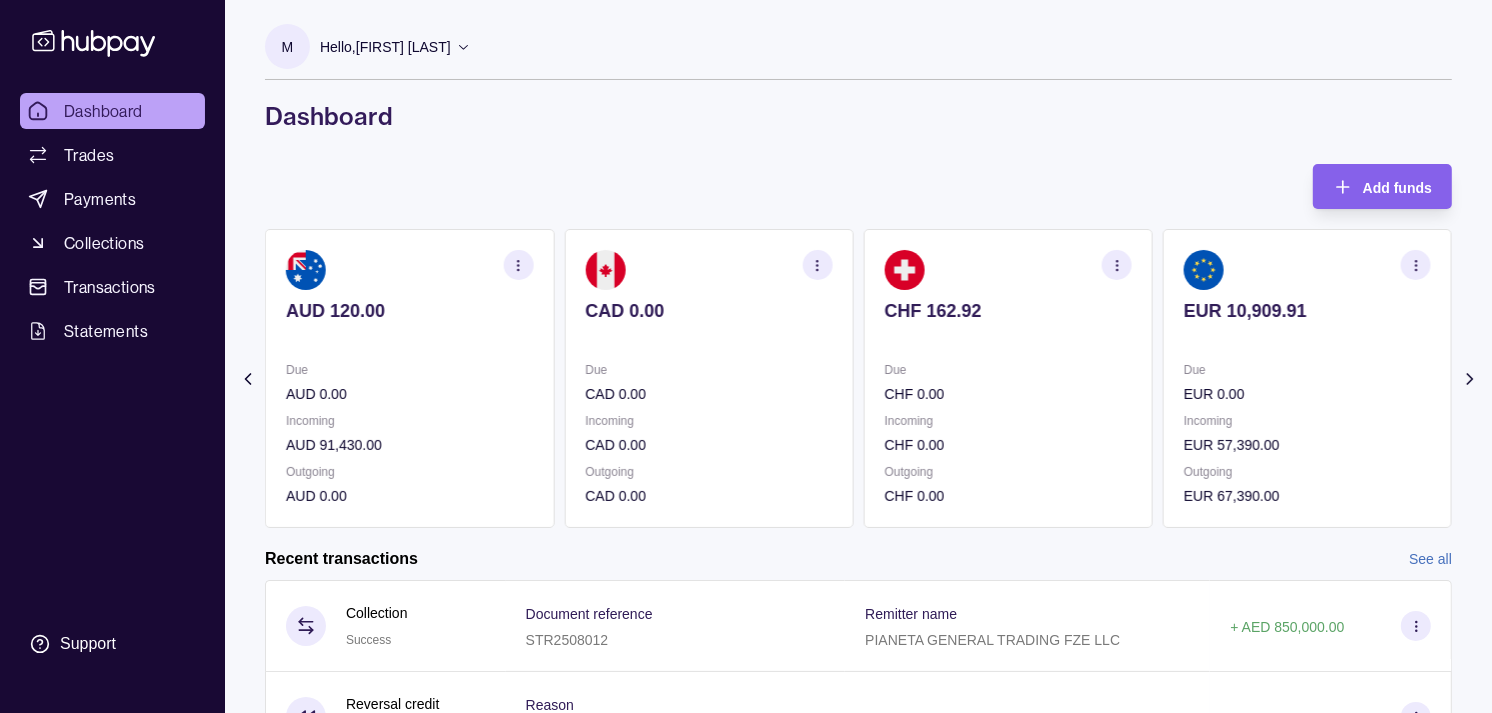 click on "[CURRENCY] [AMOUNT] Due [CURRENCY] [AMOUNT] Incoming [CURRENCY] [AMOUNT] Outgoing [CURRENCY] [AMOUNT]" at bounding box center [1008, 378] 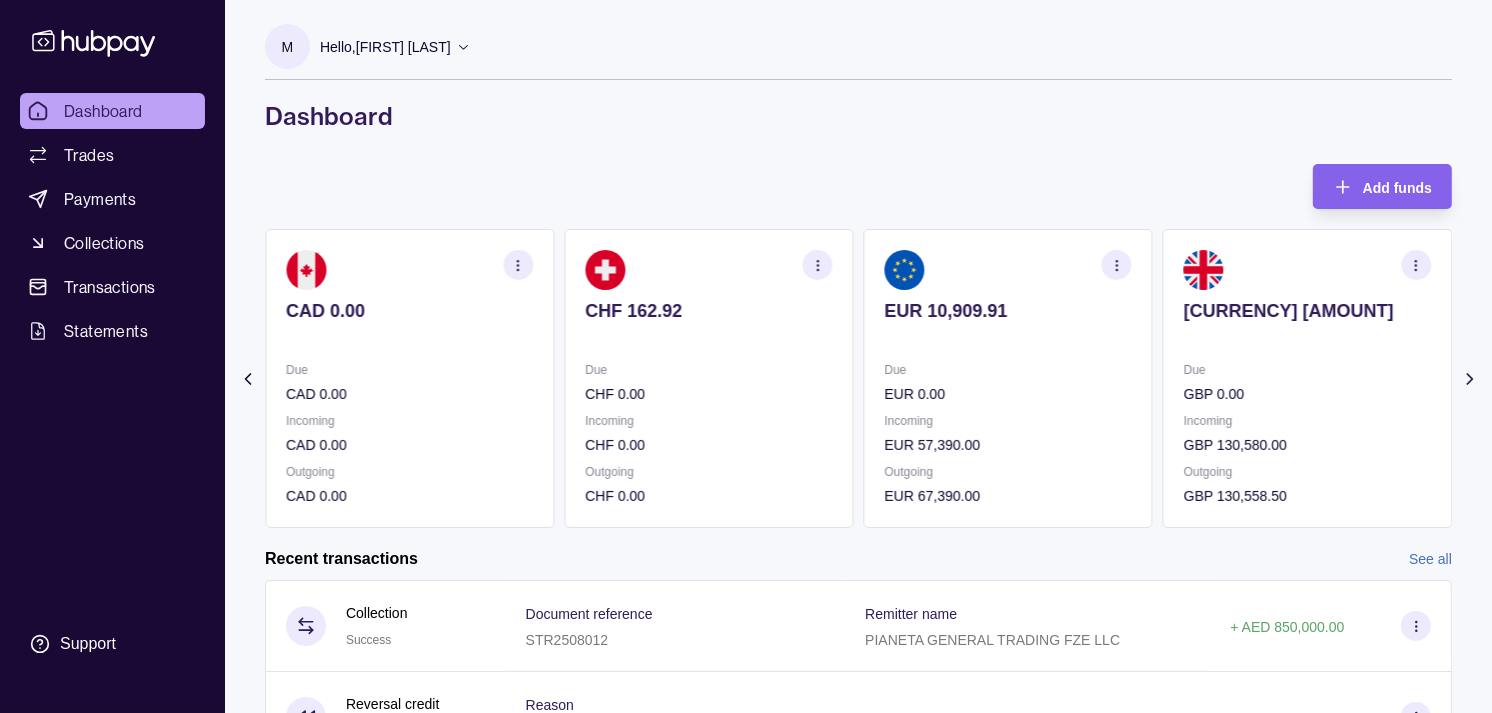 click 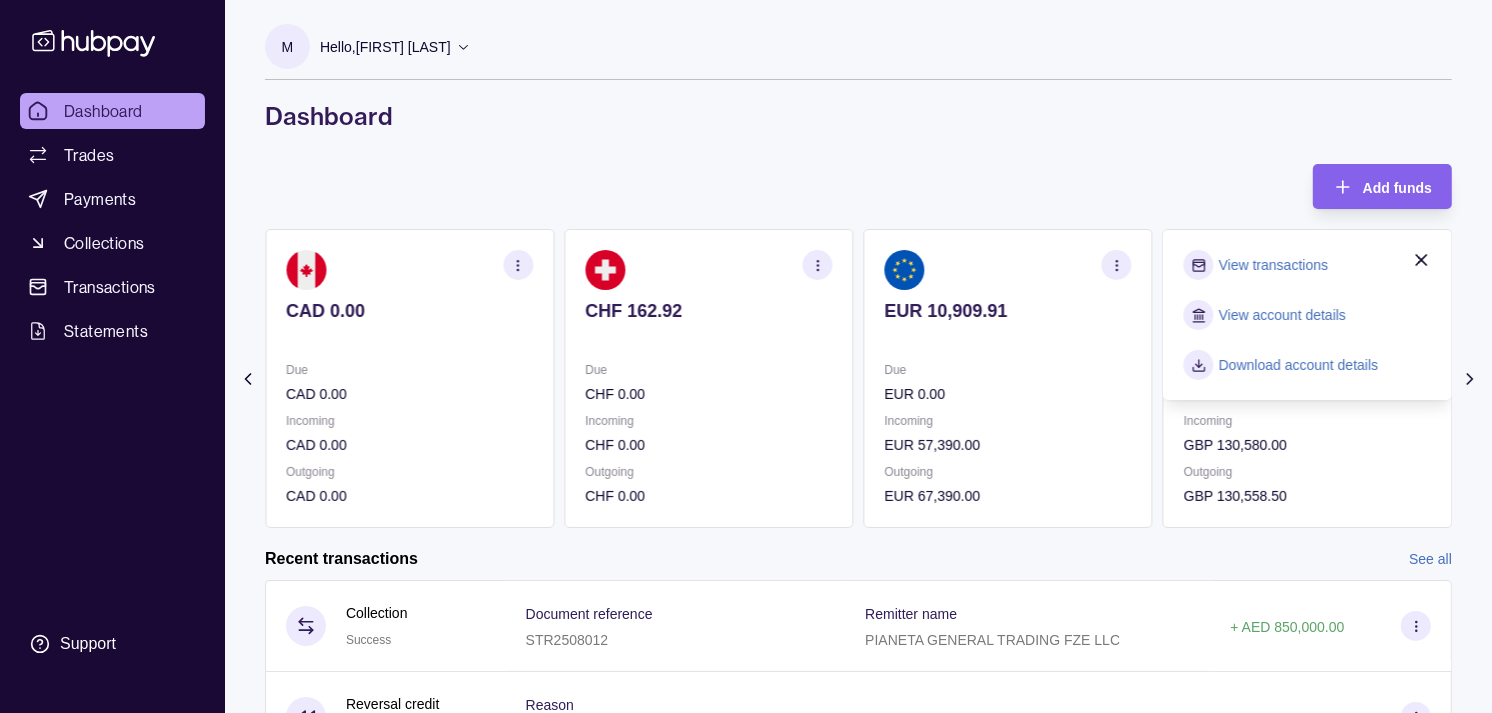 click on "View transactions" at bounding box center (1273, 265) 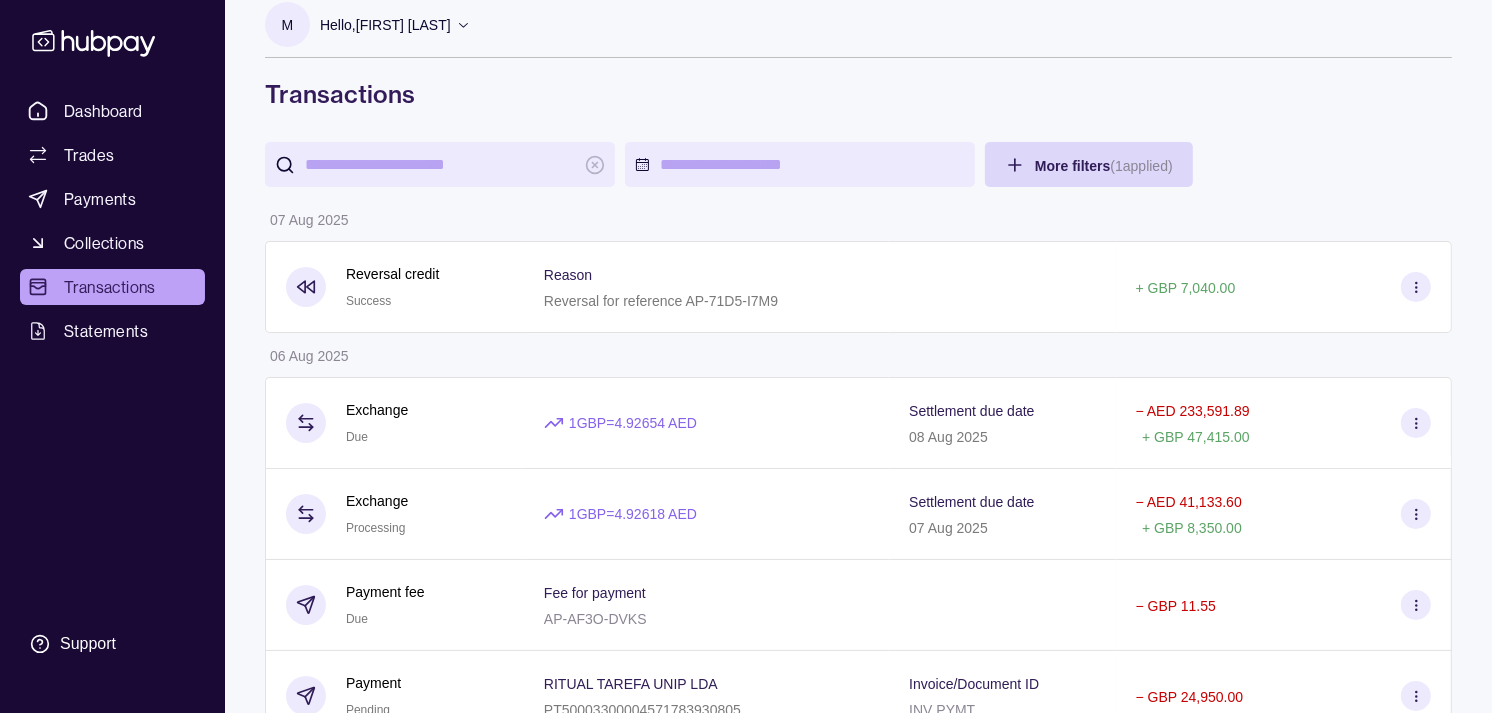 scroll, scrollTop: 0, scrollLeft: 0, axis: both 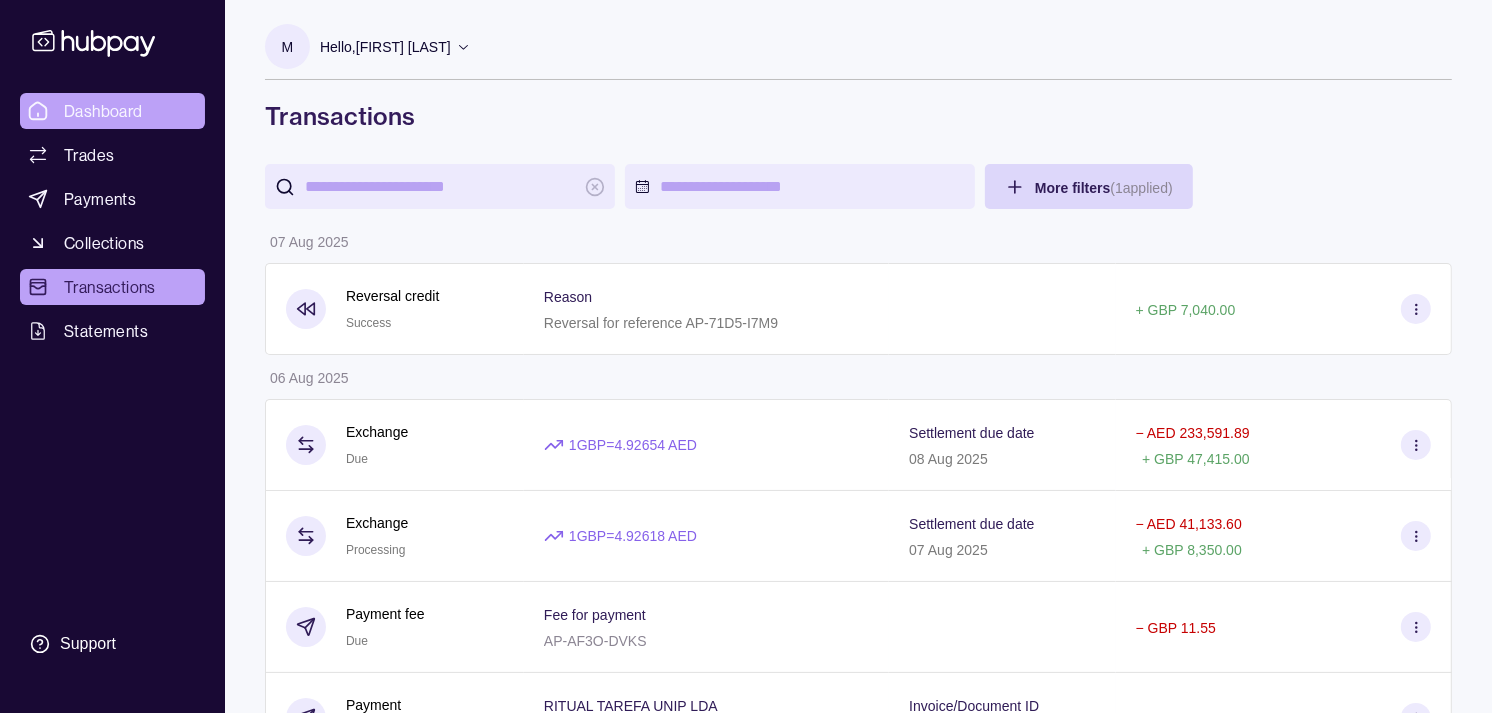 click on "Dashboard" at bounding box center (112, 111) 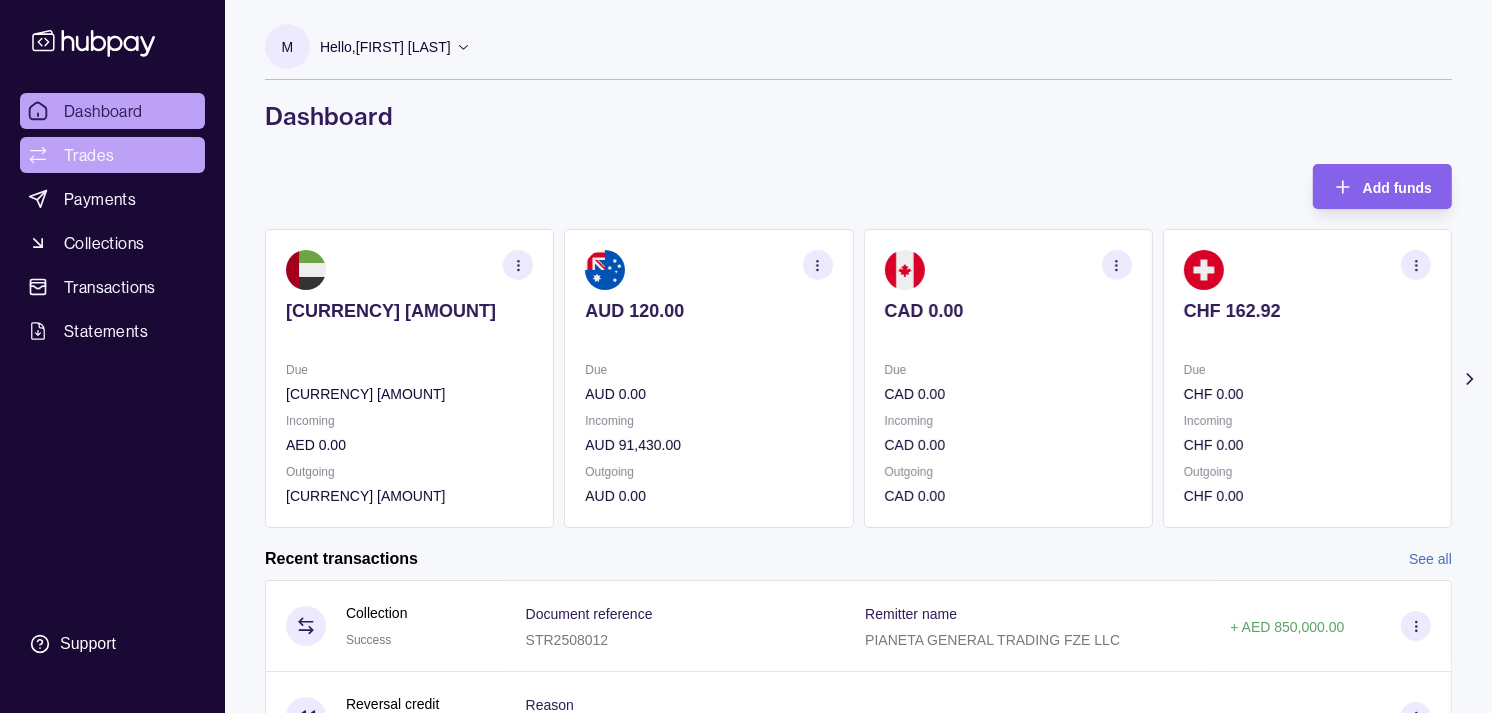 click on "Trades" at bounding box center [89, 155] 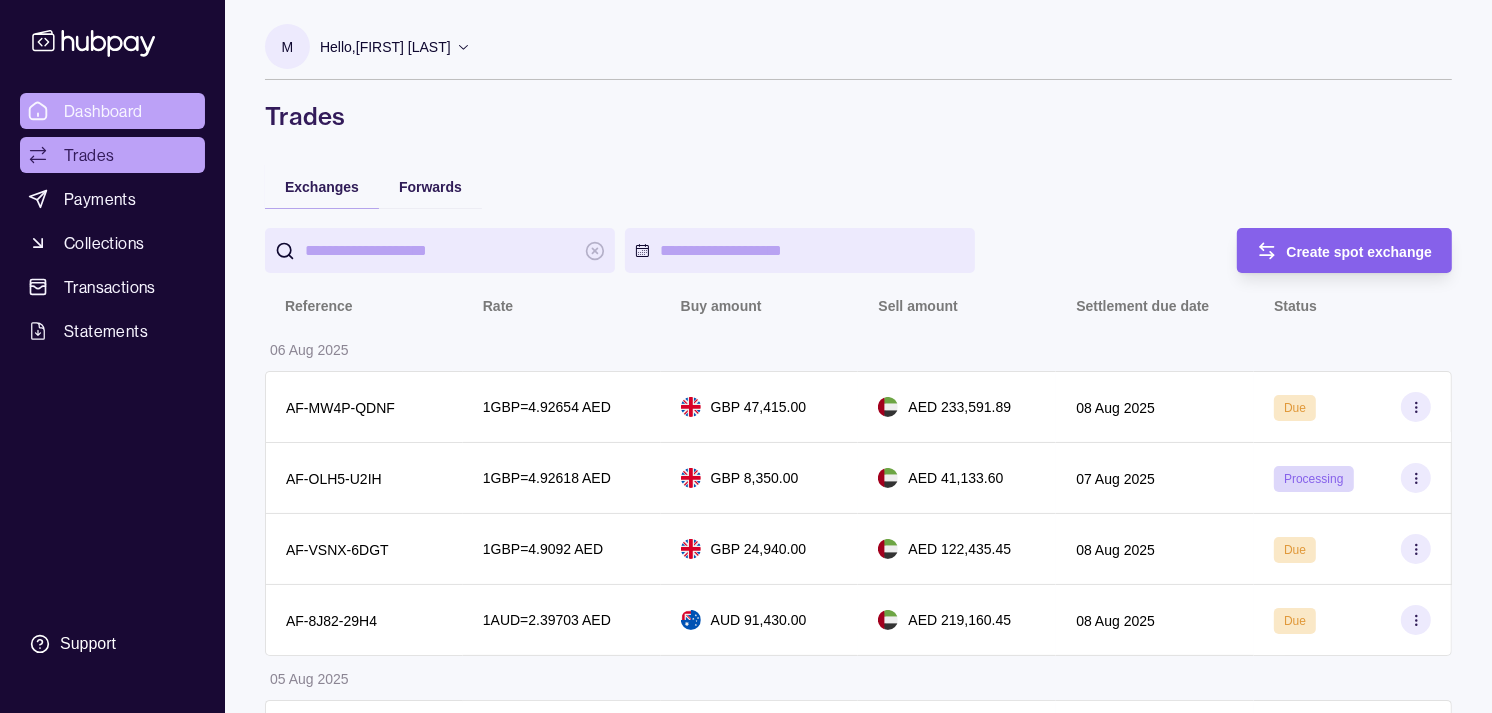 click on "Dashboard" at bounding box center (103, 111) 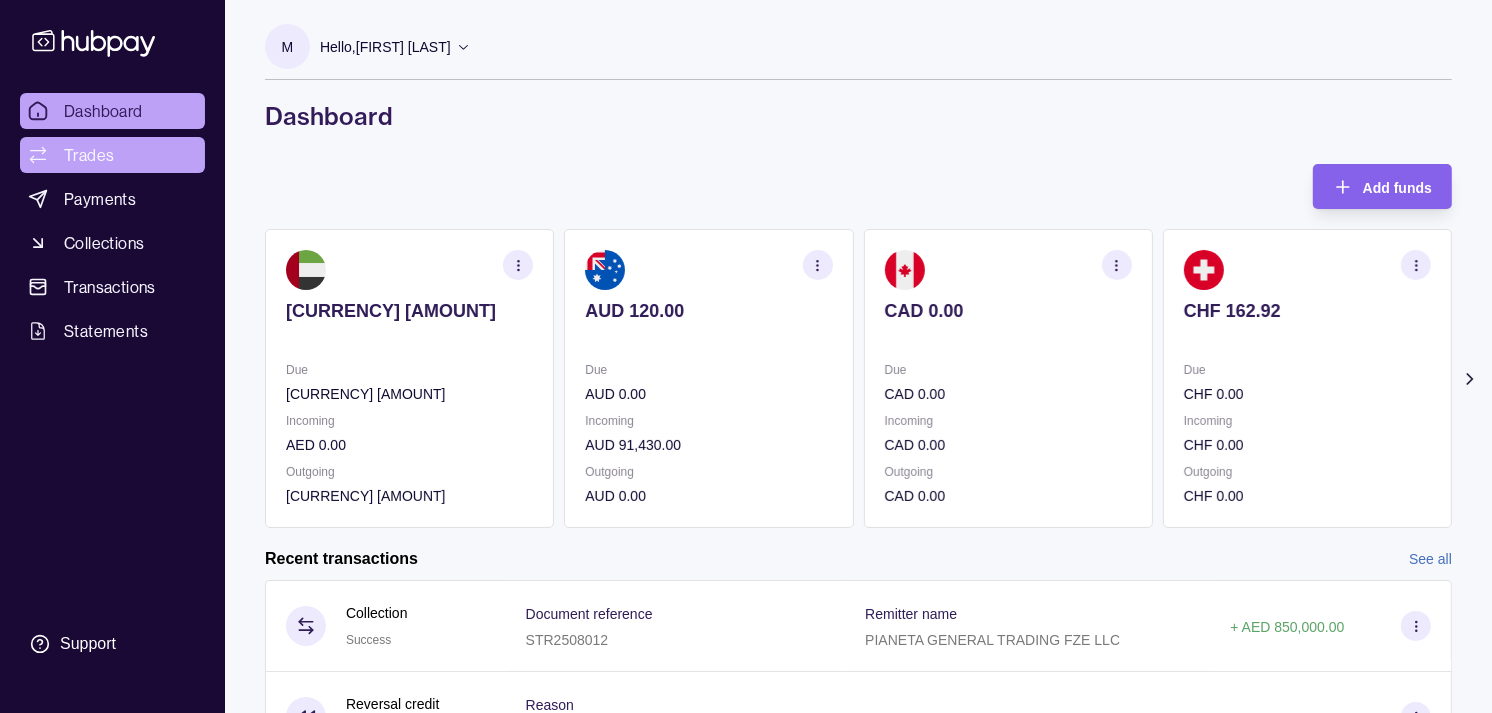drag, startPoint x: 121, startPoint y: 153, endPoint x: 136, endPoint y: 147, distance: 16.155495 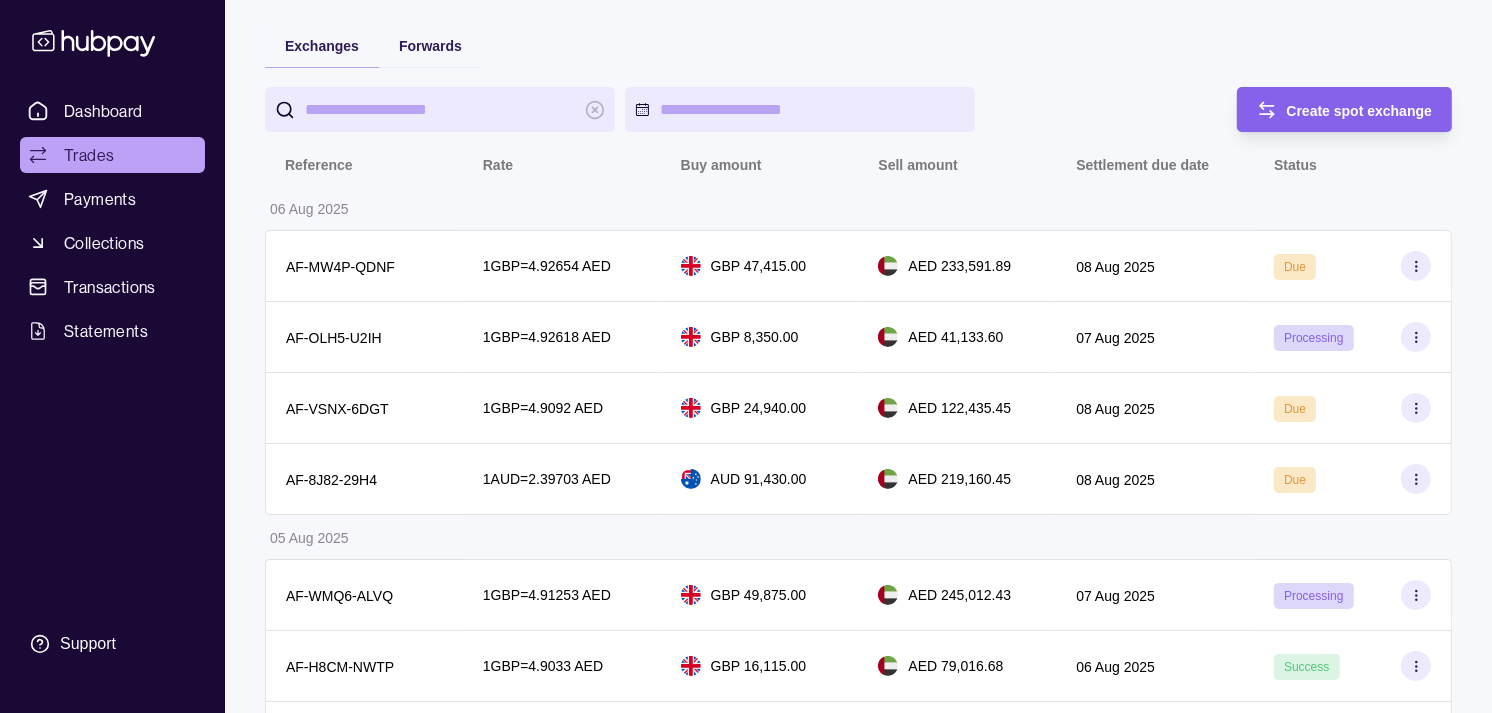 scroll, scrollTop: 333, scrollLeft: 0, axis: vertical 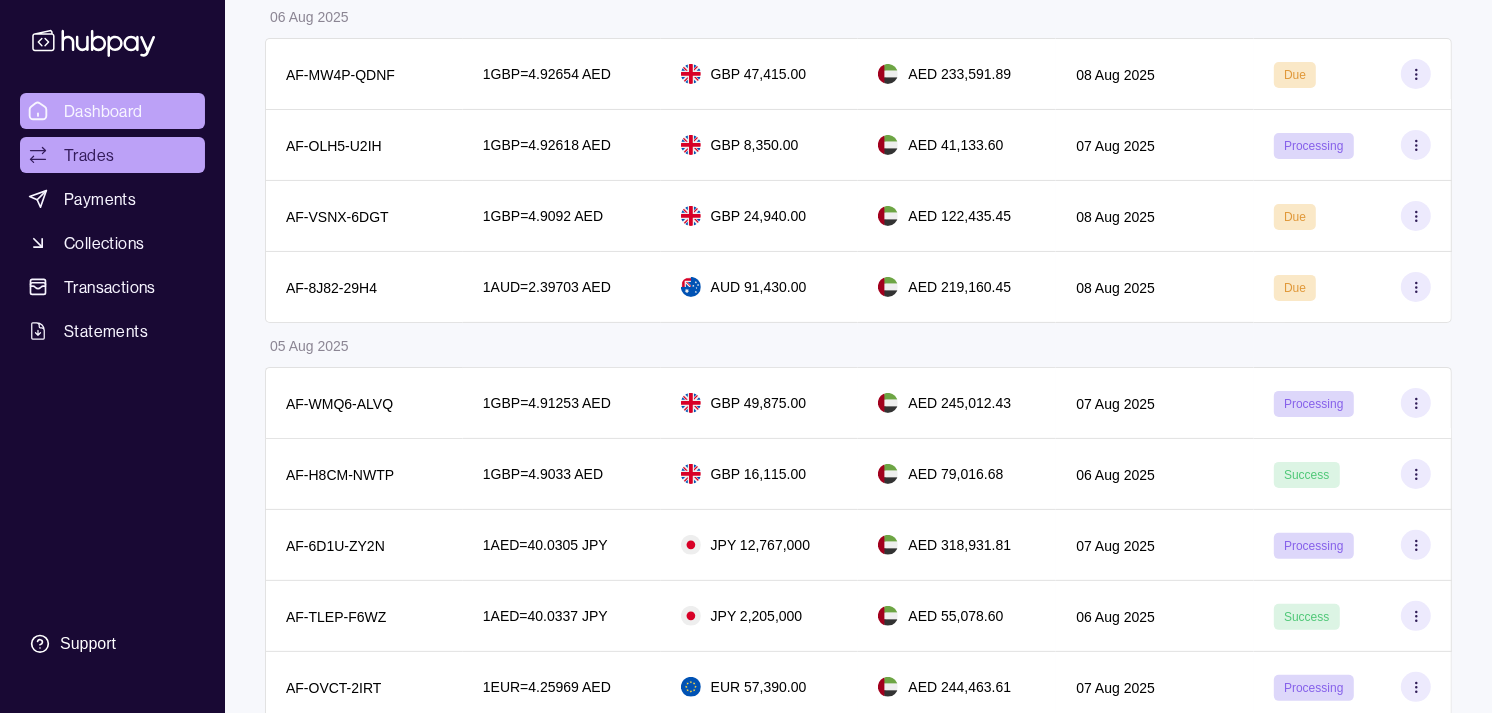 click on "Dashboard" at bounding box center (103, 111) 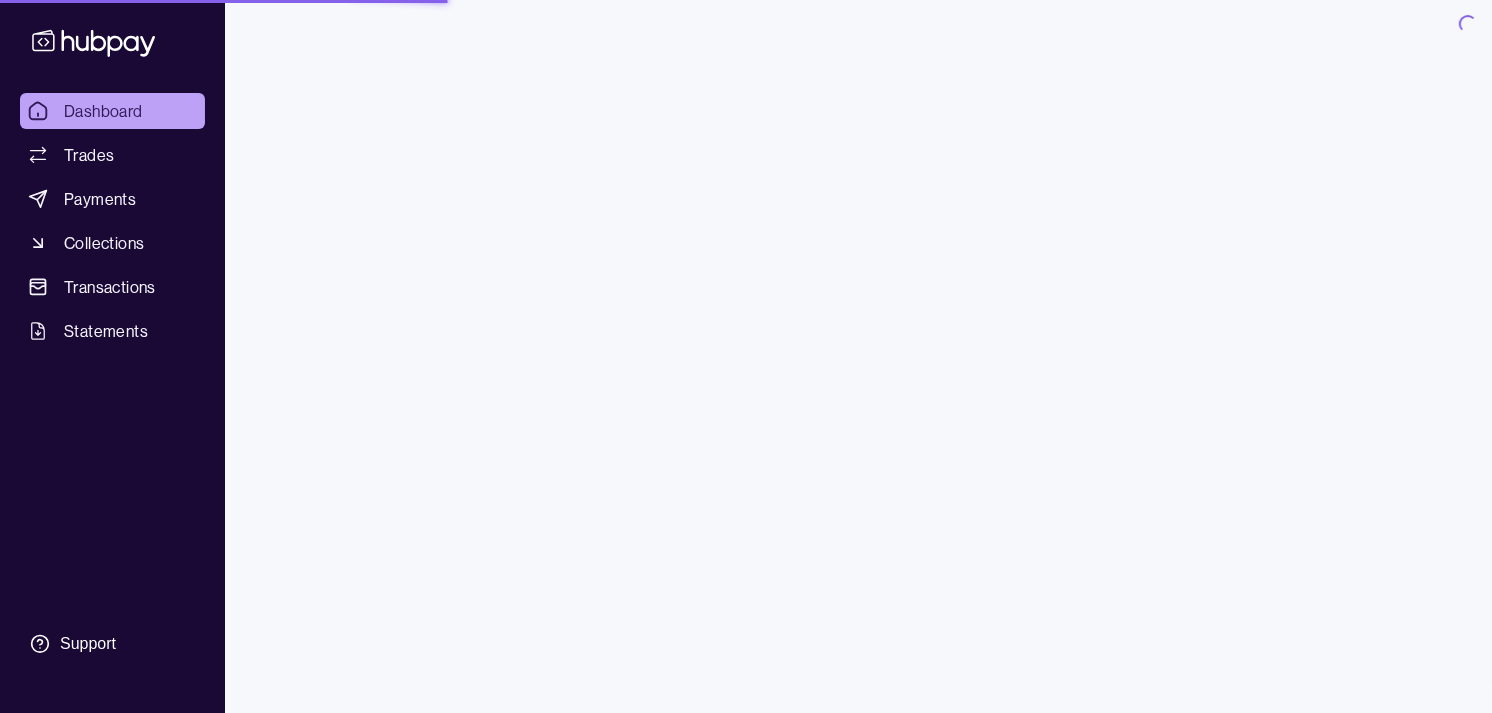scroll, scrollTop: 0, scrollLeft: 0, axis: both 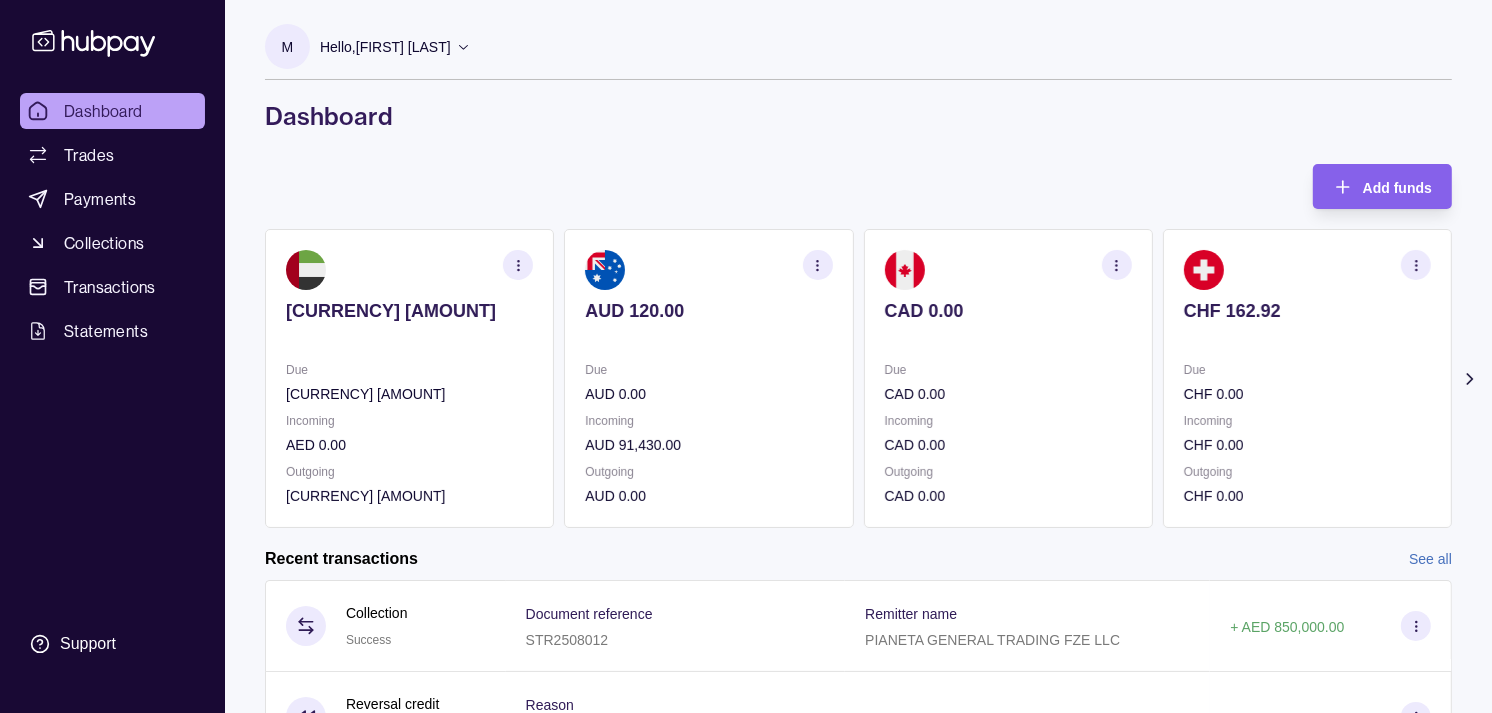 click on "[CURRENCY] [AMOUNT] [CURRENCY] [AMOUNT] [CURRENCY] [AMOUNT] Due [CURRENCY] [AMOUNT] Incoming [CURRENCY] [AMOUNT] Outgoing [CURRENCY] [AMOUNT] Due [CURRENCY] [AMOUNT] Incoming [CURRENCY] [AMOUNT] Outgoing [CURRENCY] [AMOUNT] [CURRENCY] [AMOUNT] Due [CURRENCY] [AMOUNT] Incoming [CURRENCY] [AMOUNT] Outgoing [CURRENCY] [AMOUNT] [CURRENCY] [AMOUNT] Due [CURRENCY] [AMOUNT] Incoming [CURRENCY] [AMOUNT] Outgoing [CURRENCY] [AMOUNT] [CURRENCY] [AMOUNT]" at bounding box center [858, 378] 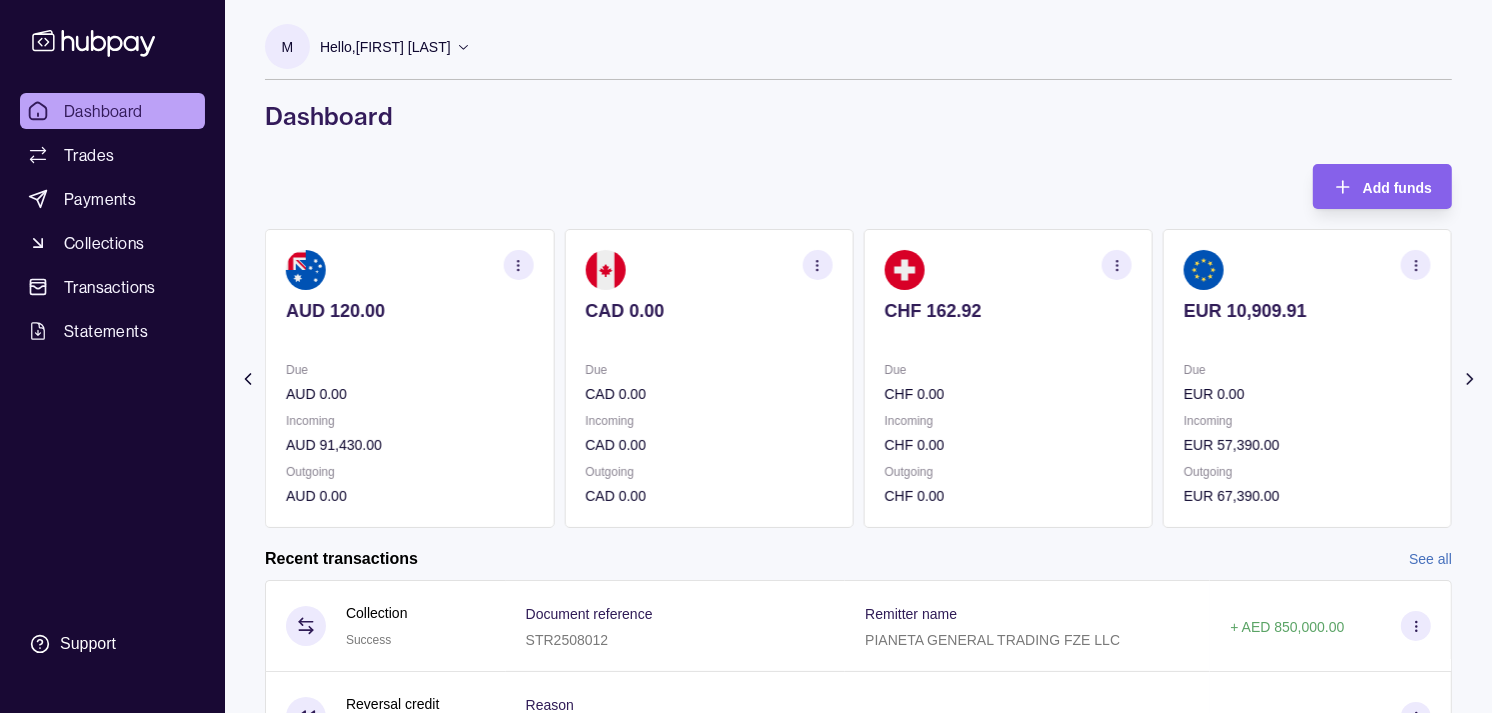 click on "[CURRENCY] [AMOUNT] [CURRENCY] [AMOUNT] [CURRENCY] [AMOUNT] Due [CURRENCY] [AMOUNT] Incoming [CURRENCY] [AMOUNT] Outgoing [CURRENCY] [AMOUNT] Due [CURRENCY] [AMOUNT] Incoming [CURRENCY] [AMOUNT] Outgoing [CURRENCY] [AMOUNT] [CURRENCY] [AMOUNT] Due [CURRENCY] [AMOUNT] Incoming [CURRENCY] [AMOUNT] Outgoing [CURRENCY] [AMOUNT] [CURRENCY] [AMOUNT] Due [CURRENCY] [AMOUNT] Incoming [CURRENCY] [AMOUNT] Outgoing [CURRENCY] [AMOUNT] [CURRENCY] [AMOUNT]" at bounding box center (858, 378) 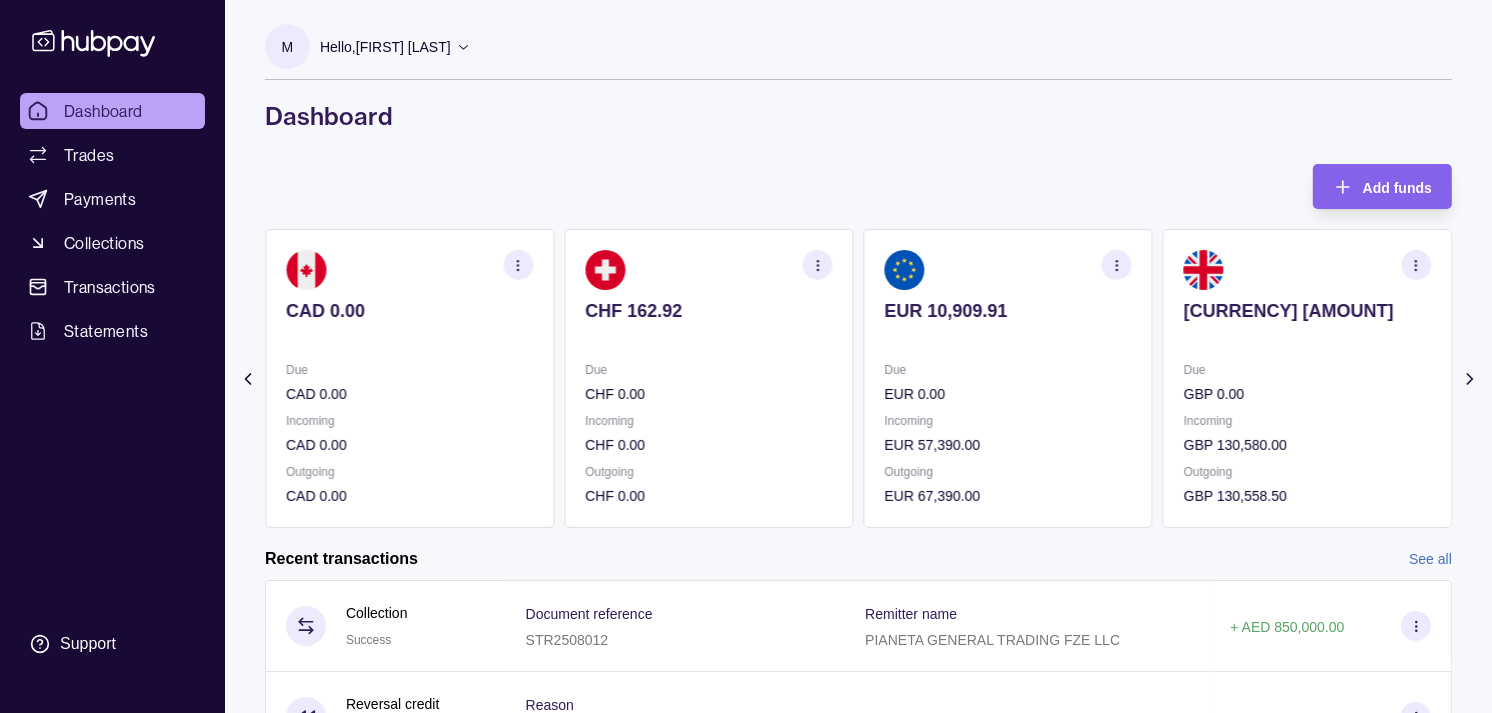click on "EUR 10,909.91                                                                                                               Due EUR 0.00 Incoming EUR 57,390.00 Outgoing EUR 67,390.00" at bounding box center (1008, 378) 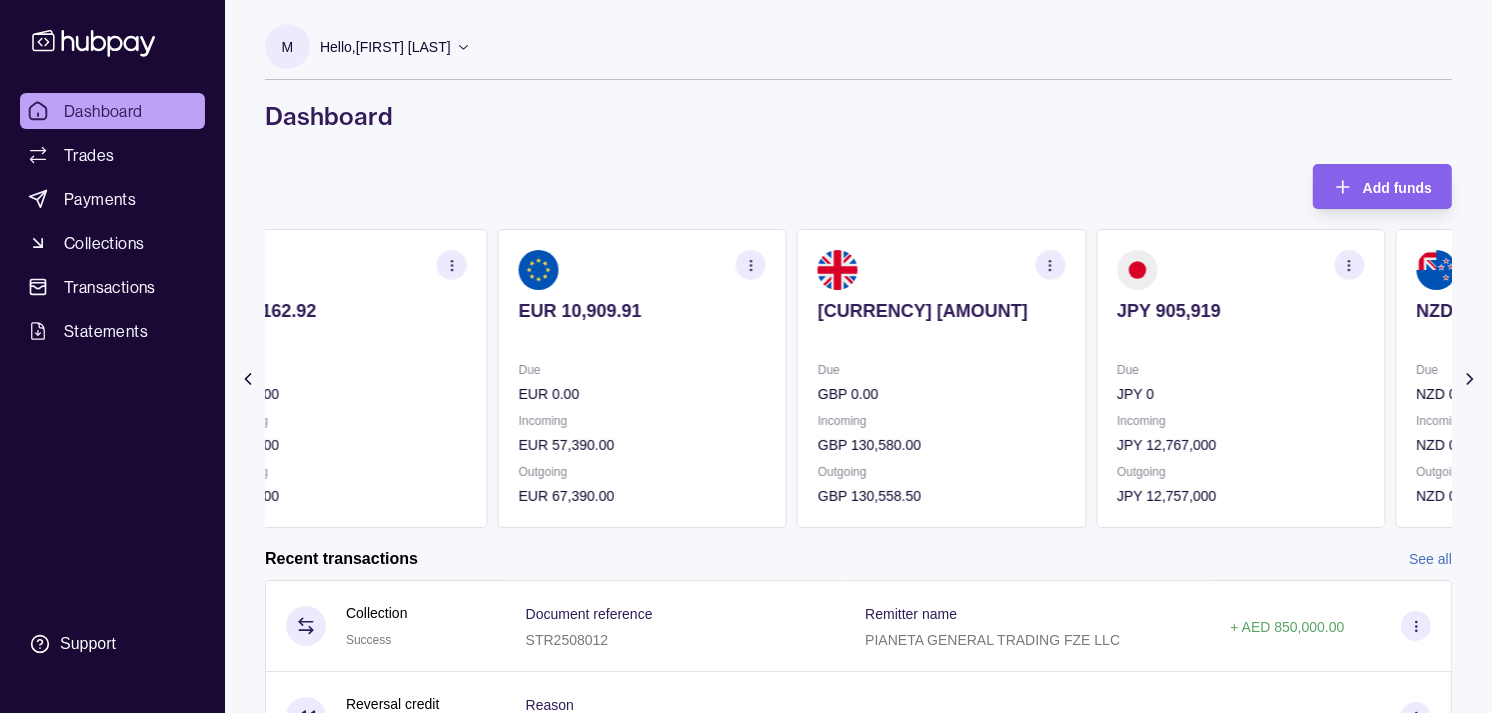 click on "[CURRENCY] [AMOUNT] Due [CURRENCY] [AMOUNT] Incoming [CURRENCY] [AMOUNT] Outgoing [CURRENCY] [AMOUNT]" at bounding box center [941, 378] 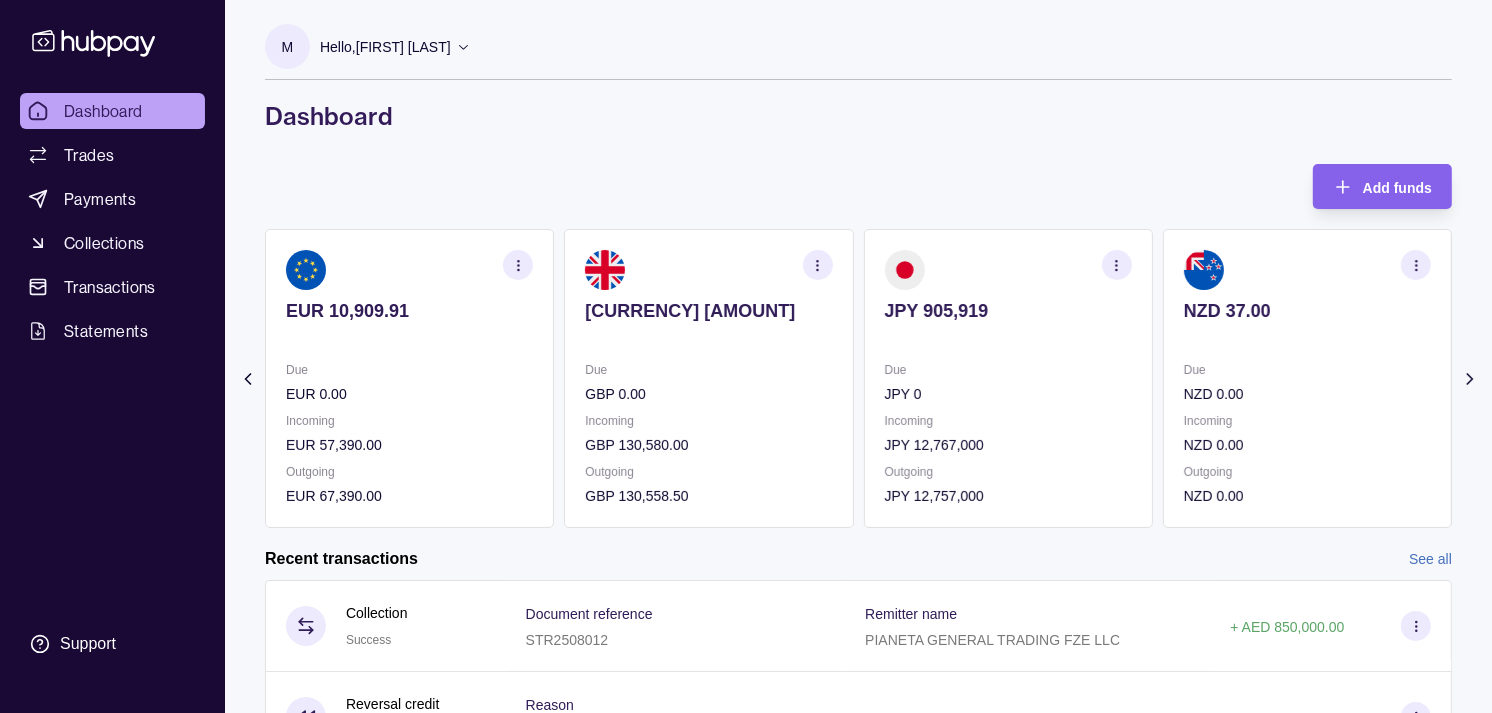 click on "JPY 905,919" at bounding box center [1008, 324] 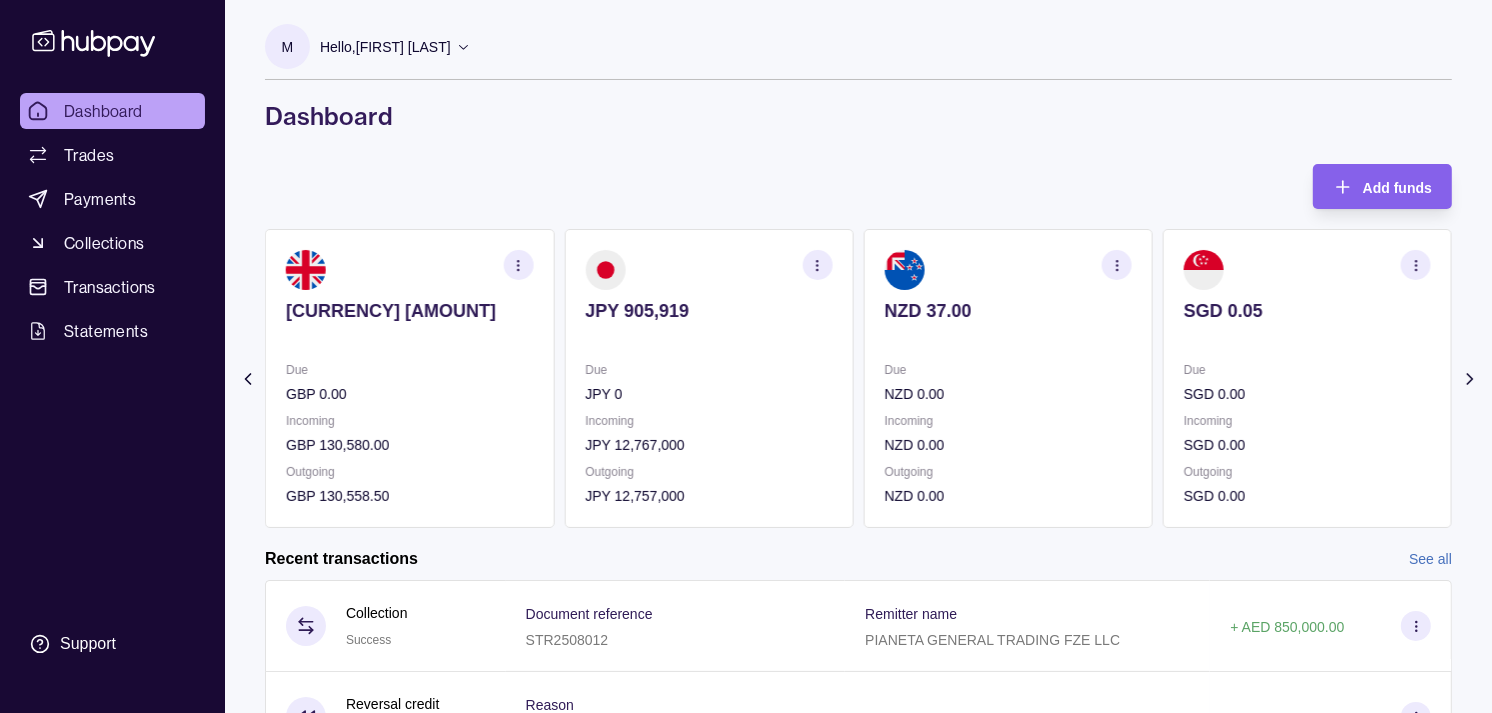click on "JPY 0" at bounding box center (708, 394) 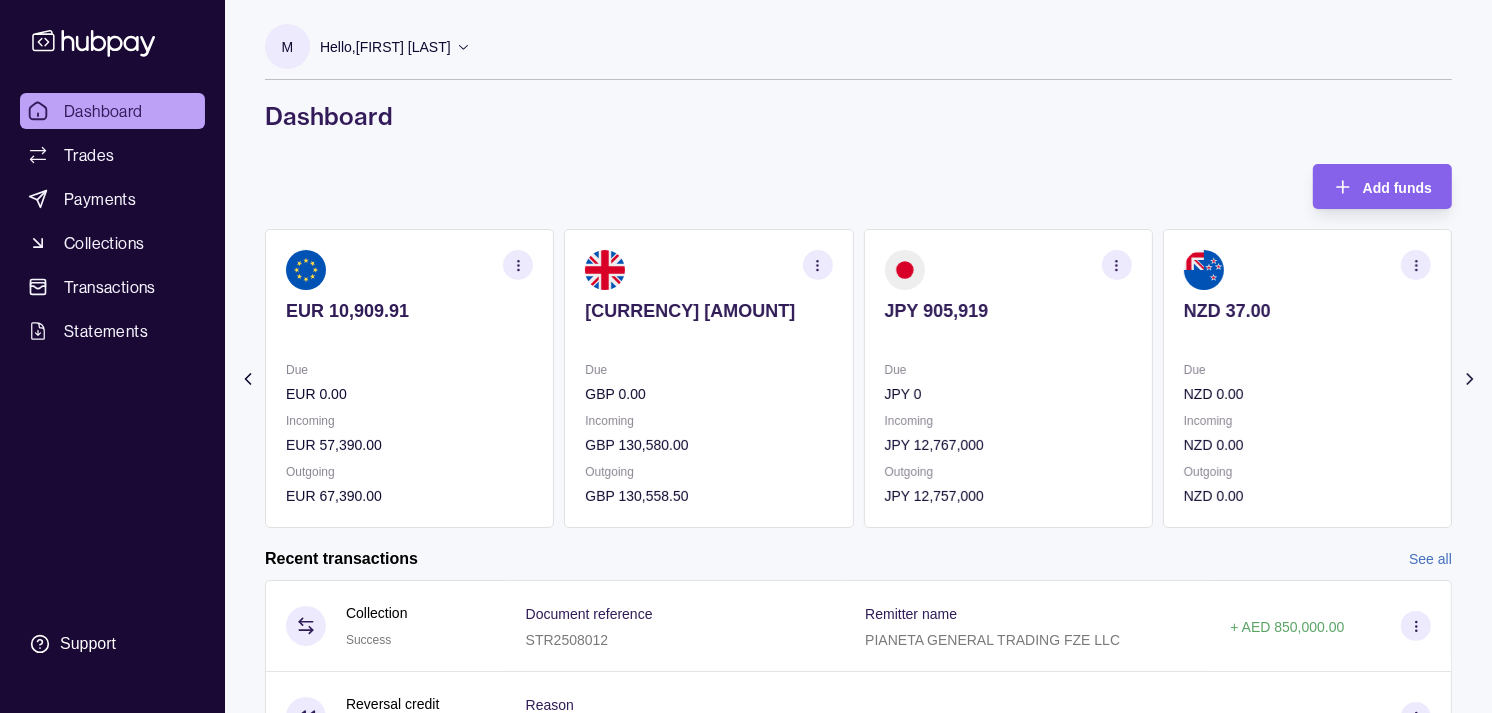 click on "Due EUR [AMOUNT] Incoming EUR [AMOUNT] Outgoing EUR [AMOUNT]" at bounding box center [409, 433] 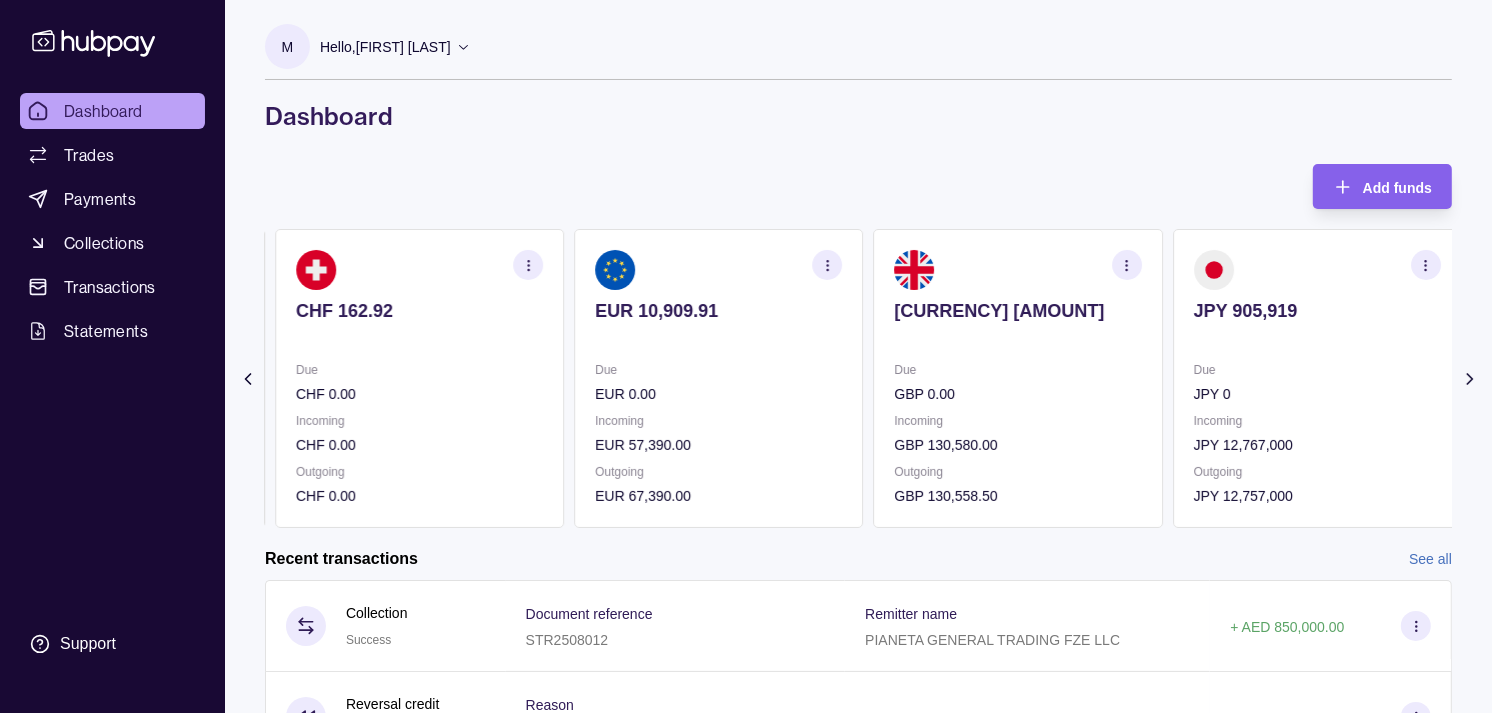 click on "[CURRENCY] [AMOUNT] Due [CURRENCY] [AMOUNT] Incoming [CURRENCY] [AMOUNT] Outgoing [CURRENCY] [AMOUNT]" at bounding box center (419, 378) 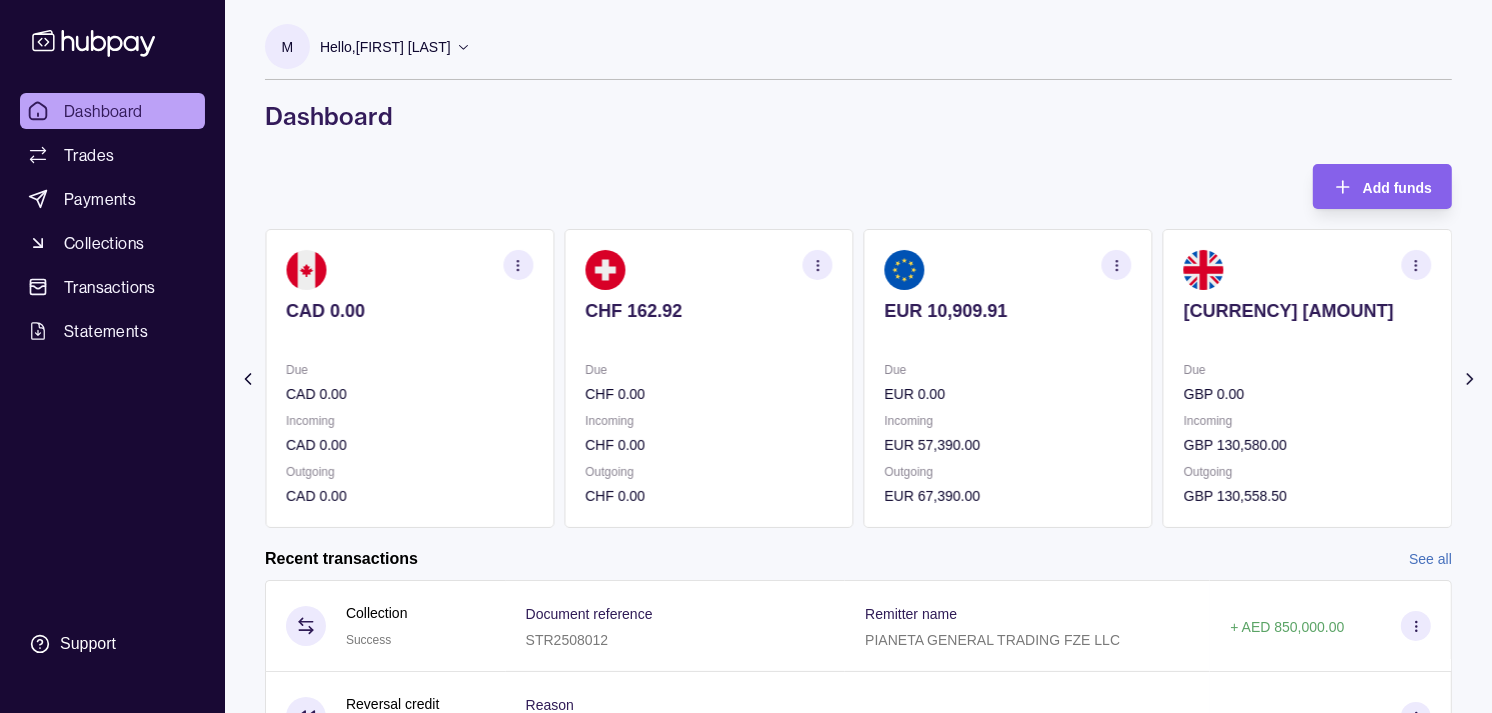 click on "Incoming" at bounding box center (409, 421) 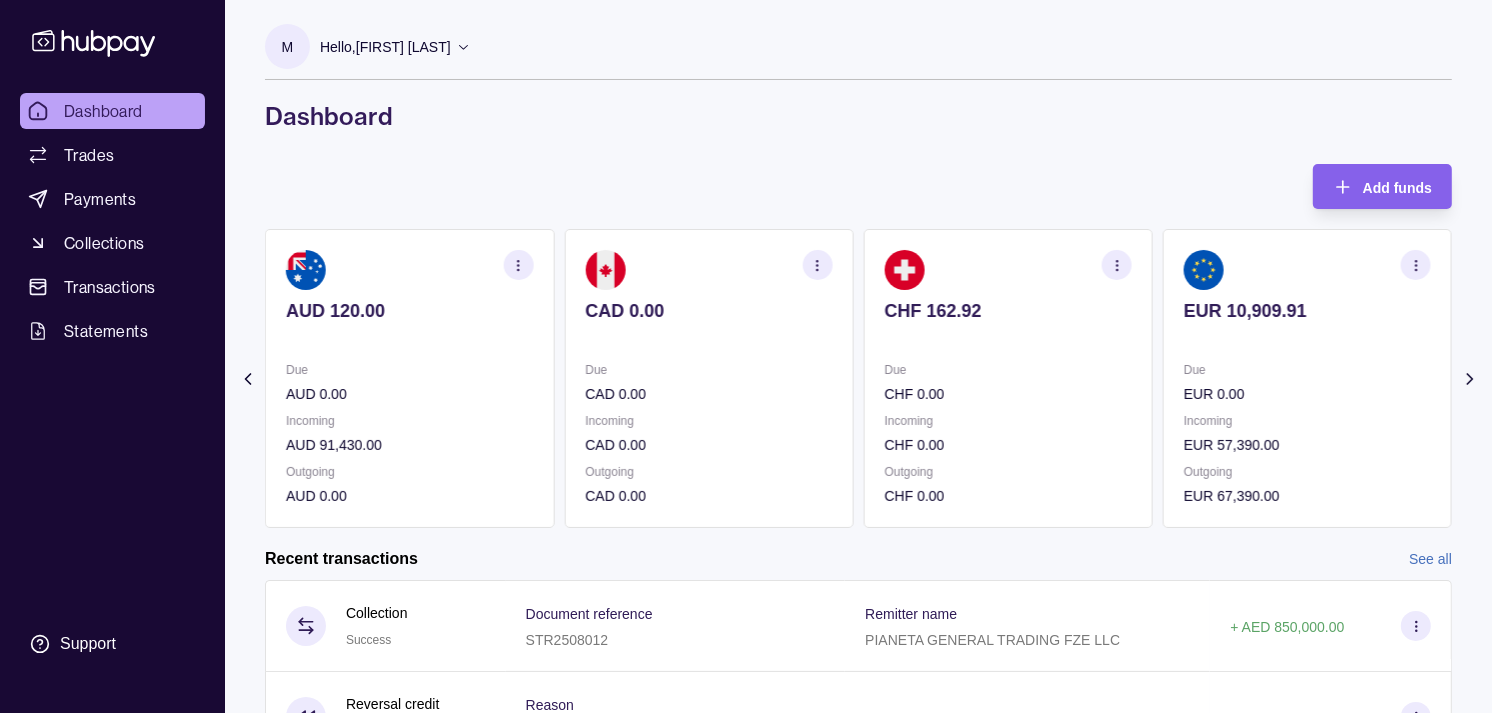 click on "AUD 120.00                                                                                                               Due AUD 0.00 Incoming AUD 91,430.00 Outgoing AUD 0.00" at bounding box center (409, 378) 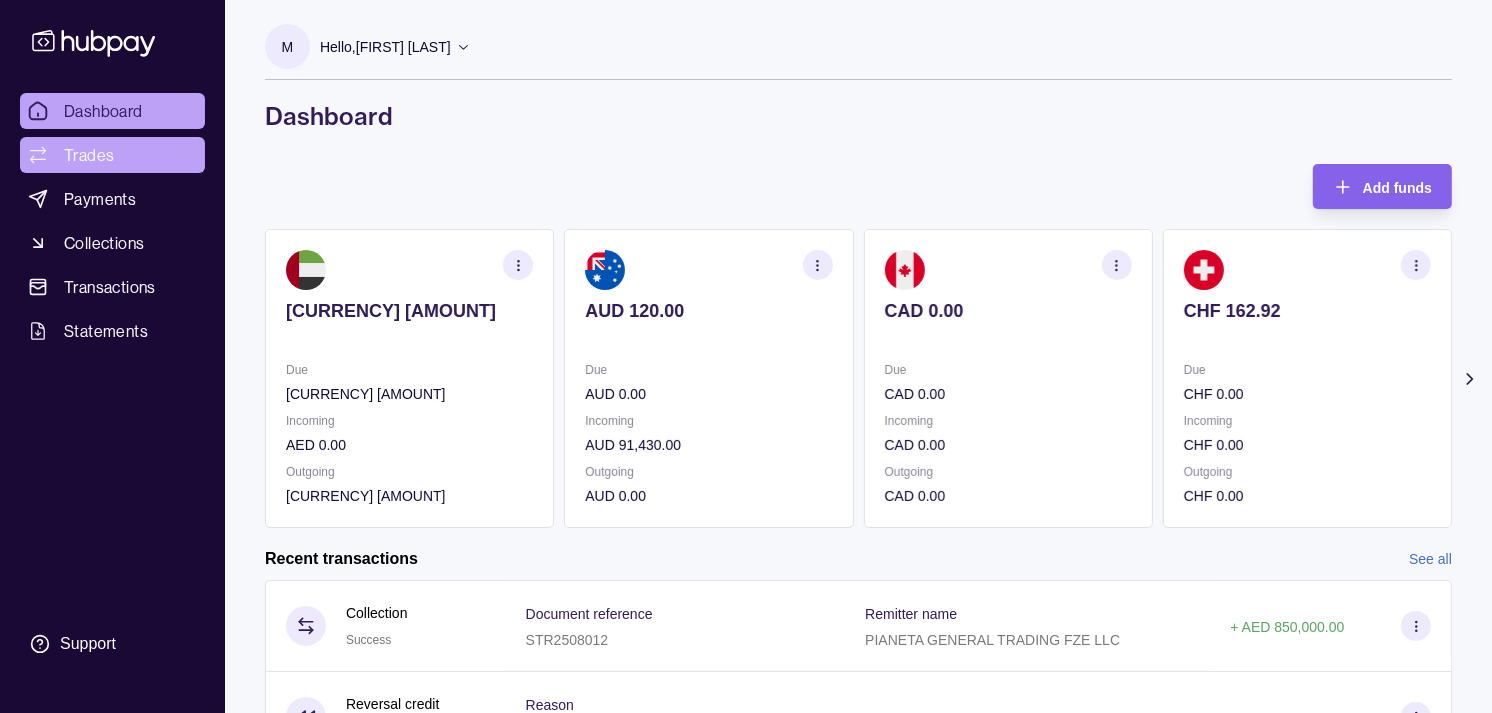 click on "Trades" at bounding box center [89, 155] 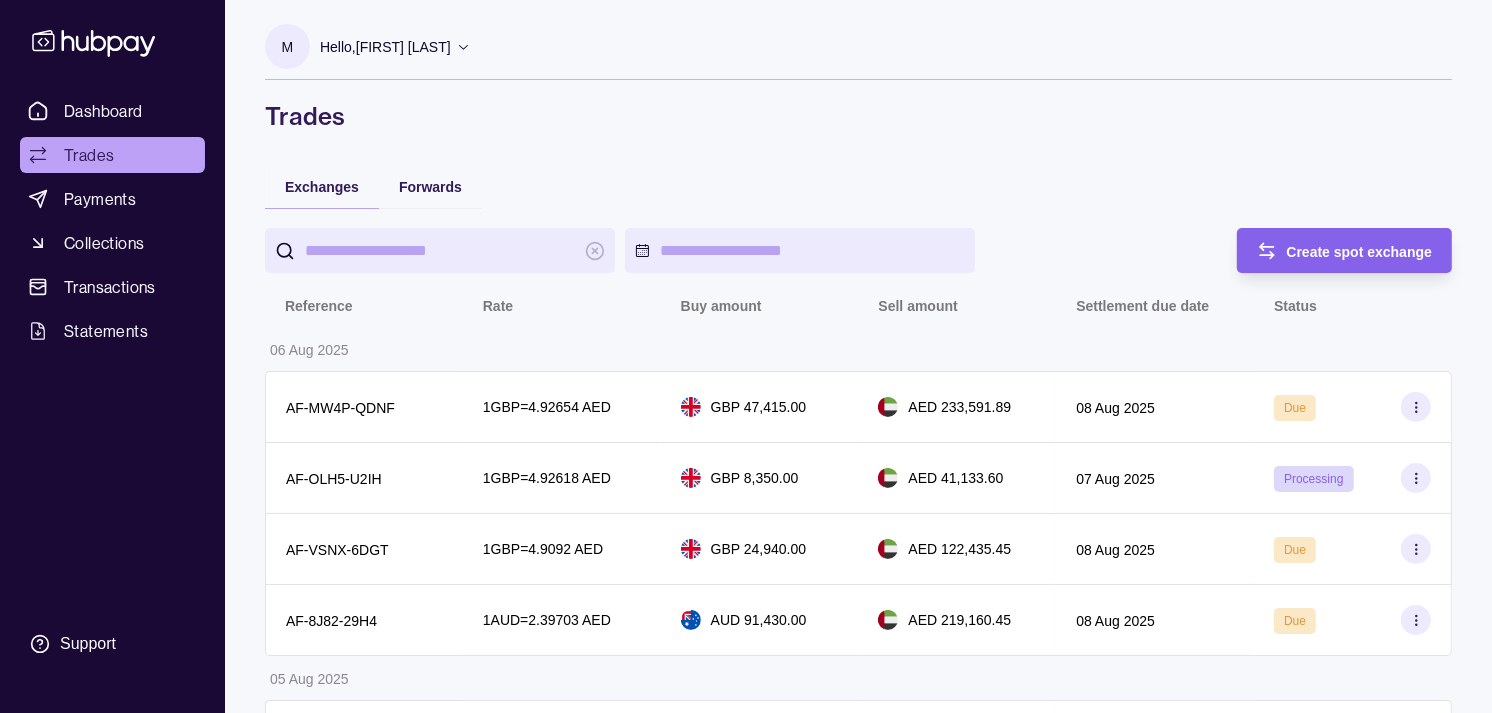 click on "Reference" at bounding box center (319, 306) 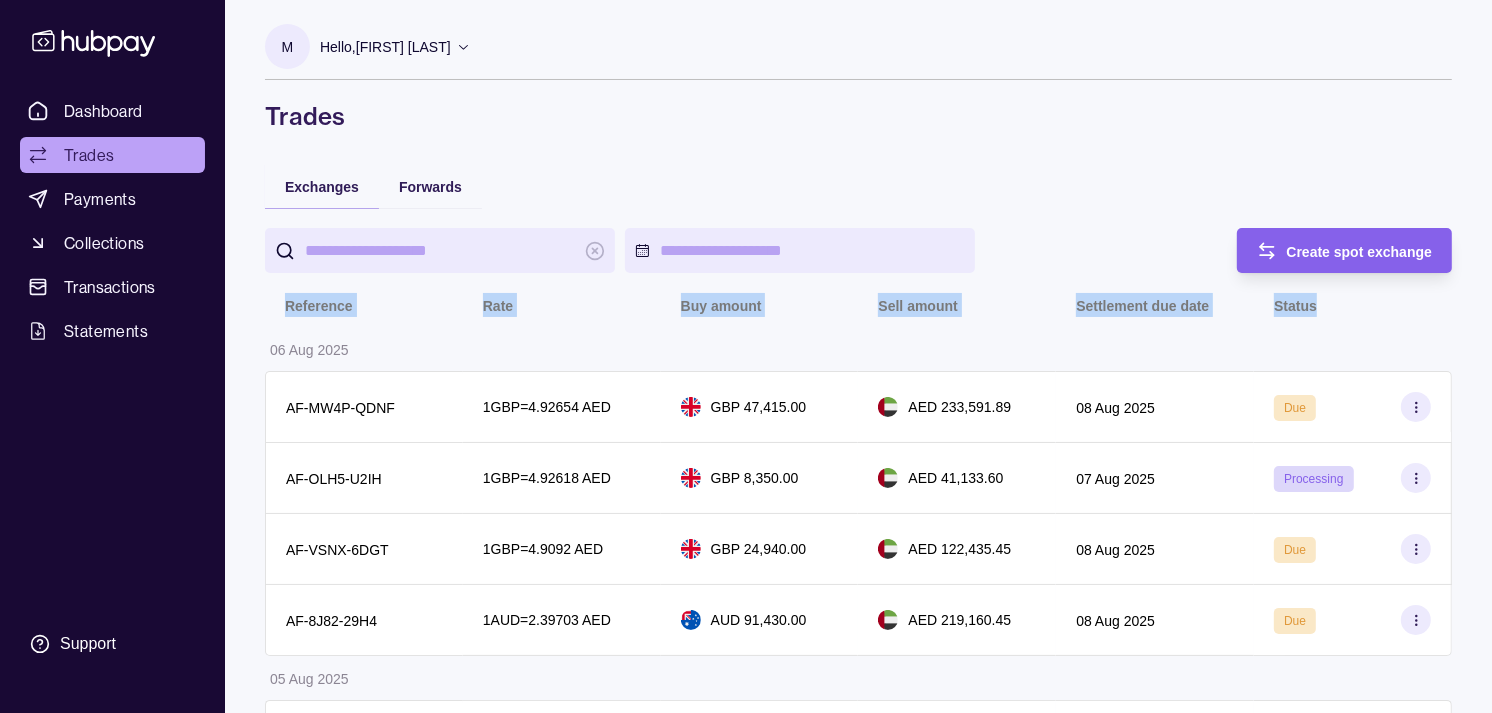 drag, startPoint x: 306, startPoint y: 308, endPoint x: 1290, endPoint y: 304, distance: 984.0081 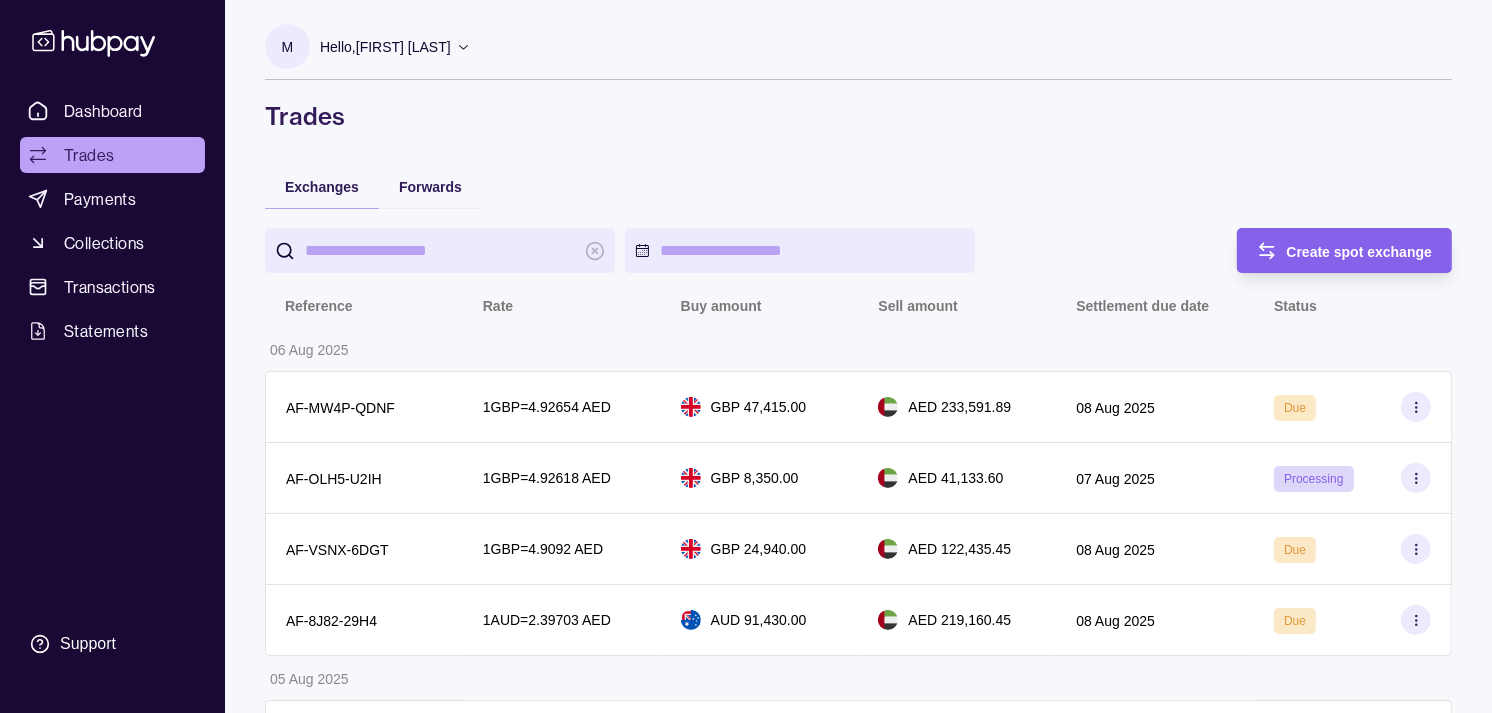 click on "Status" at bounding box center (1295, 306) 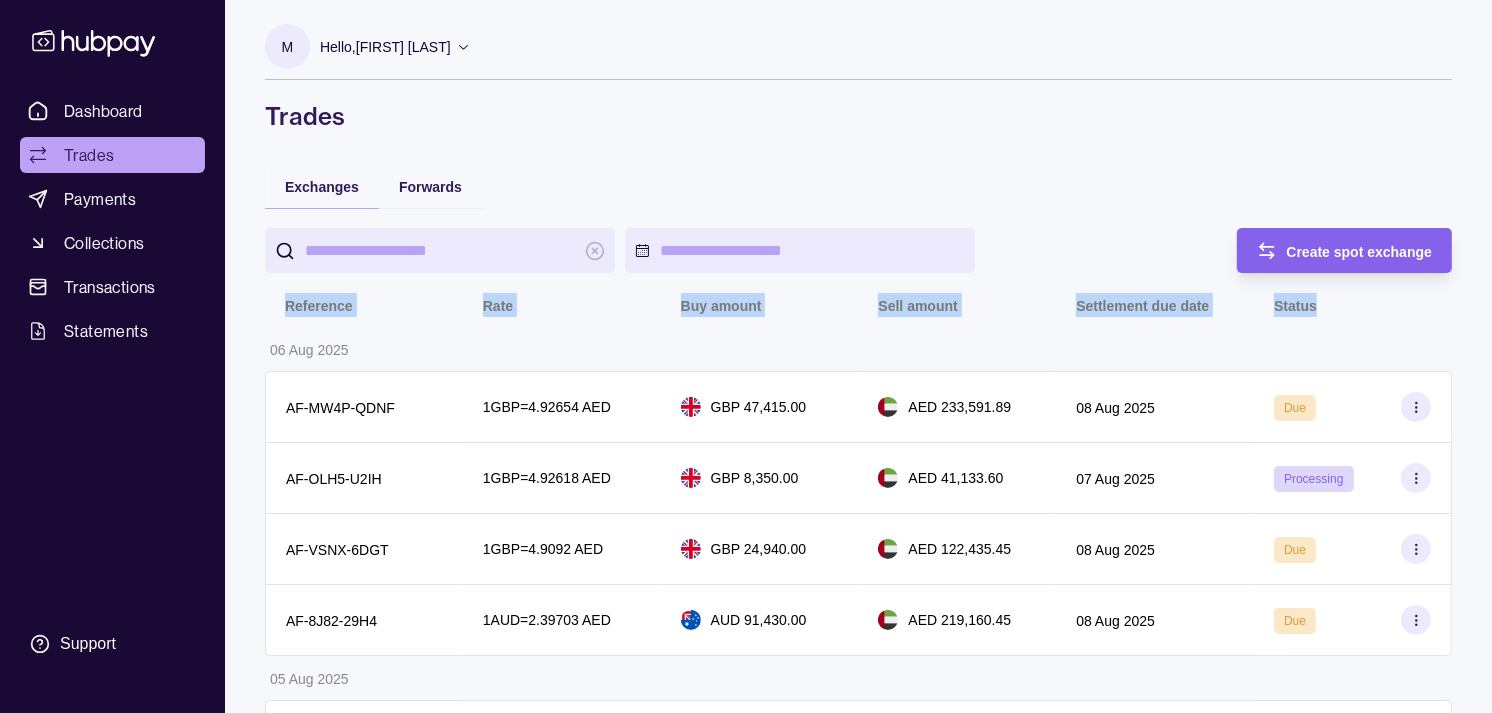 drag, startPoint x: 1302, startPoint y: 302, endPoint x: 311, endPoint y: 310, distance: 991.0323 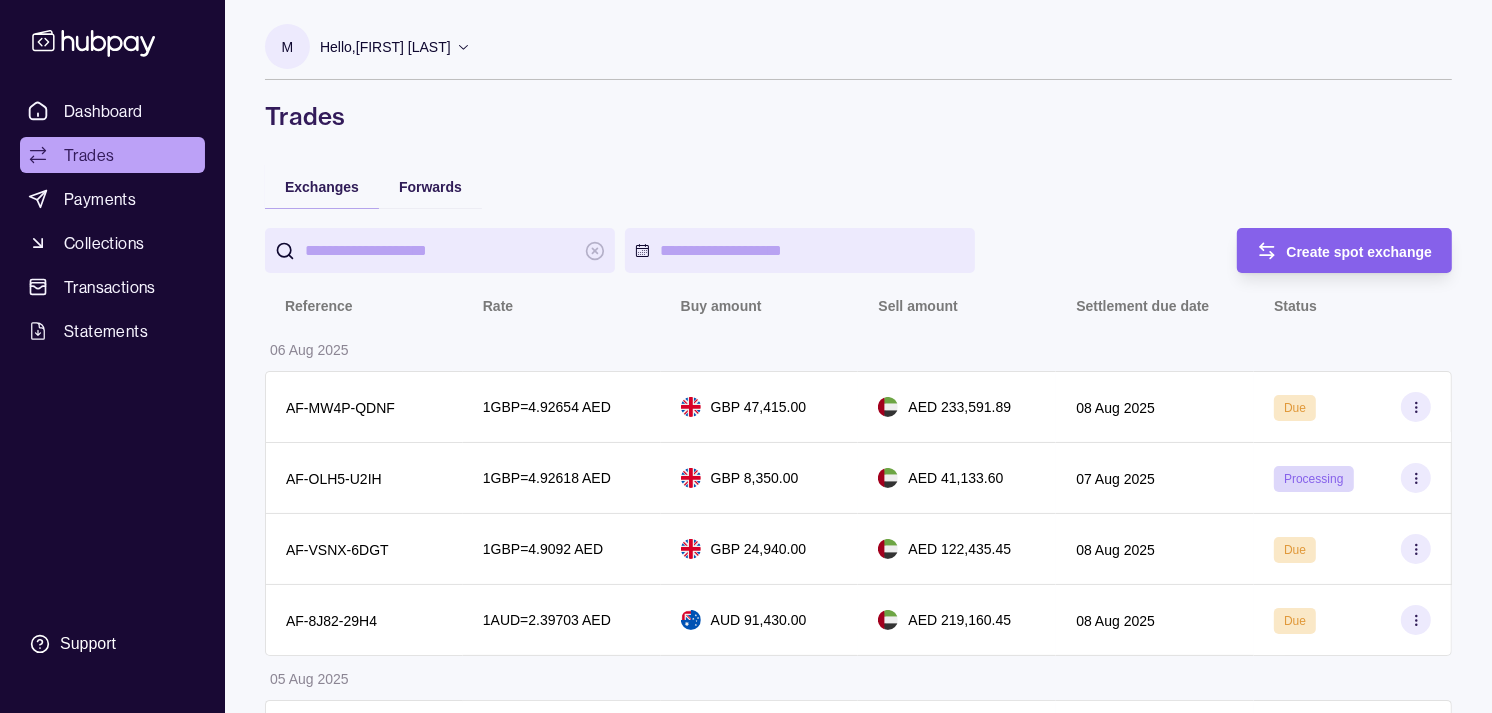 drag, startPoint x: 1327, startPoint y: 314, endPoint x: 1365, endPoint y: 334, distance: 42.941822 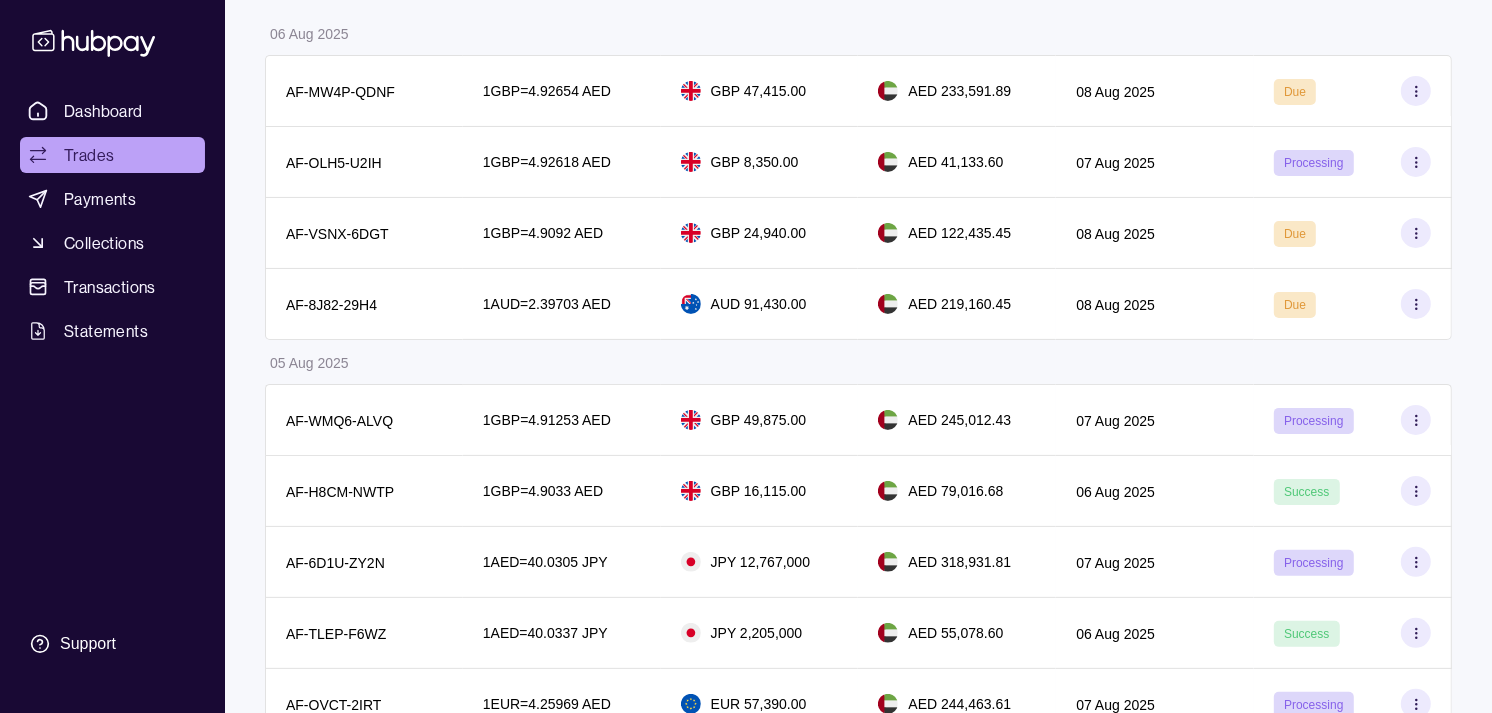 scroll, scrollTop: 444, scrollLeft: 0, axis: vertical 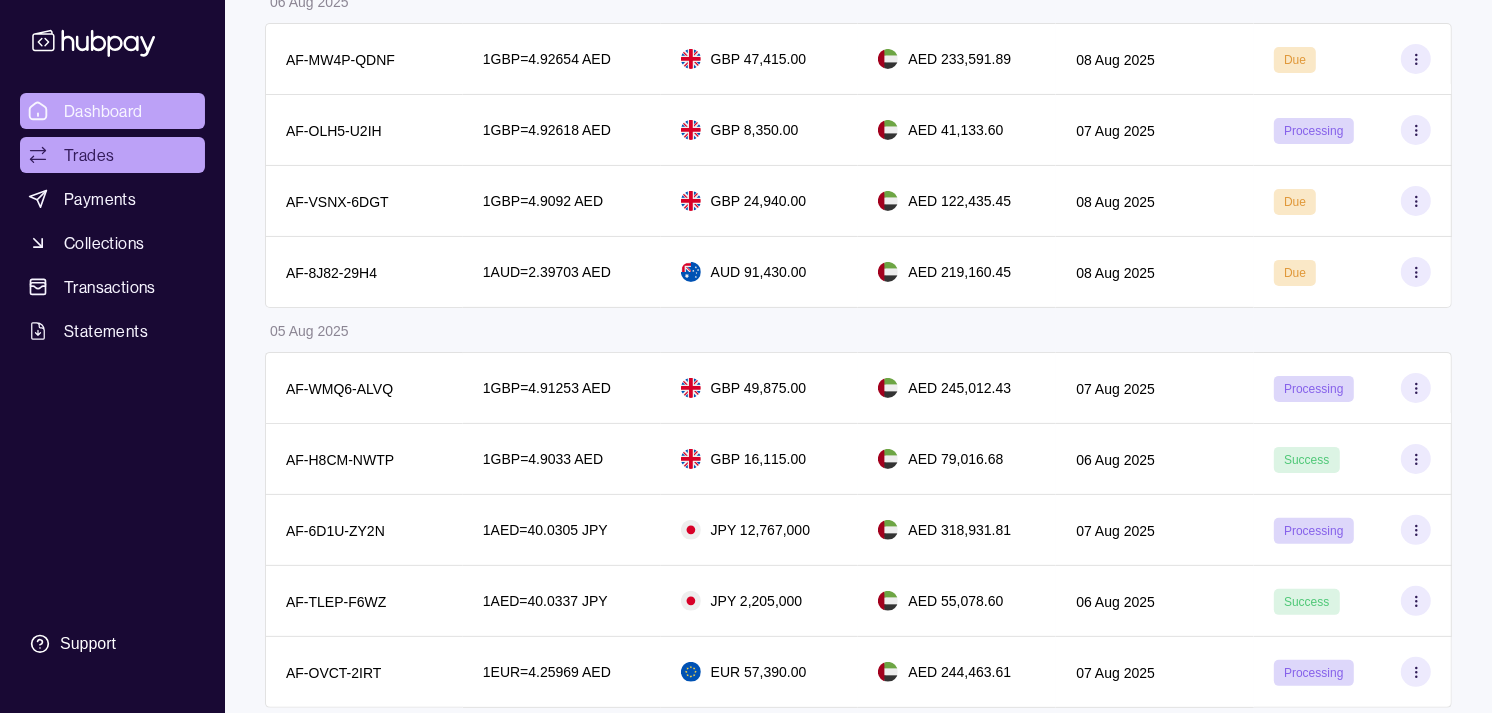 click on "Dashboard" at bounding box center (103, 111) 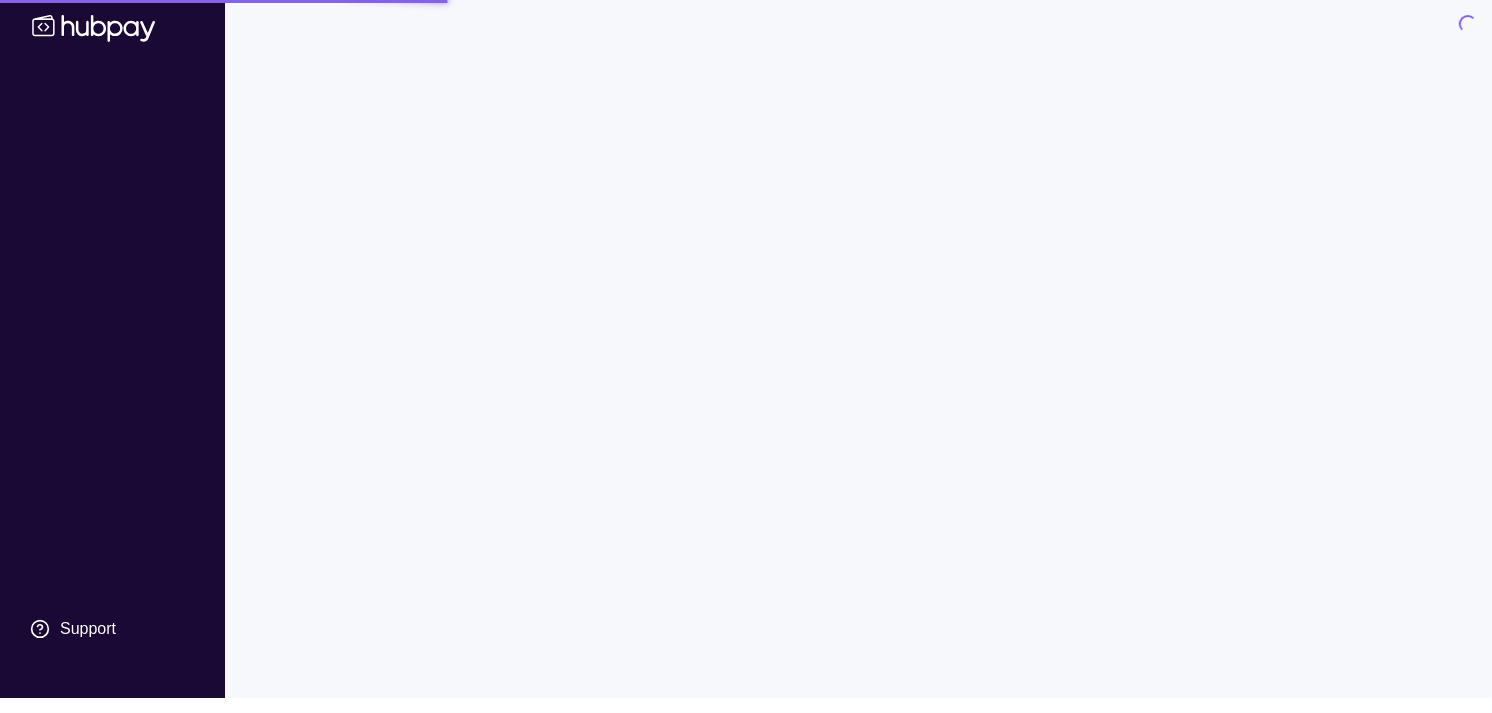 scroll, scrollTop: 0, scrollLeft: 0, axis: both 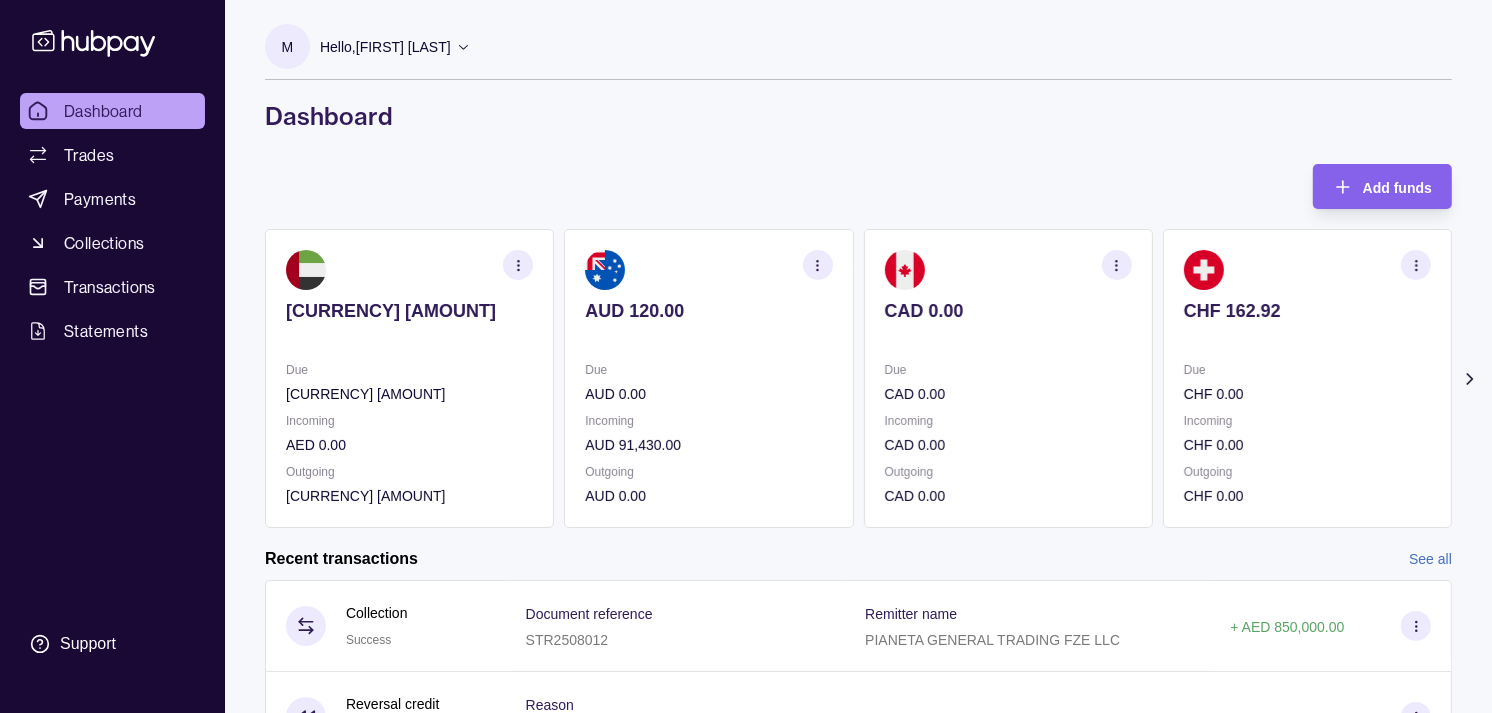 click on "CHF 162.92" at bounding box center (1307, 324) 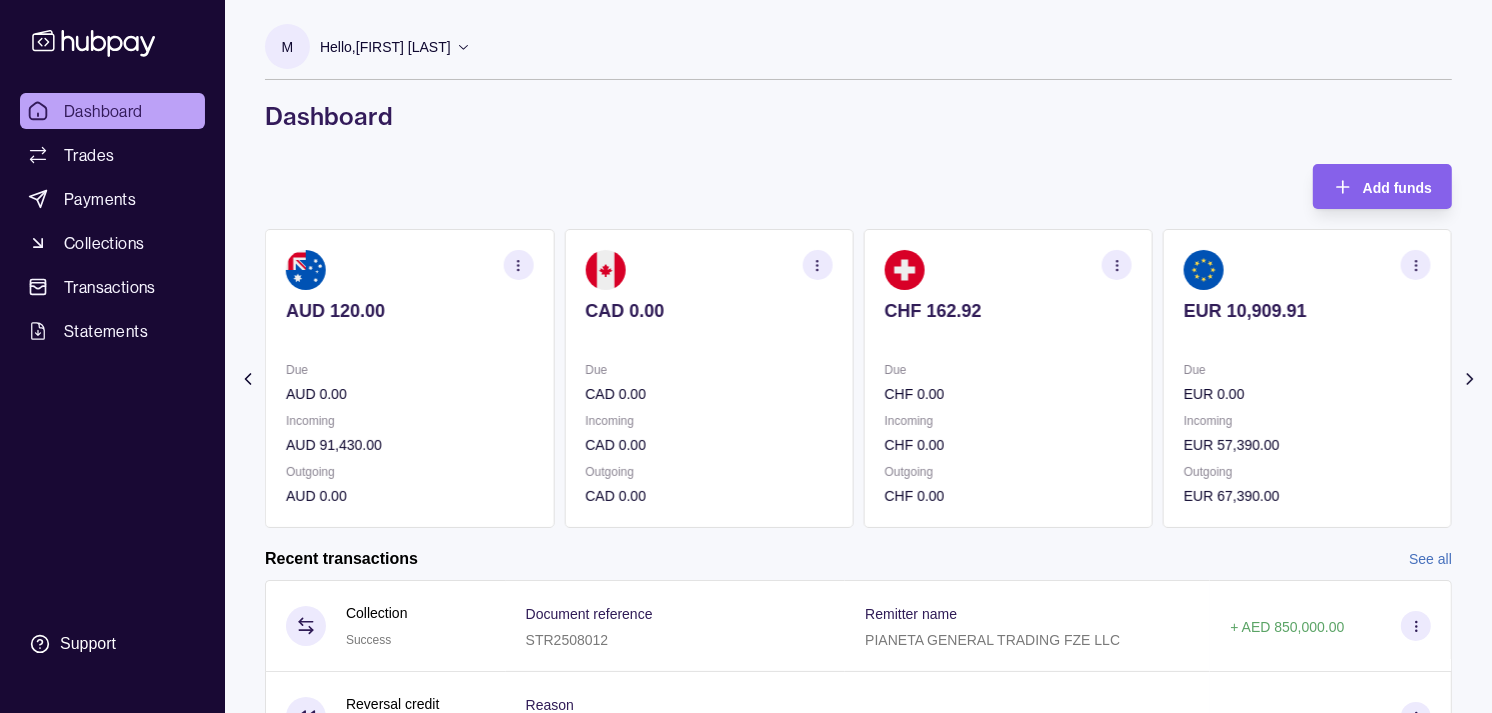 click on "EUR 10,909.91" at bounding box center (1307, 311) 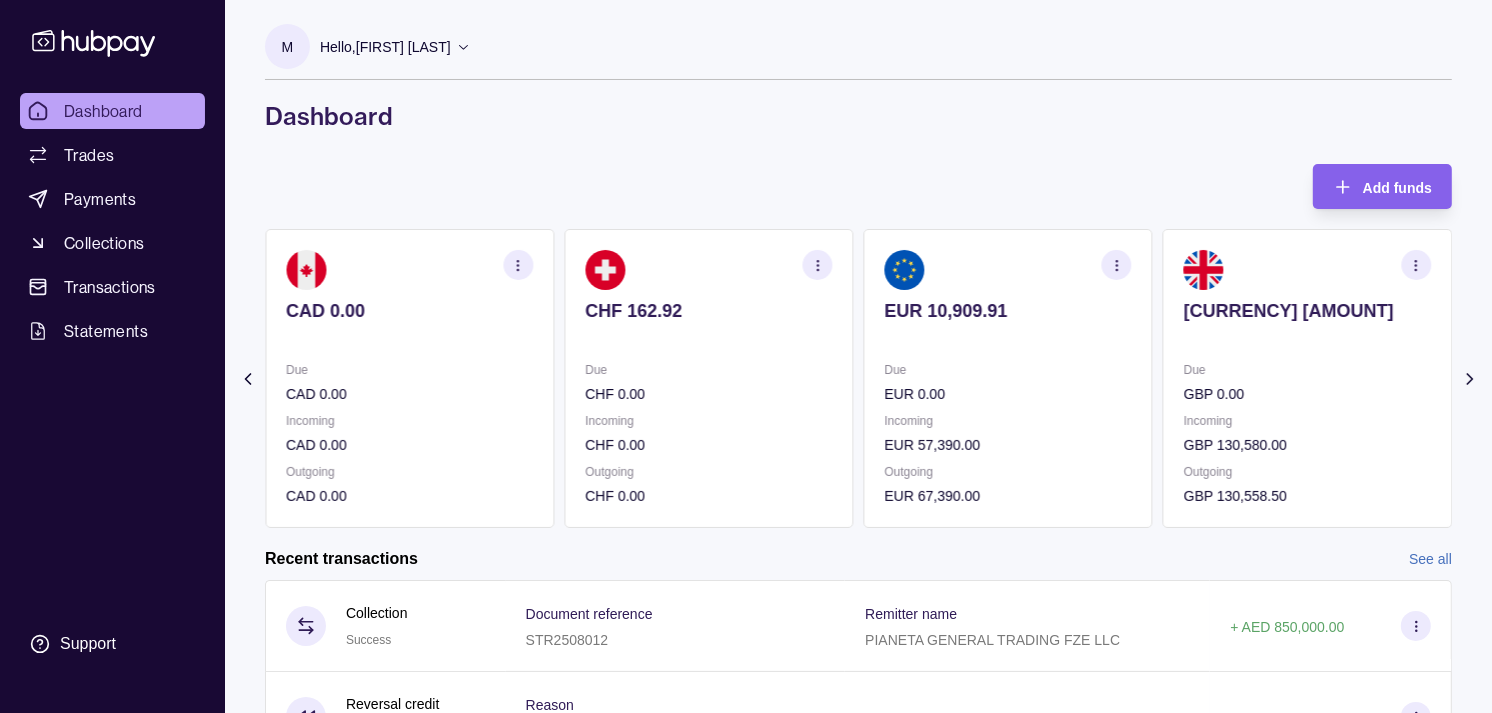 click at bounding box center [1307, 338] 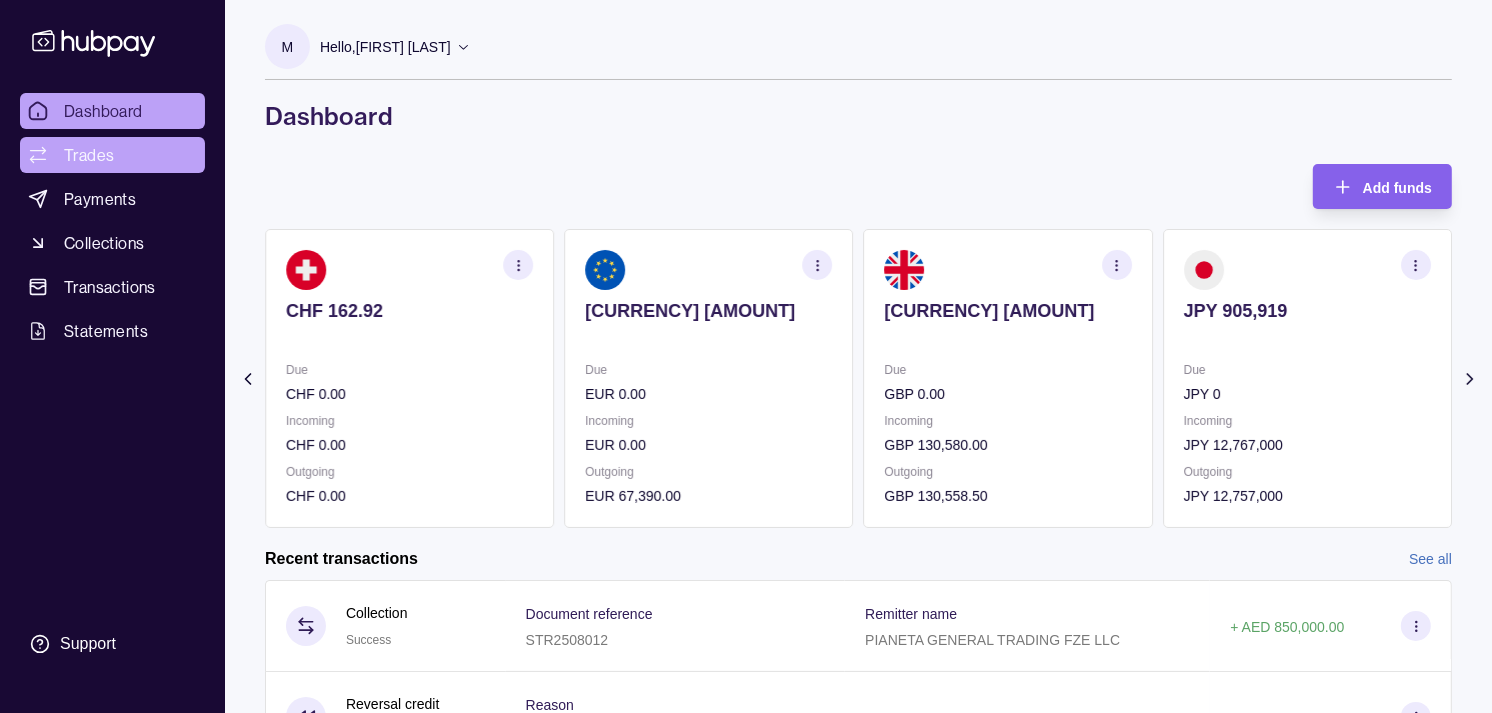 click on "Trades" at bounding box center (89, 155) 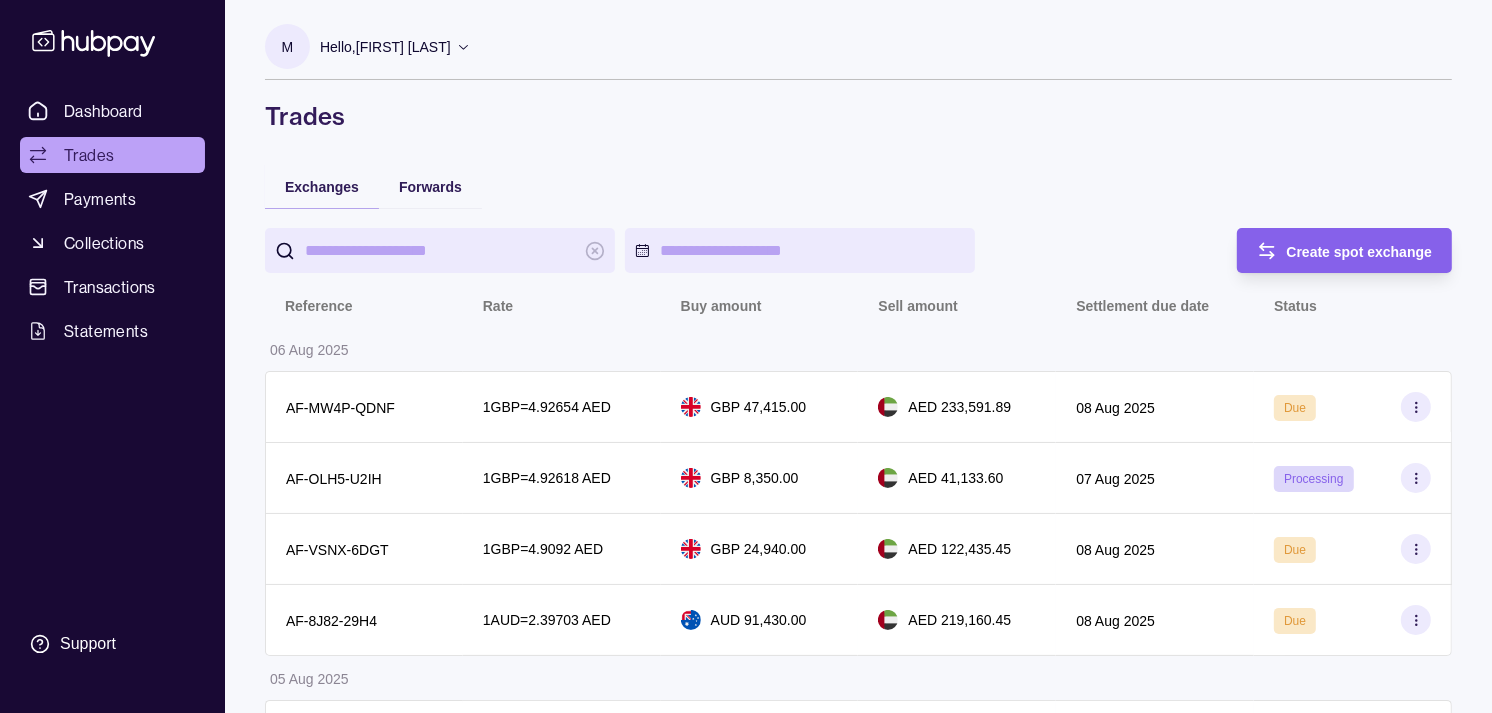 click on "Dashboard" at bounding box center [103, 111] 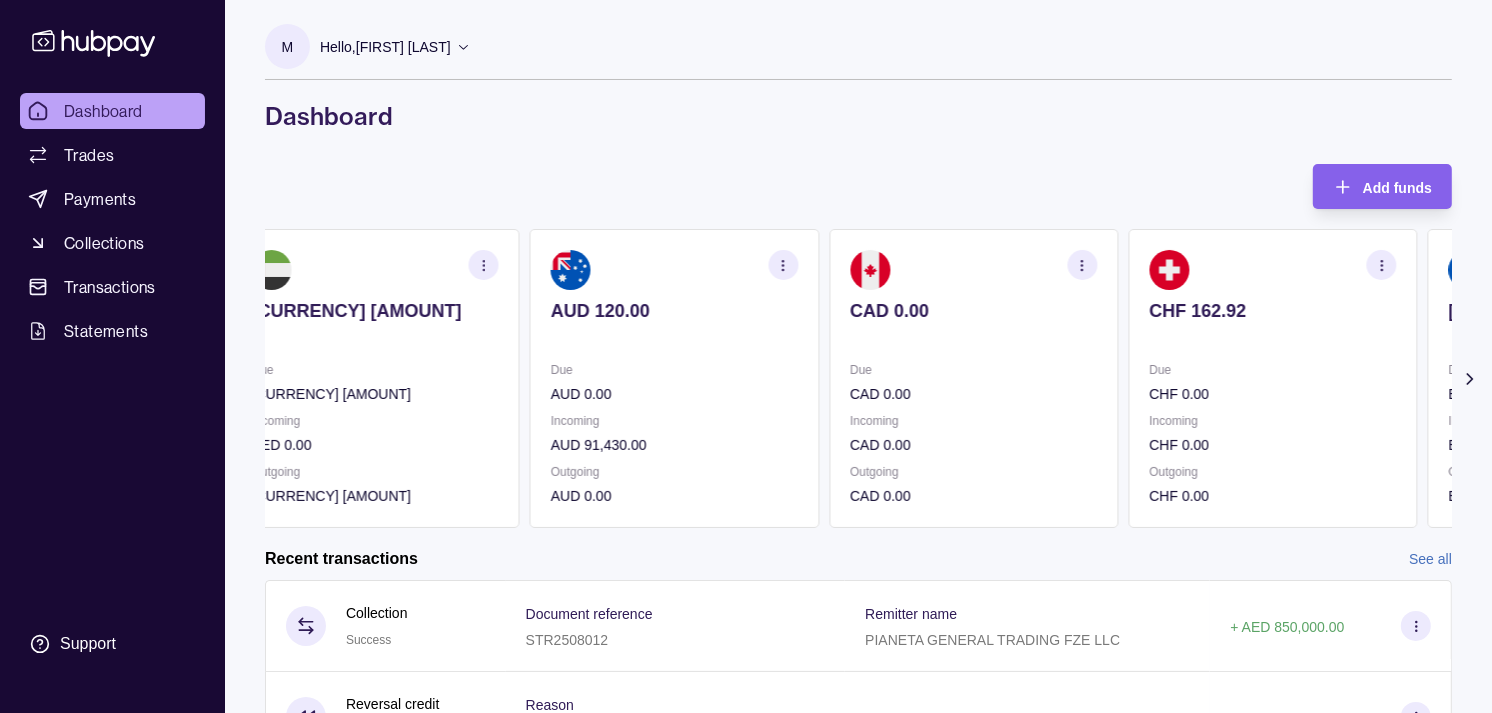 click on "[CURRENCY] [AMOUNT] [CURRENCY] [AMOUNT] [CURRENCY] [AMOUNT] Due [CURRENCY] [AMOUNT] Incoming [CURRENCY] [AMOUNT] Outgoing [CURRENCY] [AMOUNT] Due [CURRENCY] [AMOUNT] Incoming [CURRENCY] [AMOUNT] Outgoing [CURRENCY] [AMOUNT] [CURRENCY] [AMOUNT] Due [CURRENCY] [AMOUNT] Incoming [CURRENCY] [AMOUNT] Outgoing [CURRENCY] [AMOUNT] [CURRENCY] [AMOUNT] Due [CURRENCY] [AMOUNT] Incoming [CURRENCY] [AMOUNT] Outgoing [CURRENCY] [AMOUNT] [CURRENCY] [AMOUNT]" at bounding box center (824, 378) 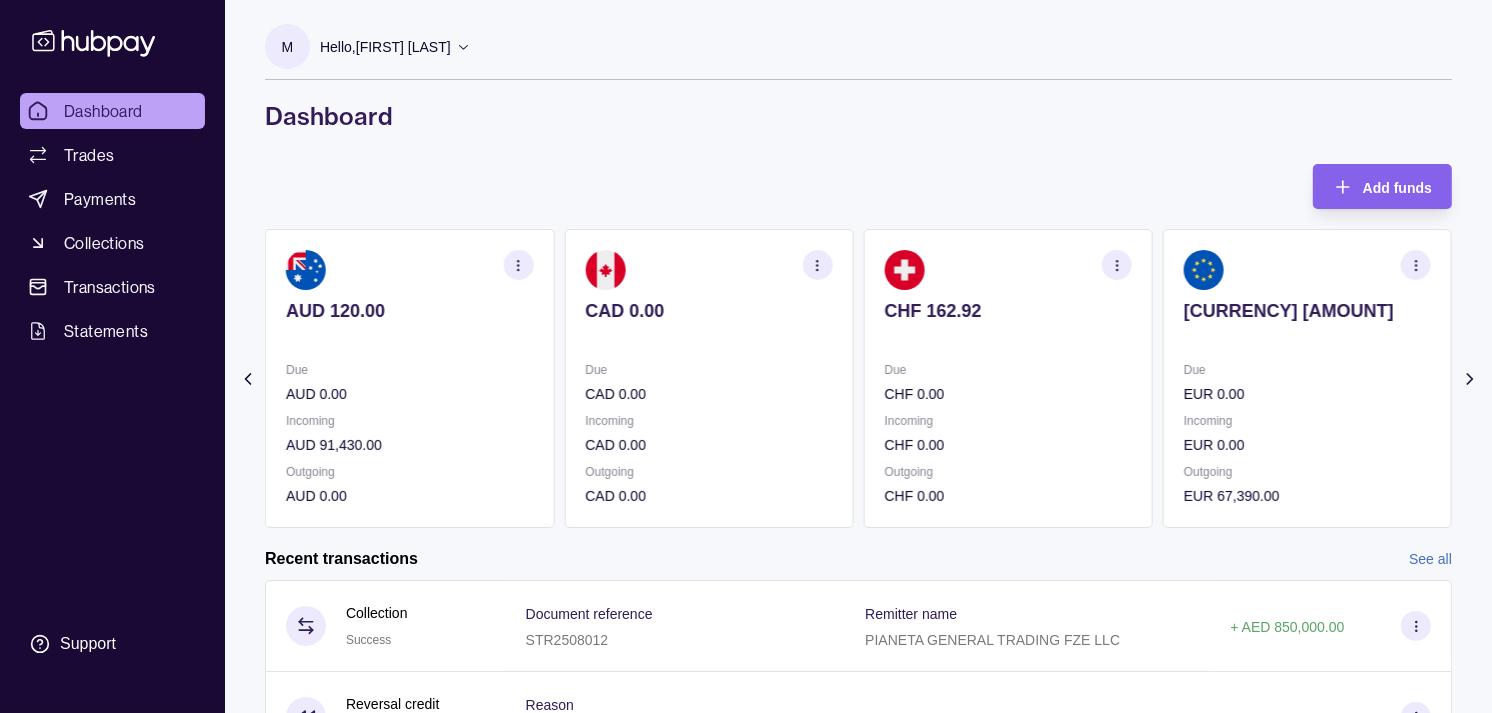 click on "CHF 0.00" at bounding box center [1008, 394] 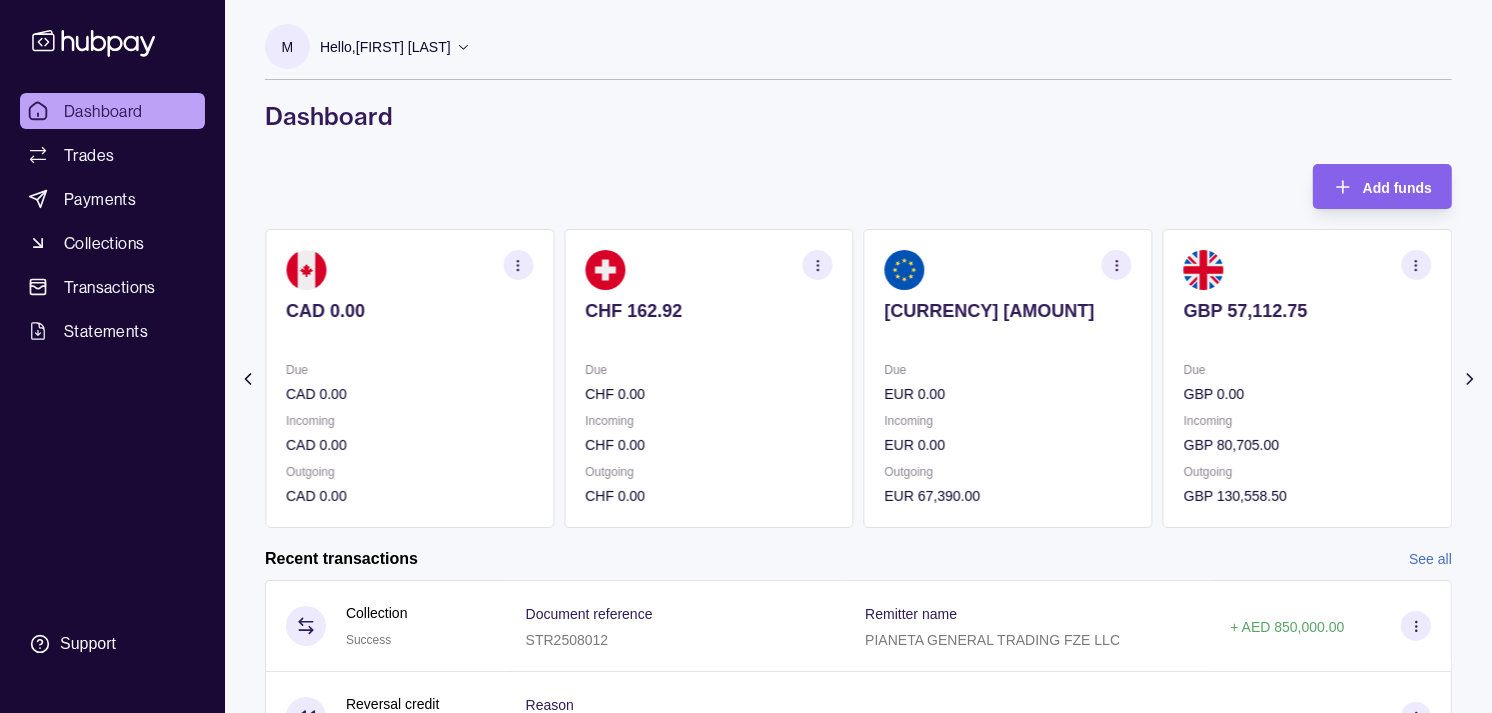 click on "Due" at bounding box center (1307, 370) 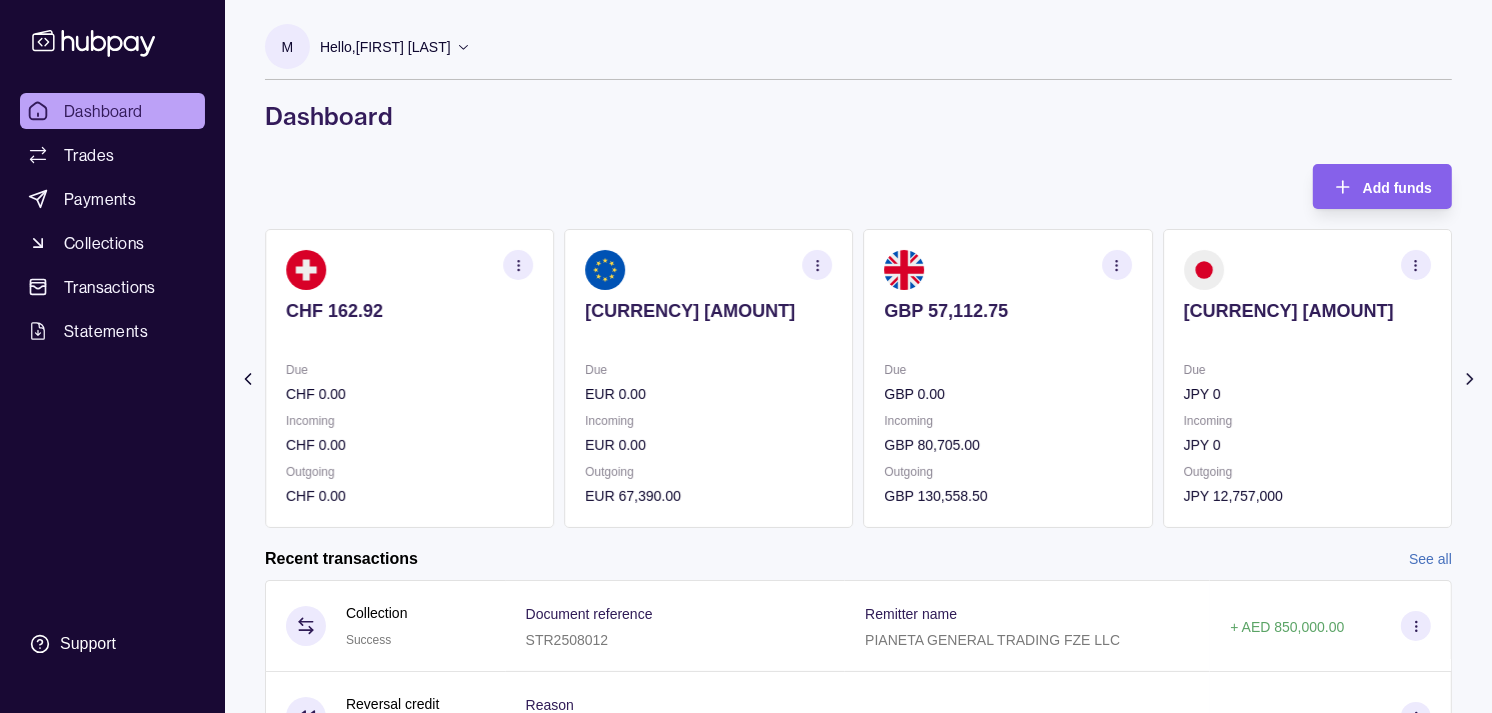 click on "Due" at bounding box center (1307, 370) 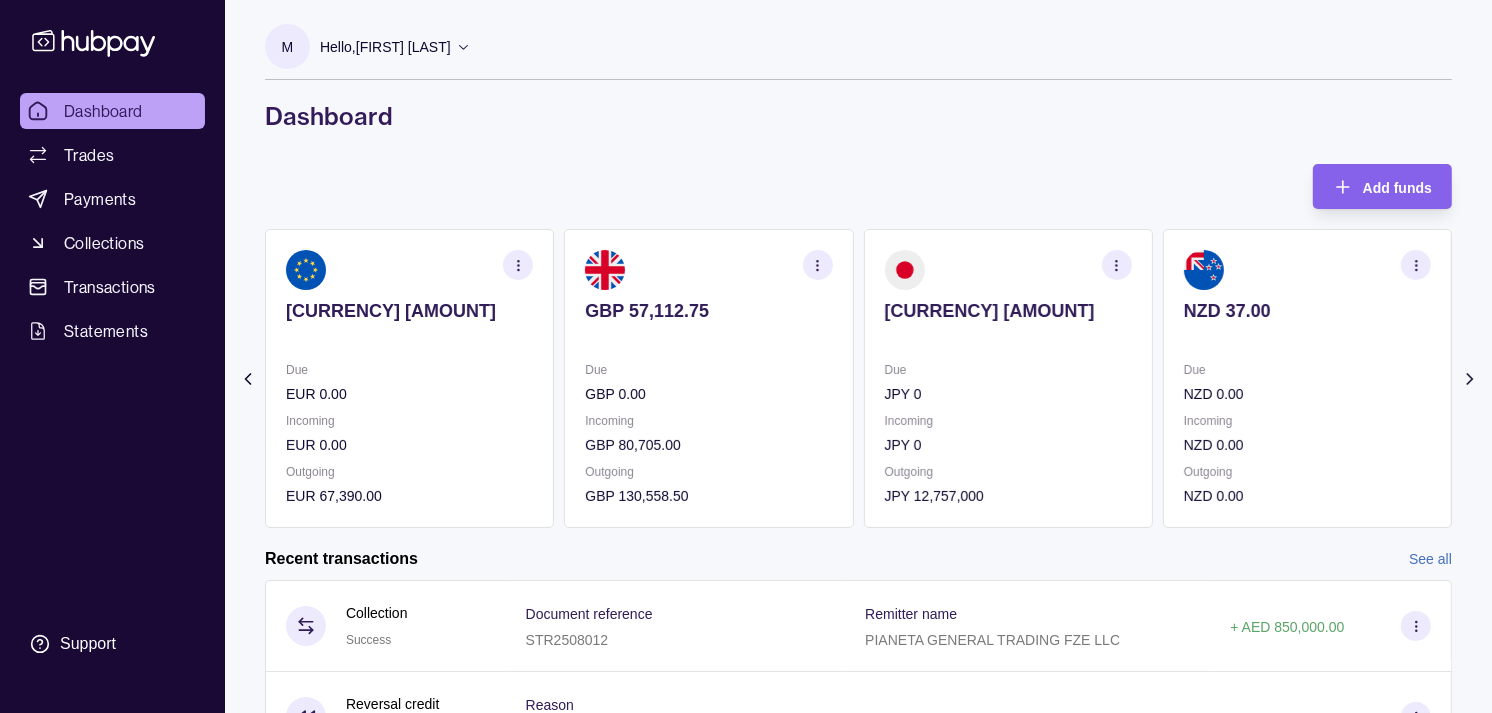 click on "Due JPY [AMOUNT] Incoming JPY [AMOUNT] Outgoing JPY [AMOUNT]" at bounding box center (1008, 433) 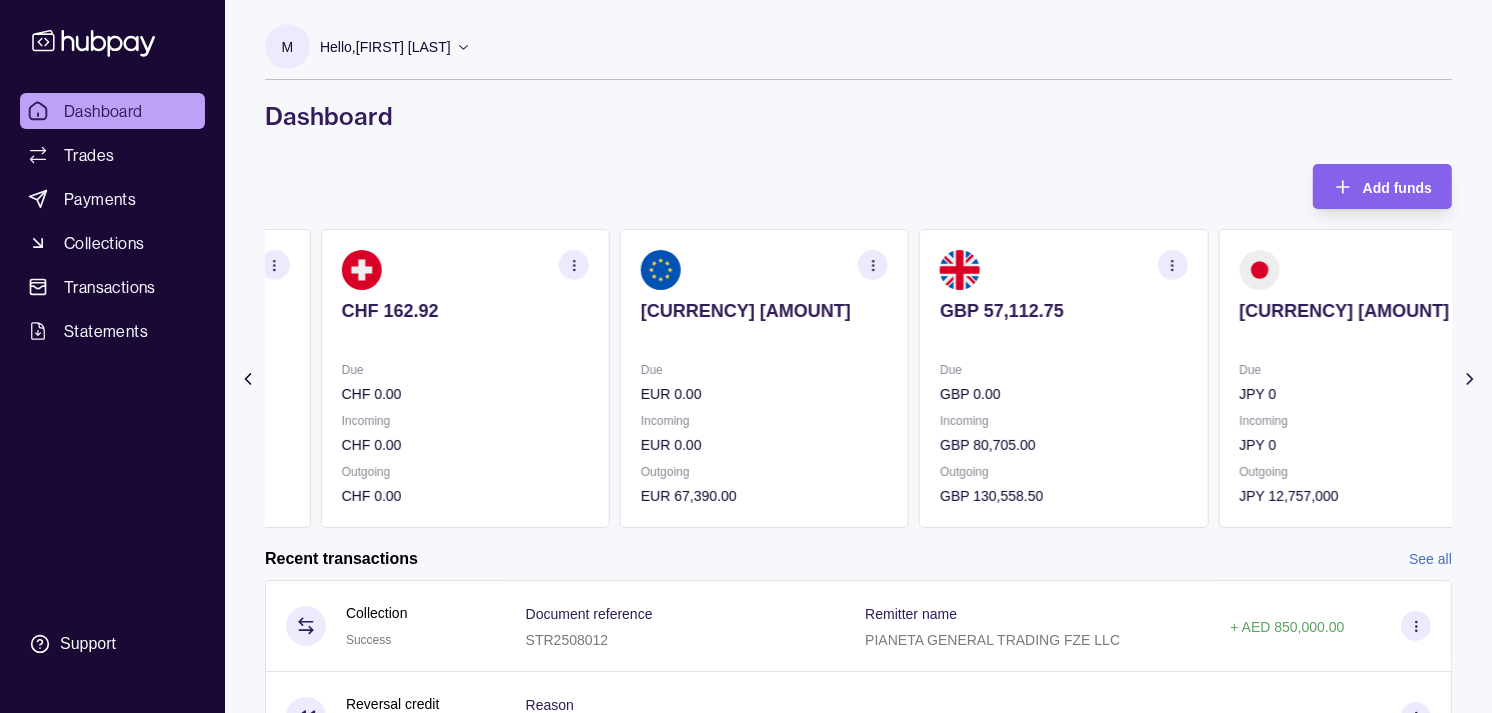 click on "GBP 0.00" at bounding box center (1063, 394) 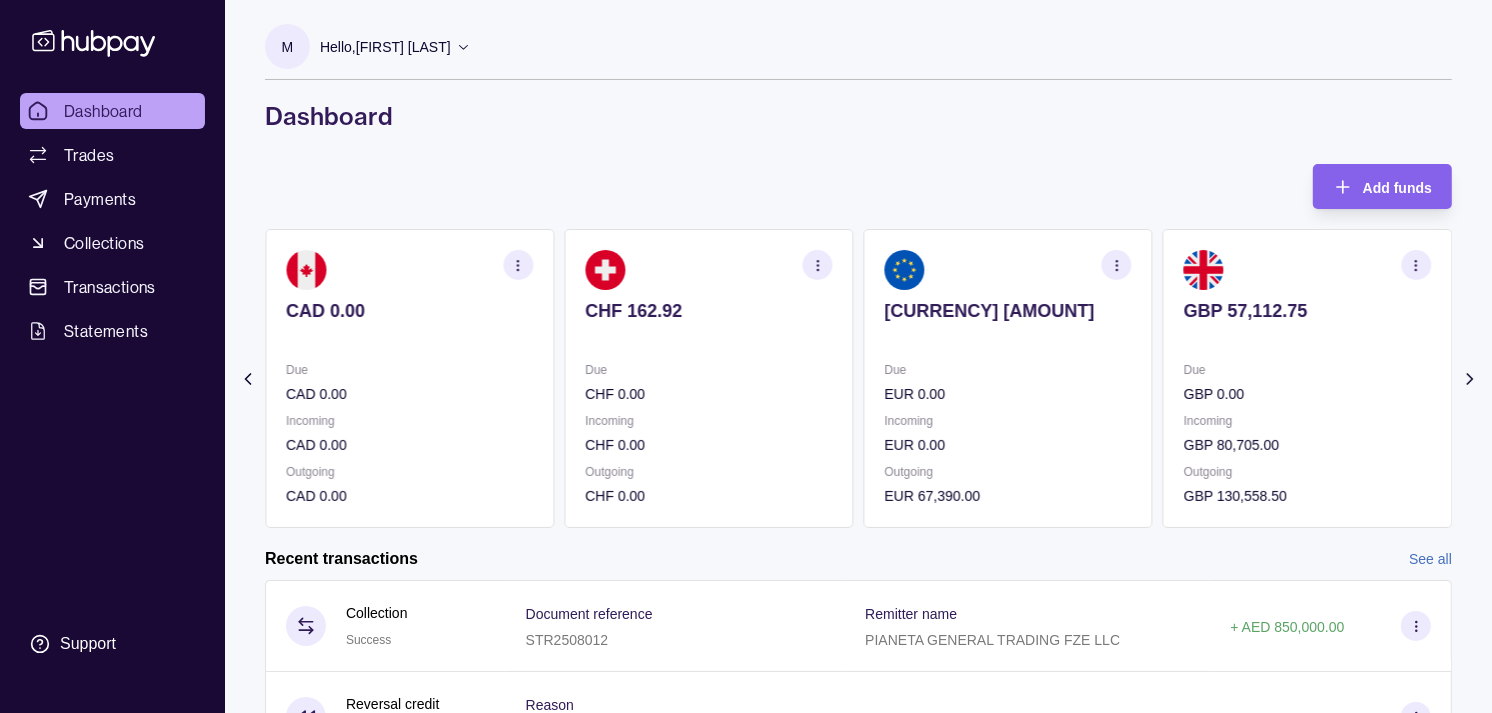 click on "EUR 68,299.91                                                                                                               Due EUR 0.00 Incoming EUR 0.00 Outgoing EUR 67,390.00" at bounding box center (1008, 378) 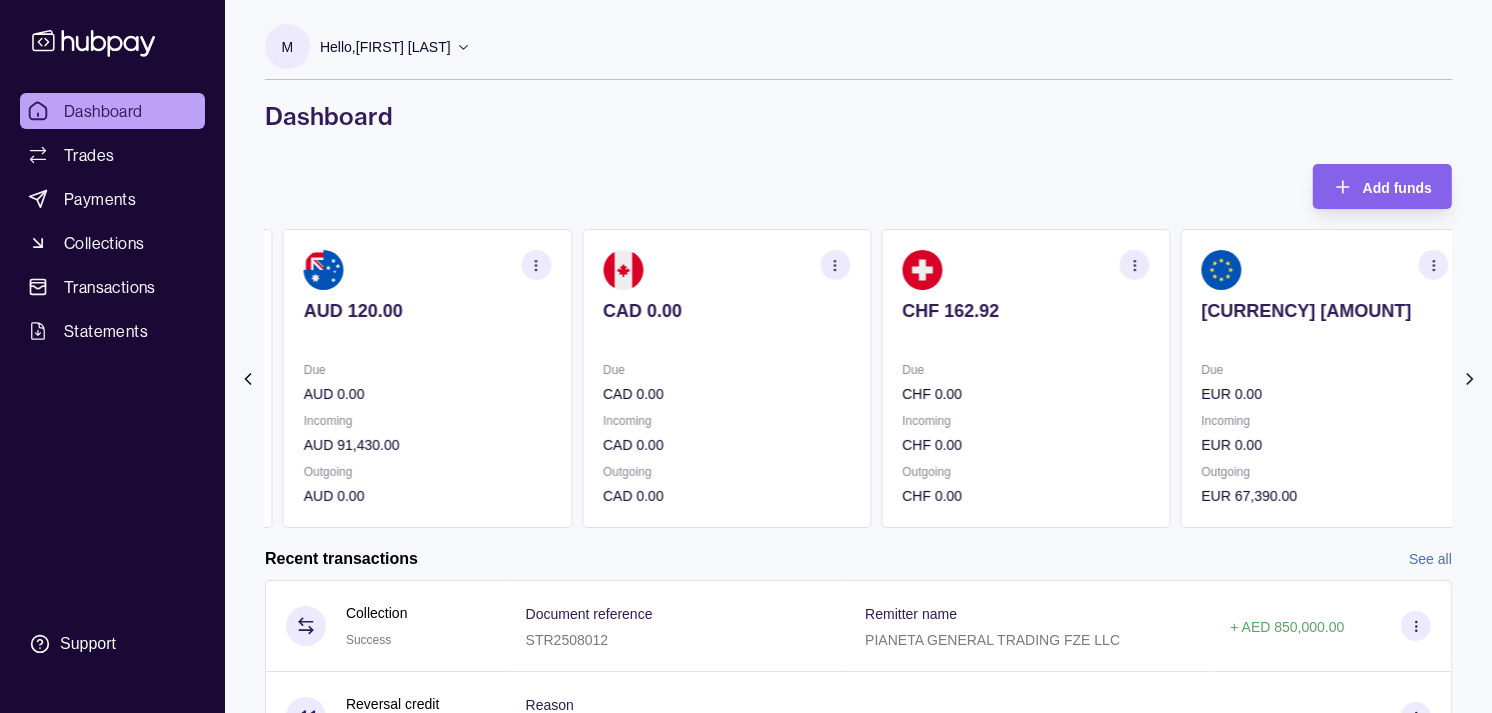 click on "Incoming [CURRENCY] [AMOUNT]" at bounding box center [1025, 433] 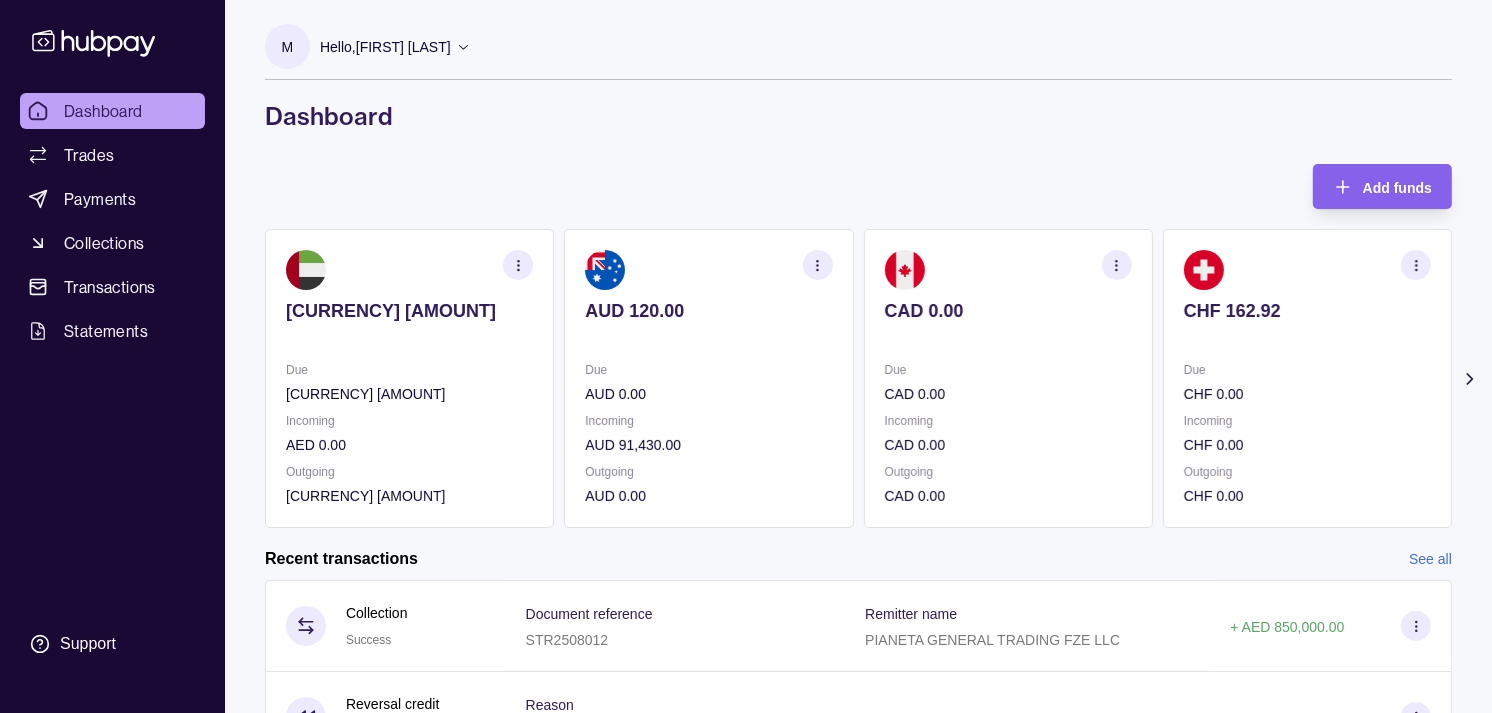 click on "Incoming" at bounding box center (1008, 421) 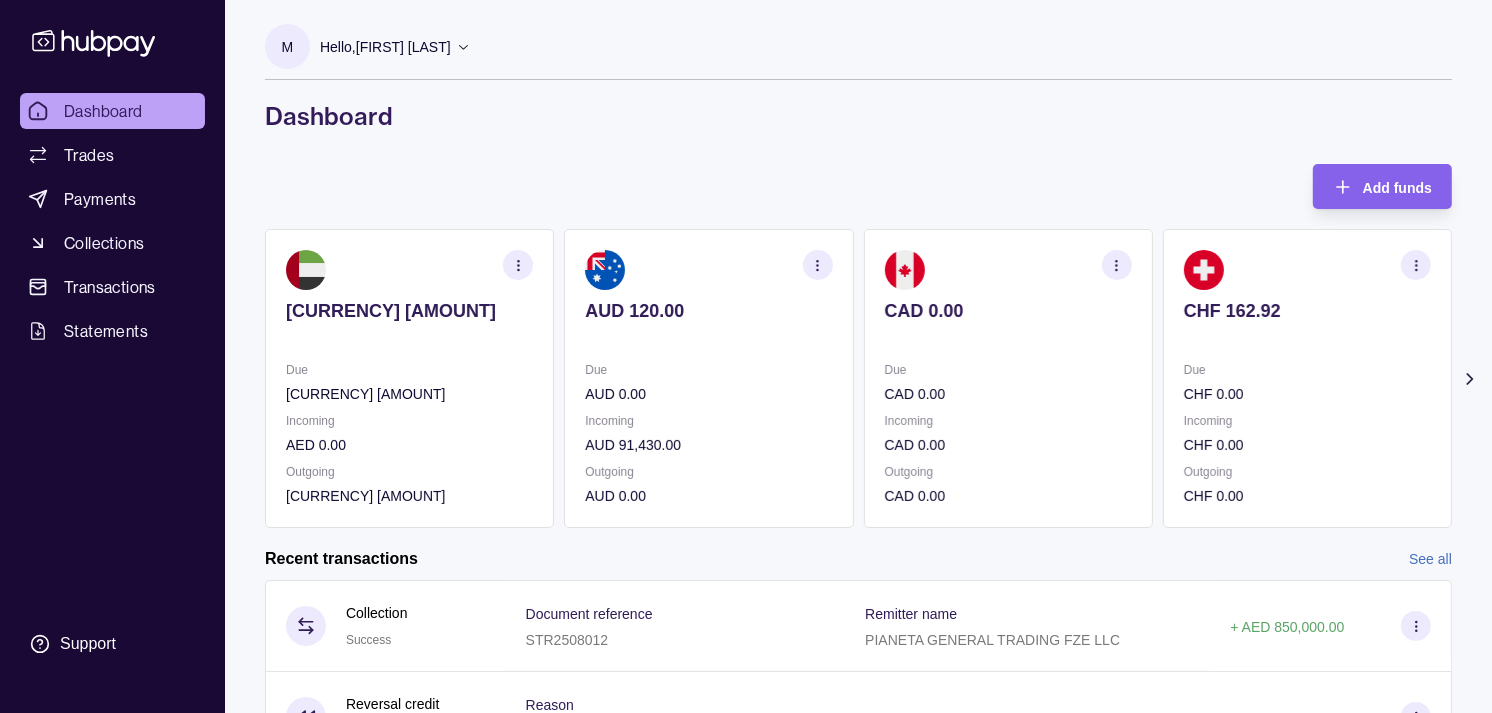 click on "[CURRENCY] [AMOUNT] Due [CURRENCY] [AMOUNT] Incoming [CURRENCY] [AMOUNT] Outgoing [CURRENCY] [AMOUNT]" at bounding box center [1307, 378] 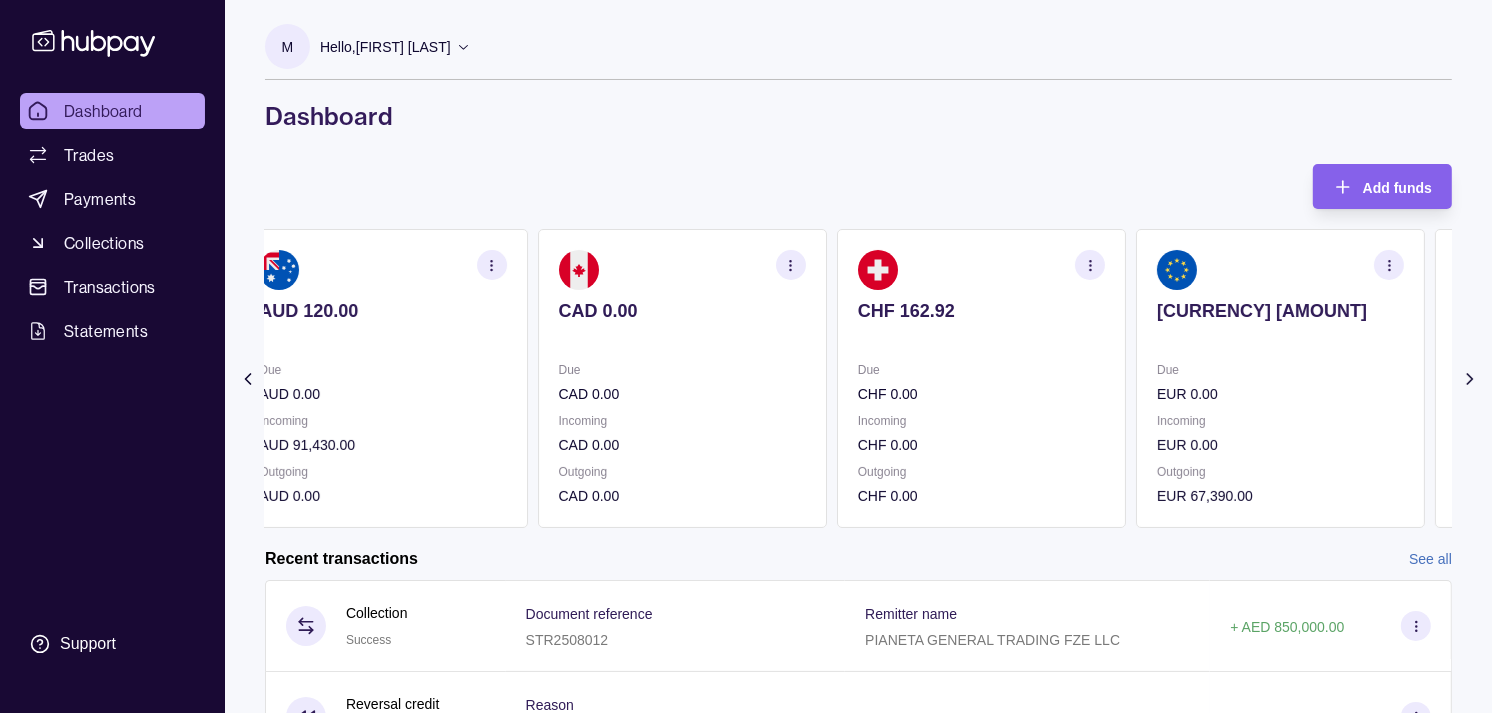 click on "EUR 68,299.91                                                                                                               Due EUR 0.00 Incoming EUR 0.00 Outgoing EUR 67,390.00" at bounding box center [1280, 378] 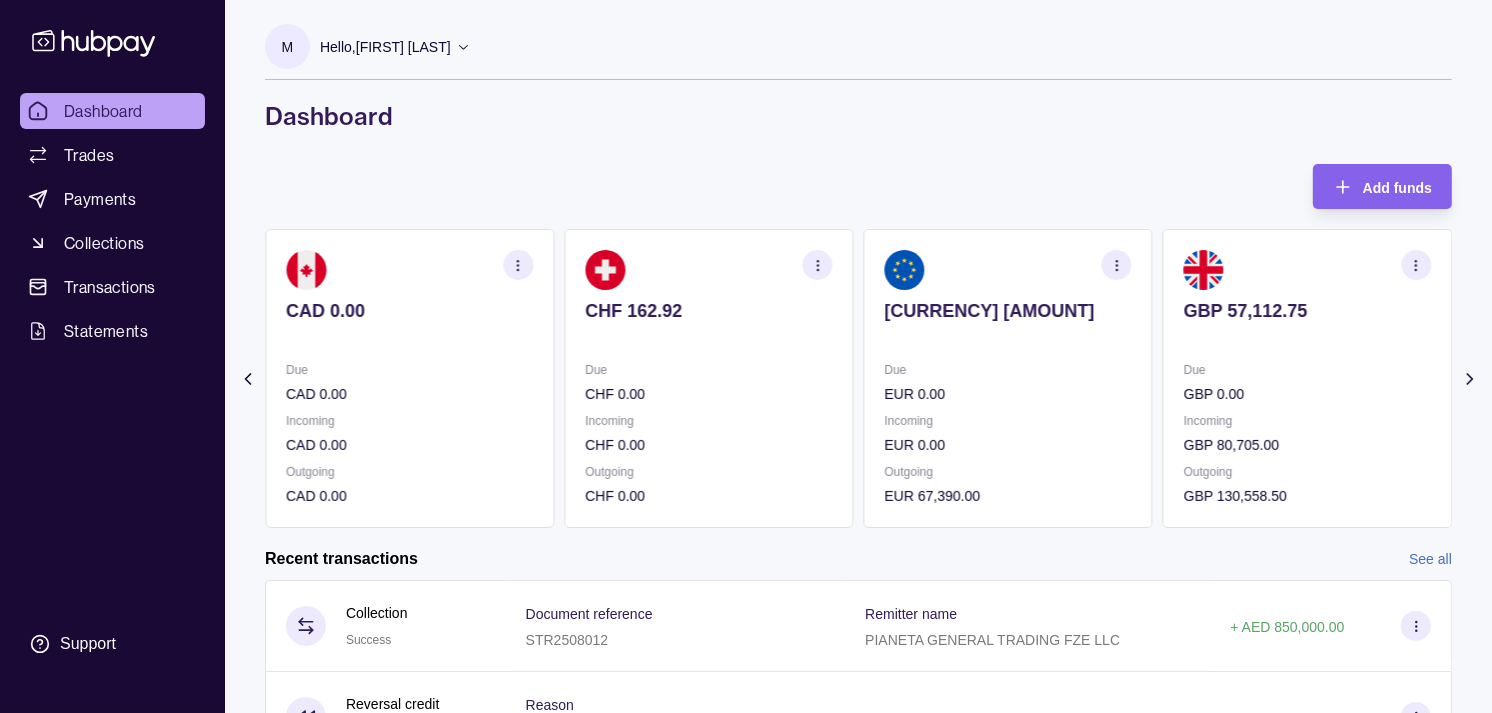 click on "[CURRENCY] [AMOUNT] Due [CURRENCY] [AMOUNT] Incoming [CURRENCY] [AMOUNT] Outgoing [CURRENCY] [AMOUNT]" at bounding box center (1307, 378) 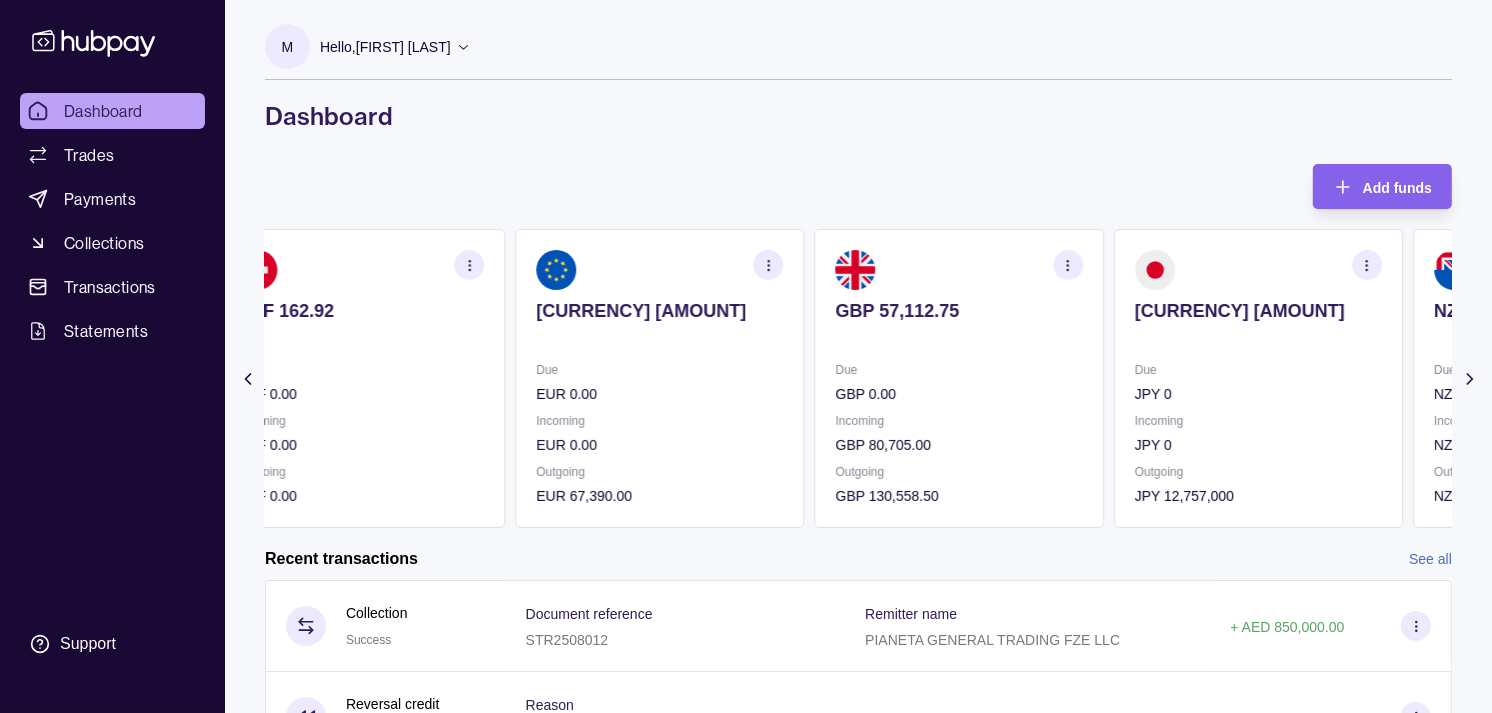 click on "[CURRENCY] [AMOUNT] Due [CURRENCY] [AMOUNT] Incoming [CURRENCY] [AMOUNT] Outgoing [CURRENCY] [AMOUNT]" at bounding box center [1258, 378] 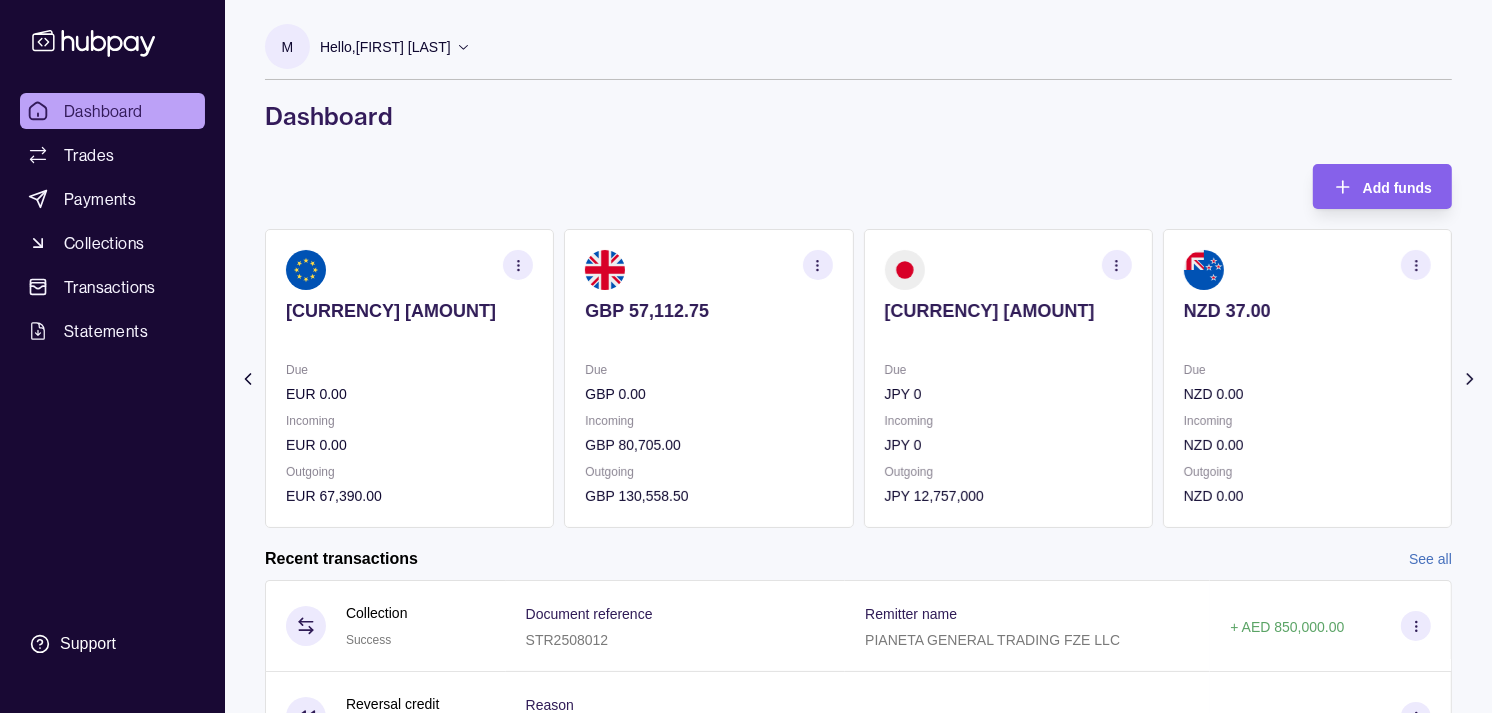 click on "Due" at bounding box center (1307, 370) 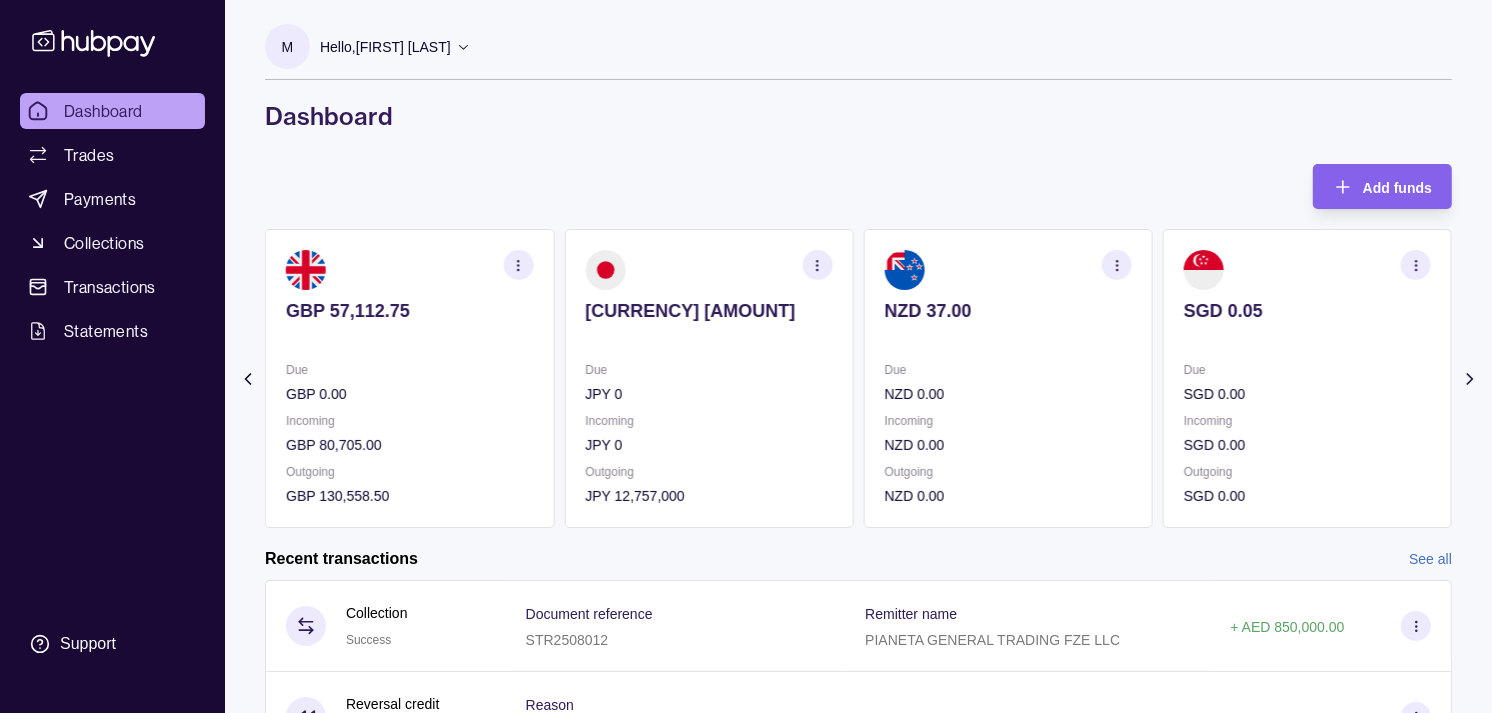 click on "Due" at bounding box center [1307, 370] 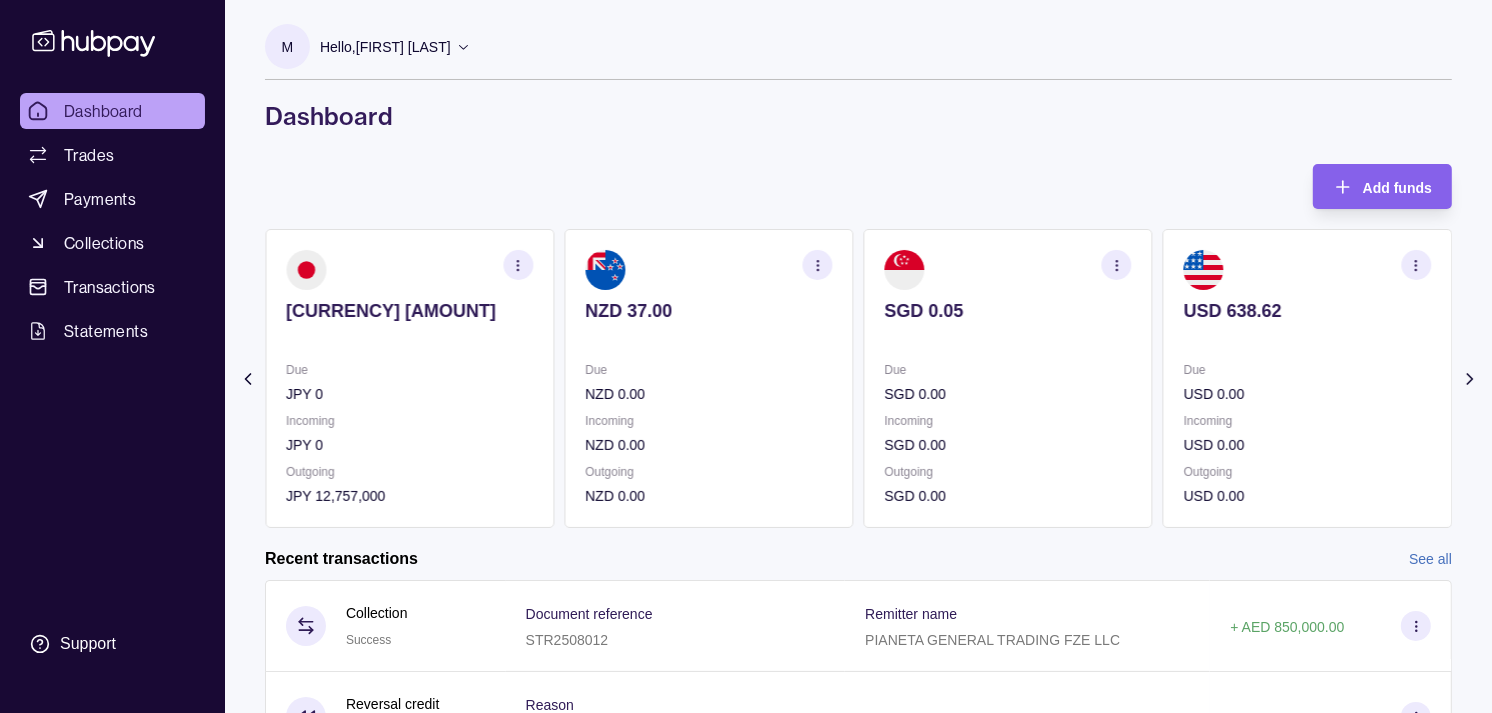 click on "Due" at bounding box center (1307, 370) 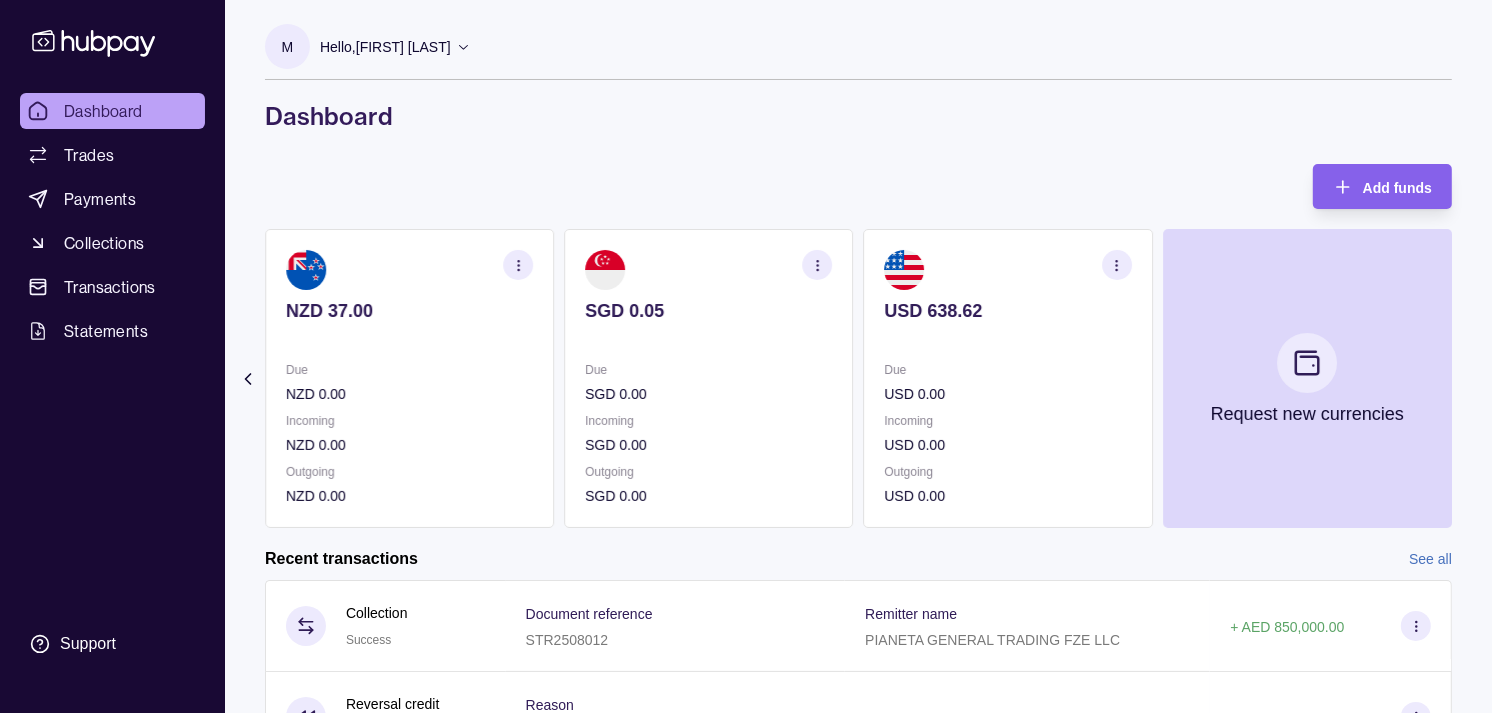 click on "Due" at bounding box center (1008, 370) 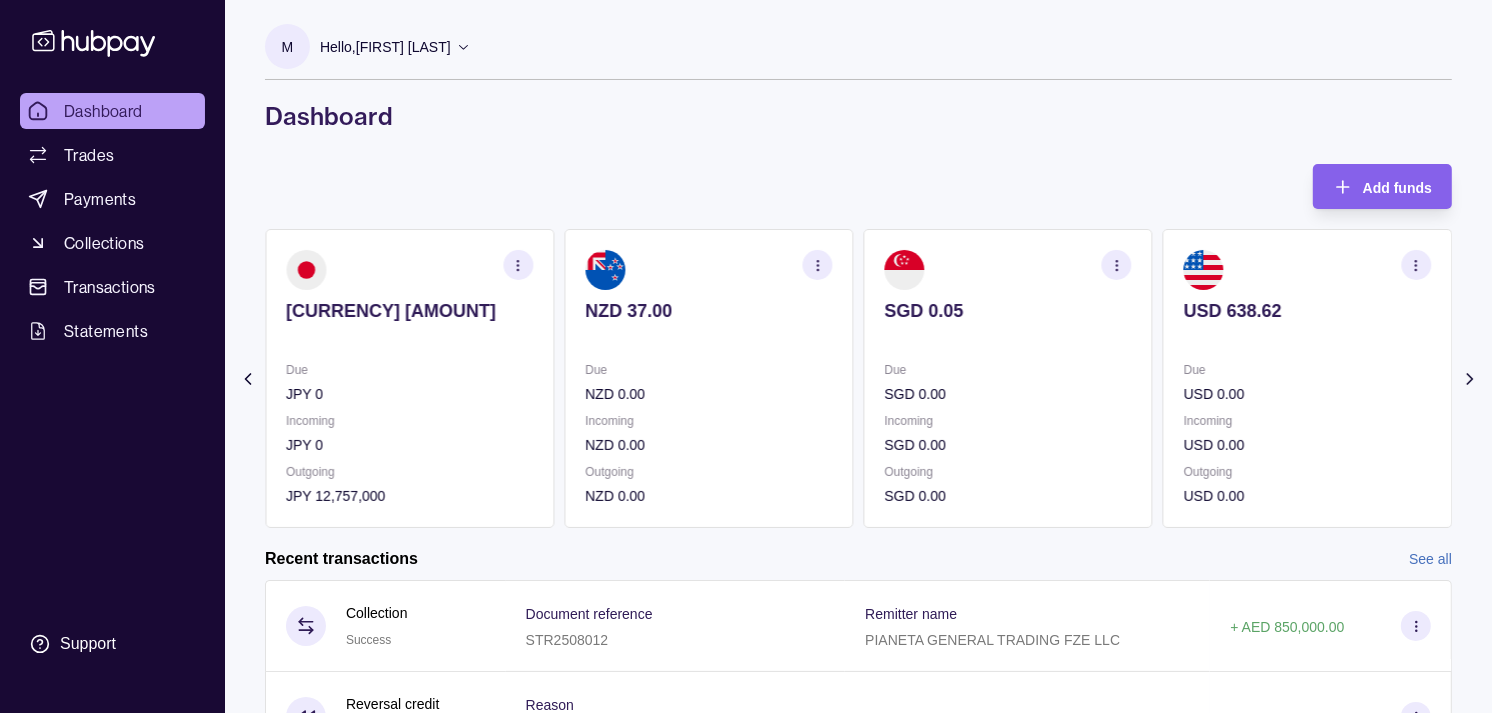 click on "Due" at bounding box center (1008, 370) 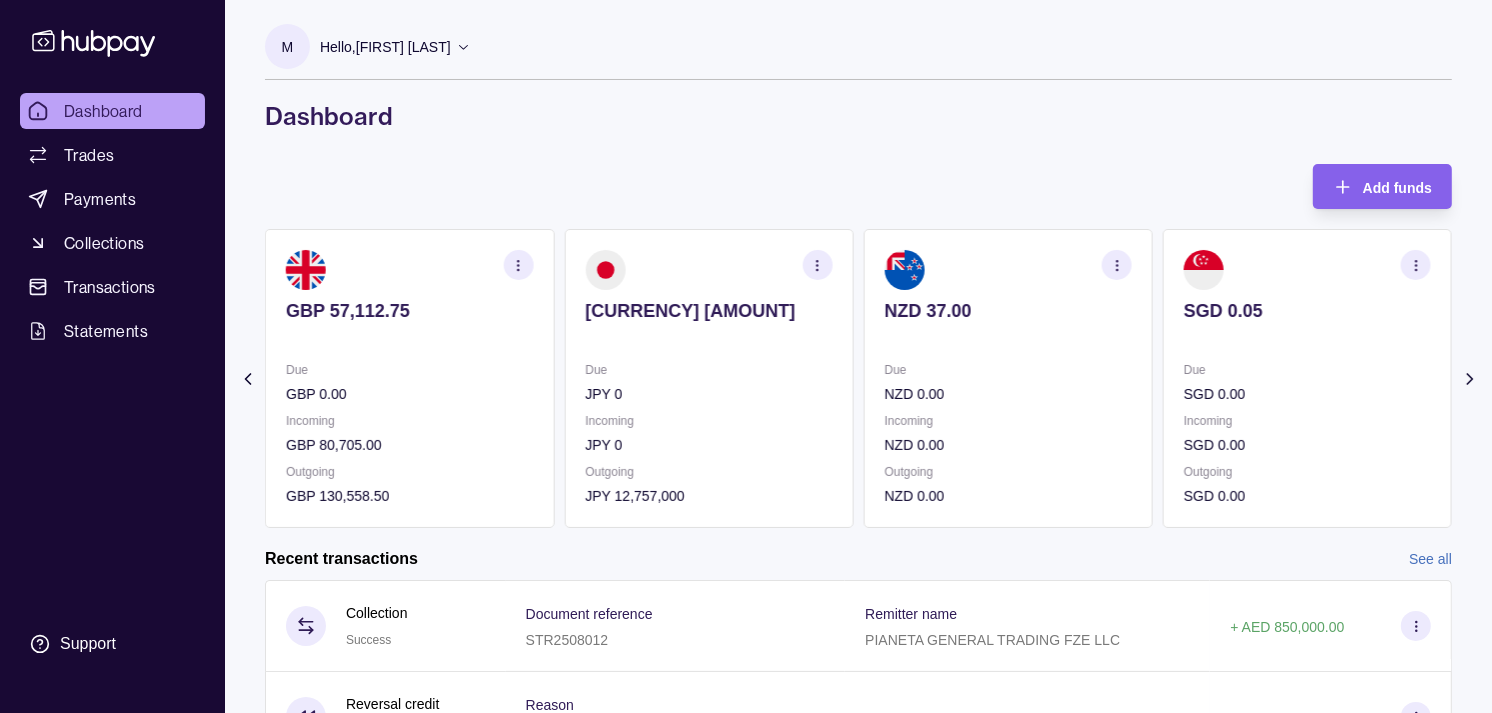 click on "Due NZD 0.00" at bounding box center [1008, 382] 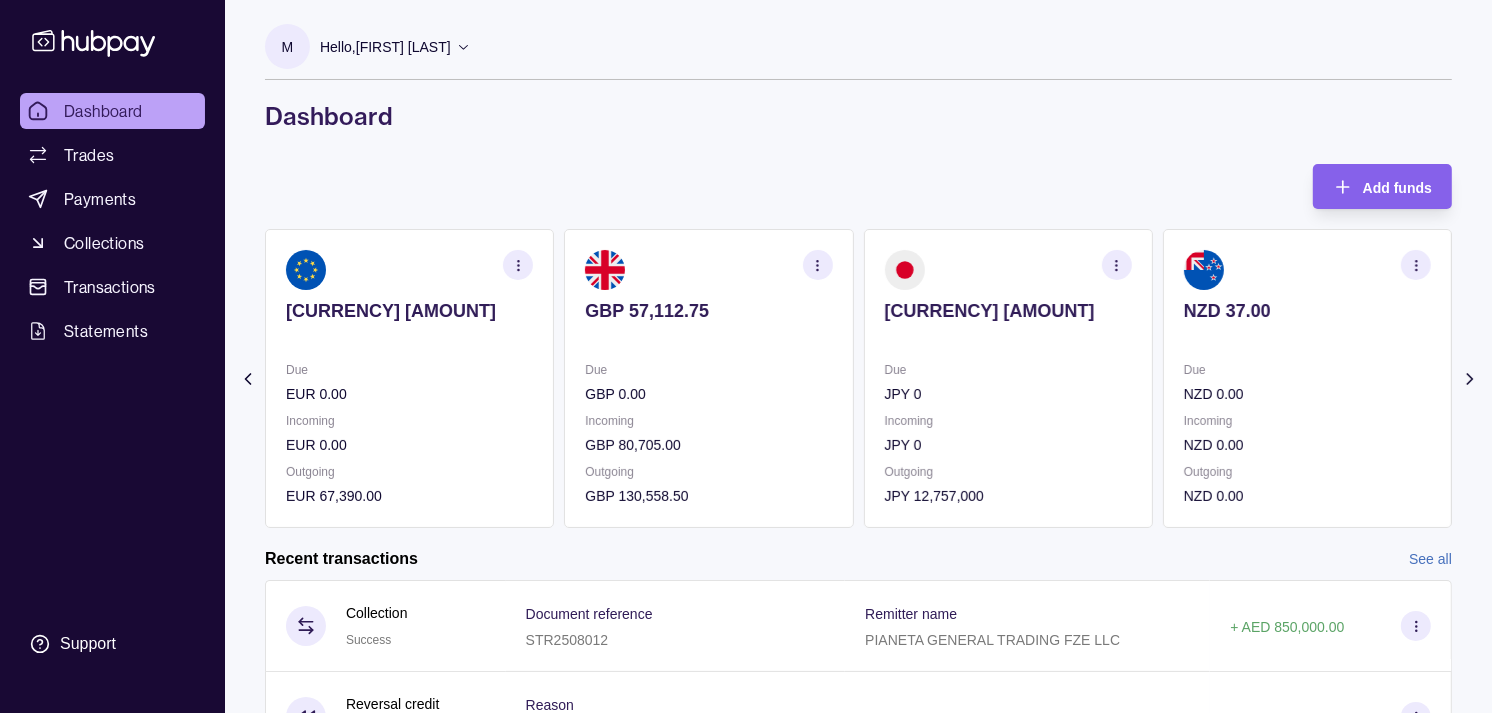 click on "Due [CURRENCY] [AMOUNT]" at bounding box center (1008, 382) 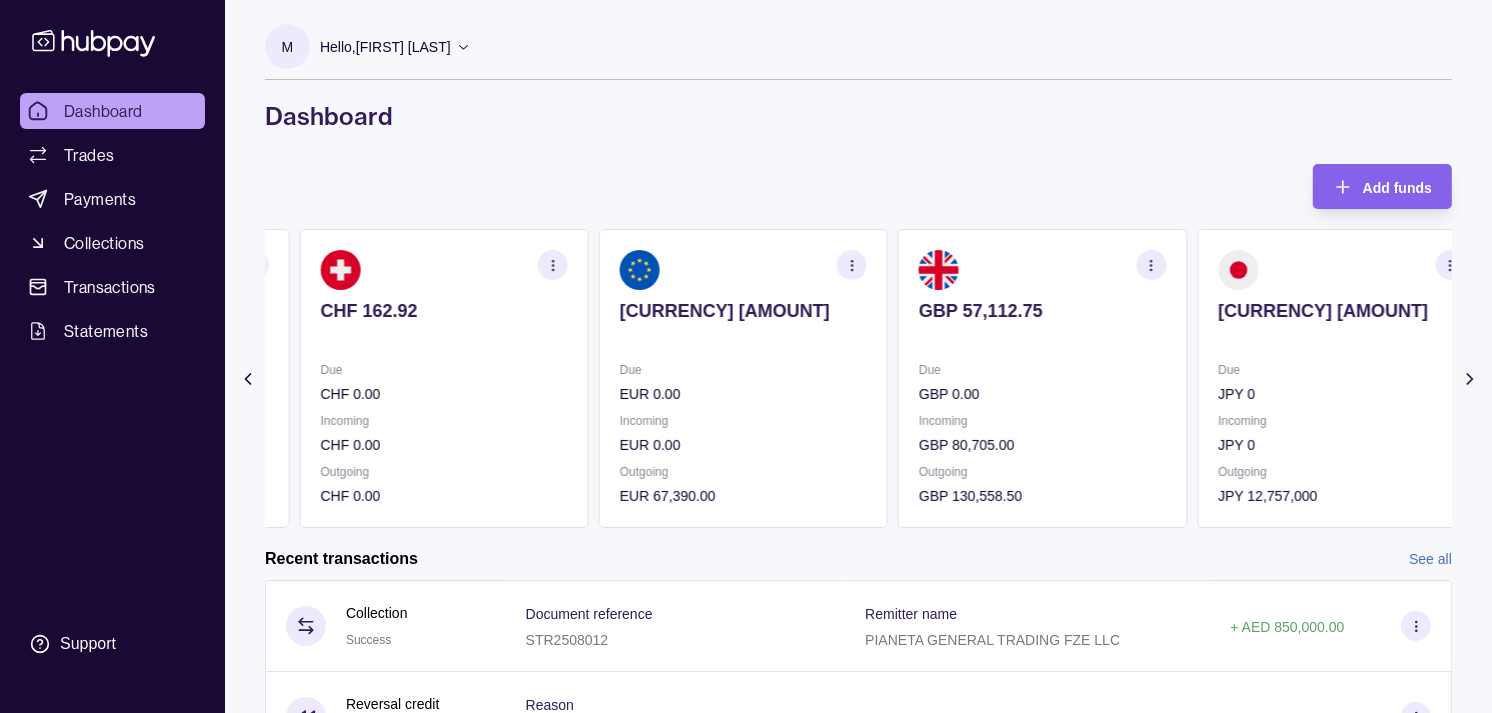 click on "EUR 0.00" at bounding box center [743, 394] 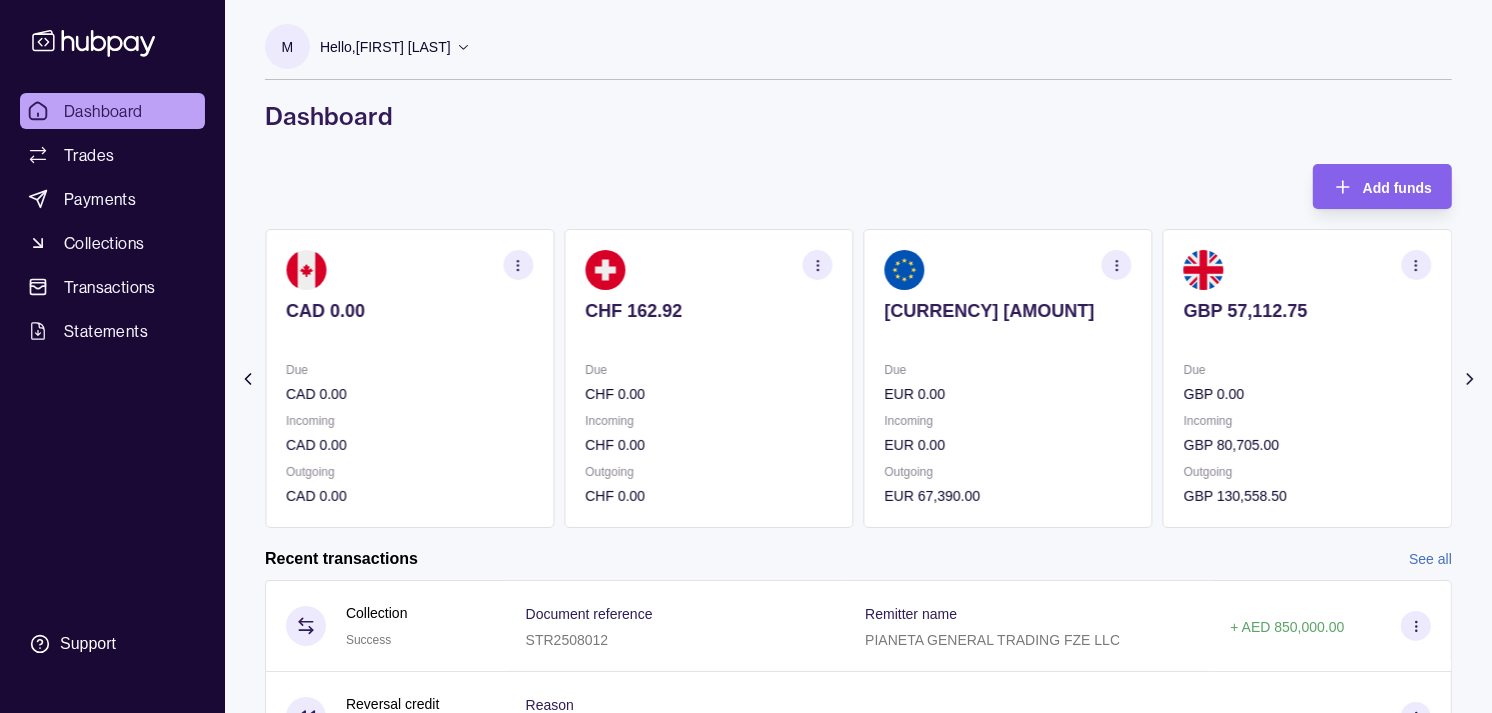 click on "CHF 0.00" at bounding box center [708, 394] 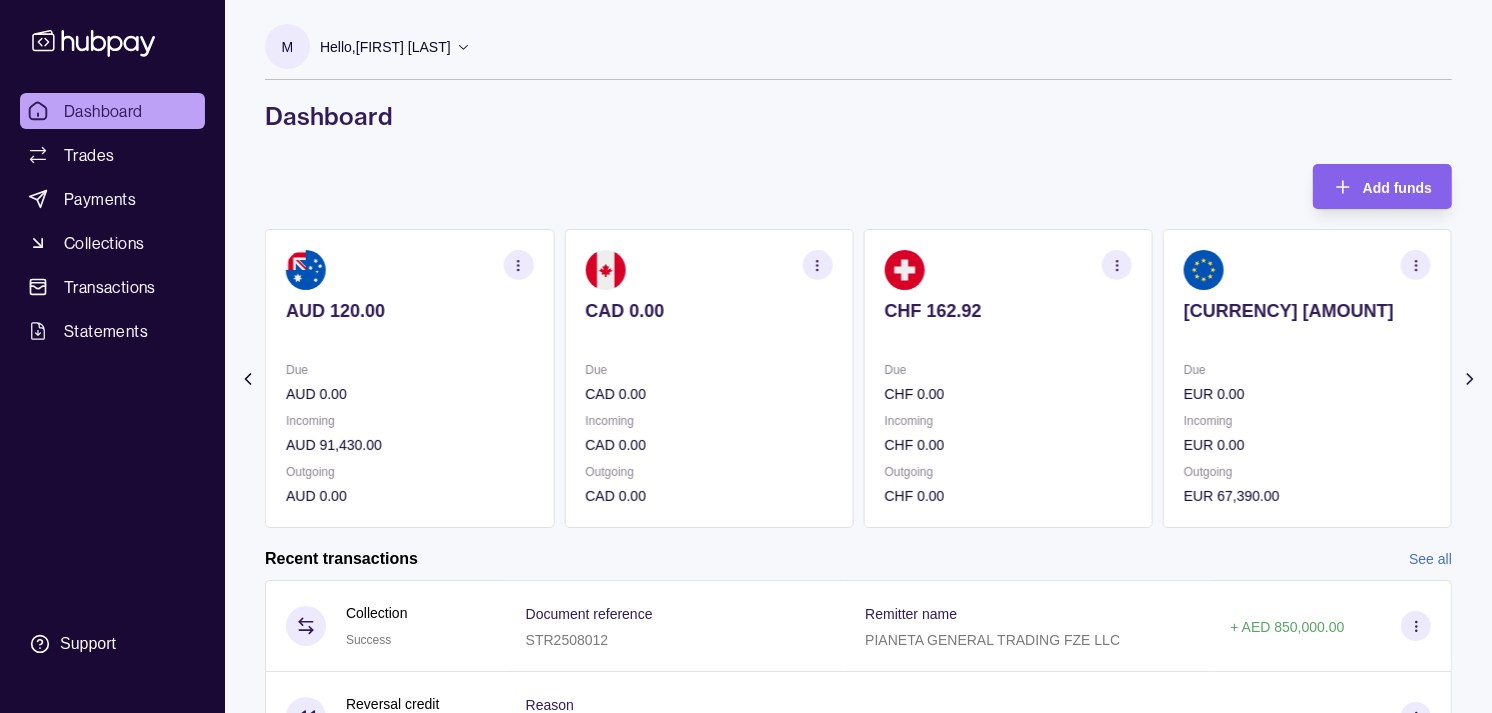 click on "AUD 120.00                                                                                                               Due AUD 0.00 Incoming AUD 91,430.00 Outgoing AUD 0.00" at bounding box center (409, 378) 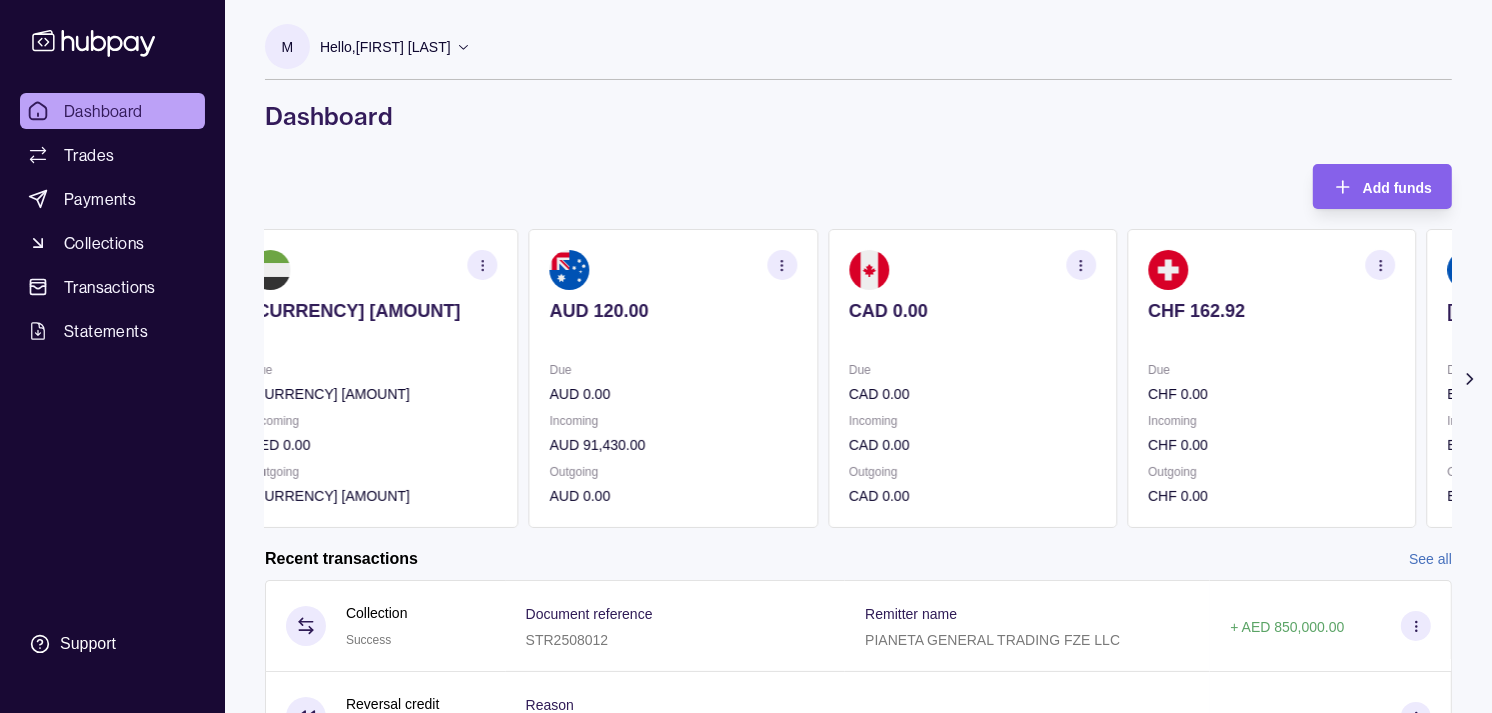 click on "Due [CURRENCY] [AMOUNT]" at bounding box center (1271, 382) 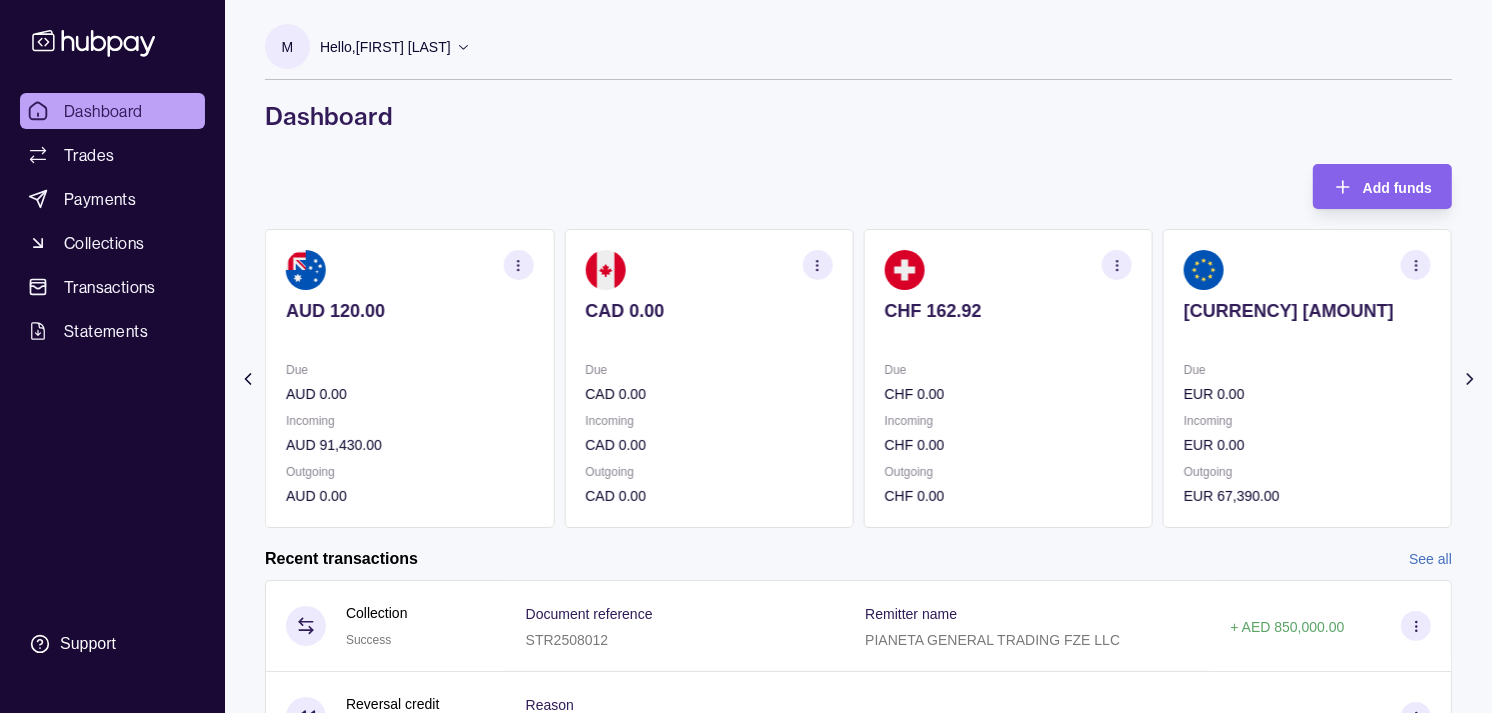 click on "Due" at bounding box center (1307, 370) 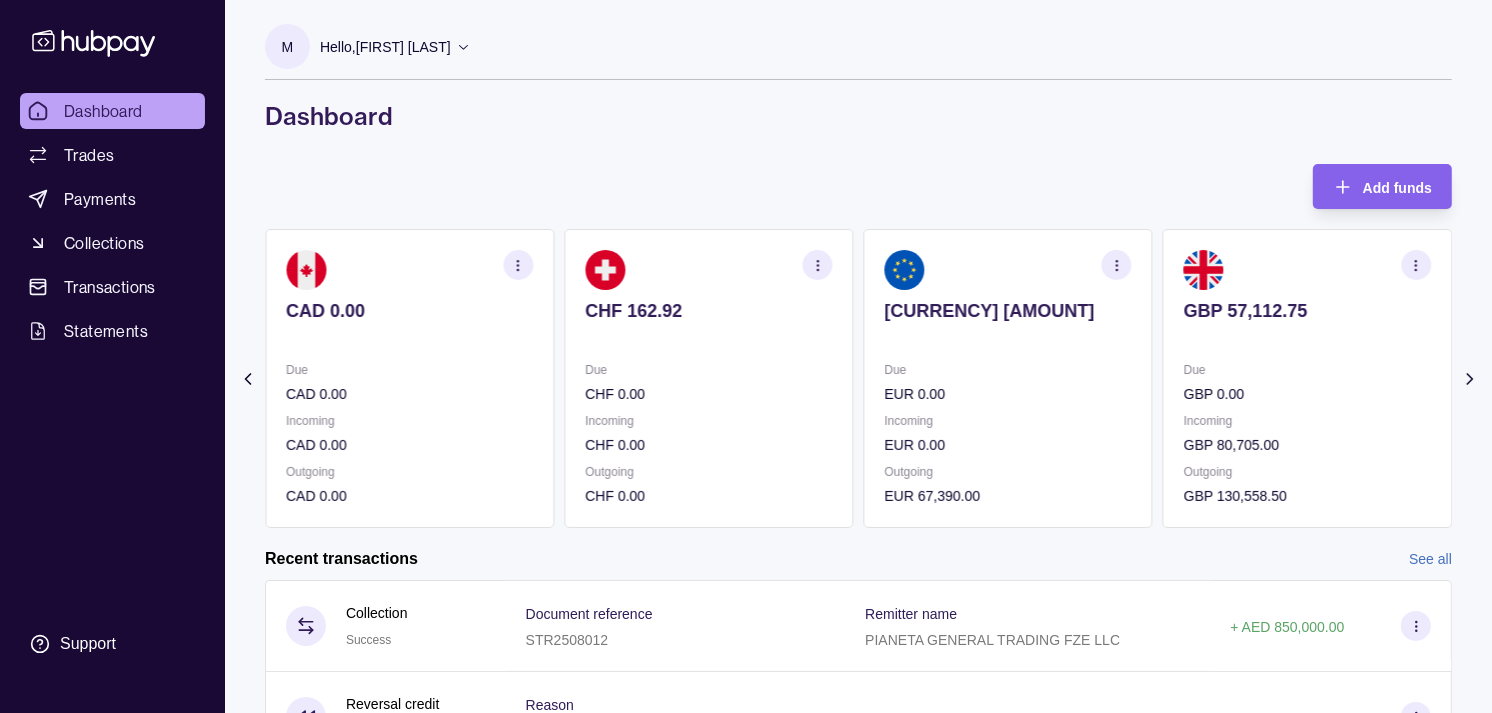 click on "Due" at bounding box center [1307, 370] 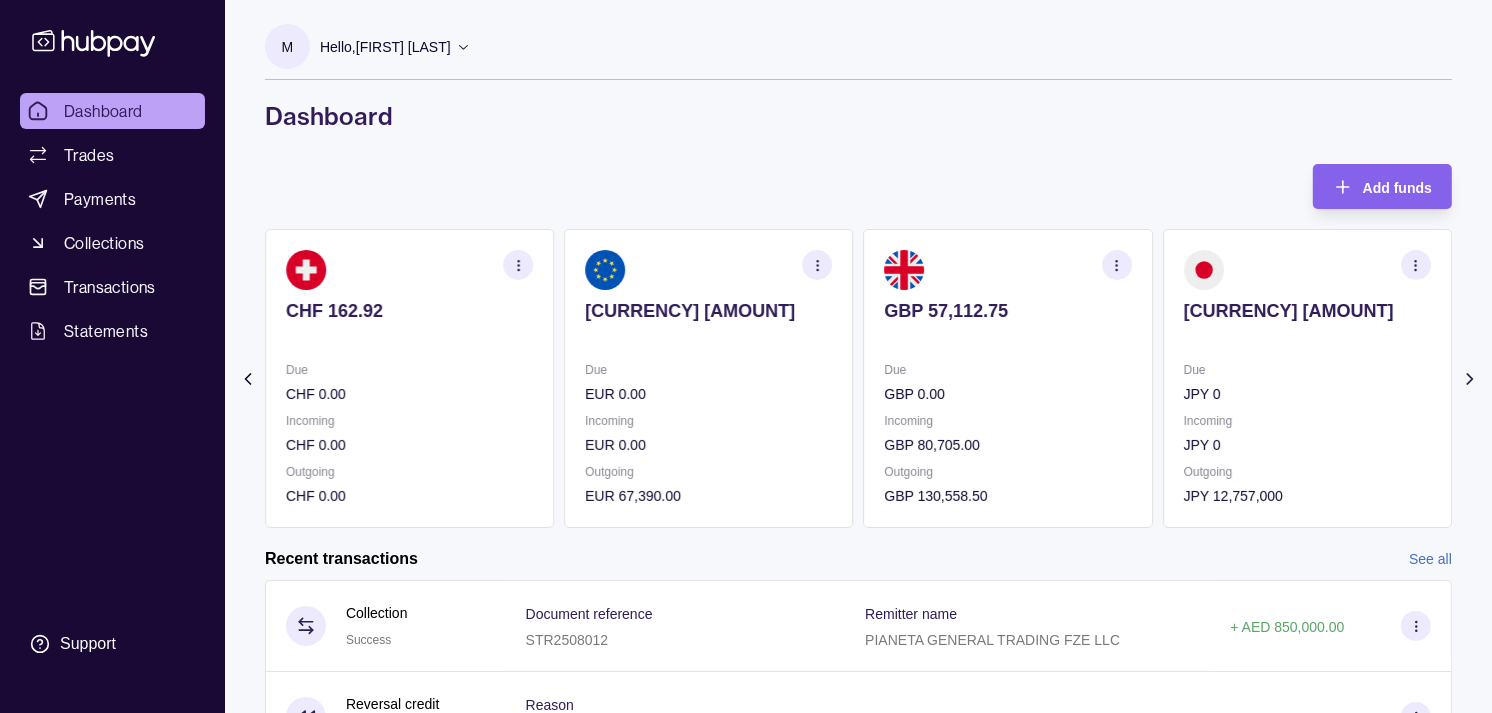 click on "Due" at bounding box center [1307, 370] 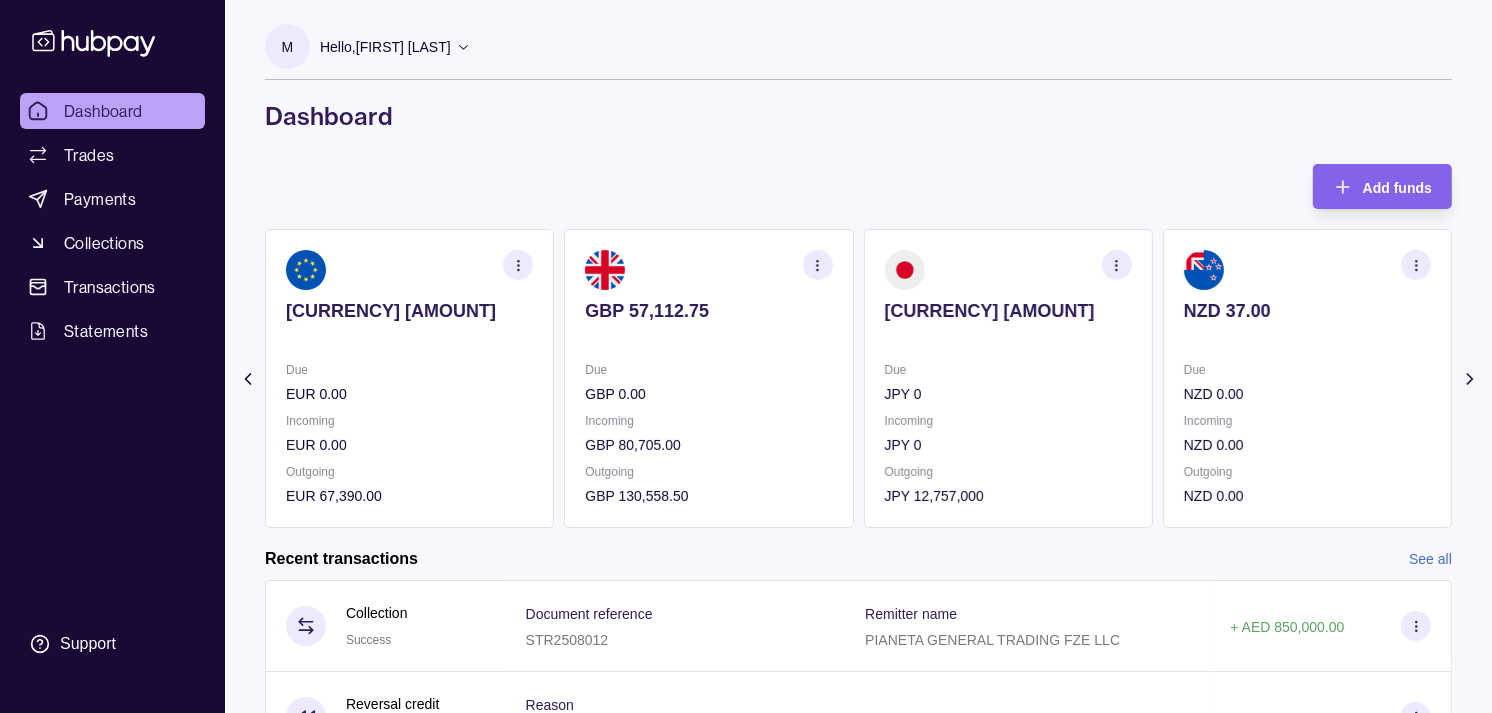 click on "[CURRENCY] [AMOUNT] Due [CURRENCY] [AMOUNT] Incoming [CURRENCY] [AMOUNT] Outgoing [CURRENCY] [AMOUNT]" at bounding box center (1307, 378) 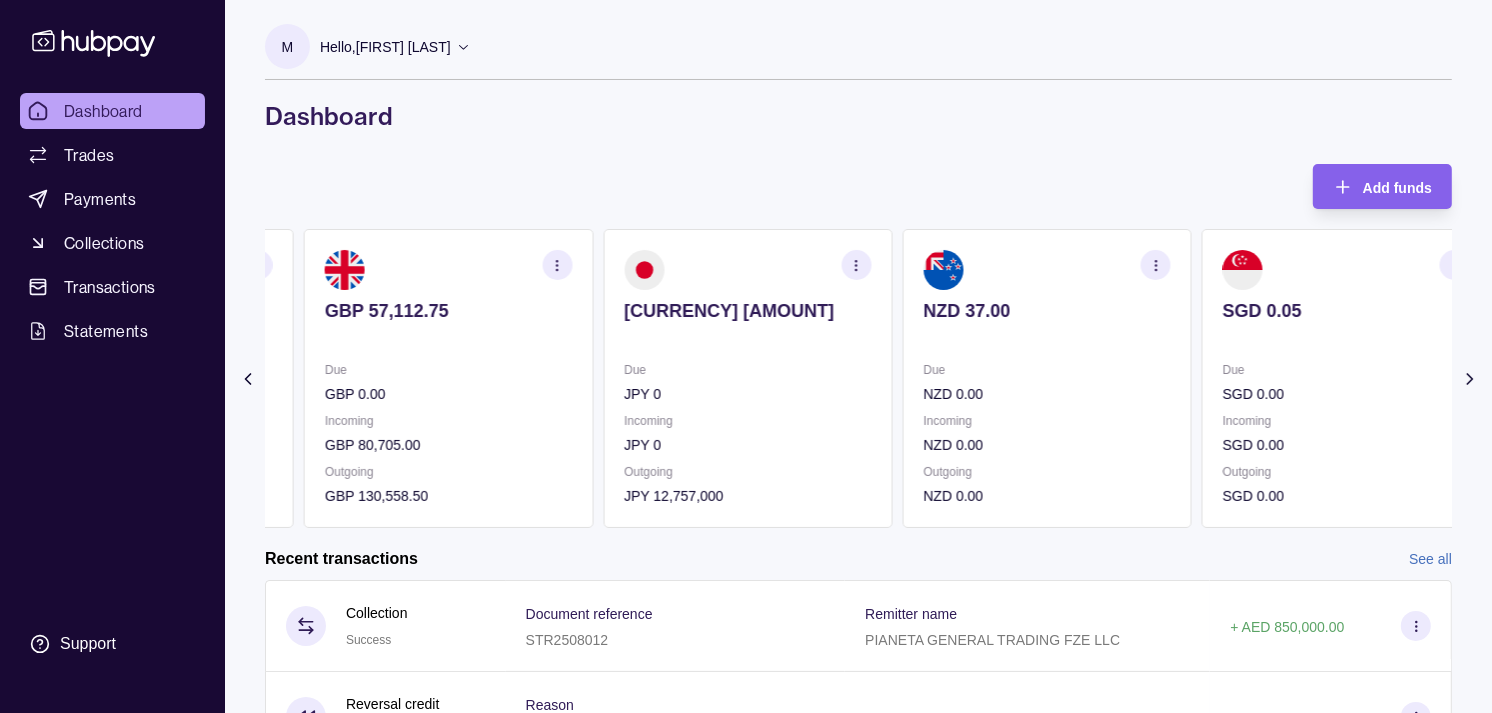click on "NZD 0.00" at bounding box center (1046, 394) 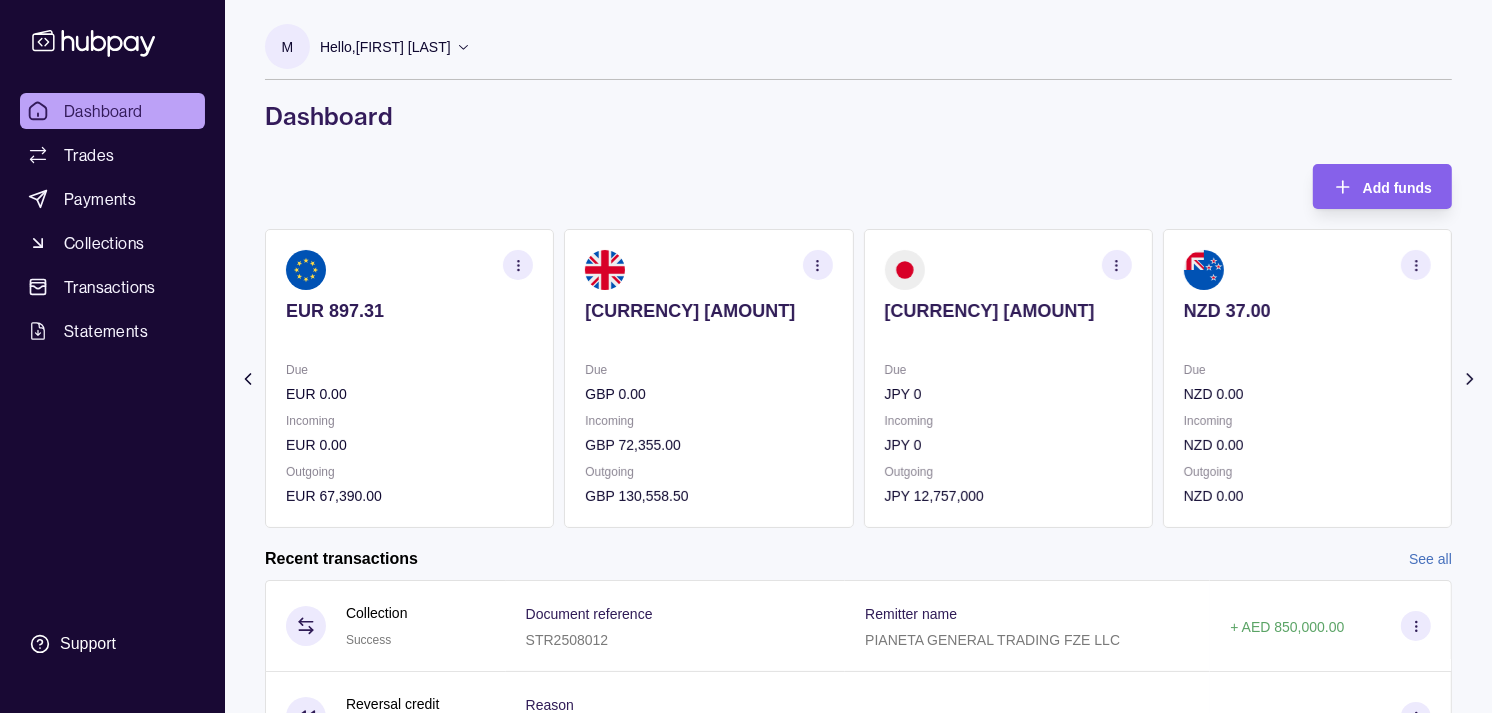 click on "Due EUR 0.00" at bounding box center (409, 382) 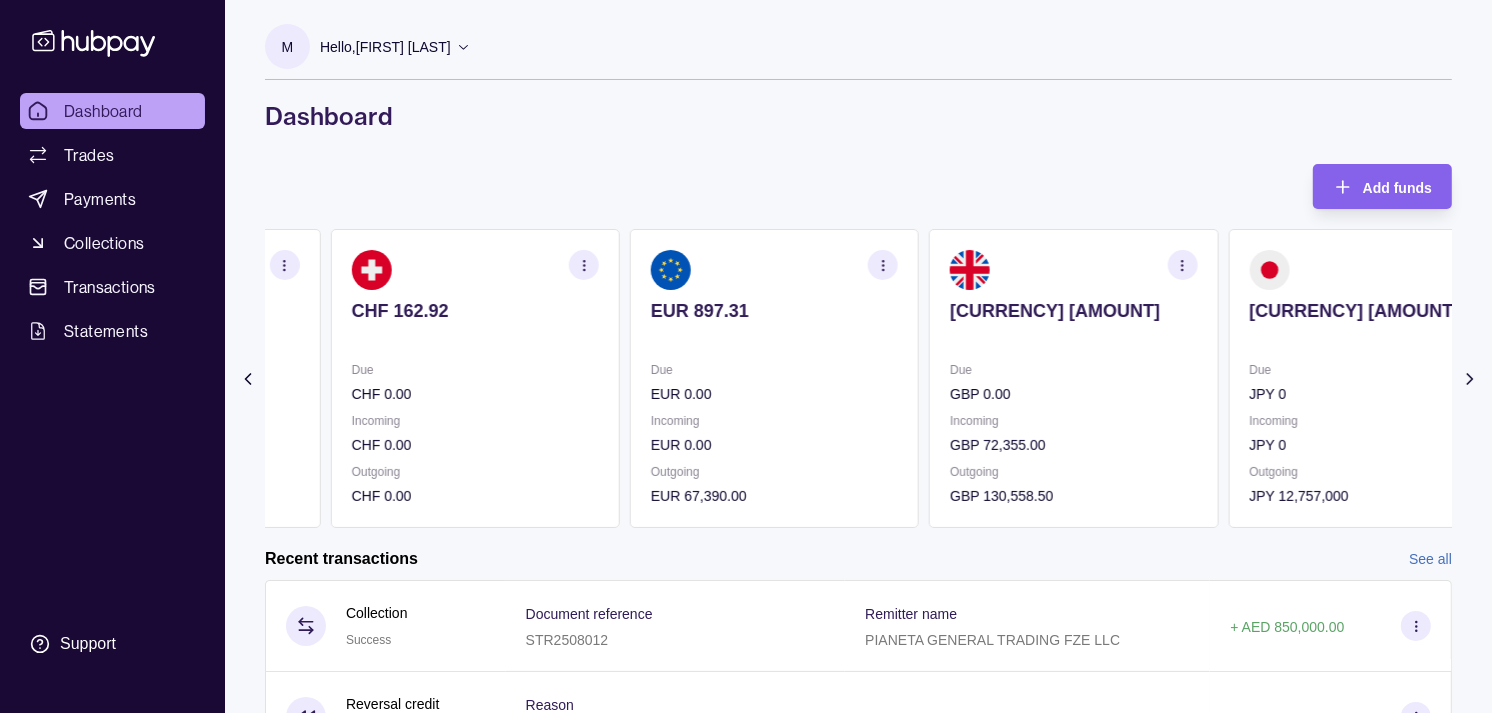click on "Due" at bounding box center [475, 370] 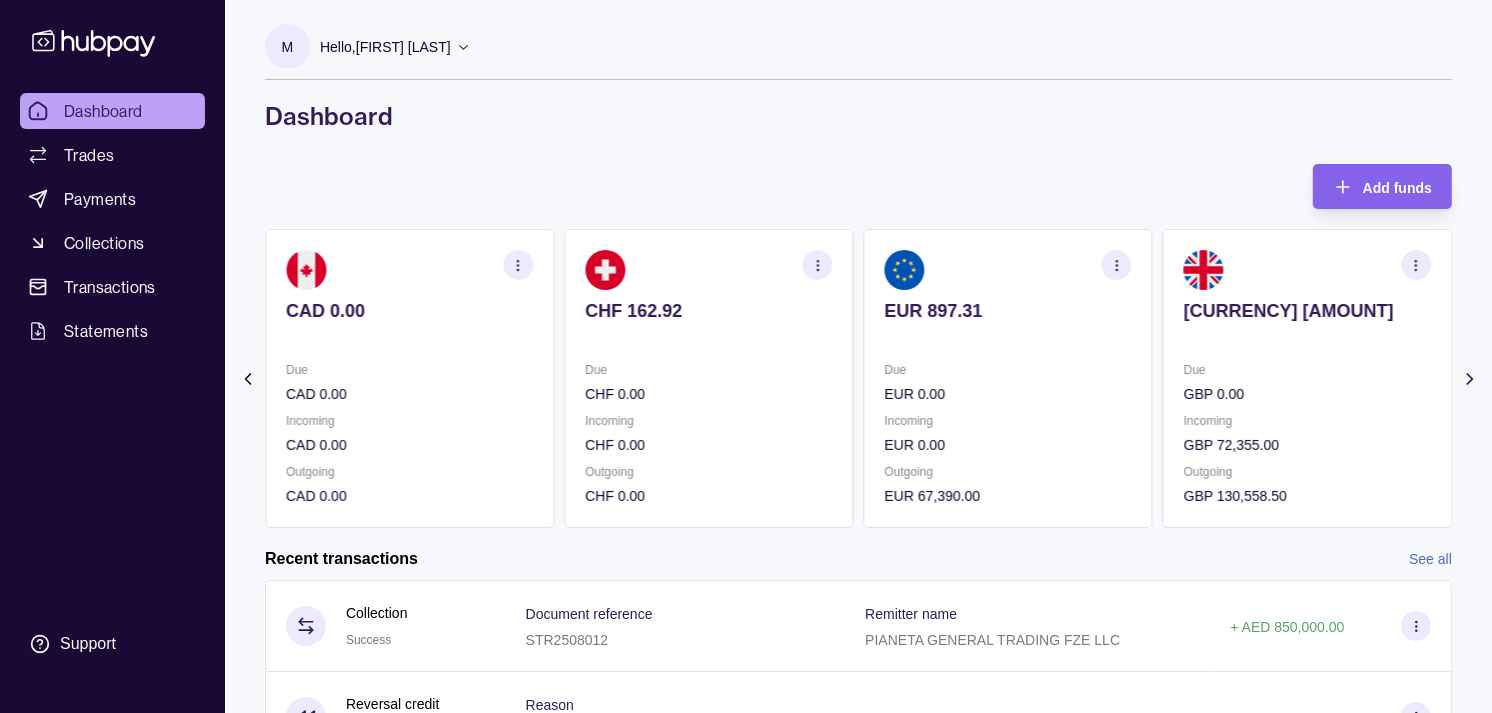 click on "Due" at bounding box center (409, 370) 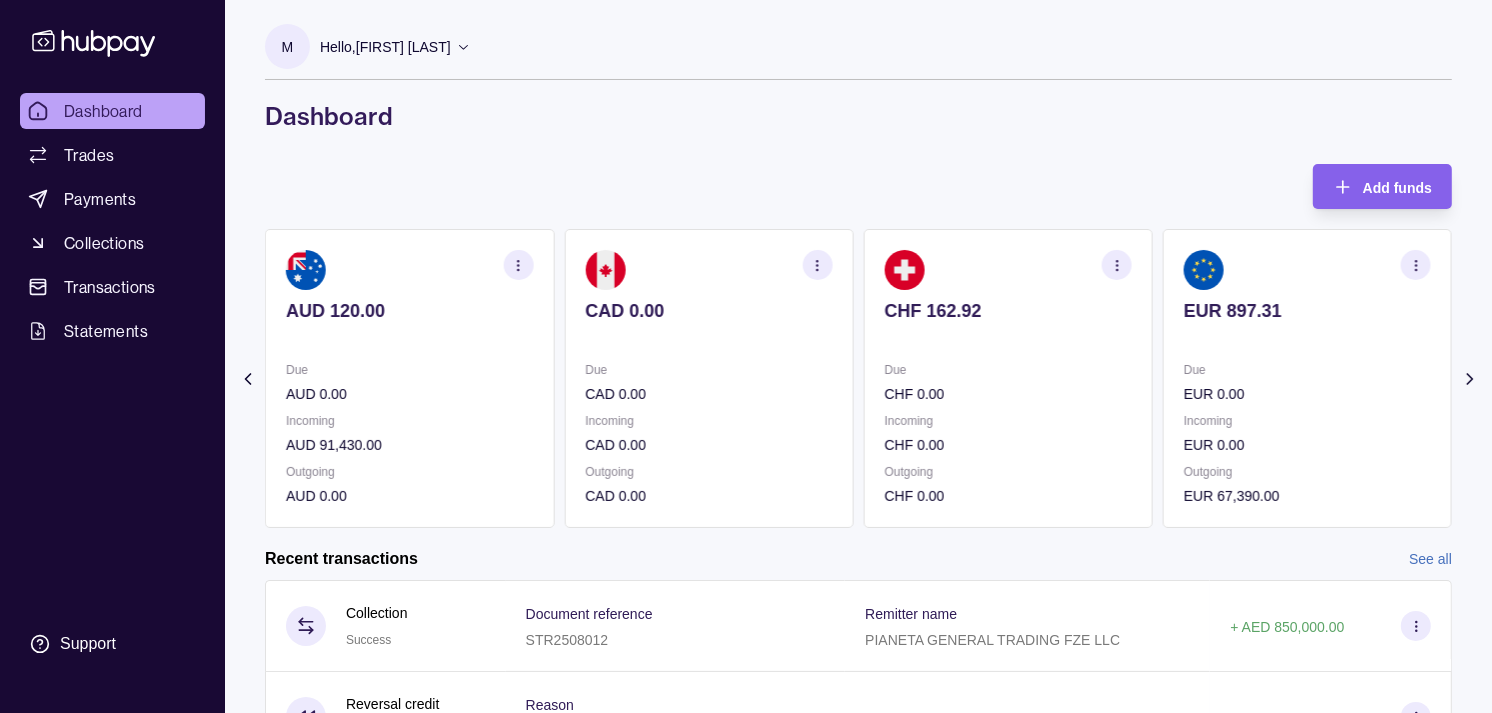 click on "Due" at bounding box center (409, 370) 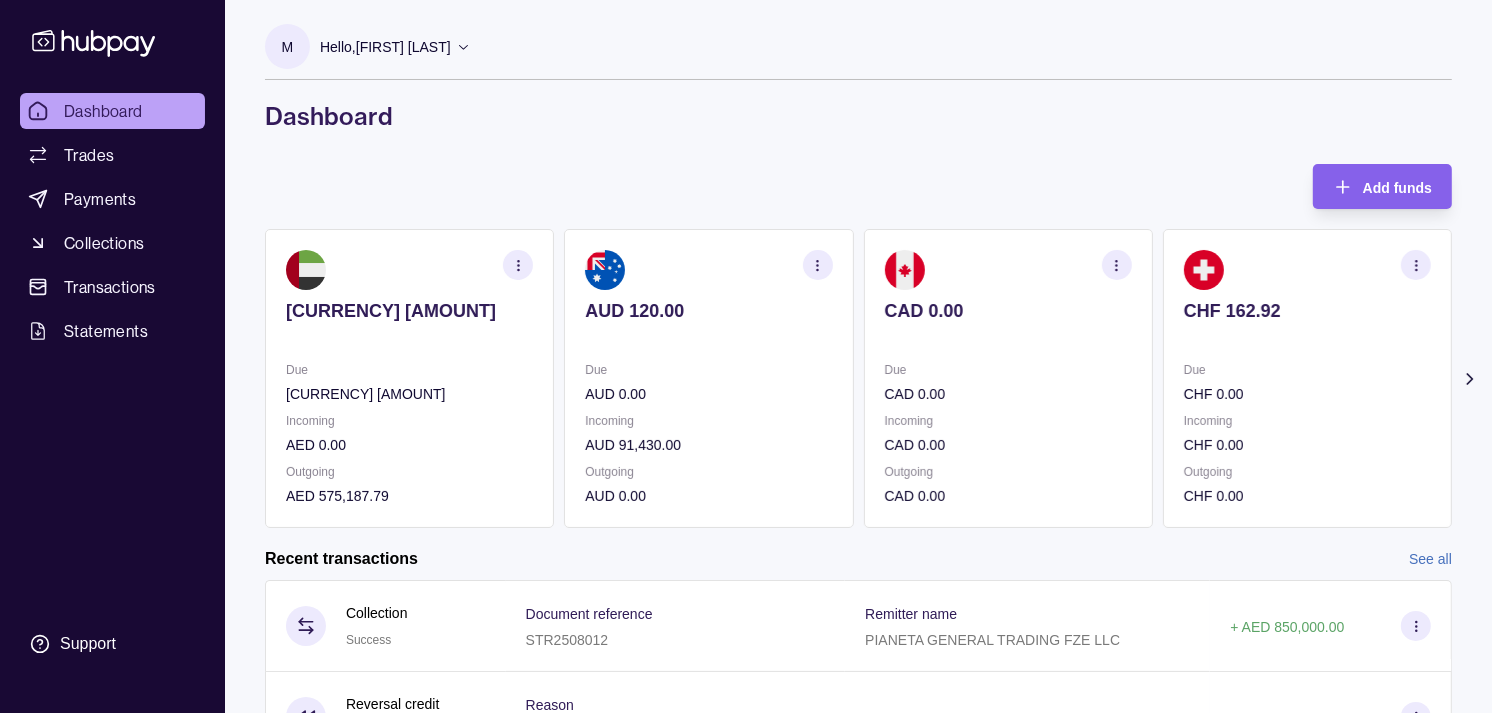 click on "CAD 0.00                                                                                                               Due CAD 0.00 Incoming CAD 0.00 Outgoing CAD 0.00" at bounding box center (1008, 378) 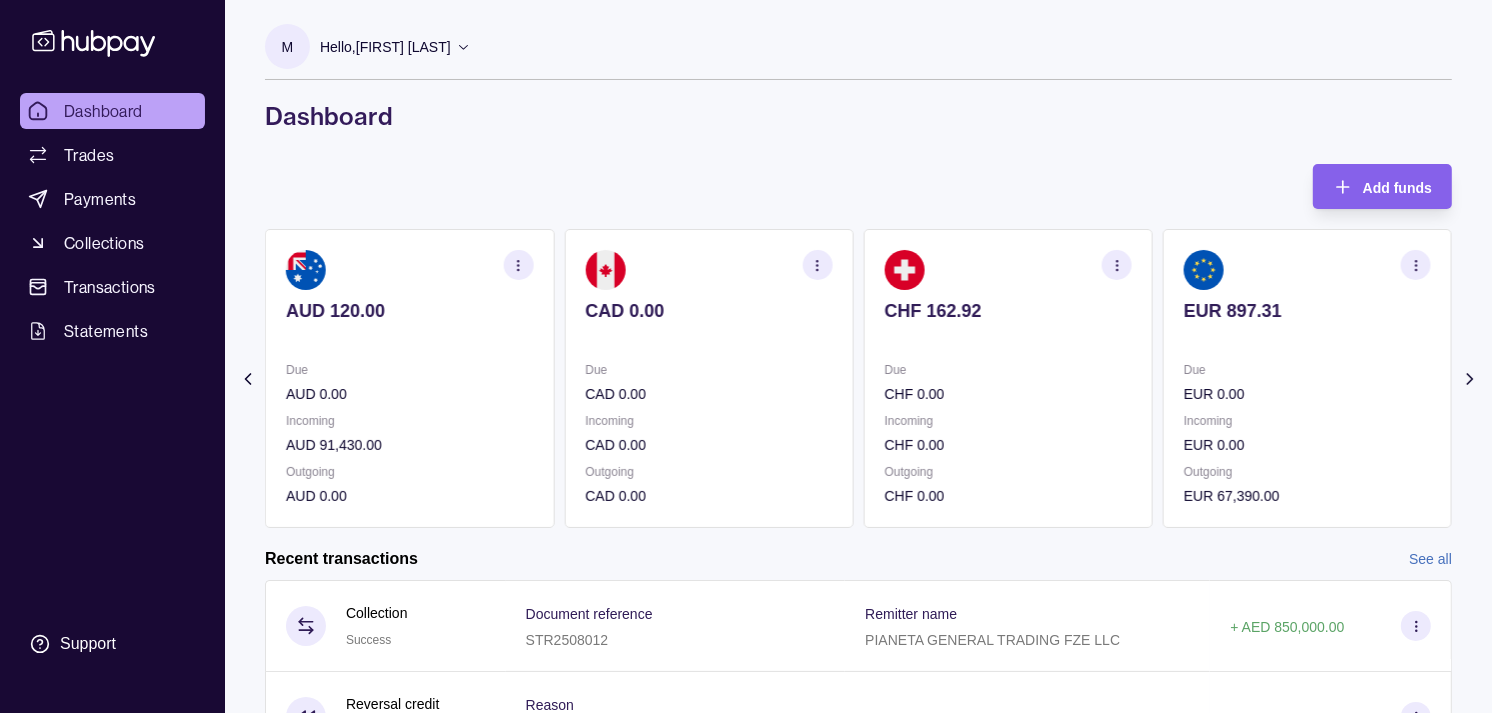 click on "Due" at bounding box center (1008, 370) 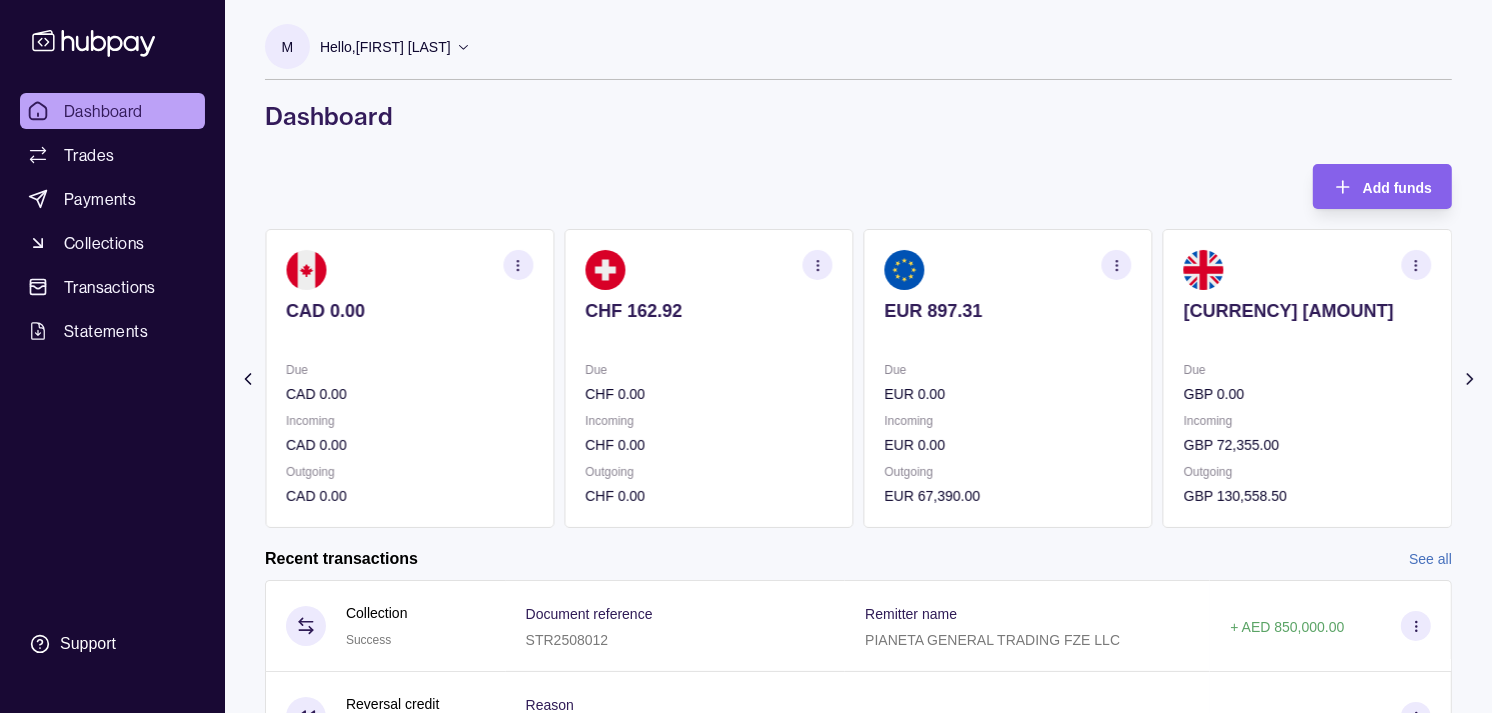 click on "Due" at bounding box center (1008, 370) 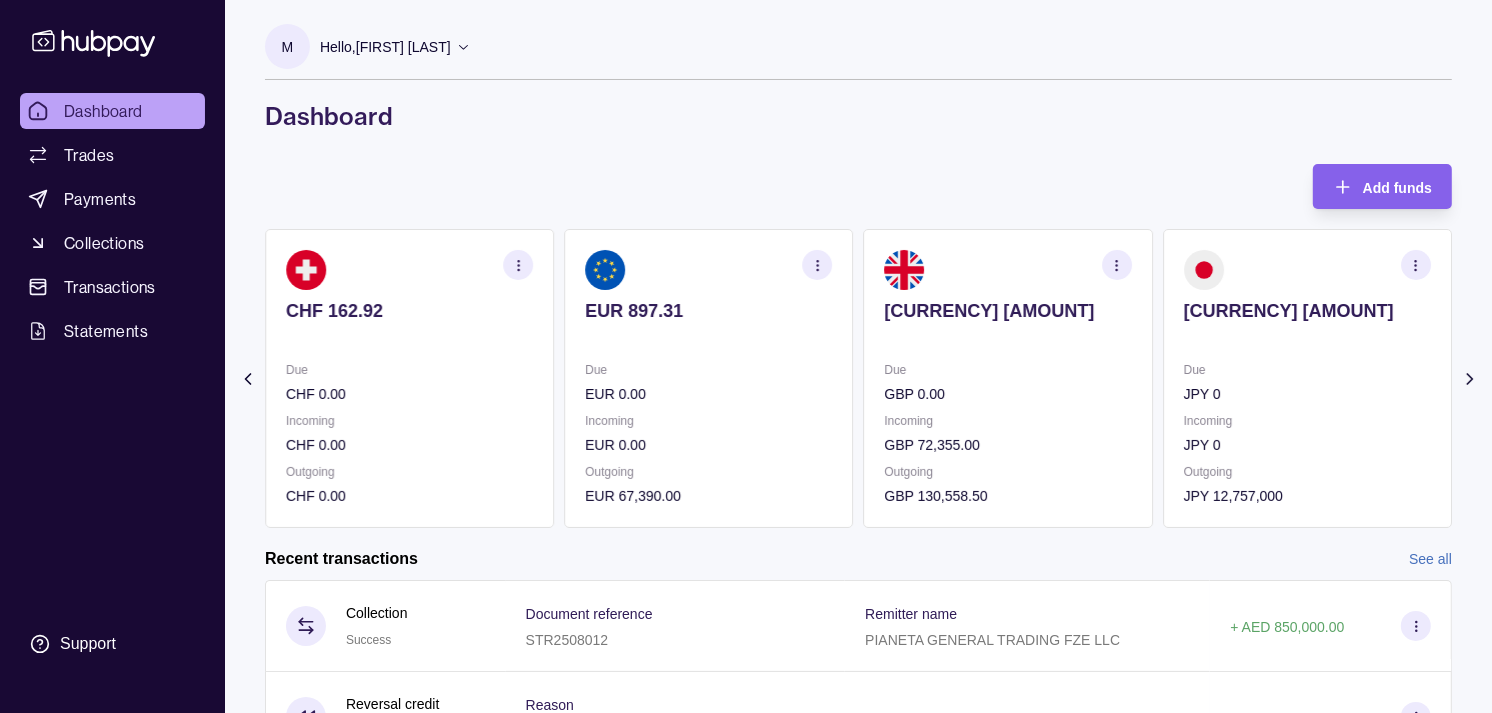 click on "[CURRENCY] [AMOUNT] Due [CURRENCY] [AMOUNT] Incoming [CURRENCY] [AMOUNT] Outgoing [CURRENCY] [AMOUNT]" at bounding box center [1008, 378] 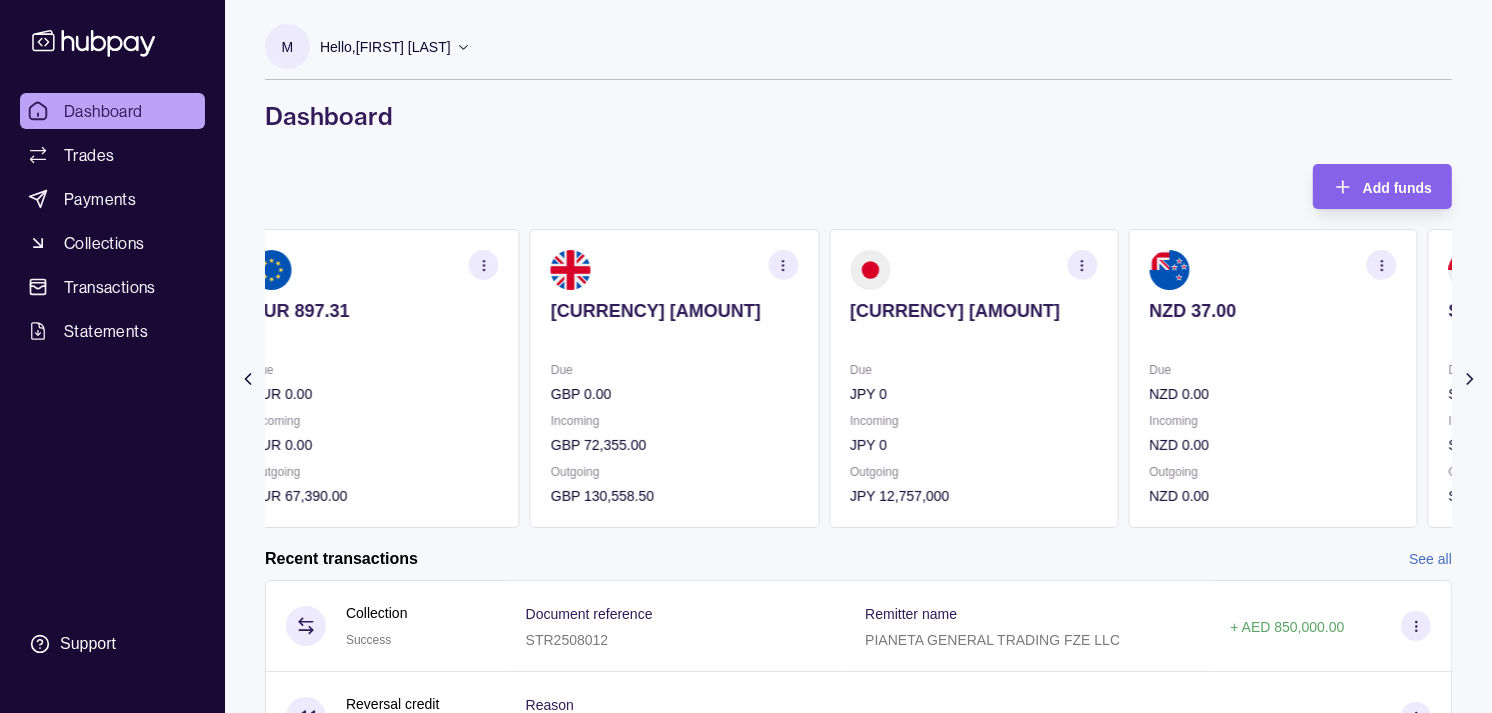 click on "Incoming" at bounding box center [1272, 421] 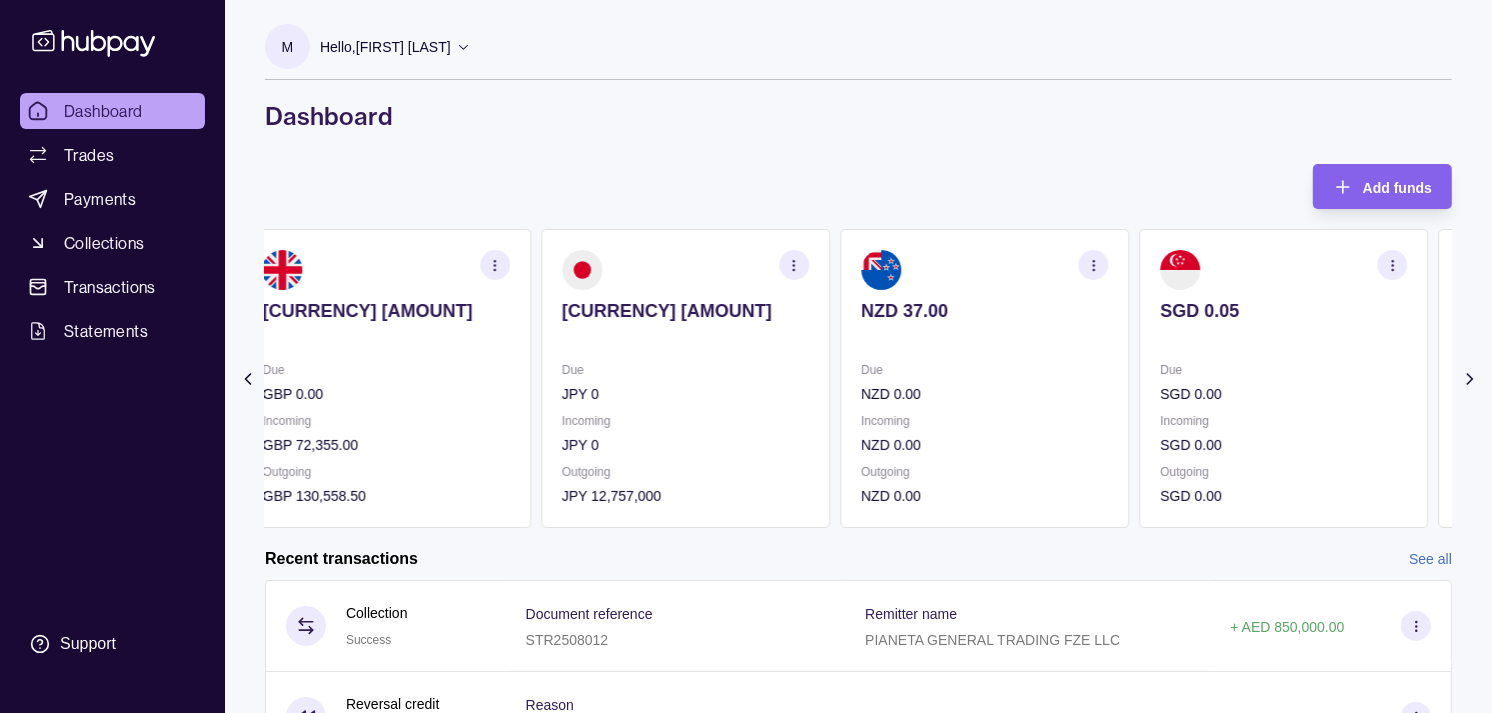 click on "Due" at bounding box center [1283, 370] 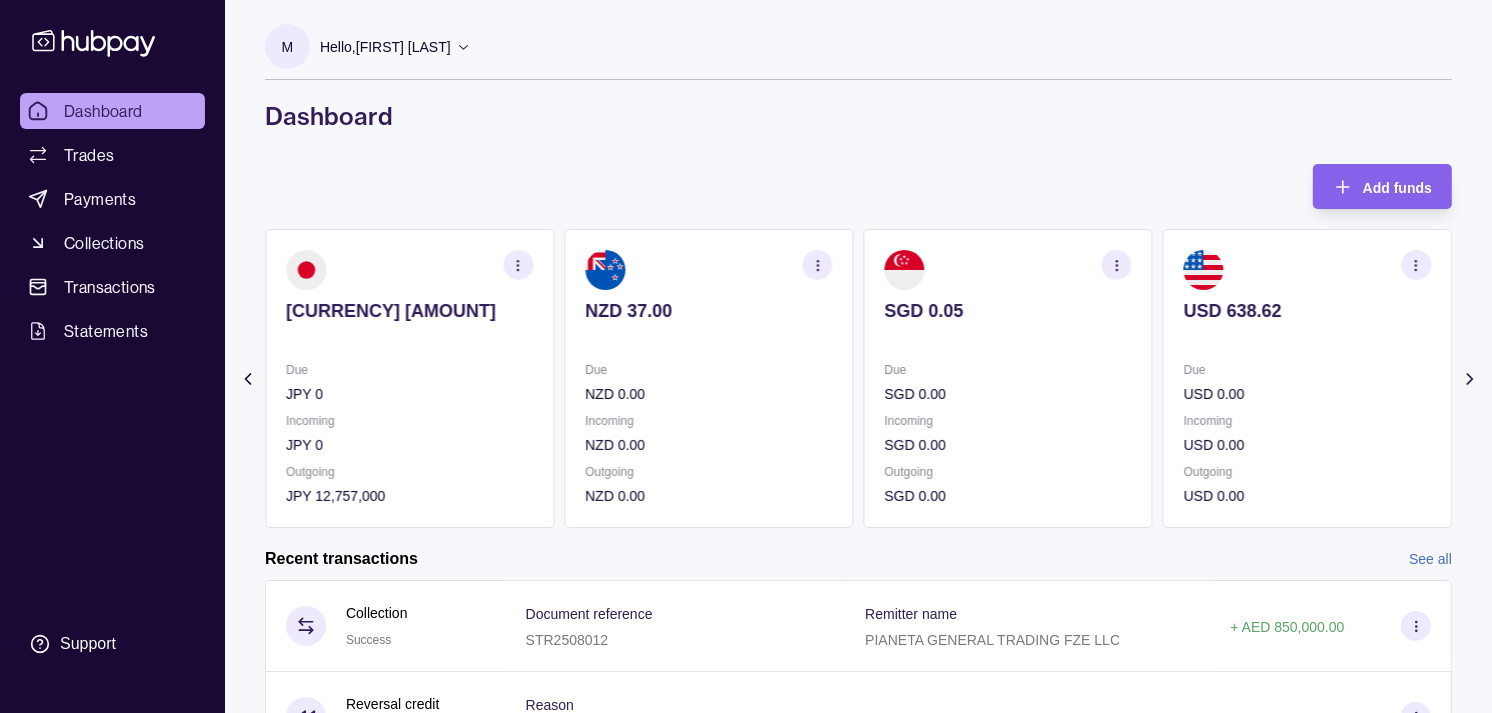 click on "NZD 0.00" at bounding box center [708, 394] 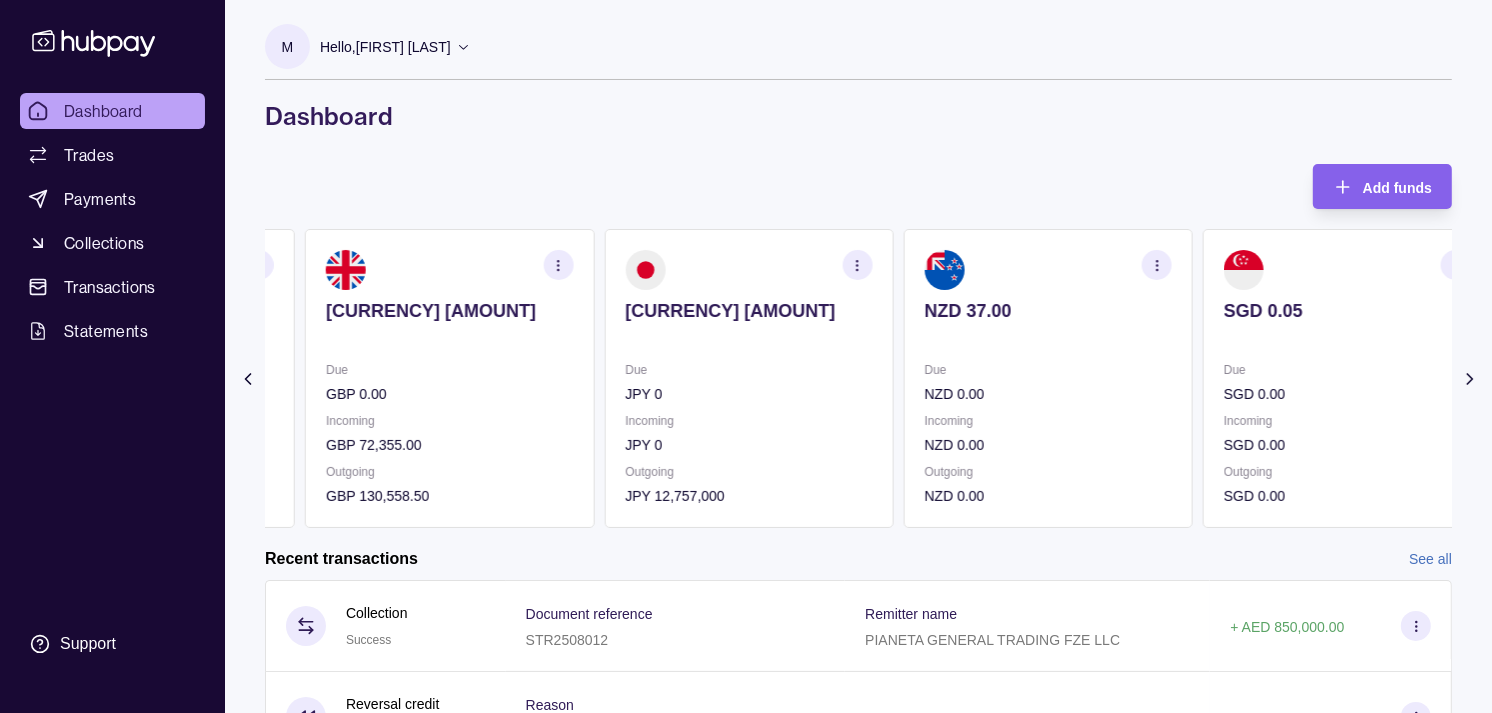 click on "JPY 0" at bounding box center [748, 394] 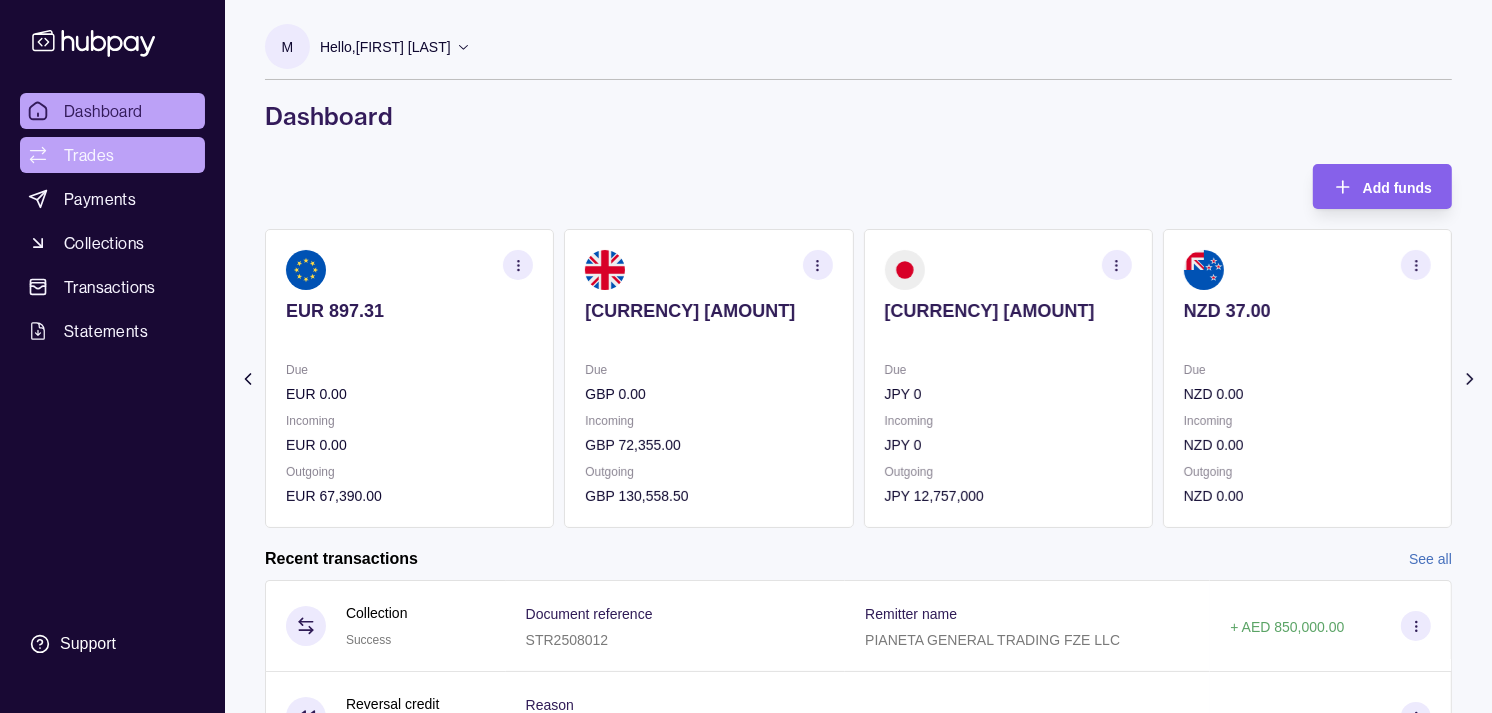 click on "Trades" at bounding box center (89, 155) 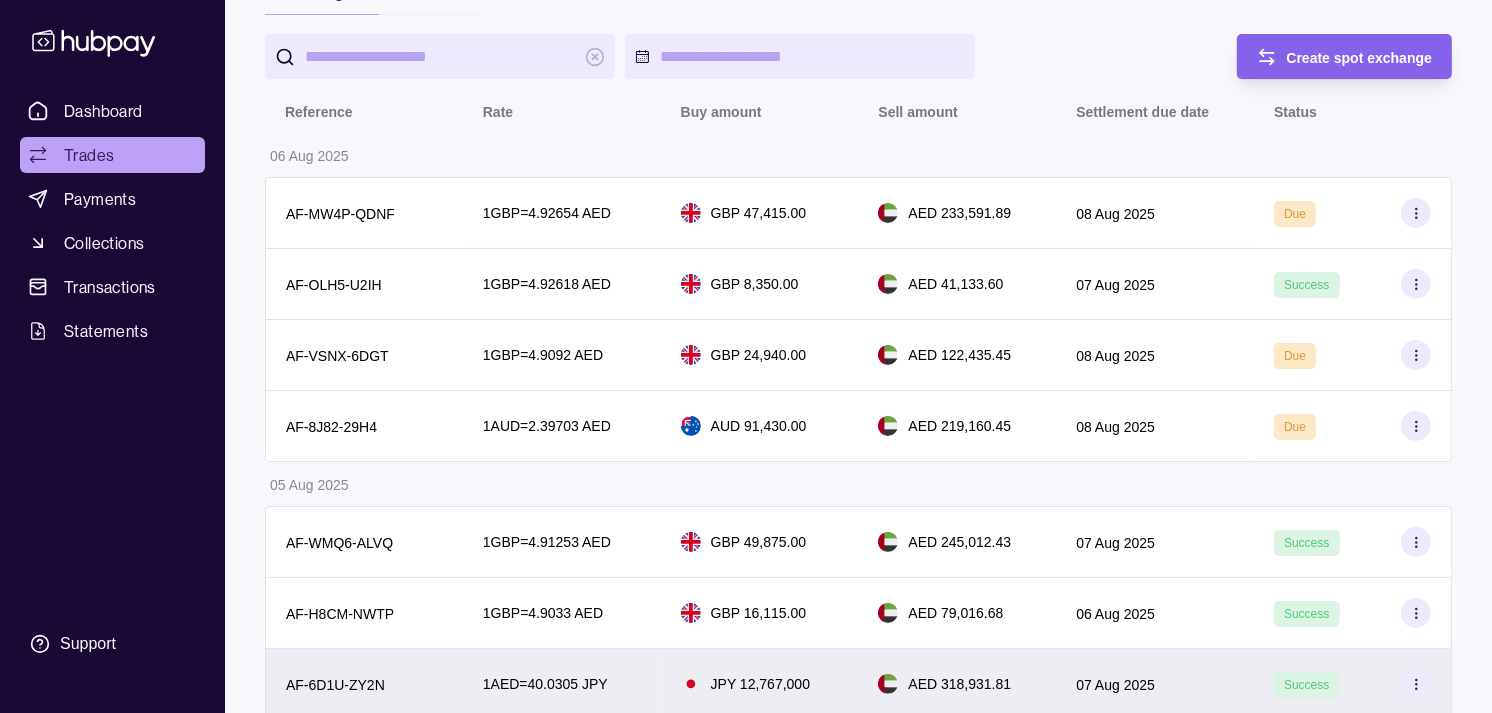scroll, scrollTop: 0, scrollLeft: 0, axis: both 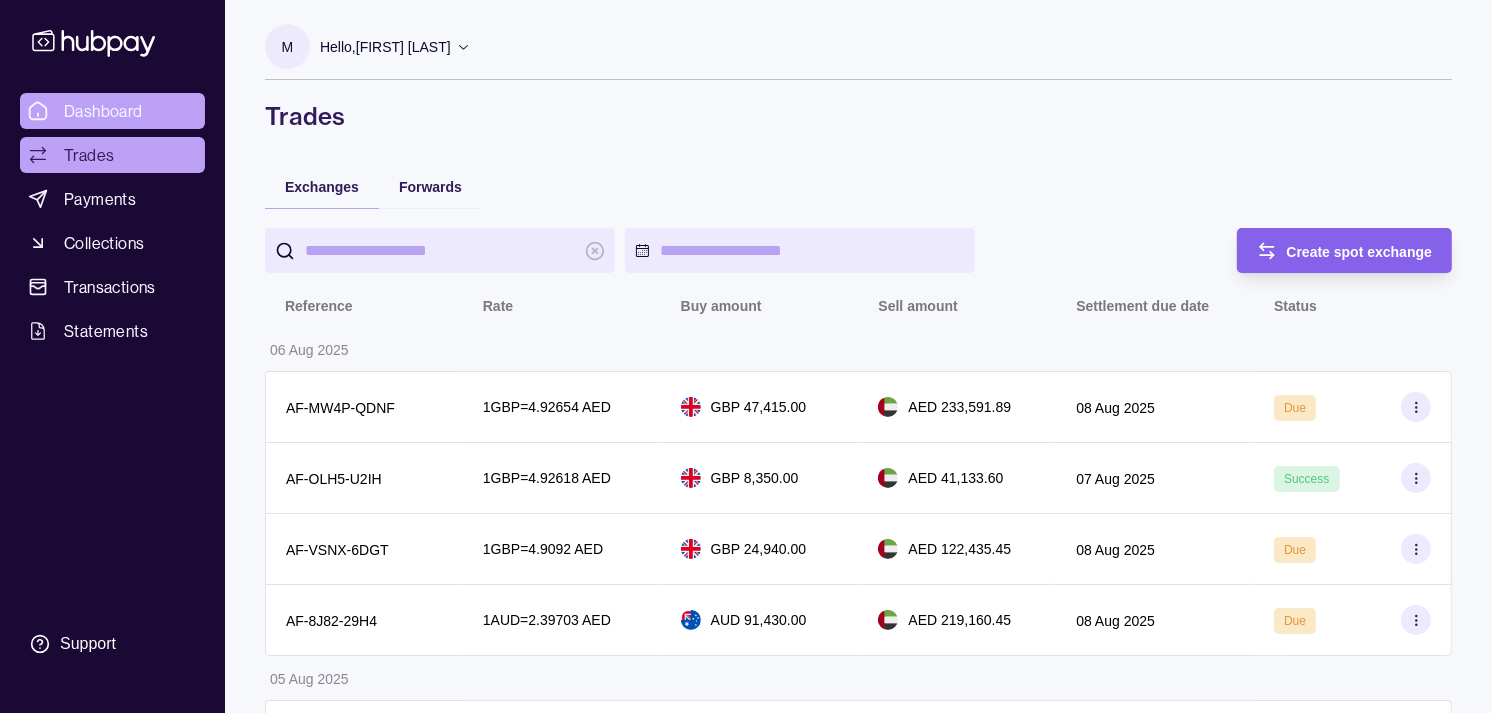 click on "Dashboard" at bounding box center (103, 111) 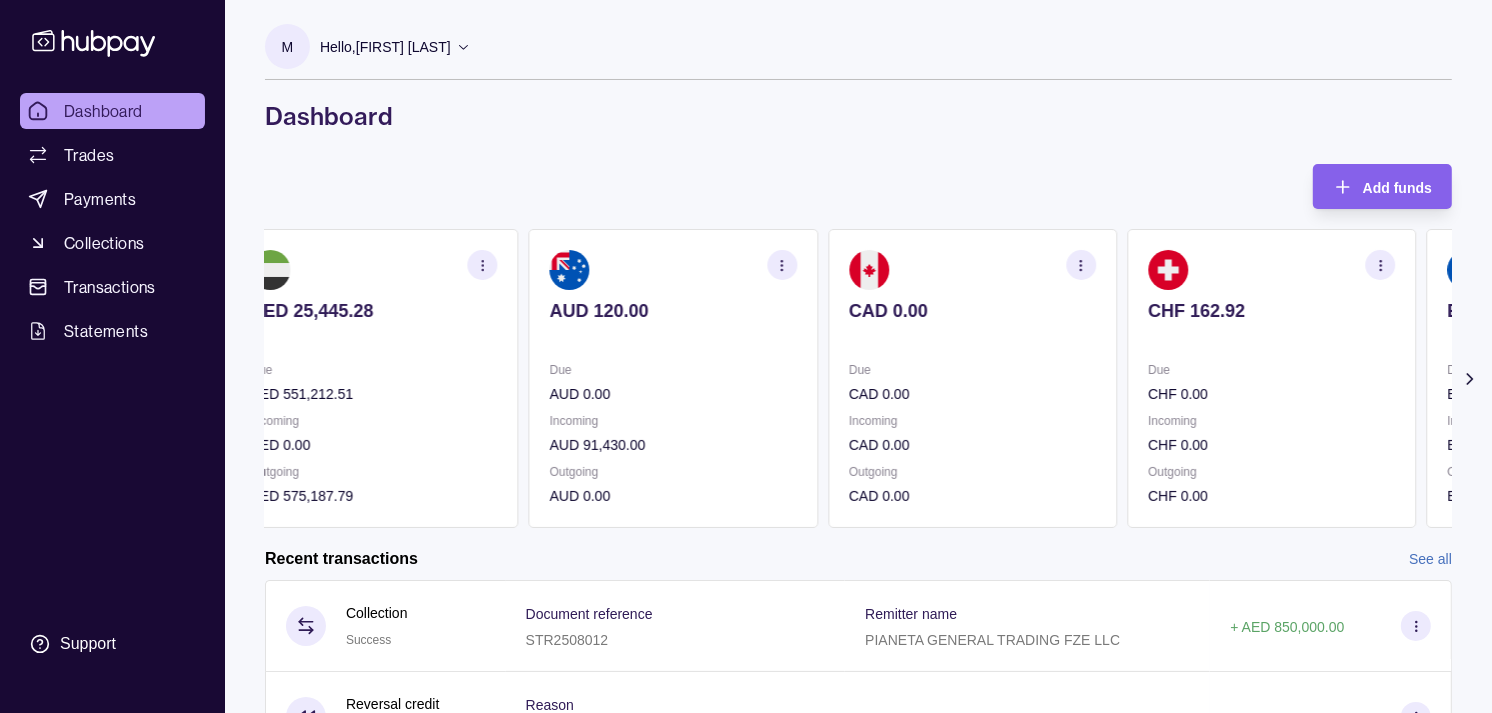 click on "Due" at bounding box center (972, 370) 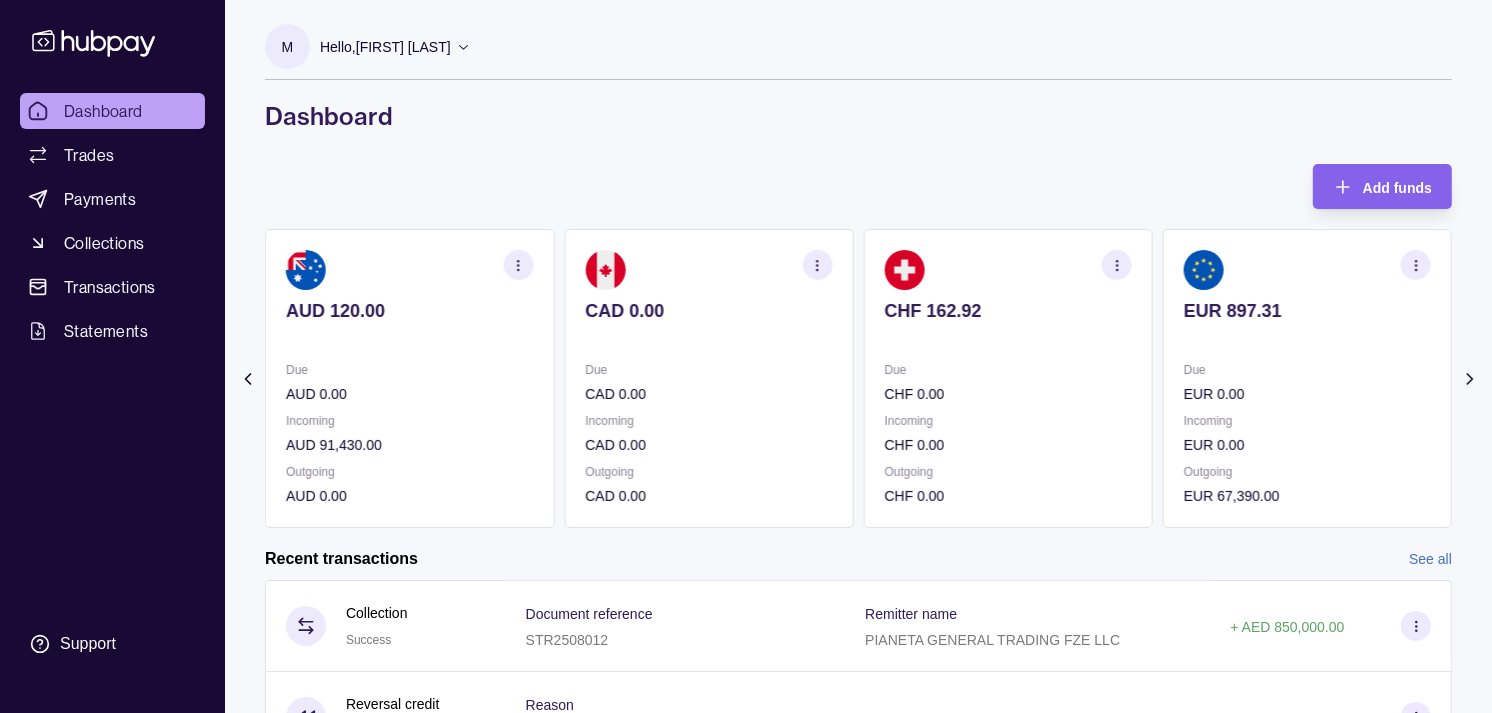 click on "[CURRENCY] [AMOUNT] Due [CURRENCY] [AMOUNT] Incoming [CURRENCY] [AMOUNT] Outgoing [CURRENCY] [AMOUNT]" at bounding box center (1008, 378) 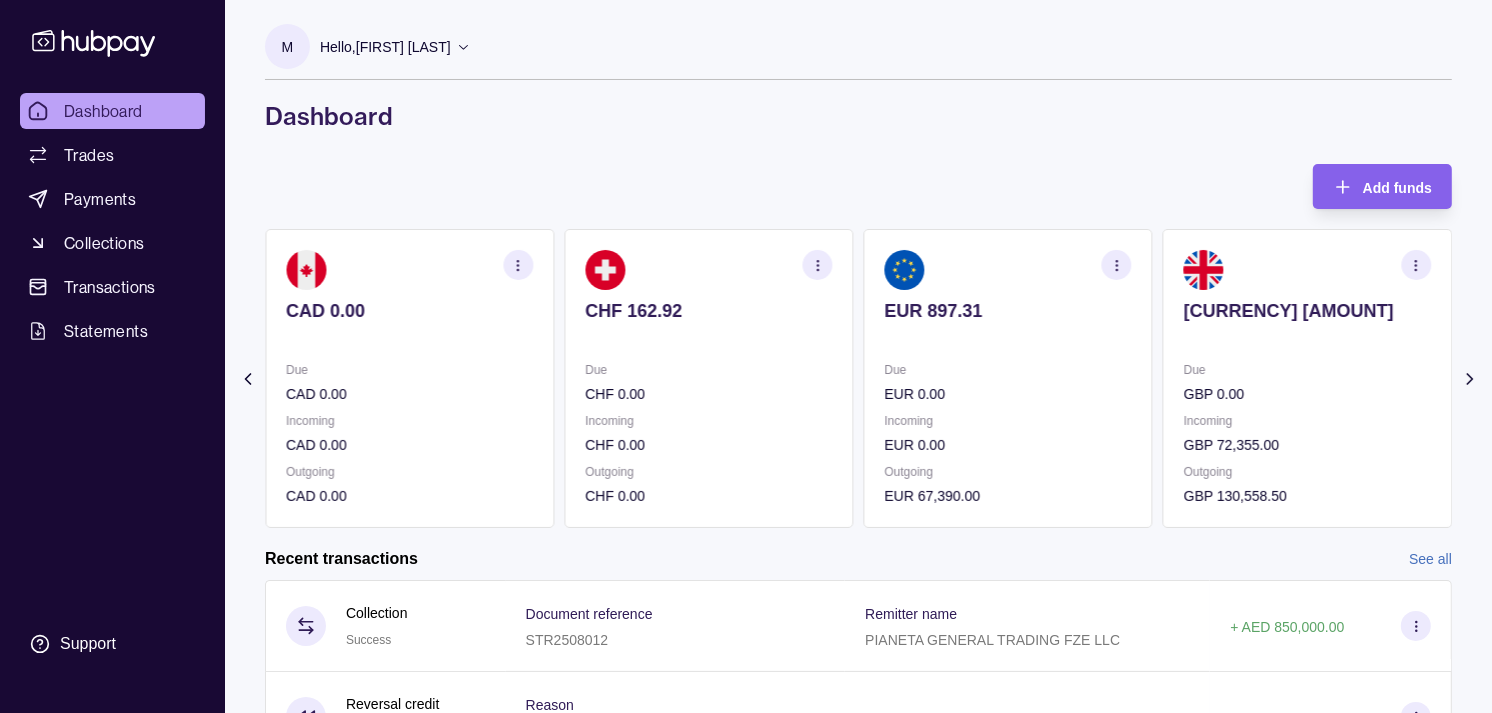 click on "Due" at bounding box center (1008, 370) 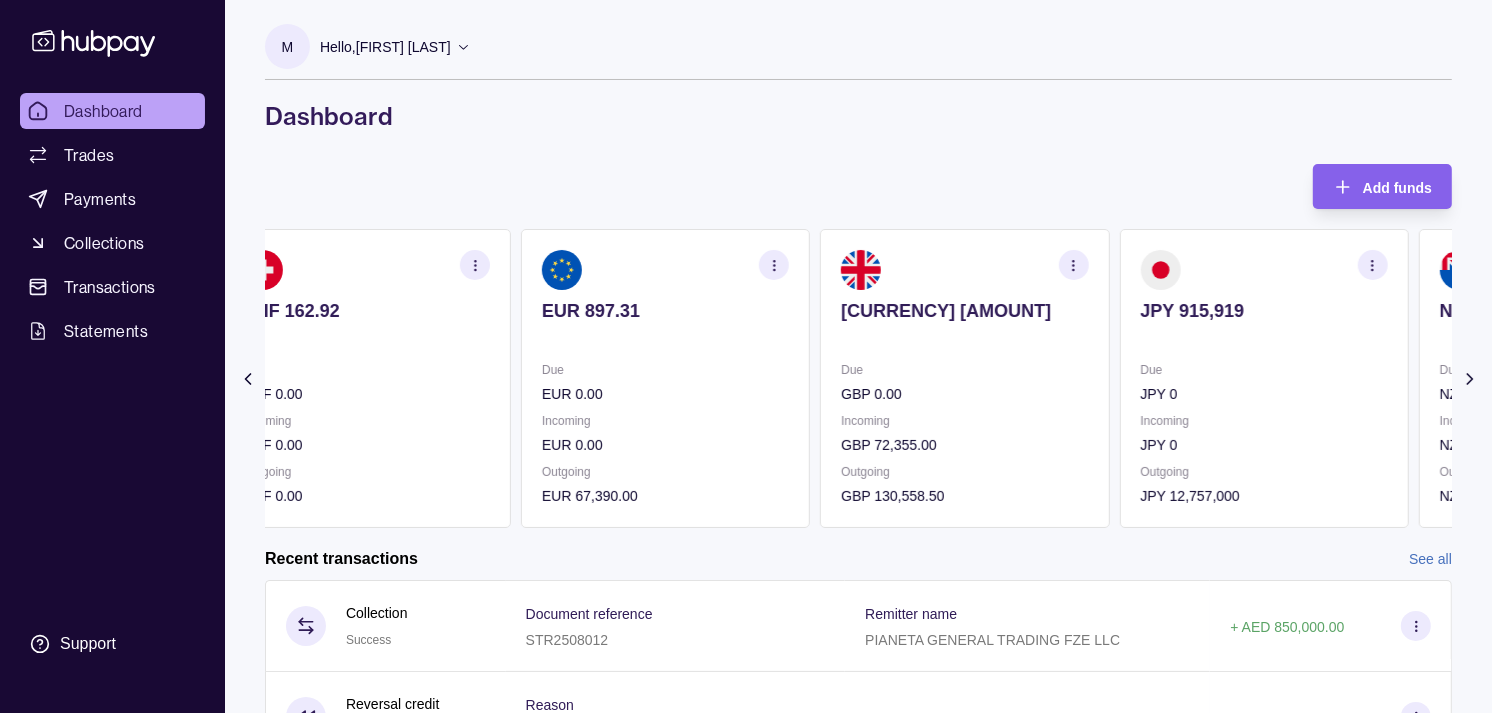 click on "Due" at bounding box center [964, 370] 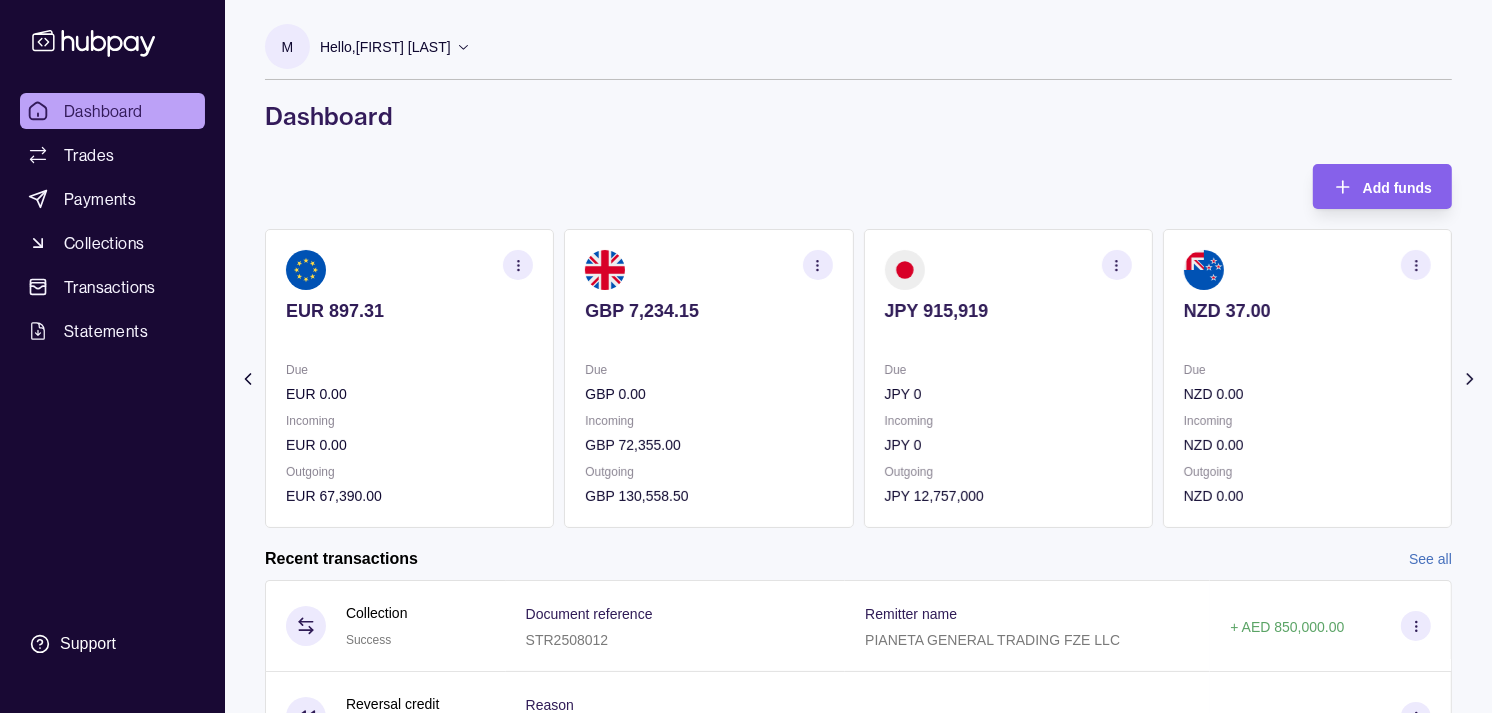 click on "JPY 915,919                                                                                                               Due JPY 0 Incoming JPY 0 Outgoing JPY 12,757,000" at bounding box center (1008, 378) 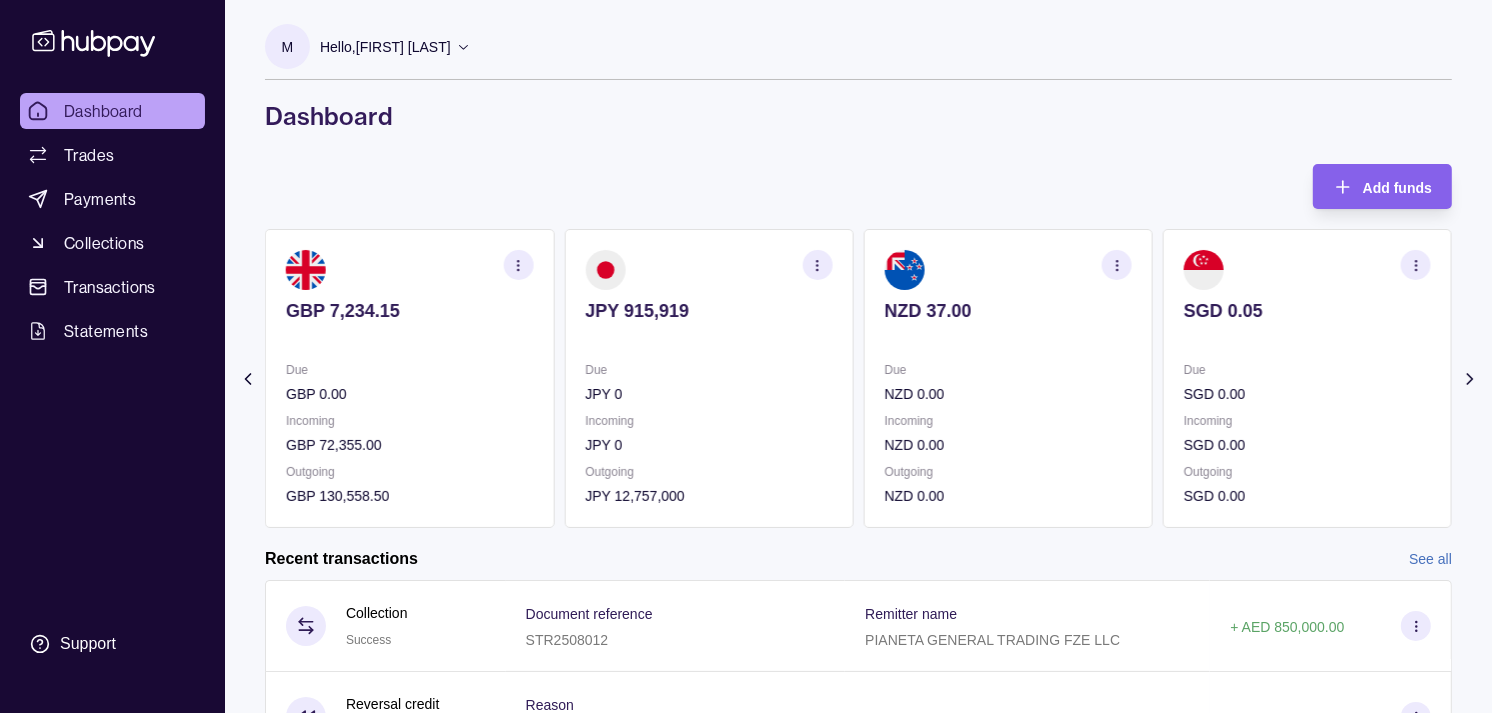 click on "Due" at bounding box center [1008, 370] 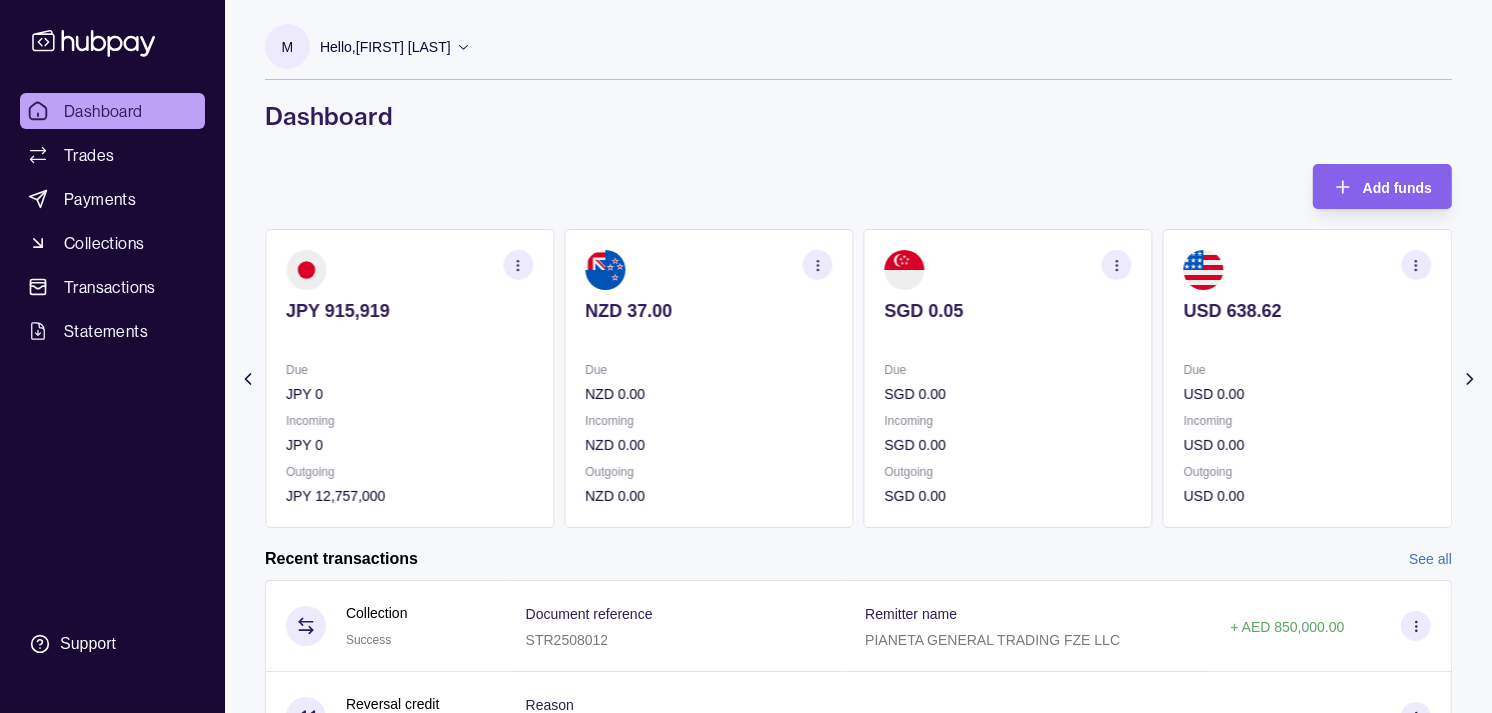 click on "Due NZD 0.00 Incoming NZD 0.00 Outgoing NZD 0.00" at bounding box center (708, 433) 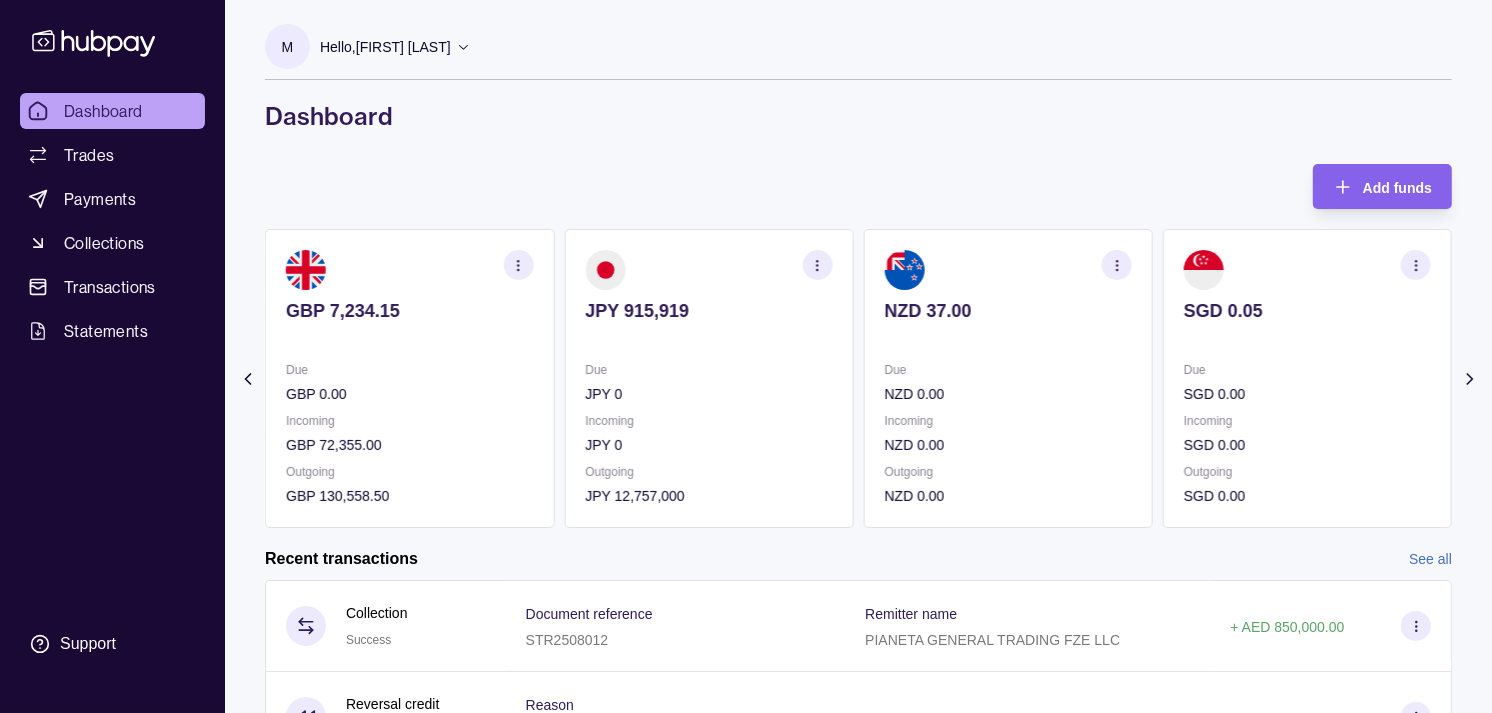click on "JPY 0" at bounding box center [708, 394] 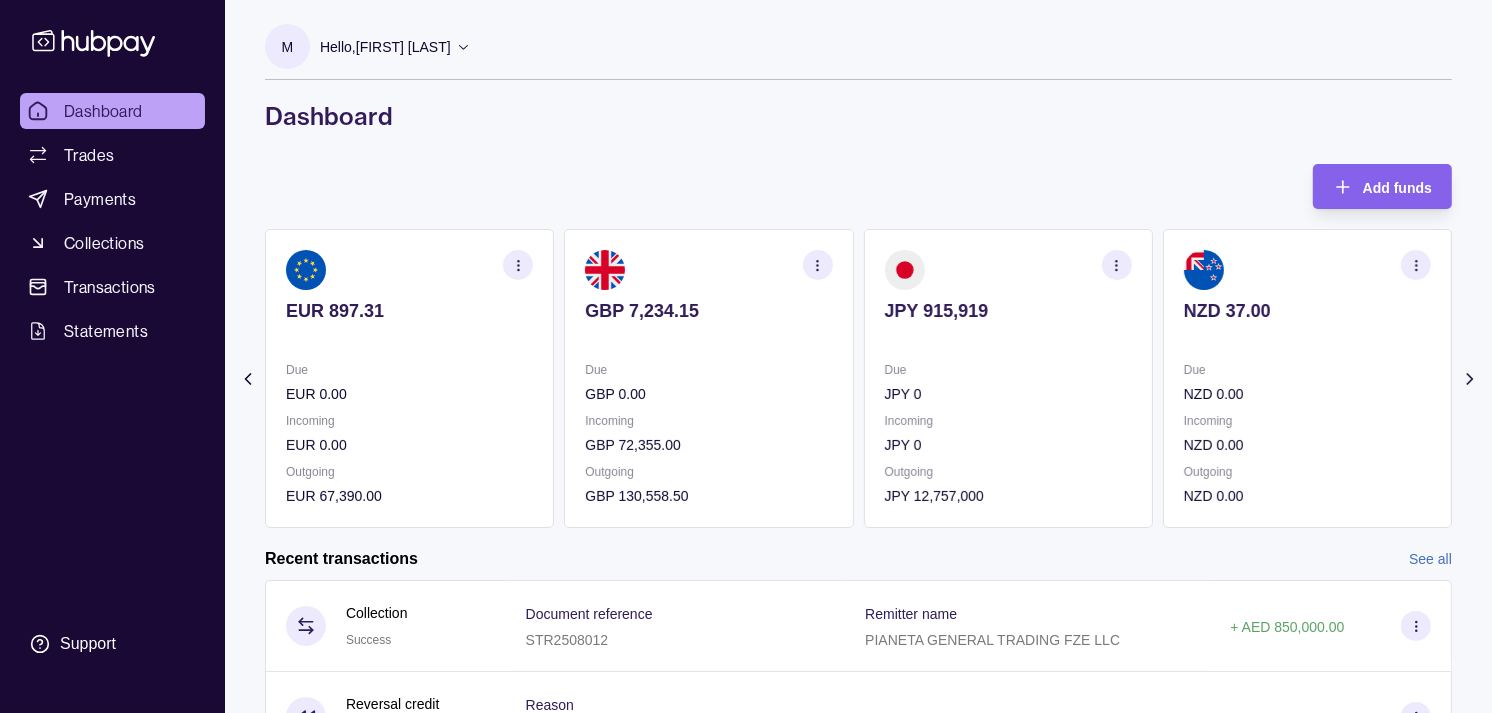 click 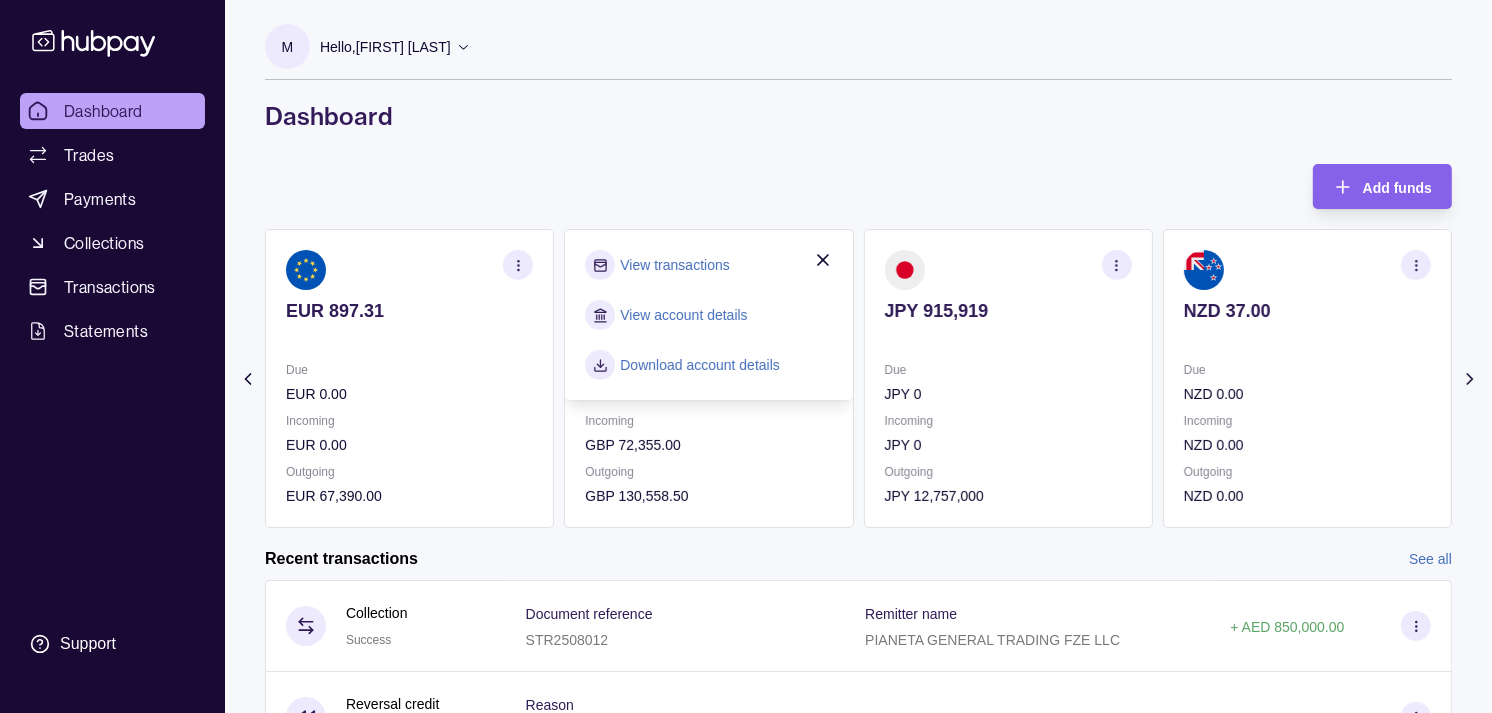click on "View transactions" at bounding box center (674, 265) 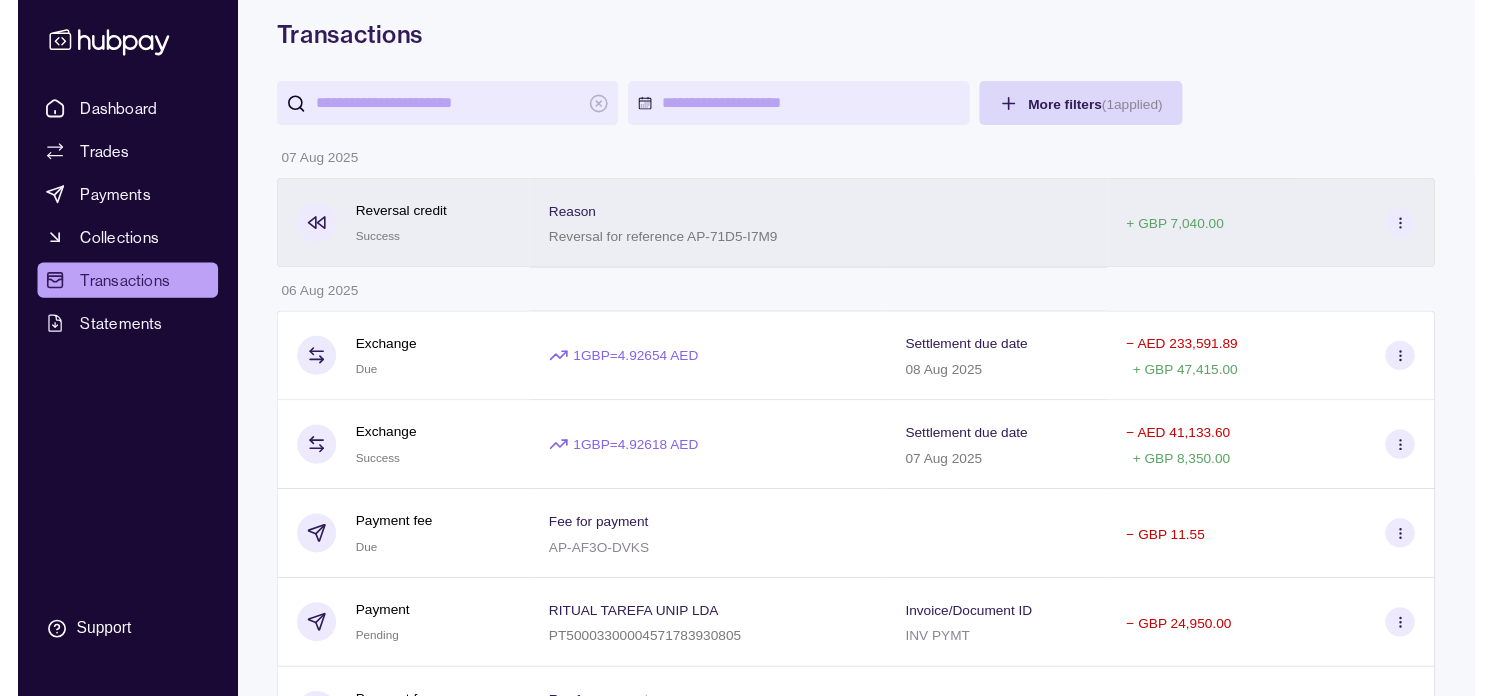 scroll, scrollTop: 0, scrollLeft: 0, axis: both 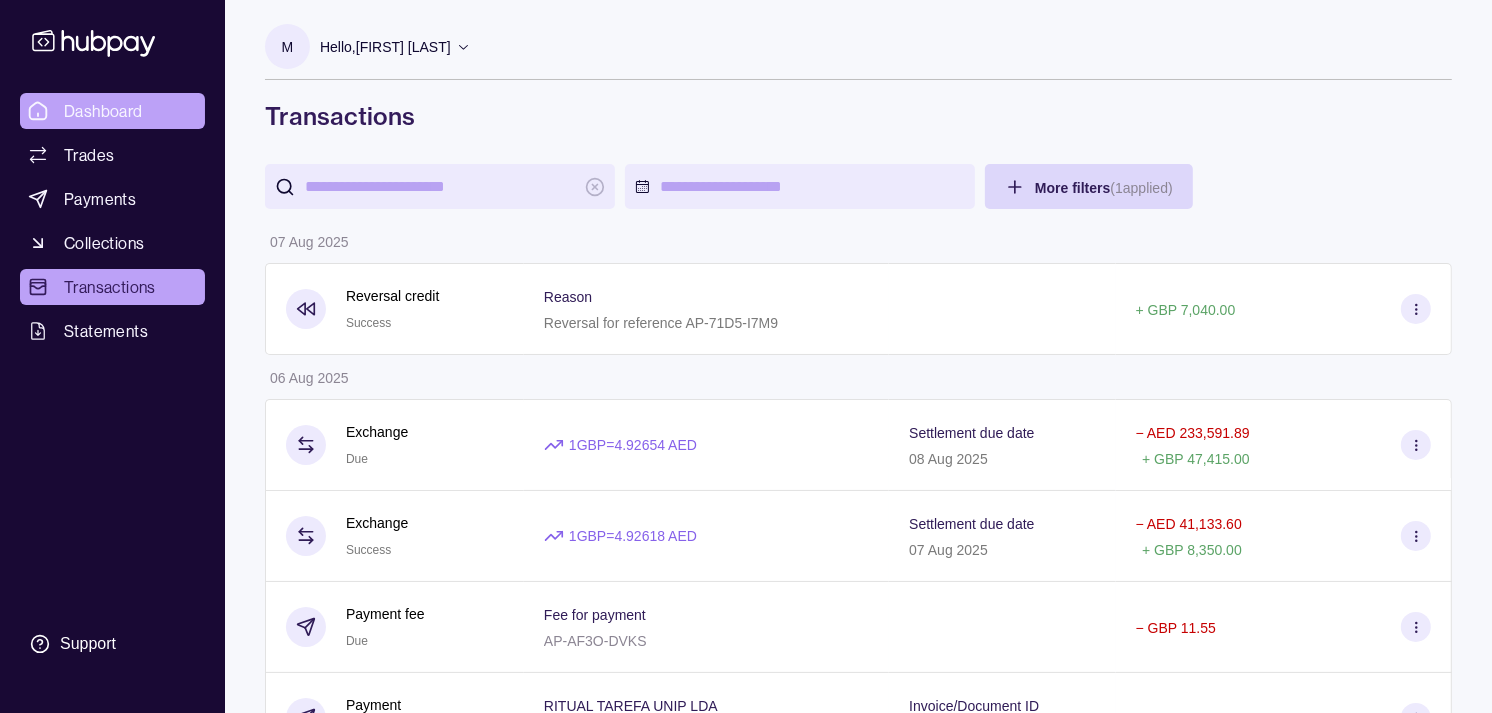 click on "Dashboard" at bounding box center (112, 111) 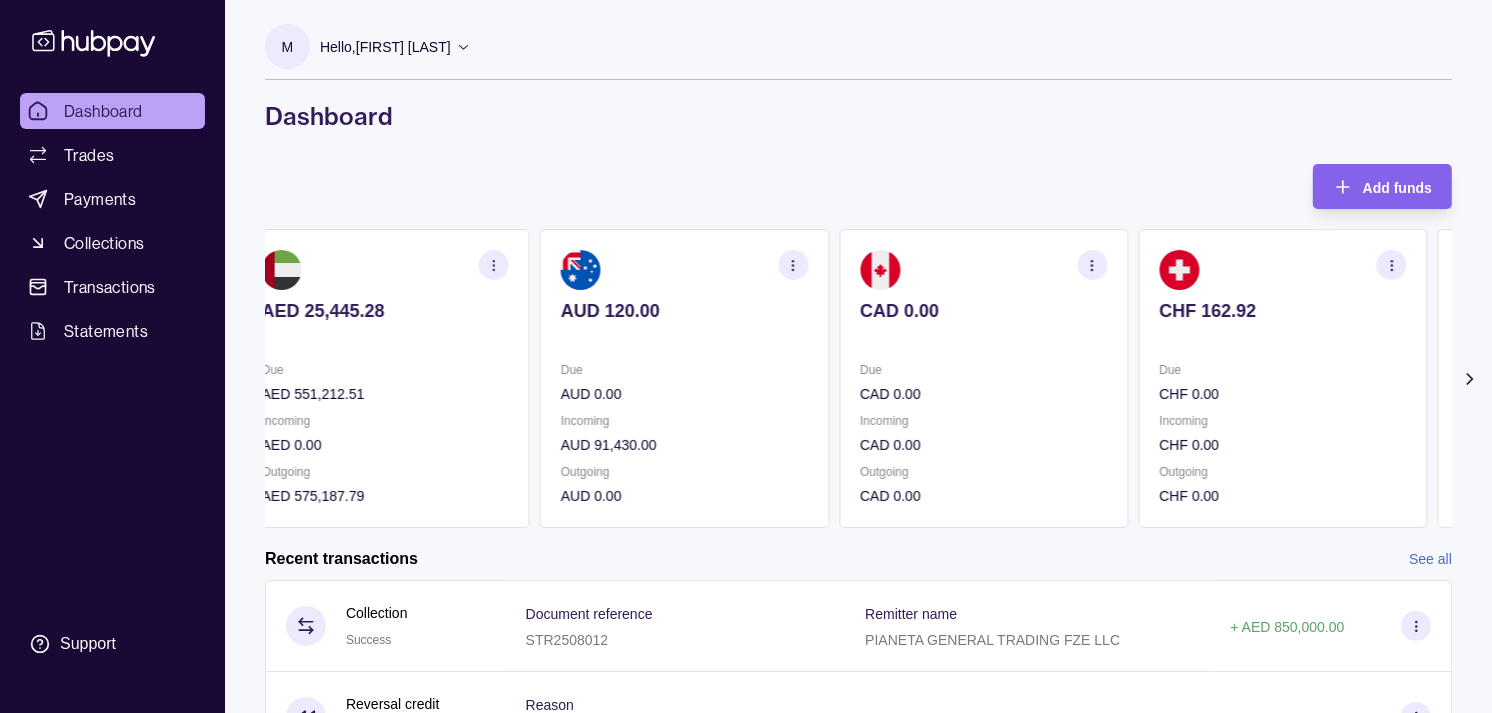 click on "AED [AMOUNT] AED [AMOUNT] AUD [AMOUNT] Due AED [AMOUNT] Incoming AED [AMOUNT] Outgoing AED [AMOUNT] Due AUD [AMOUNT] Incoming AUD [AMOUNT] Outgoing AUD [AMOUNT] CAD [AMOUNT] Due CAD [AMOUNT] Incoming CAD [AMOUNT] Outgoing CAD [AMOUNT] CHF [AMOUNT] Due CHF [AMOUNT] Incoming CHF [AMOUNT] Outgoing CHF [AMOUNT] EUR [AMOUNT]" at bounding box center [834, 378] 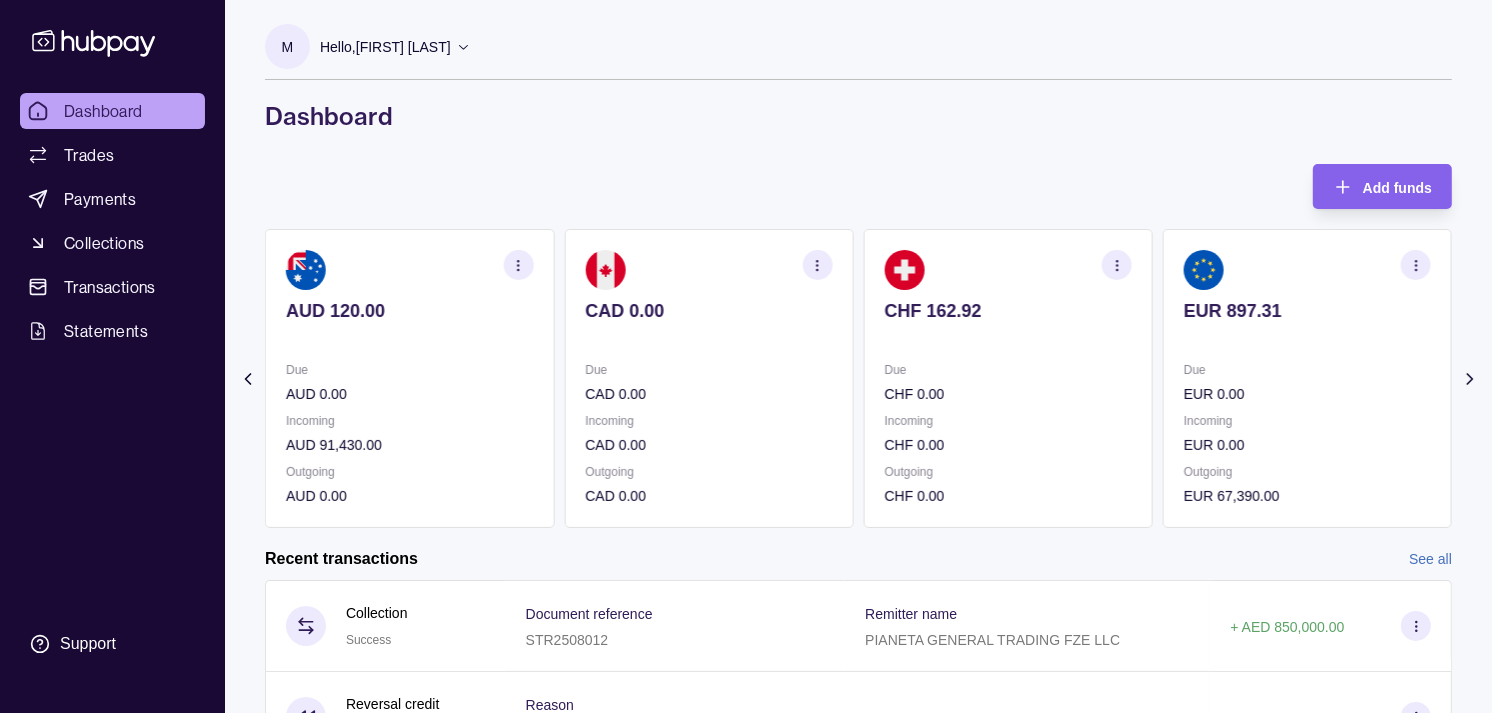 click at bounding box center (1008, 338) 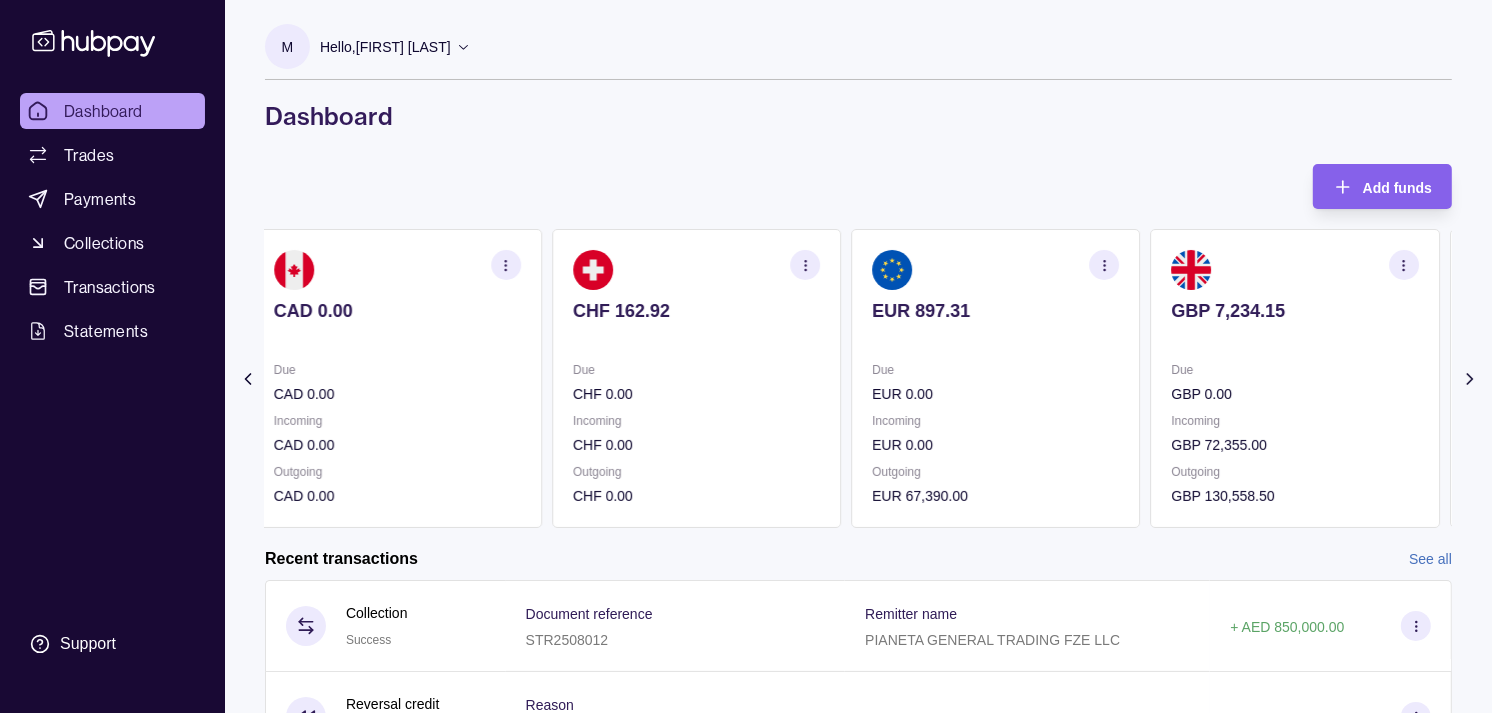click on "Due" at bounding box center (1295, 370) 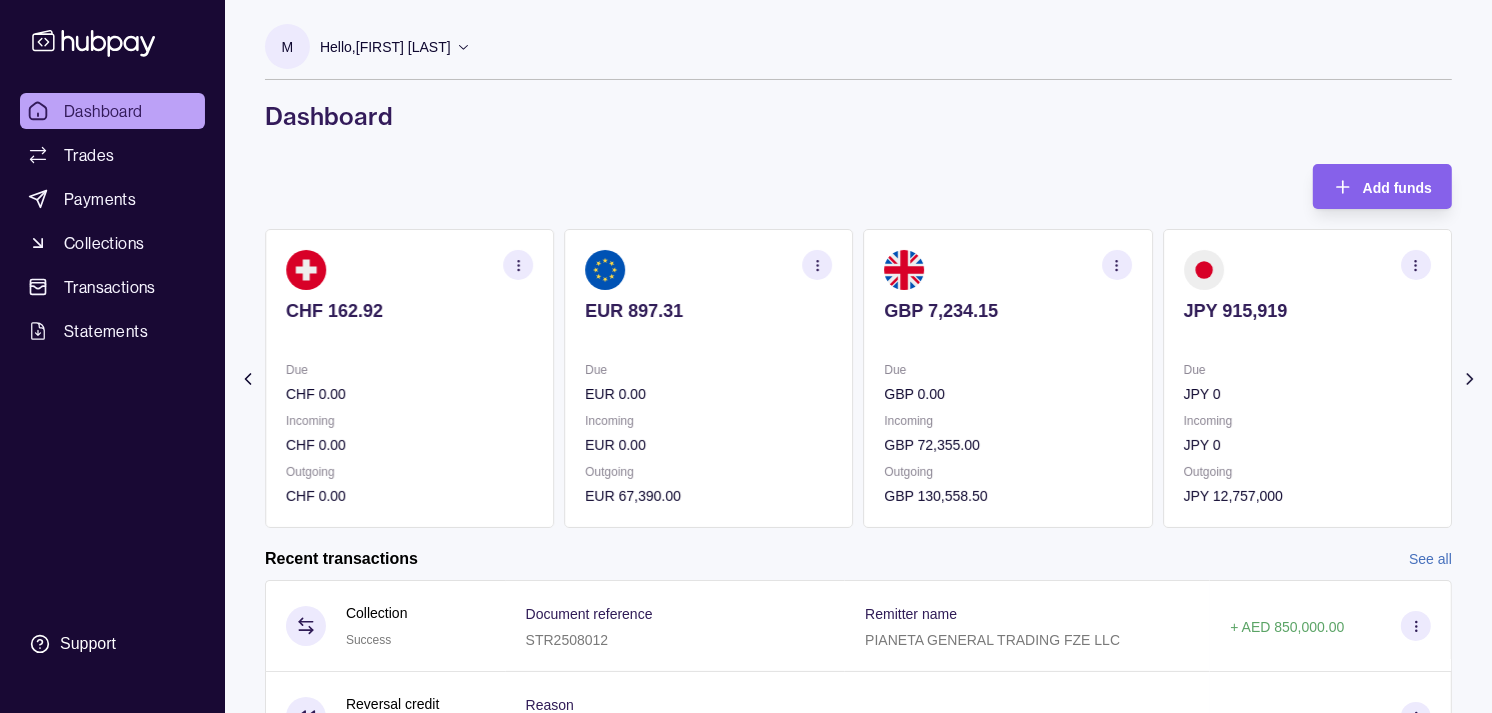 click 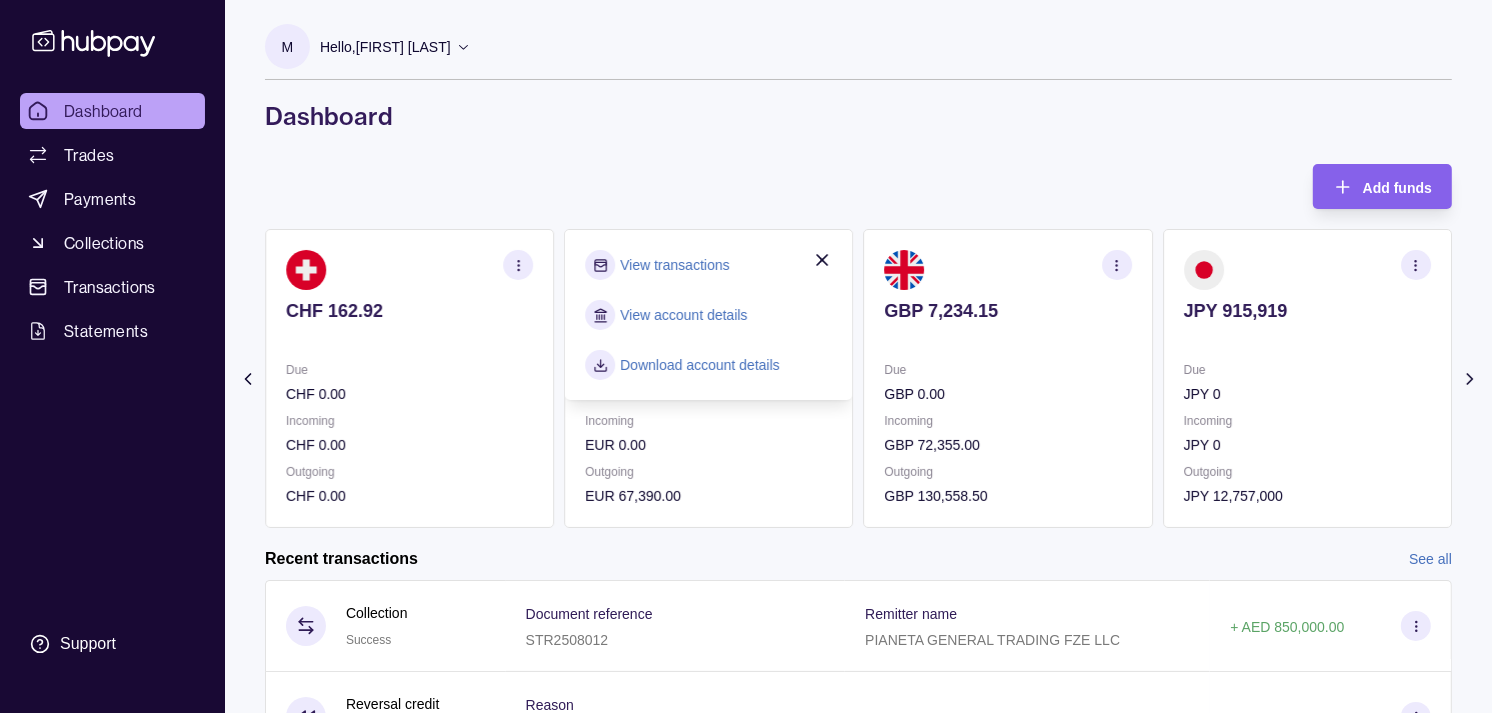 click on "View transactions" at bounding box center (674, 265) 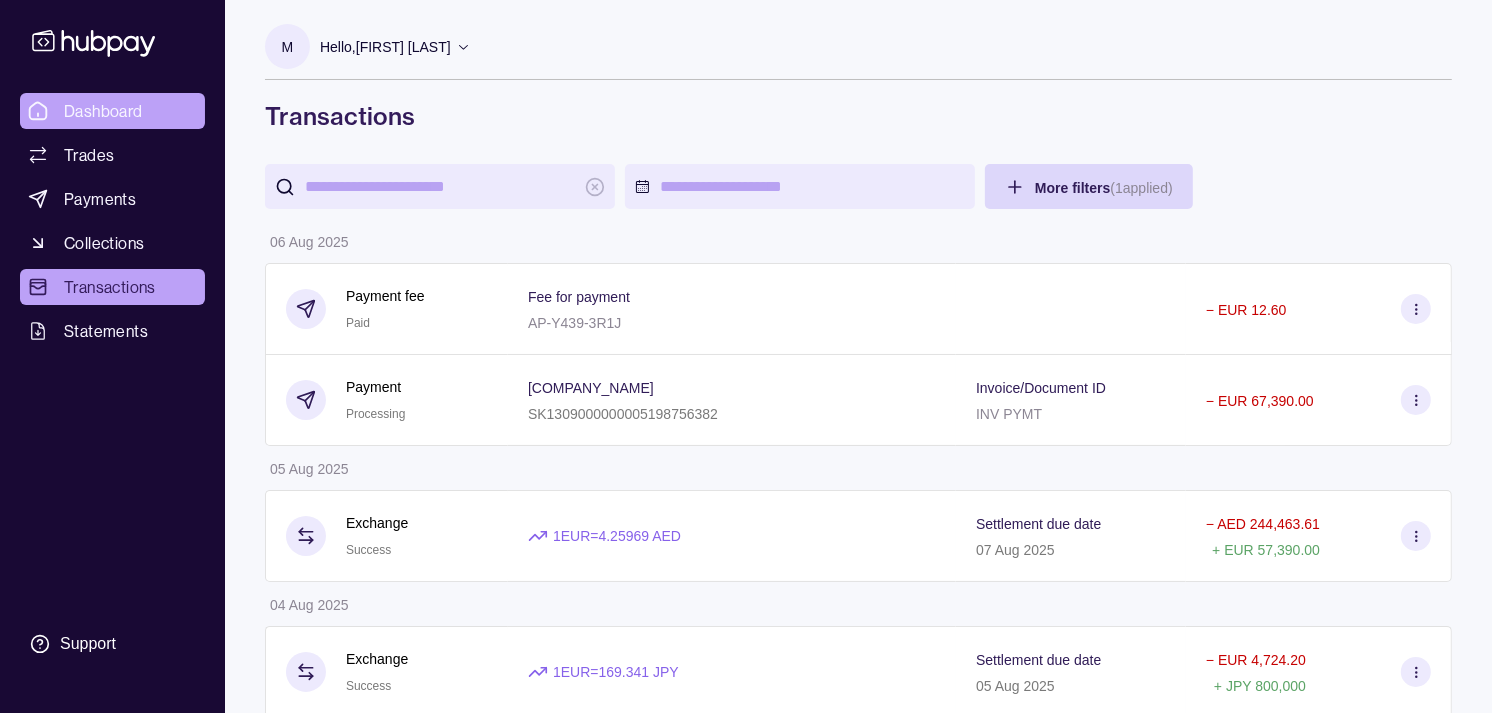 click on "Dashboard" at bounding box center (103, 111) 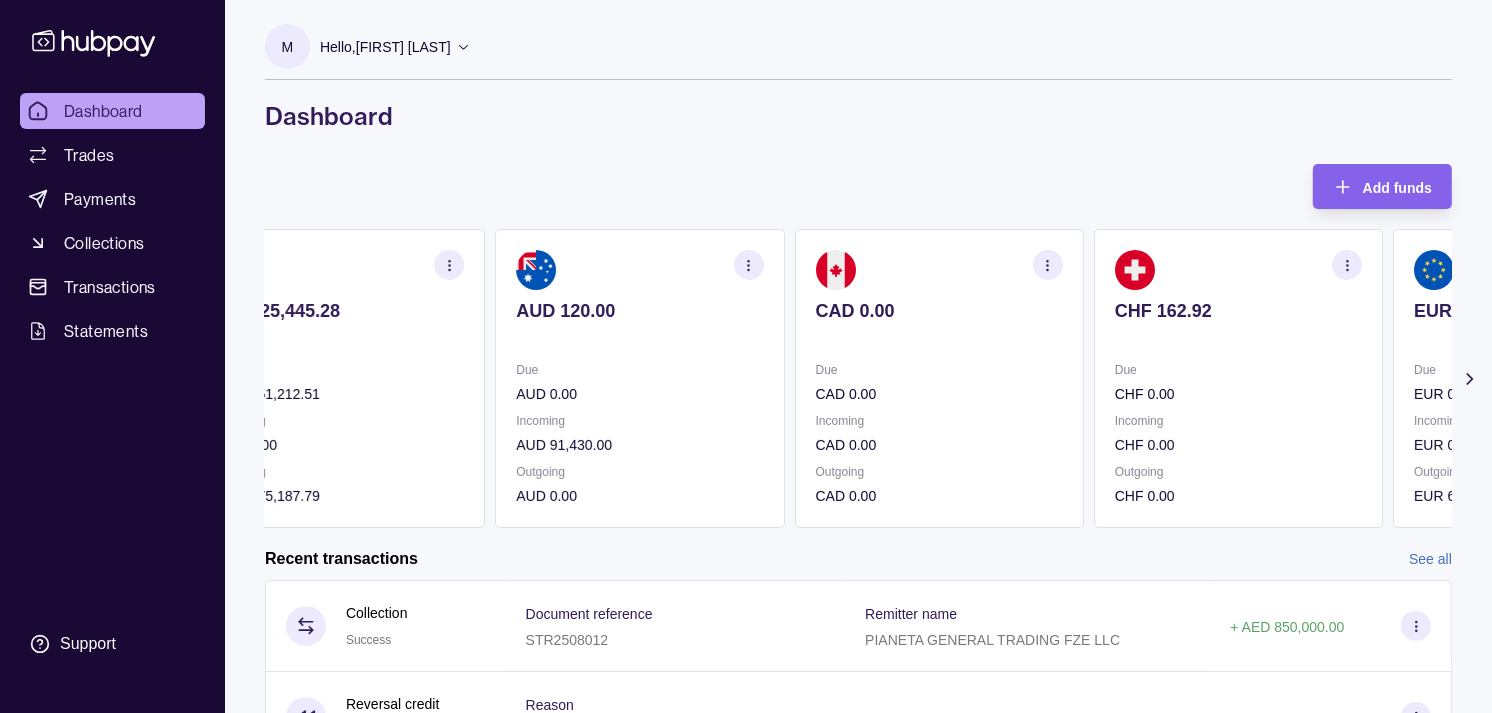 click on "CAD 0.00                                                                                                               Due CAD 0.00 Incoming CAD 0.00 Outgoing CAD 0.00" at bounding box center (939, 378) 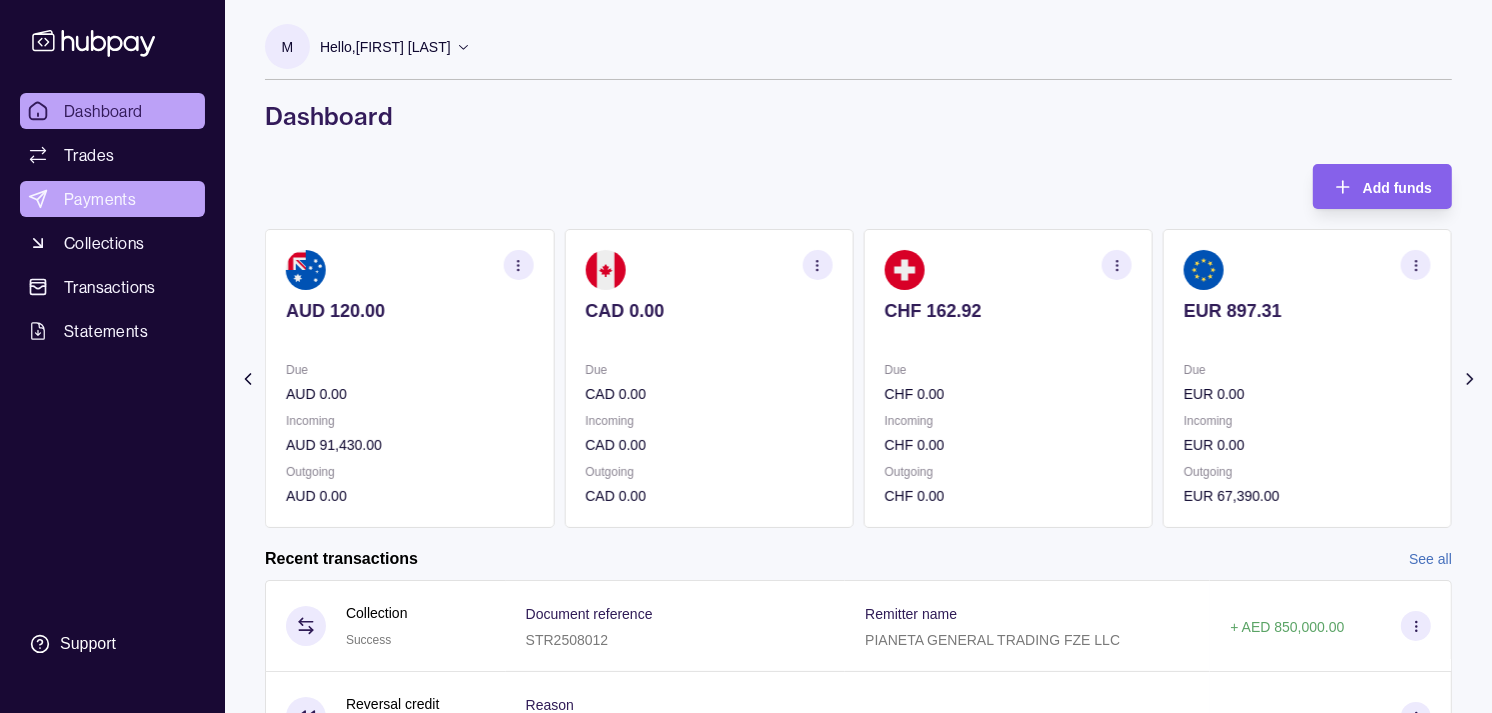 click on "Payments" at bounding box center [112, 199] 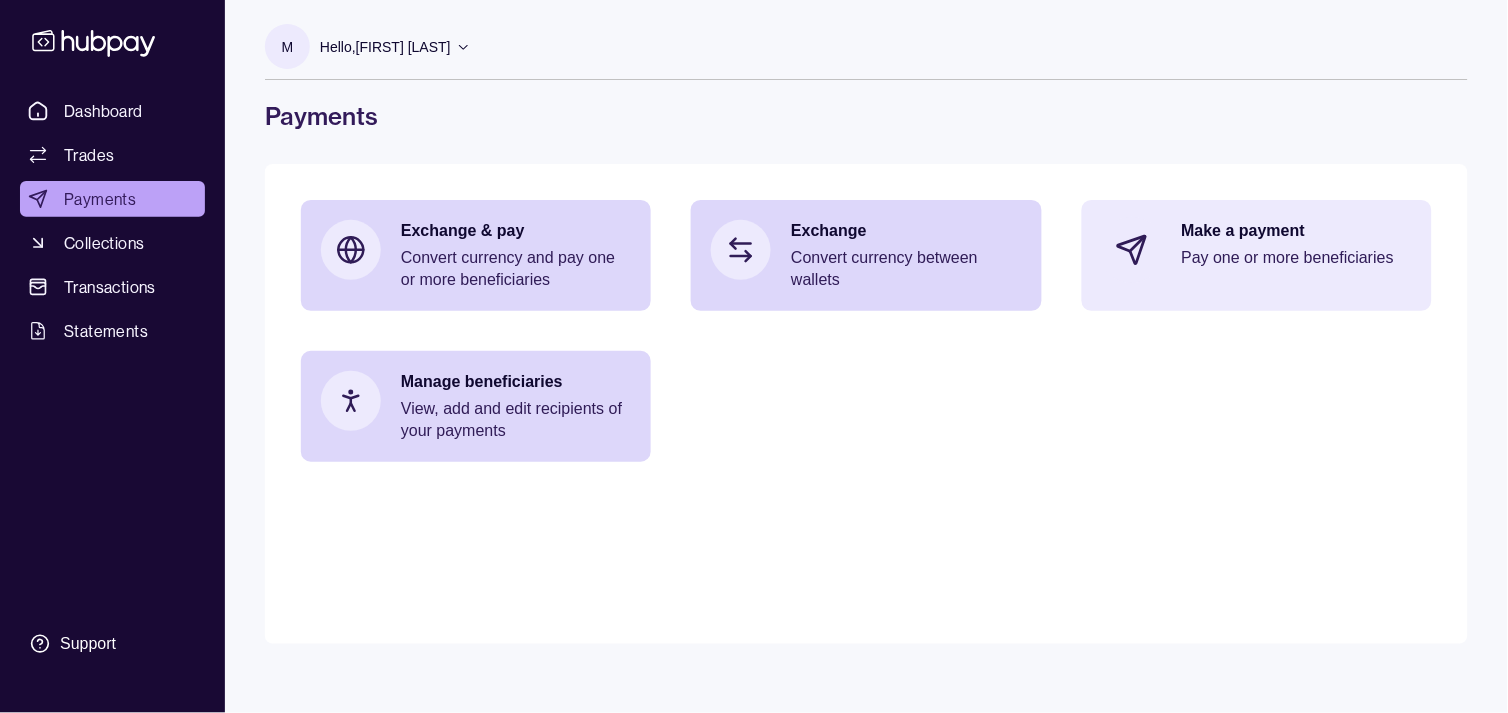 click on "Make a payment Pay one or more beneficiaries" at bounding box center (1297, 250) 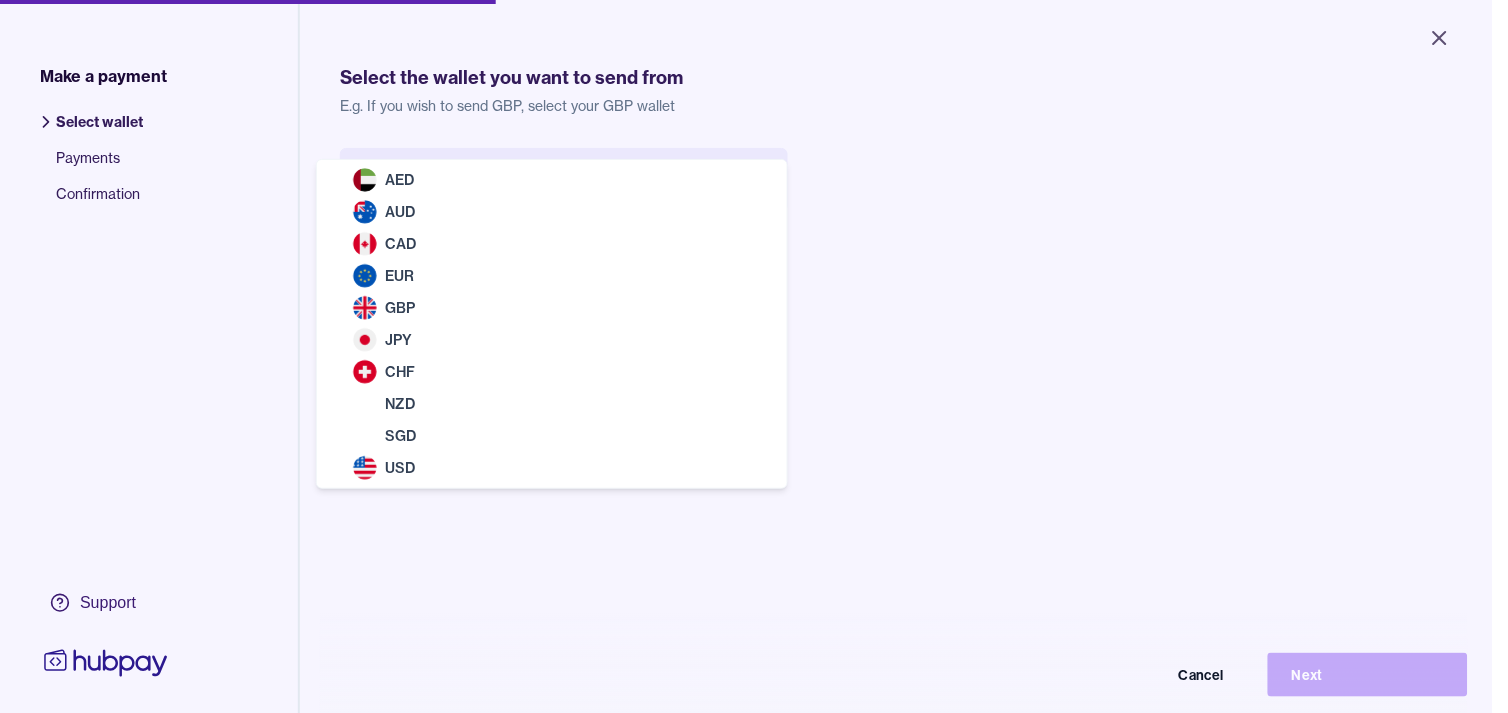 click on "Close Make a payment Select wallet Payments Confirmation Support Select the wallet you want to send from E.g. If you wish to send GBP, select your GBP wallet Select wallet Cancel Next Make a payment | Hubpay AED AUD CAD EUR GBP JPY CHF NZD SGD USD" at bounding box center [746, 356] 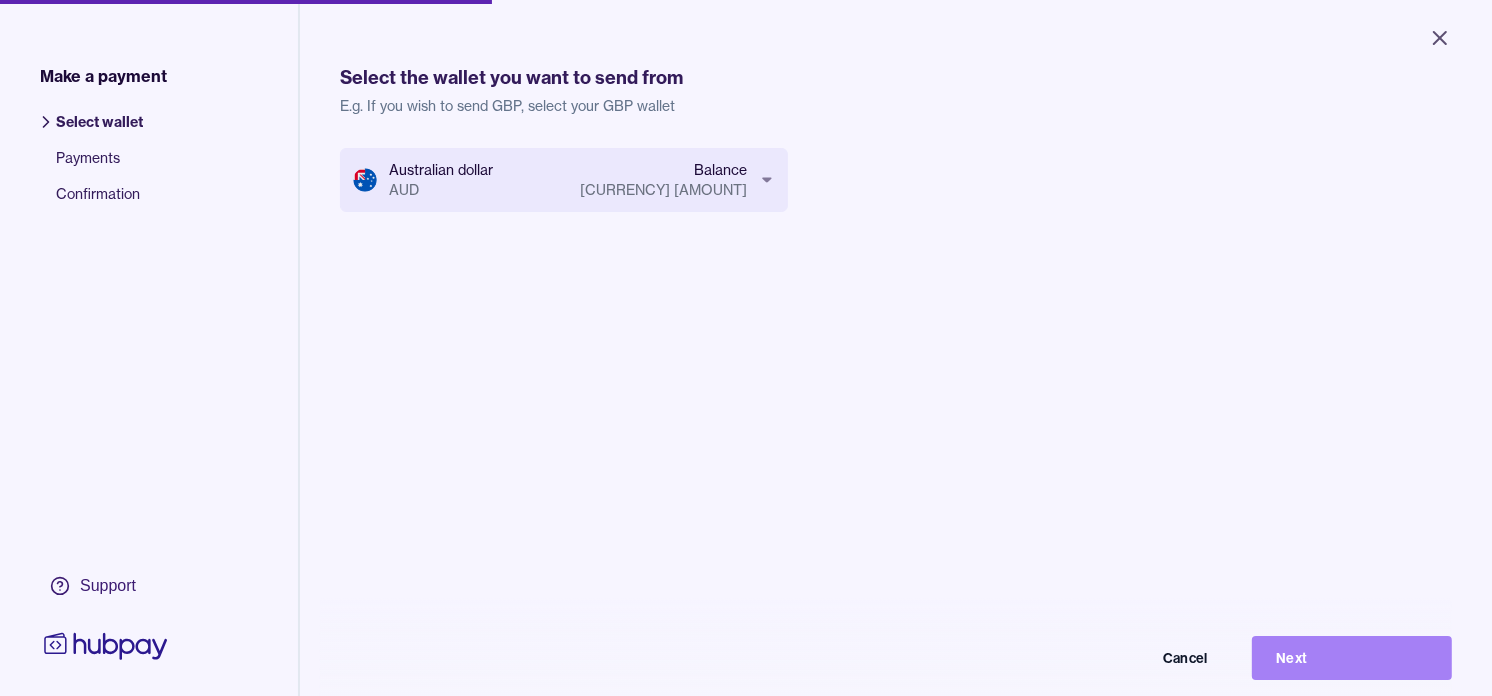 click on "Next" at bounding box center (1352, 658) 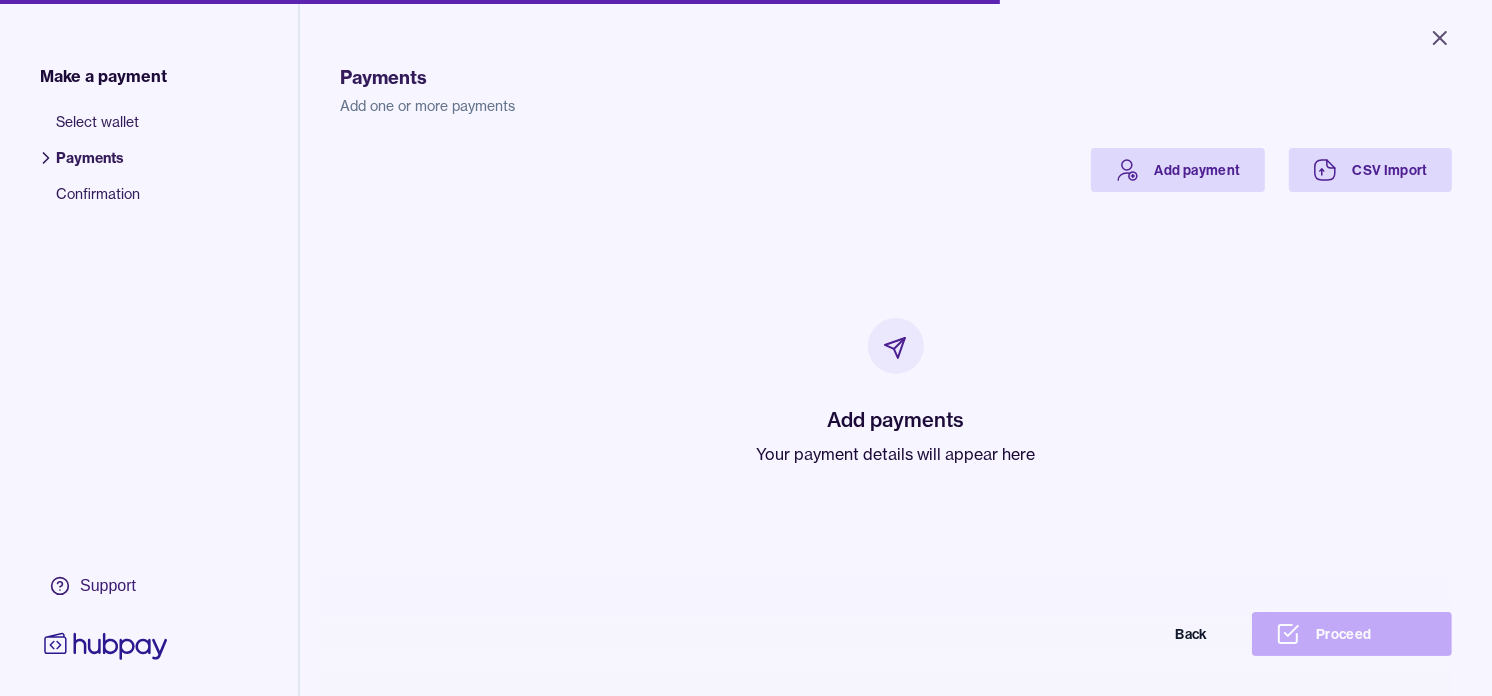 click on "Your payment details will appear here" at bounding box center (896, 454) 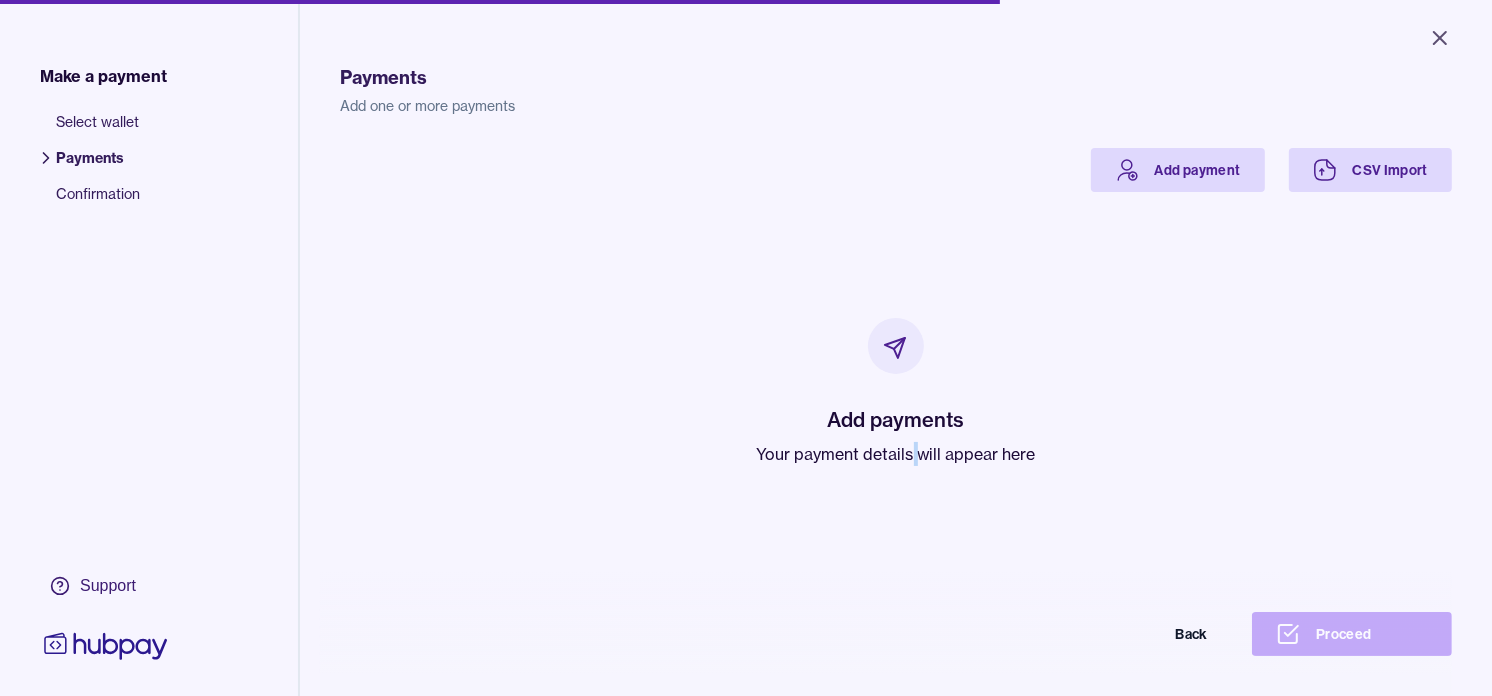 click on "Your payment details will appear here" at bounding box center (896, 454) 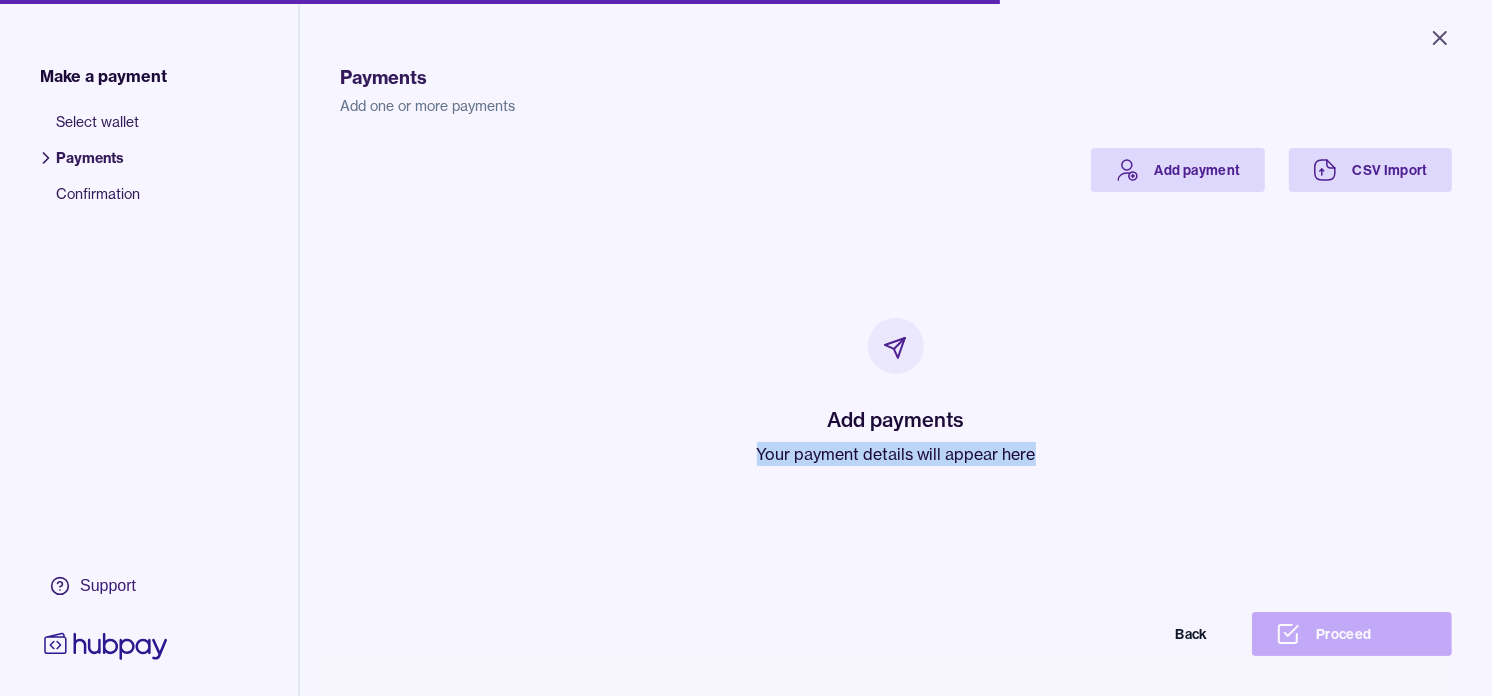 drag, startPoint x: 901, startPoint y: 448, endPoint x: 890, endPoint y: 447, distance: 11.045361 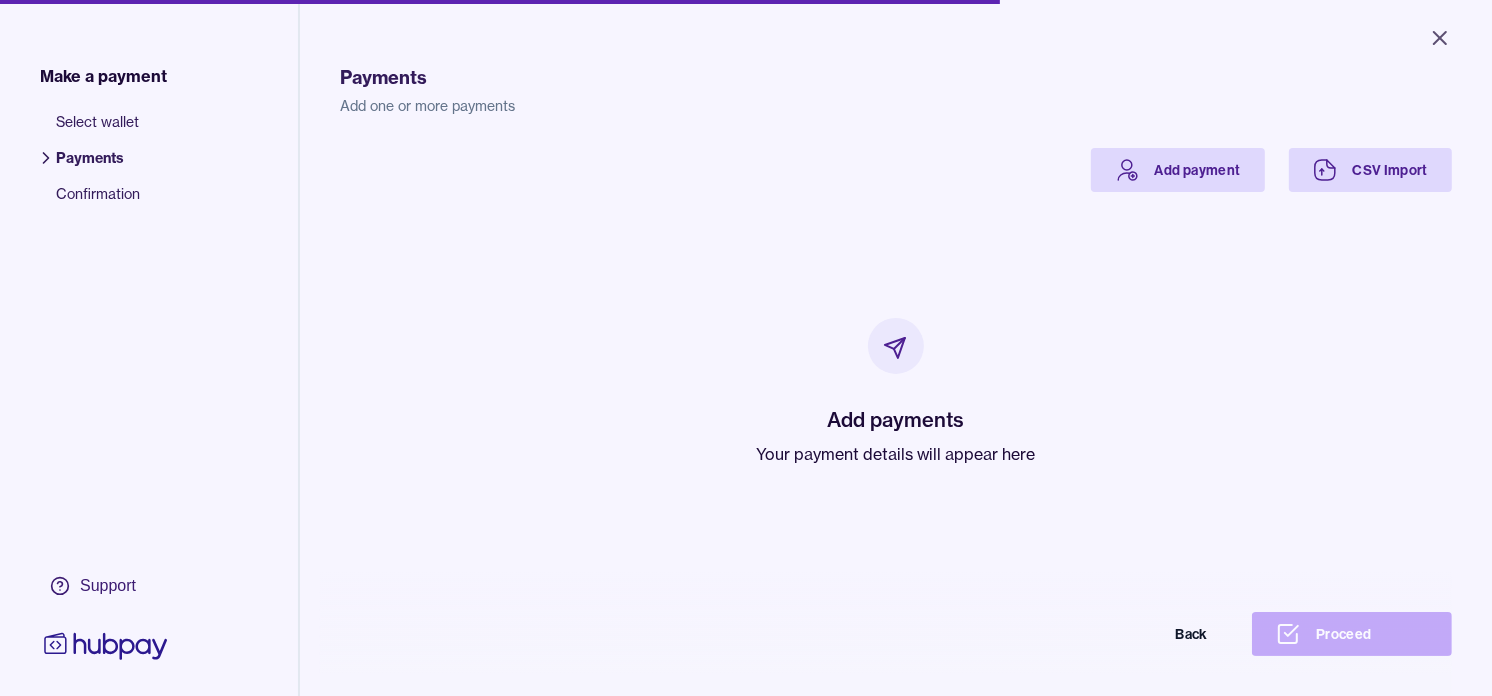 drag, startPoint x: 890, startPoint y: 447, endPoint x: 687, endPoint y: 286, distance: 259.09457 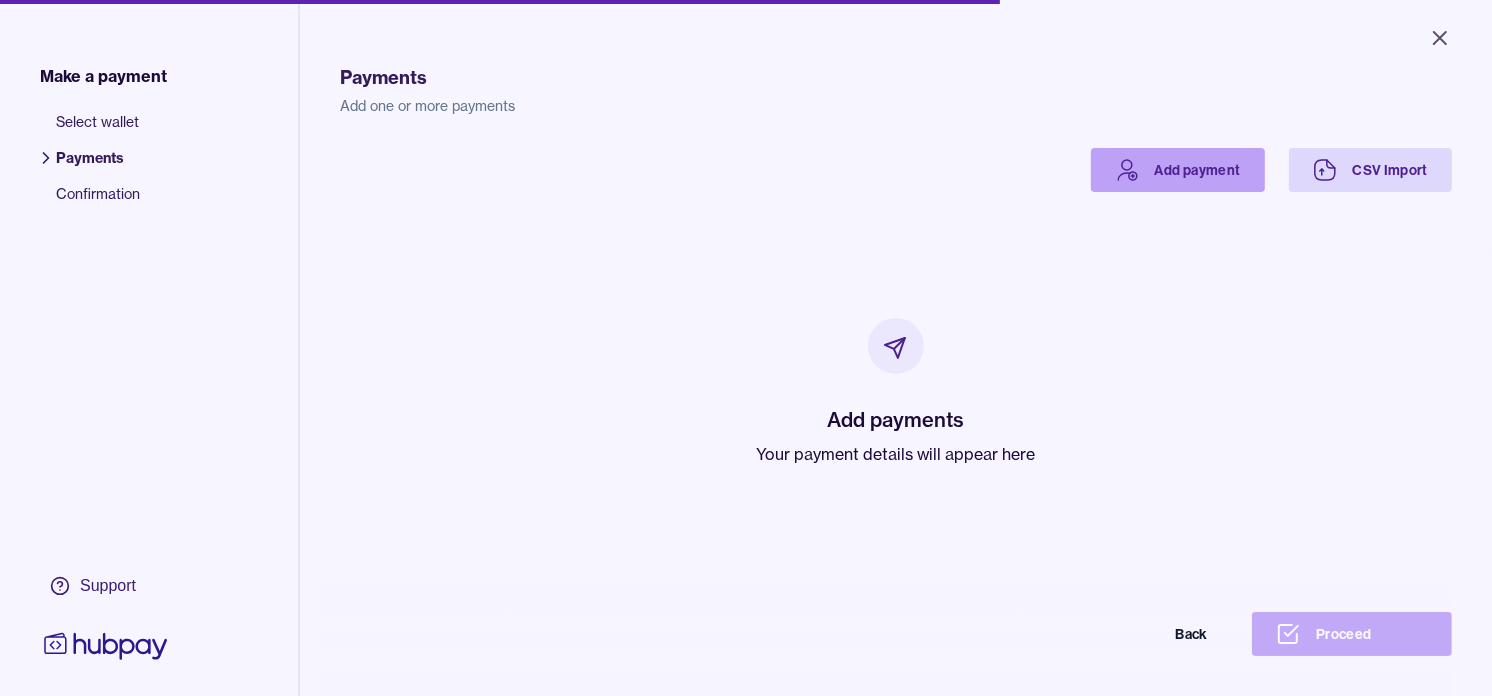 click 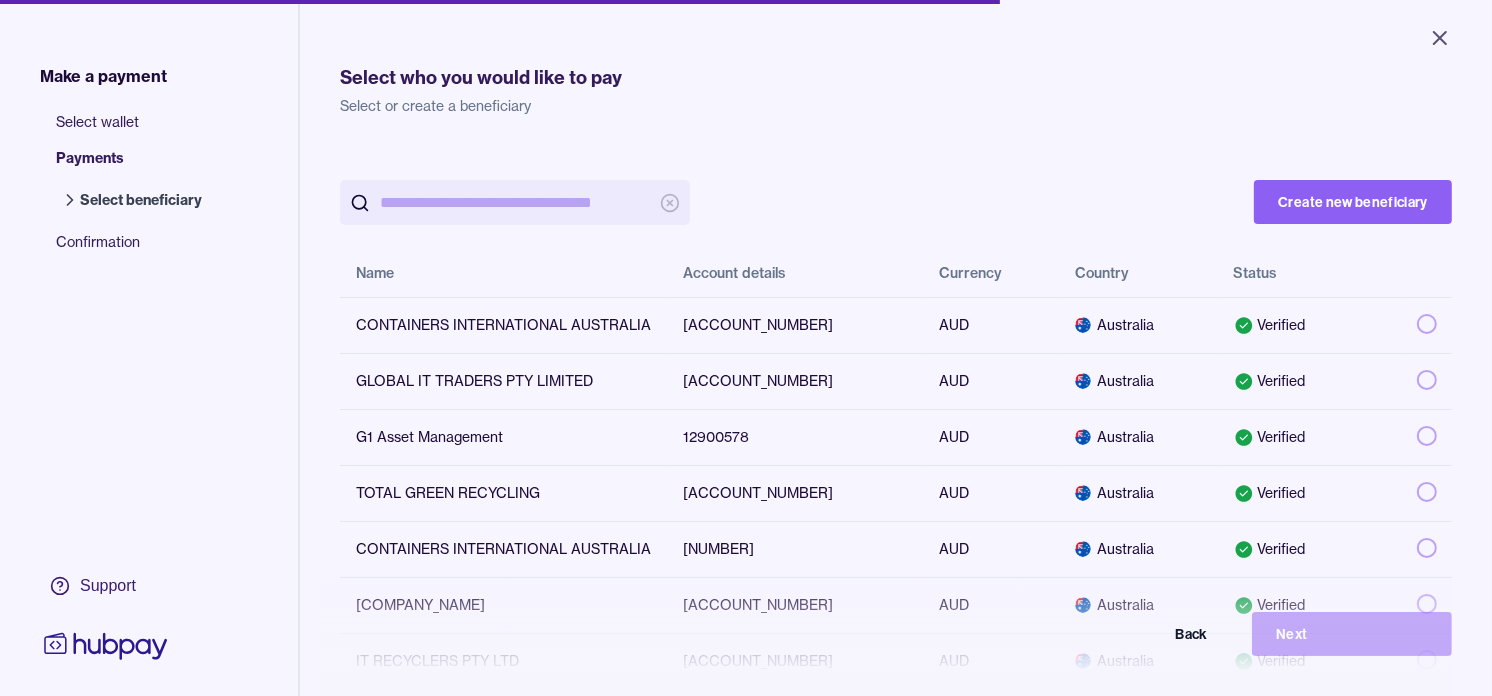 click at bounding box center (515, 202) 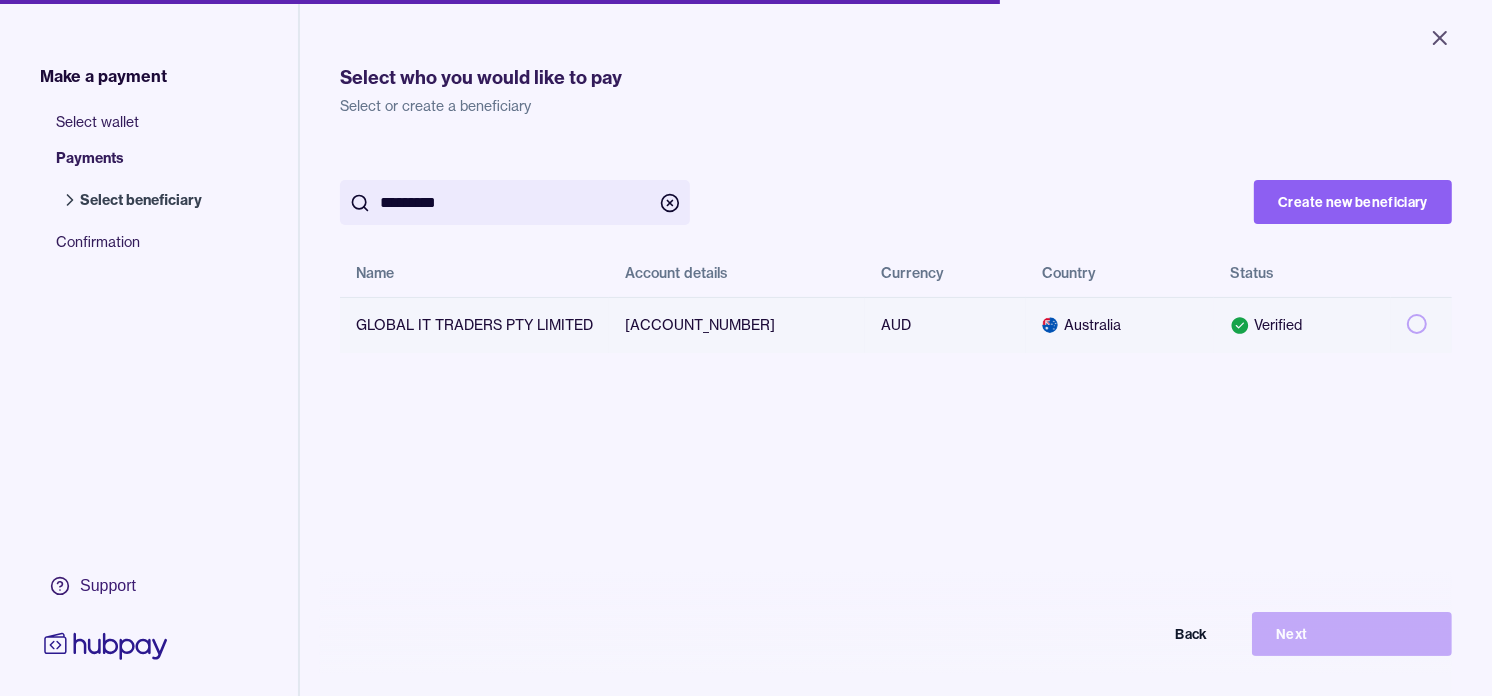 type on "*********" 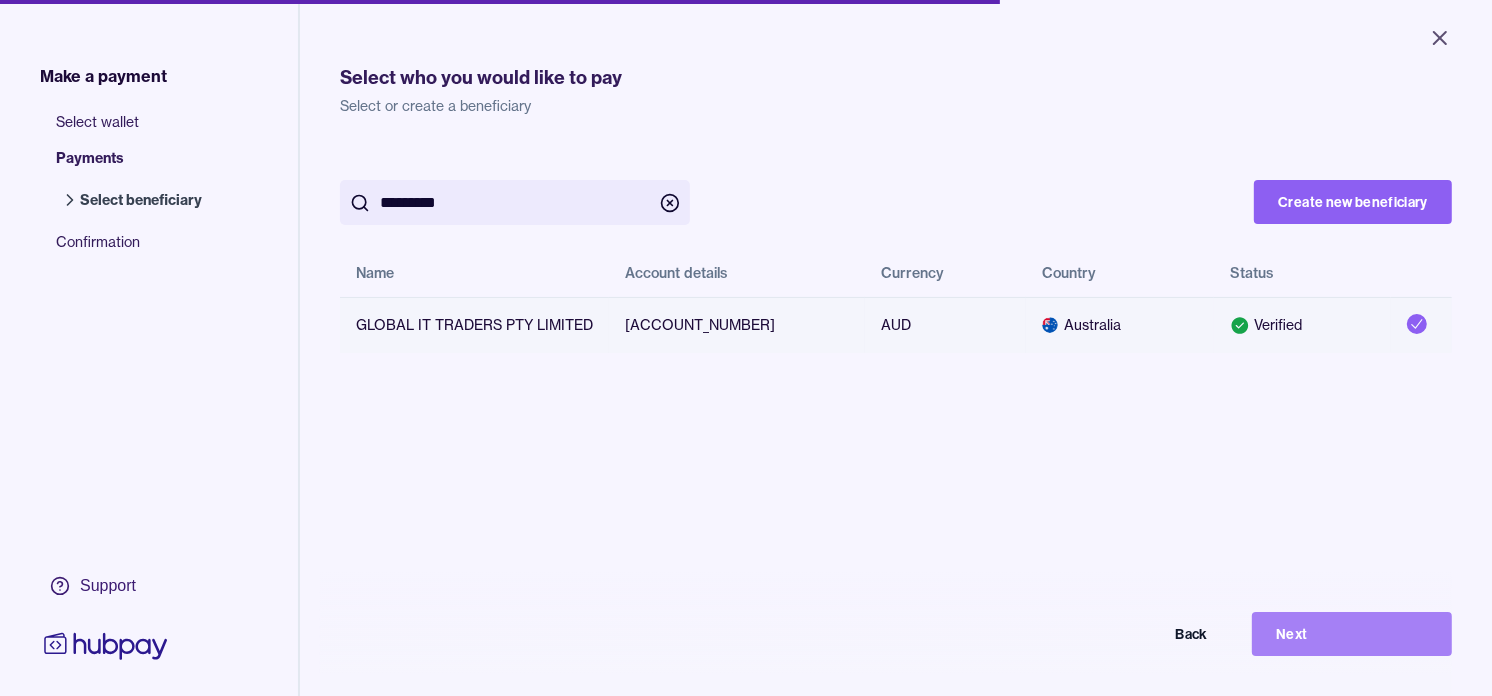click on "Next" at bounding box center [1352, 634] 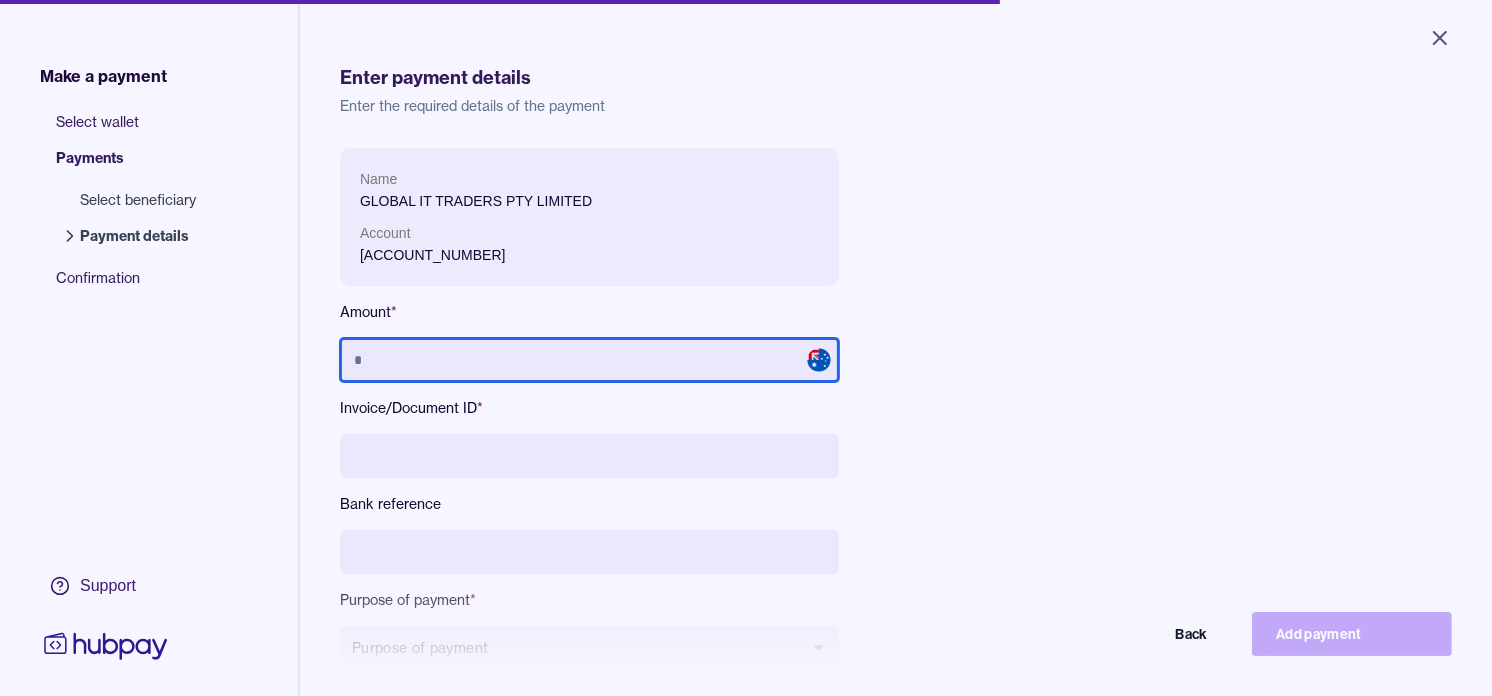 click at bounding box center (589, 360) 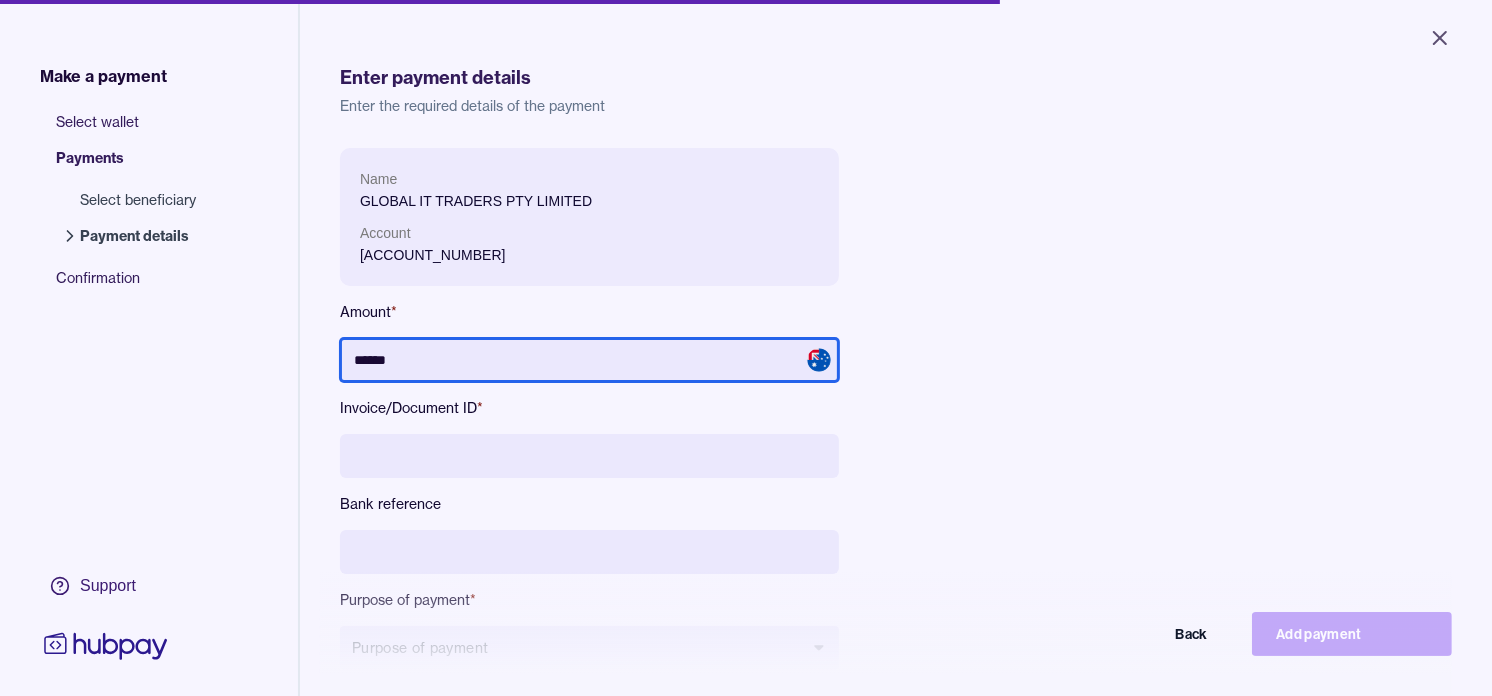 type on "******" 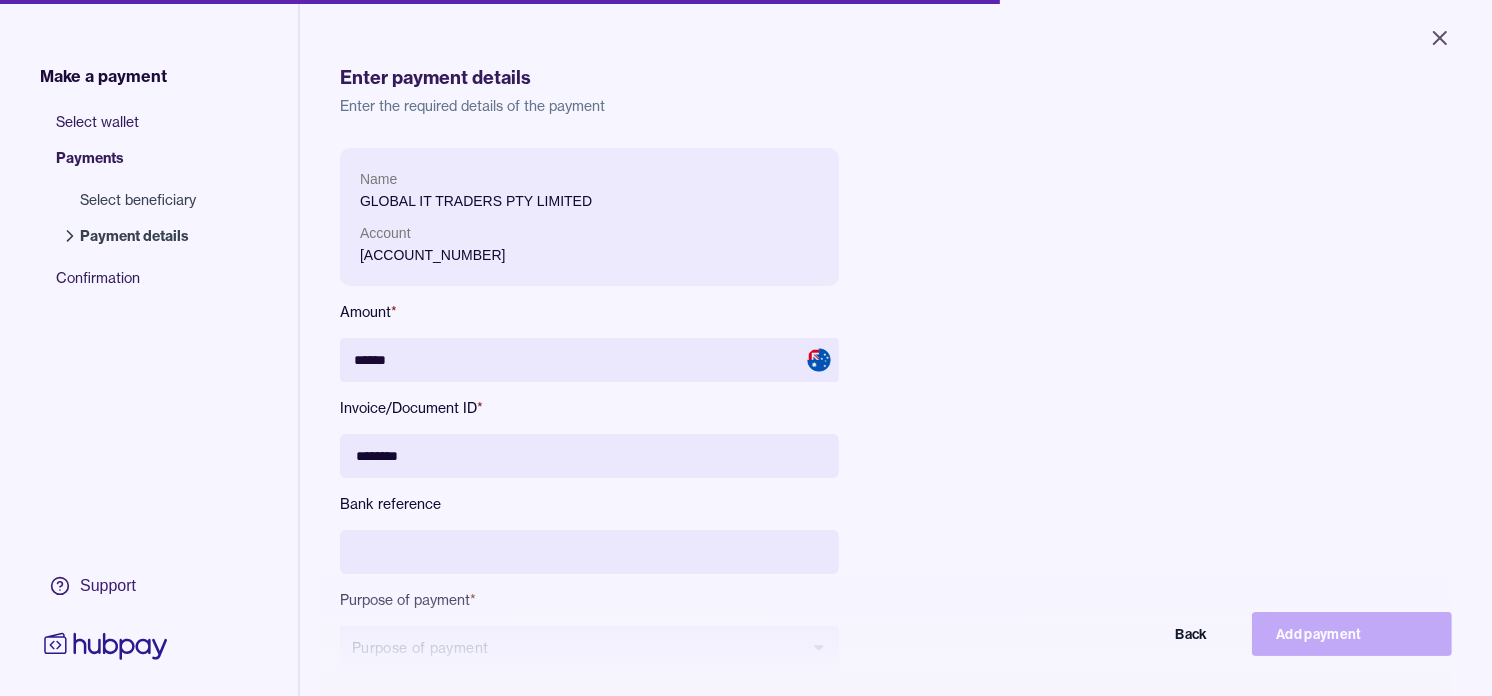 type on "********" 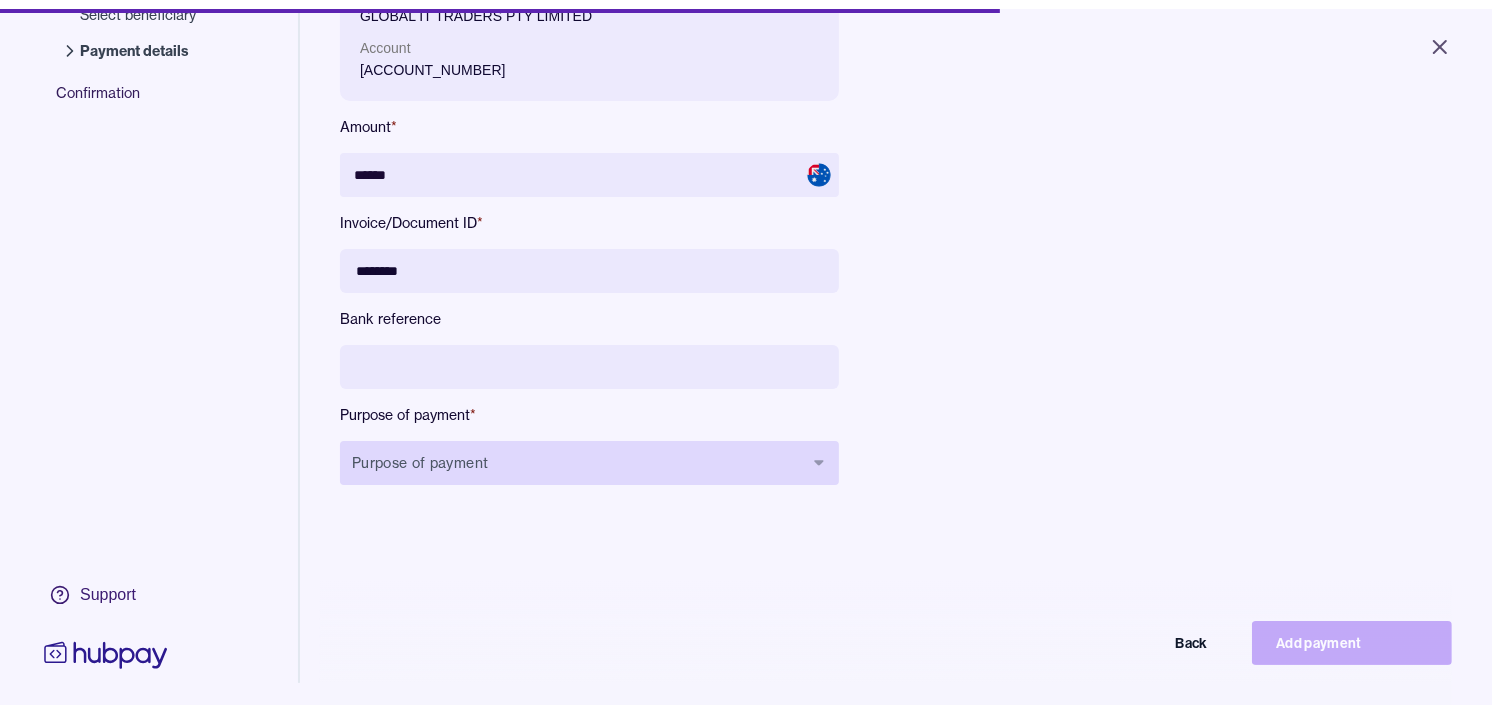 scroll, scrollTop: 222, scrollLeft: 0, axis: vertical 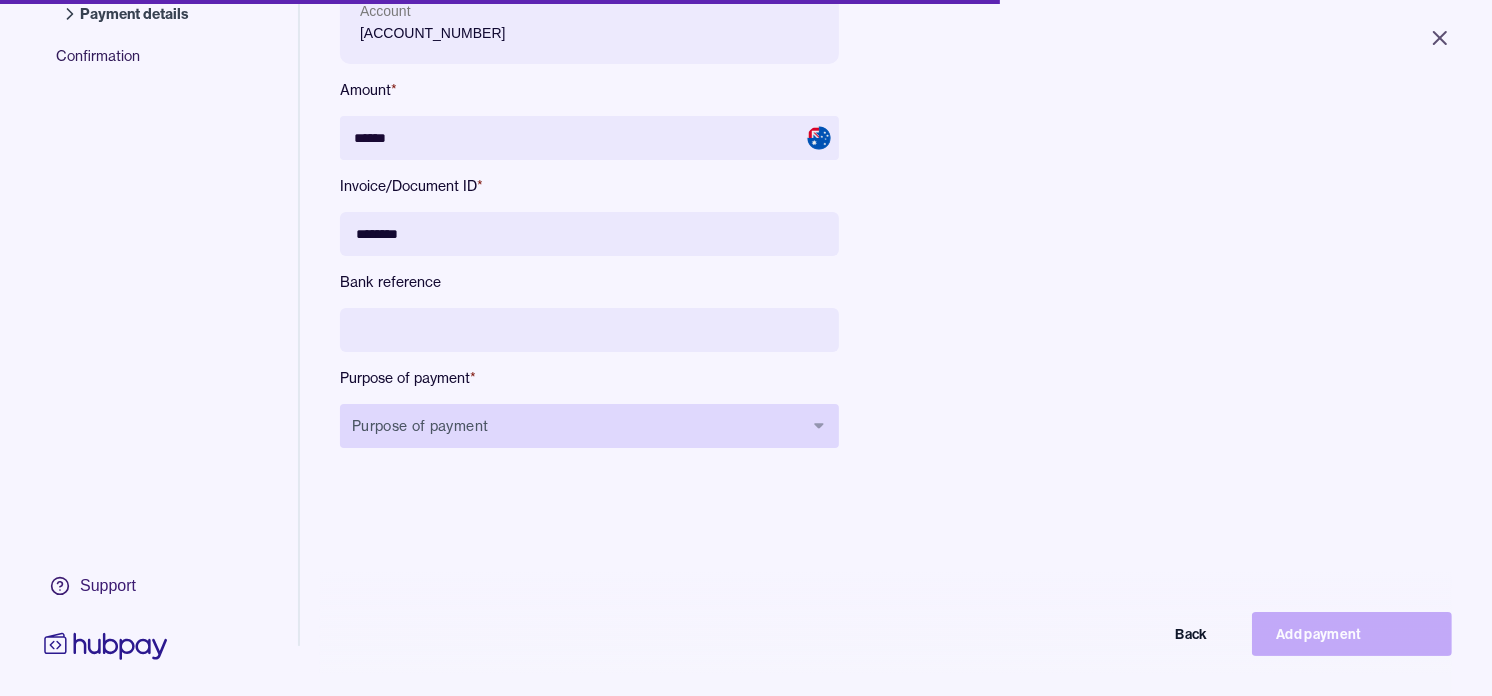 click on "Purpose of payment" at bounding box center [589, 426] 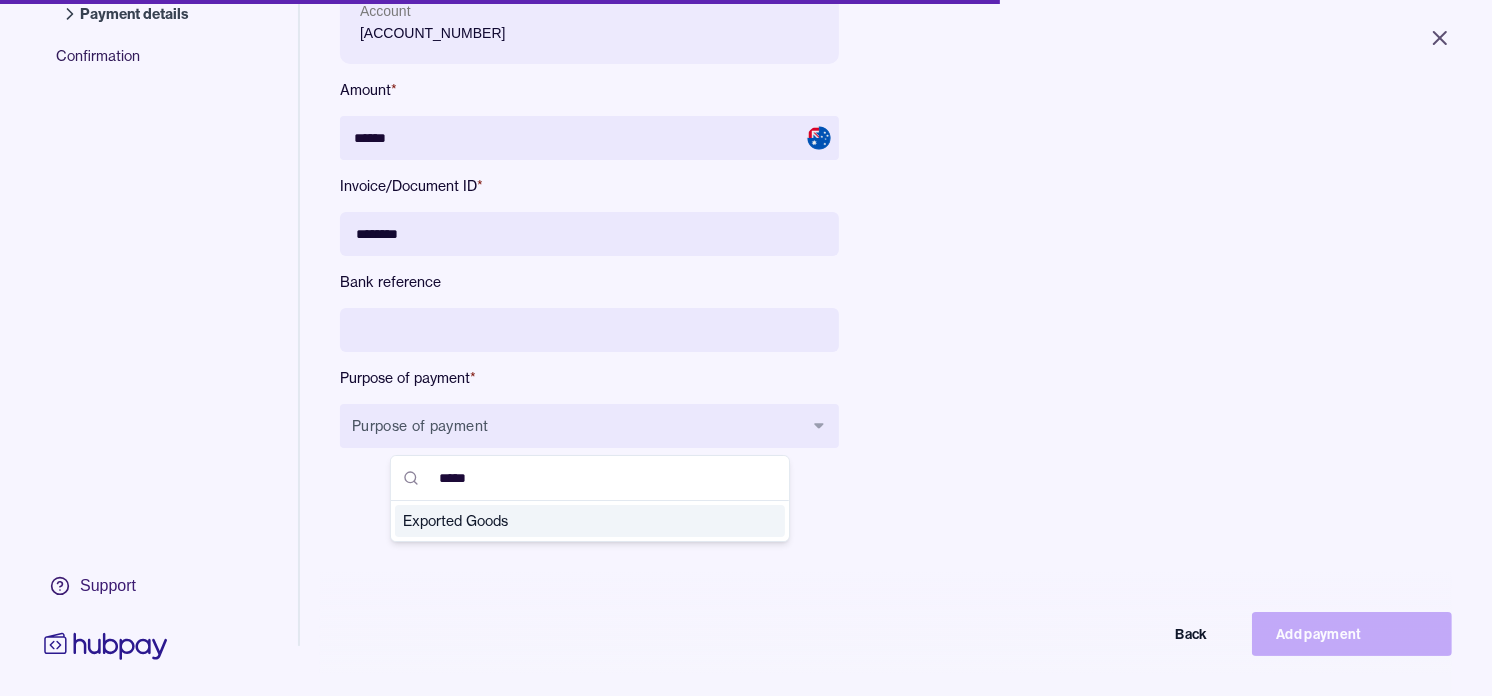 type on "*****" 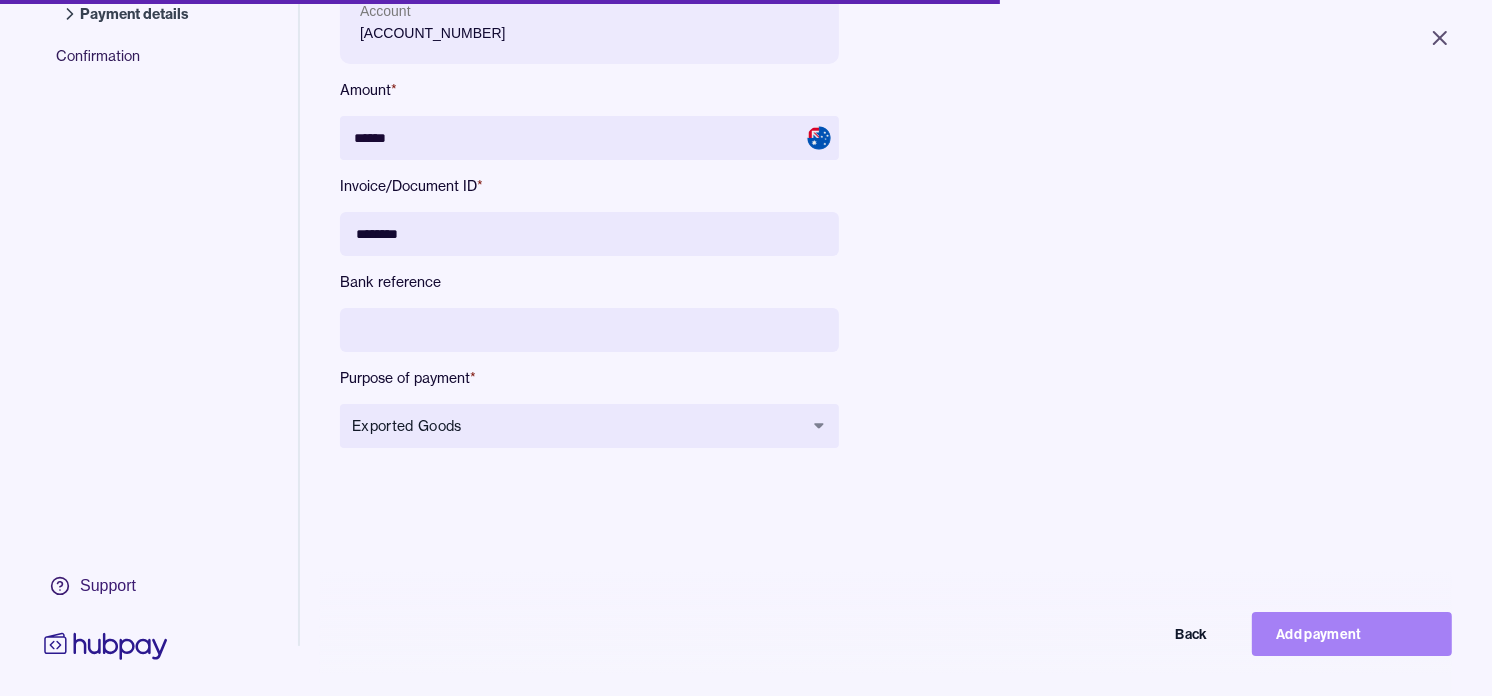 click on "Add payment" at bounding box center [1352, 634] 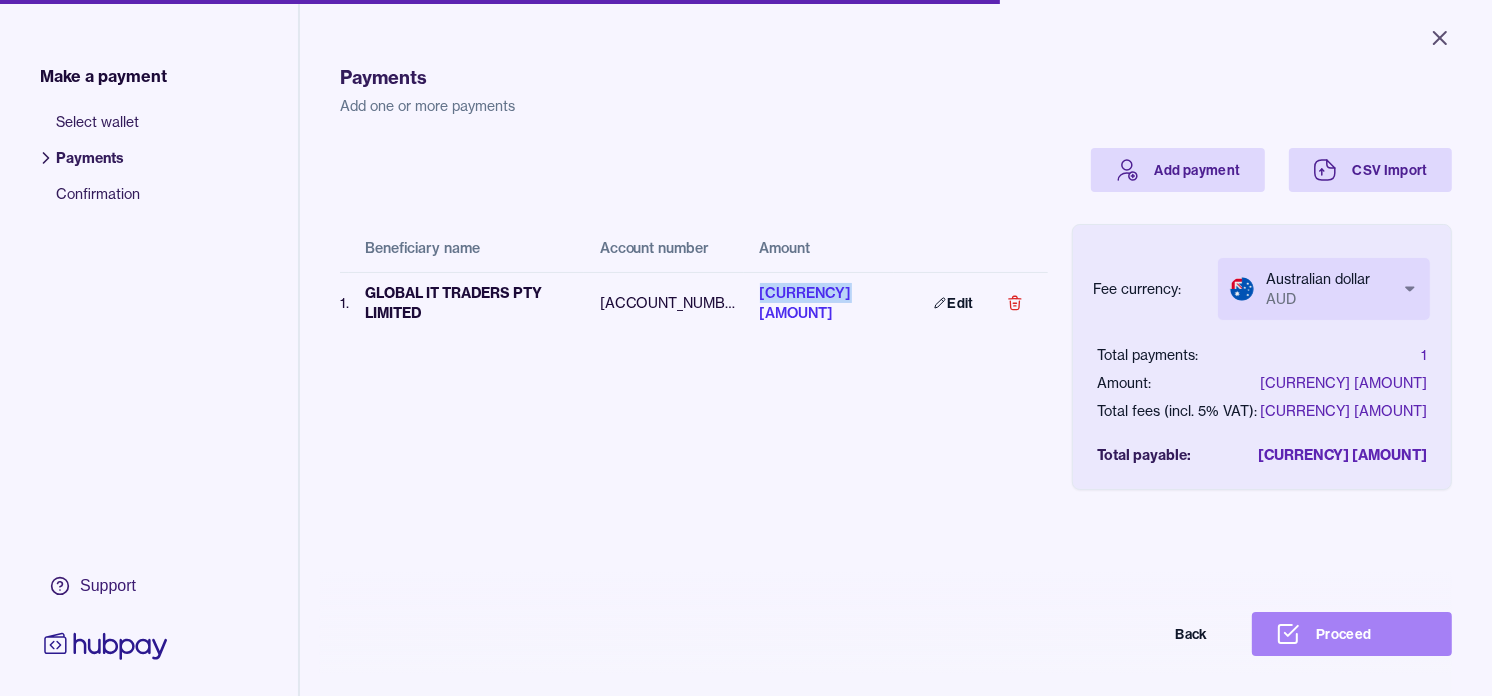 click on "Proceed" at bounding box center [1352, 634] 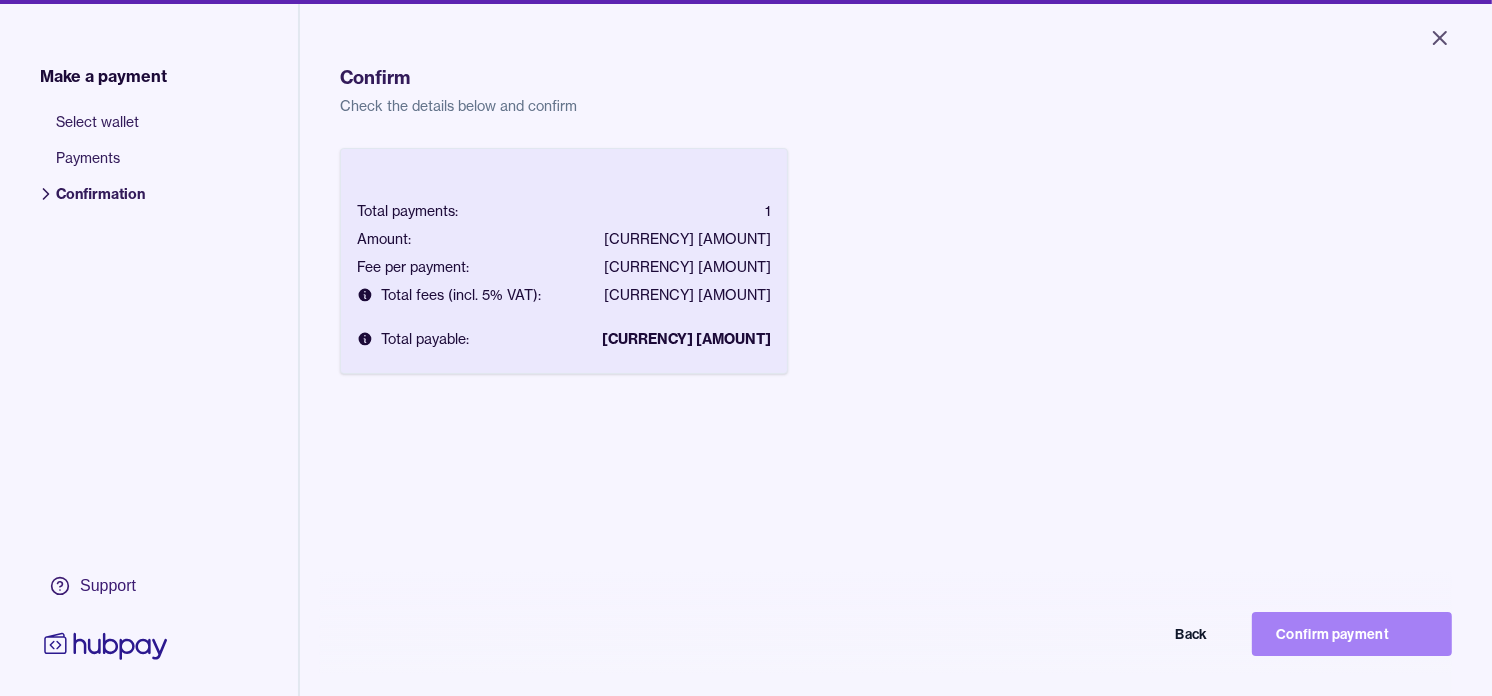 click on "Confirm payment" at bounding box center (1352, 634) 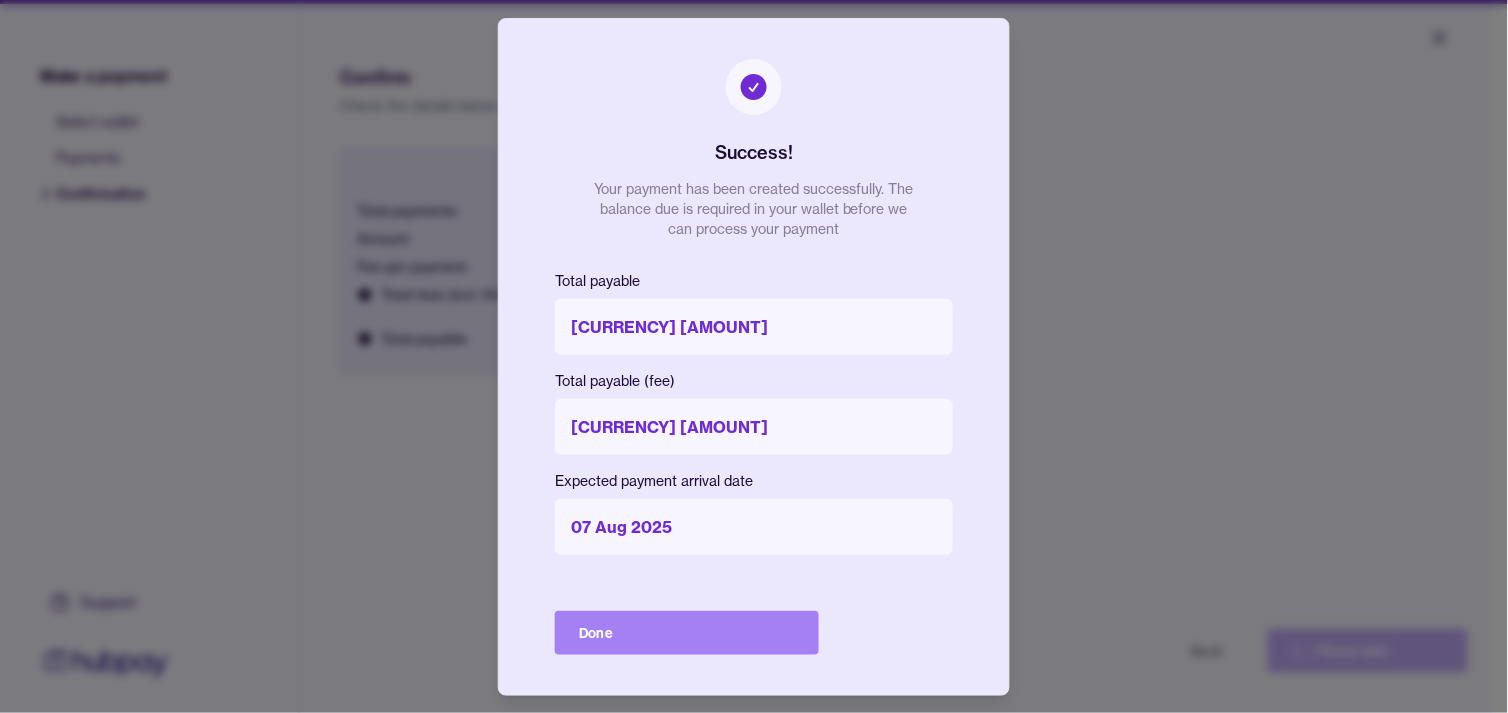click on "Done" at bounding box center [687, 633] 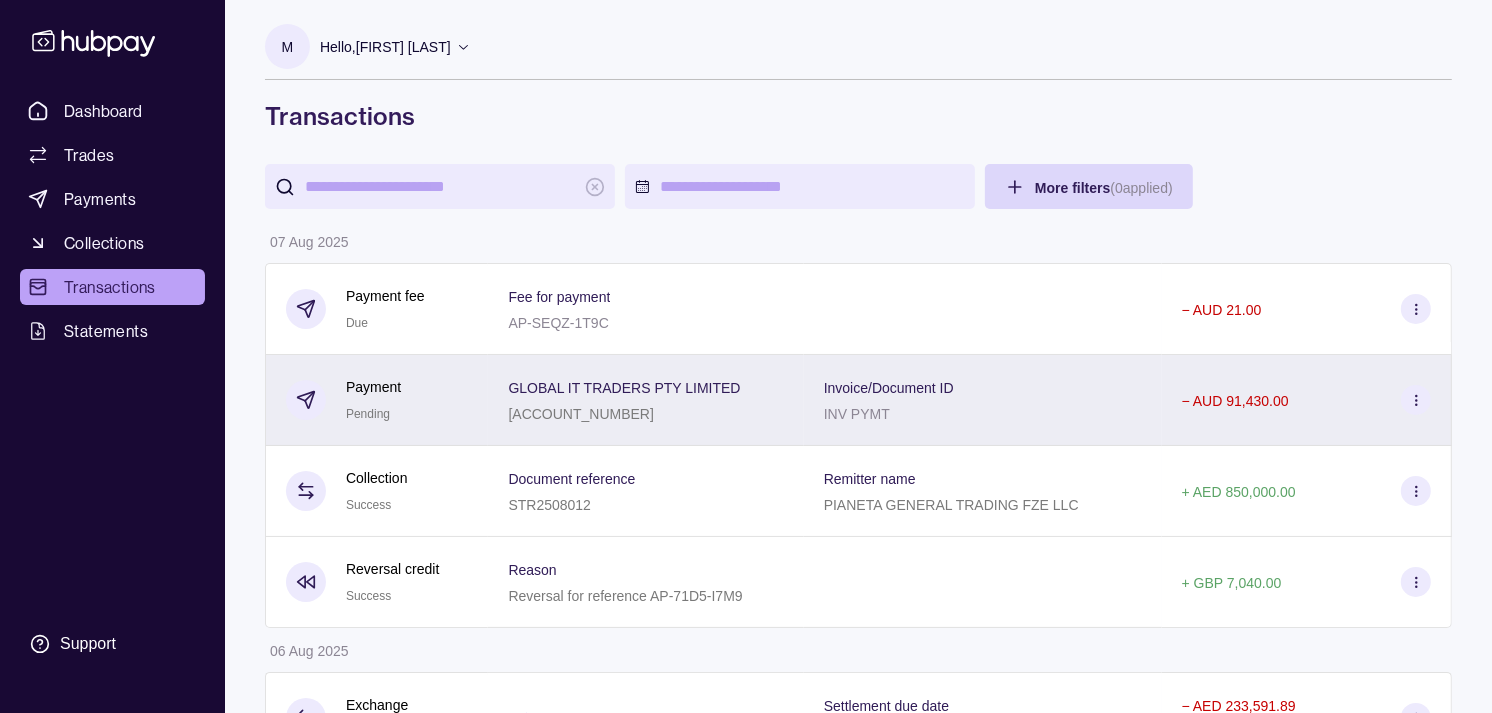 click on "Payment Pending" at bounding box center (377, 400) 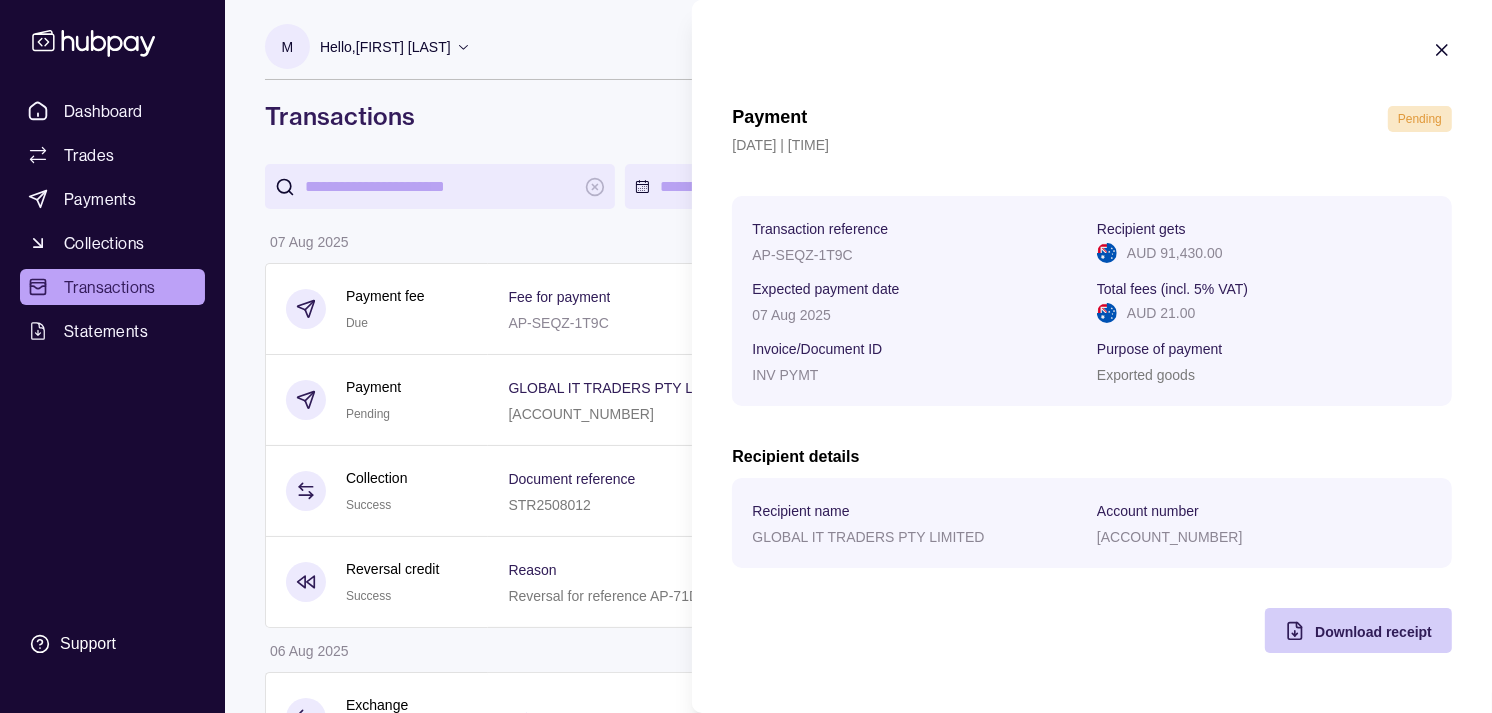 click on "Download receipt" at bounding box center (1373, 632) 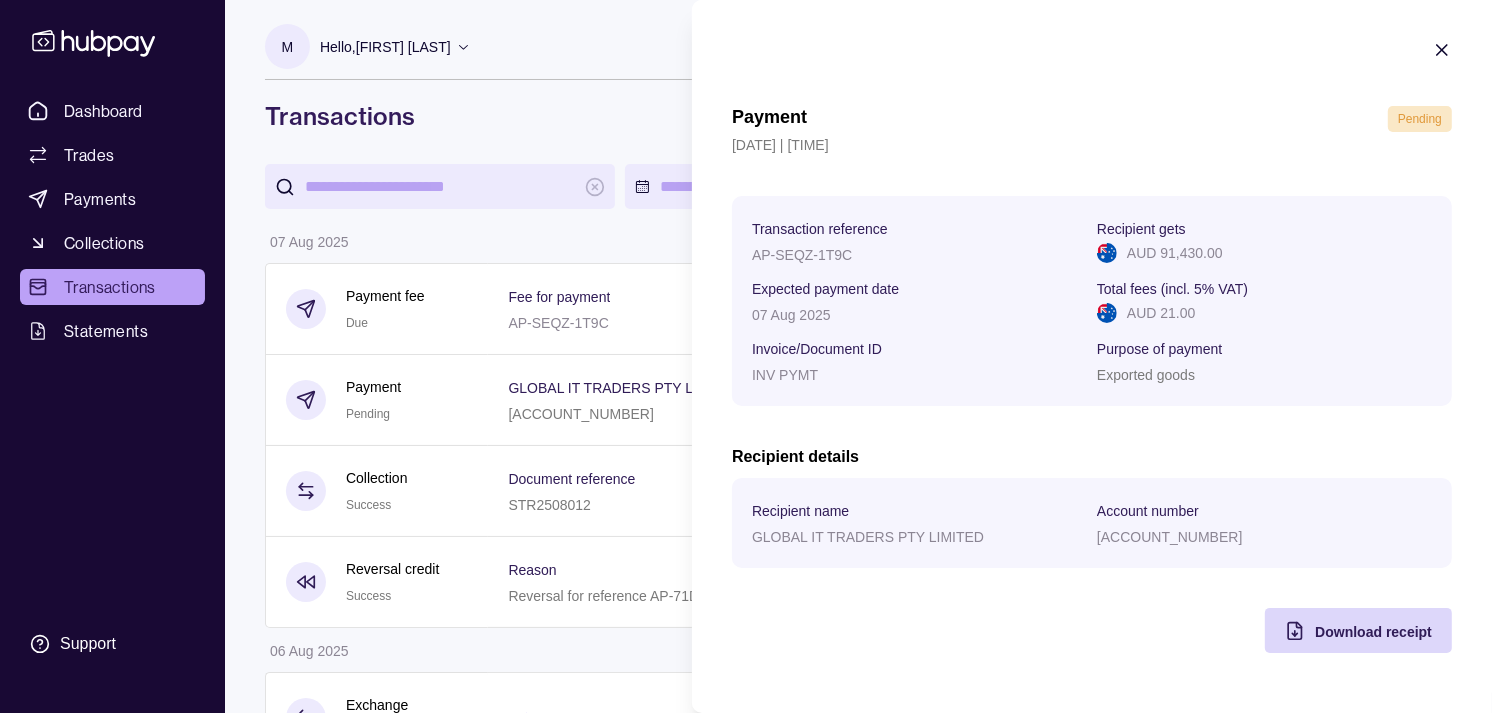 drag, startPoint x: 442, startPoint y: 238, endPoint x: 390, endPoint y: 234, distance: 52.153618 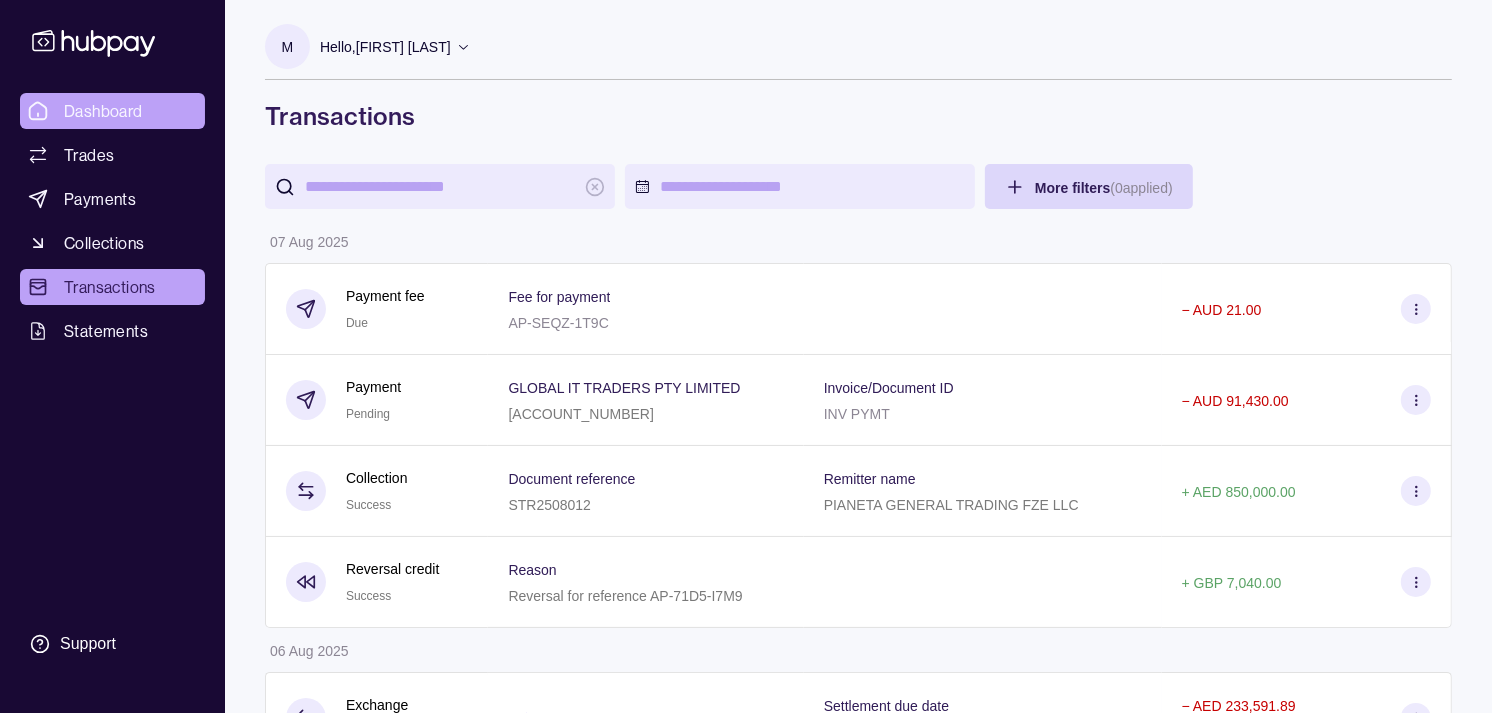 click on "Dashboard" at bounding box center [103, 111] 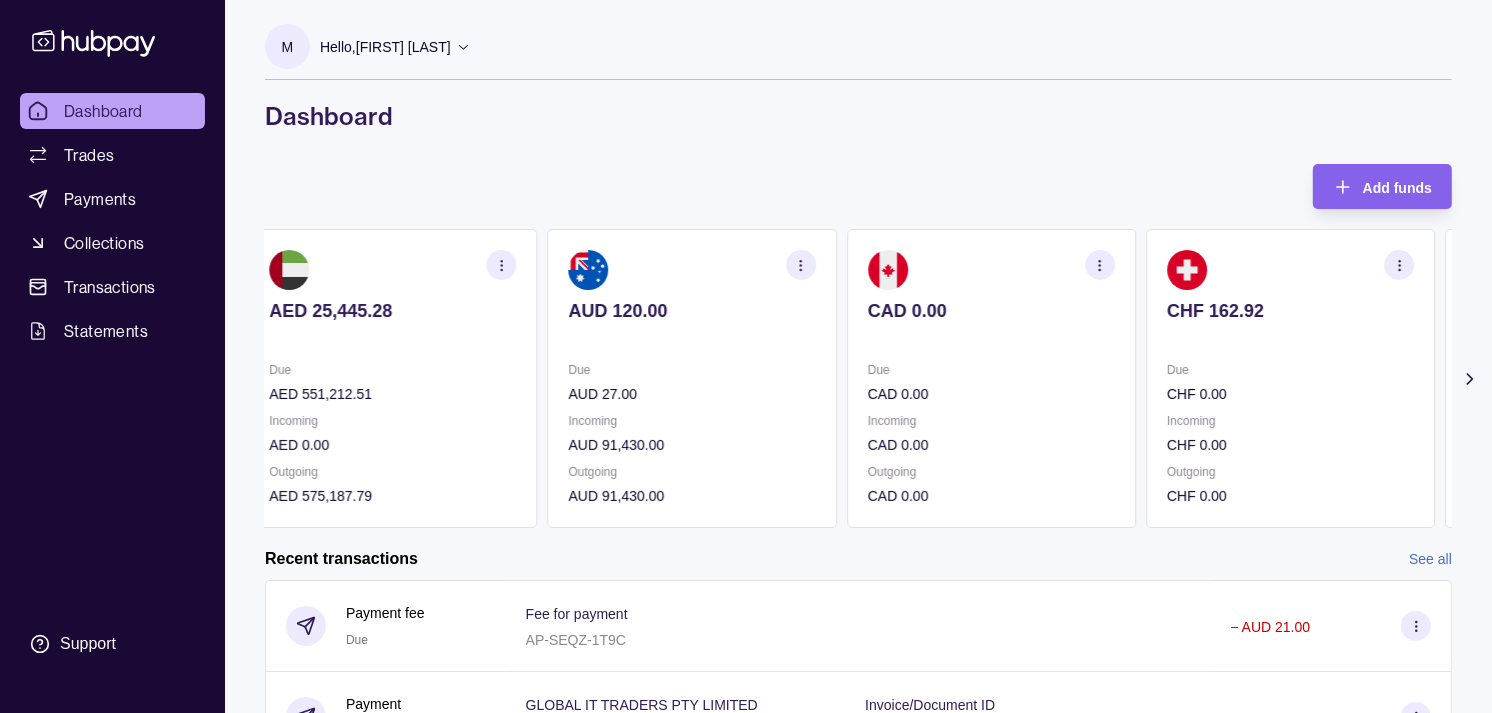 click on "Due [CURRENCY] [AMOUNT]" at bounding box center (991, 382) 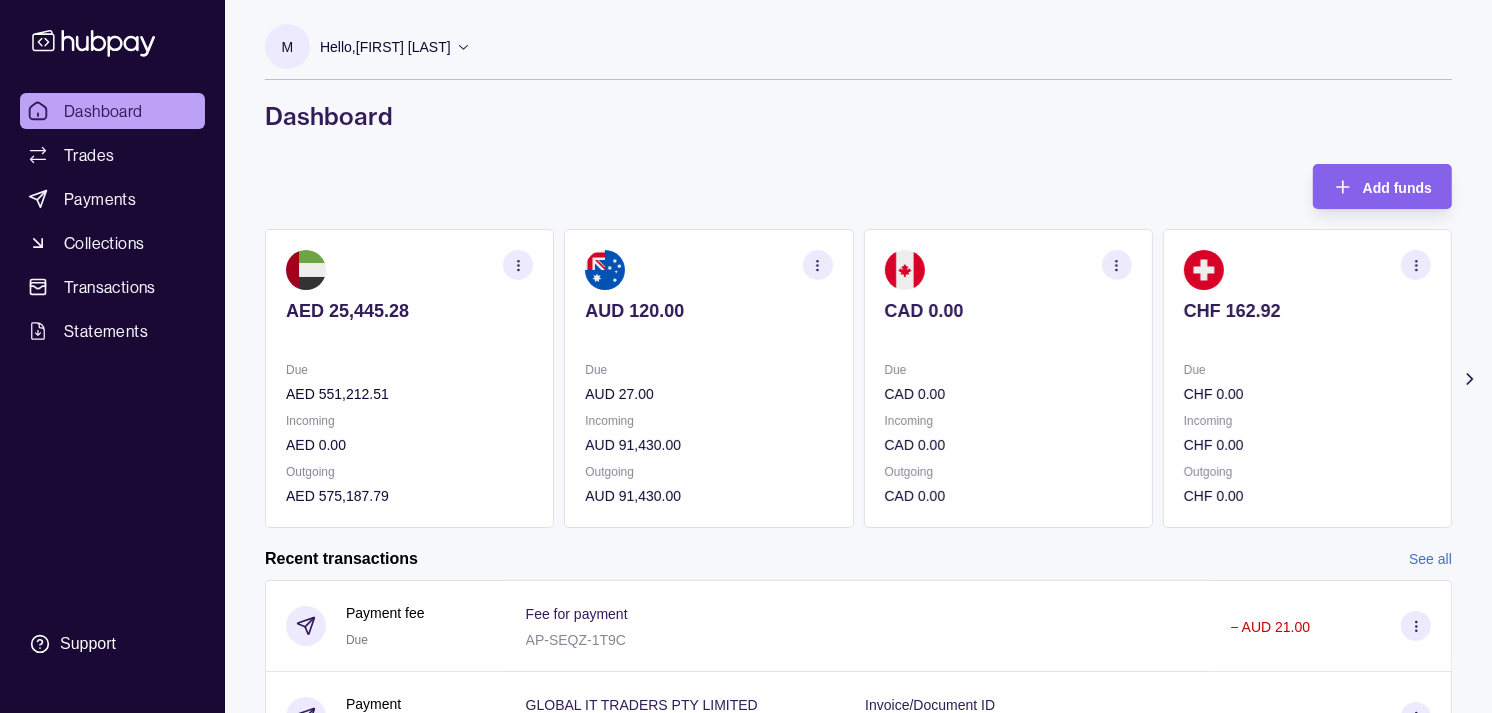 click on "Due [CURRENCY] [AMOUNT]" at bounding box center [1008, 382] 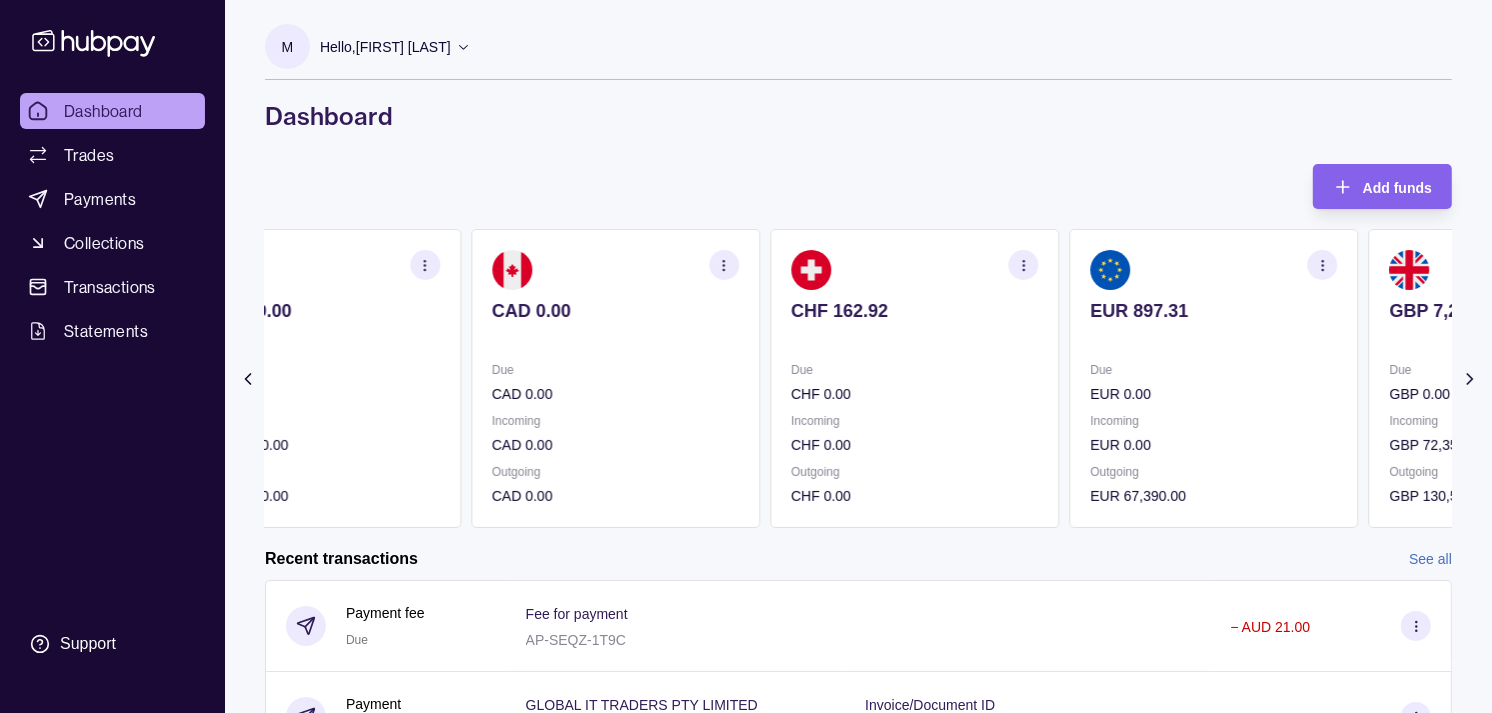 click on "Due" at bounding box center (615, 370) 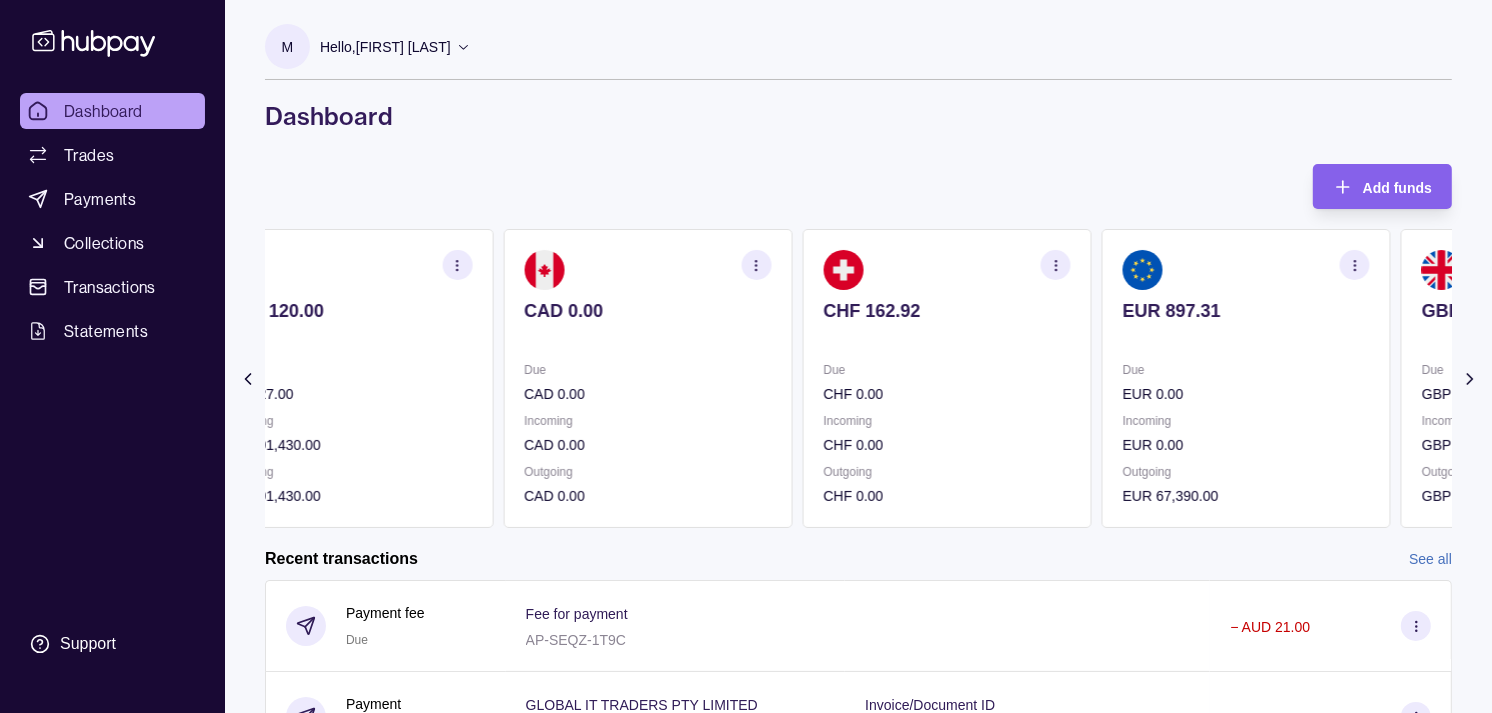 click on "CAD 0.00                                                                                                               Due CAD 0.00 Incoming CAD 0.00 Outgoing CAD 0.00" at bounding box center [647, 378] 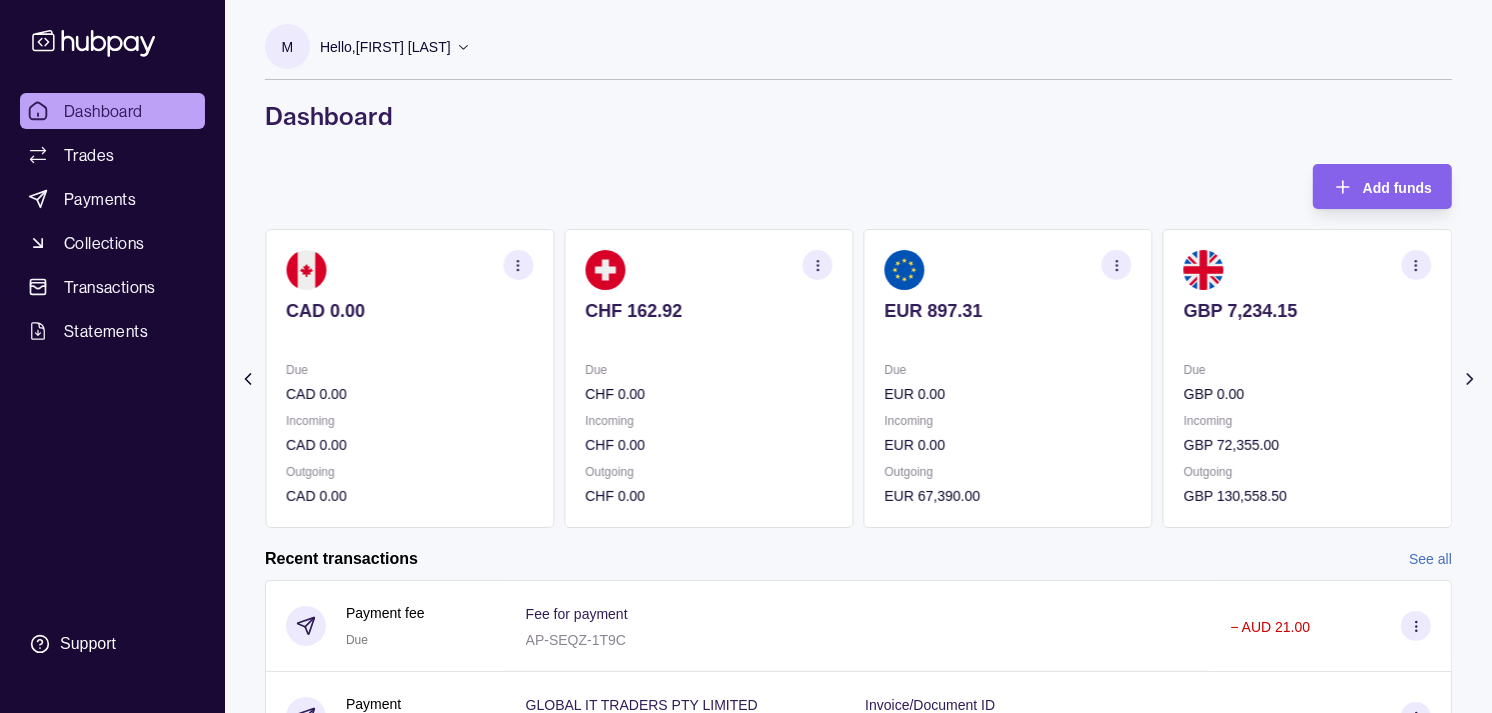 click on "CHF 0.00" at bounding box center [708, 394] 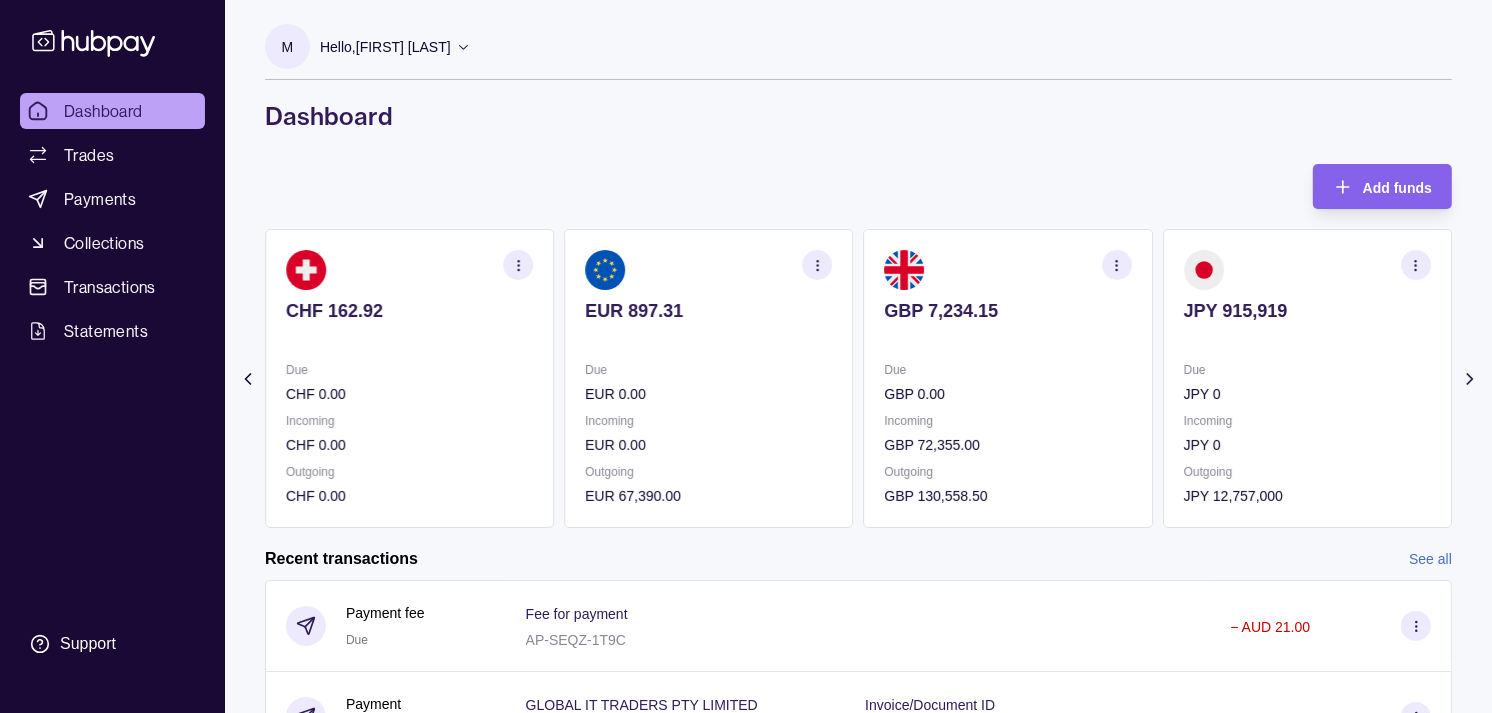 click on "GBP 0.00" at bounding box center (1008, 394) 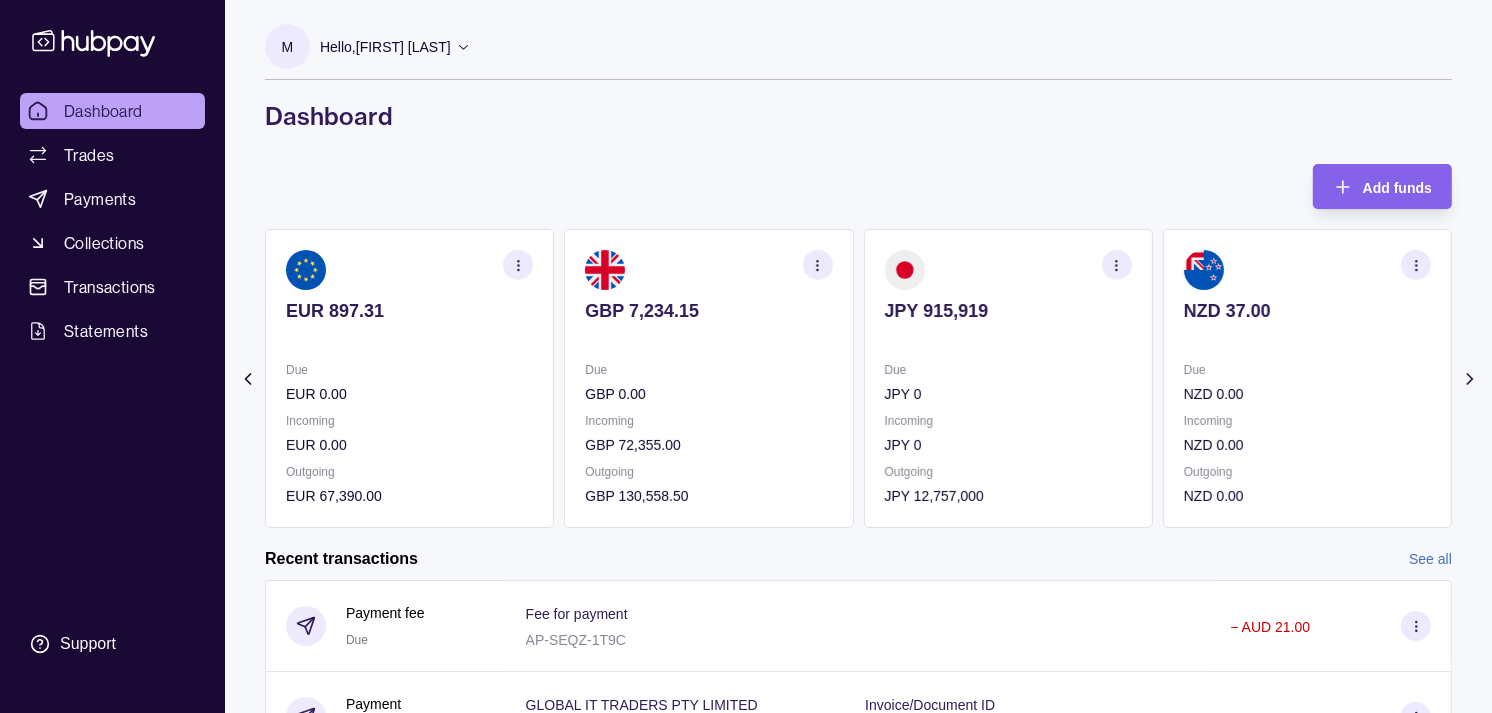 click 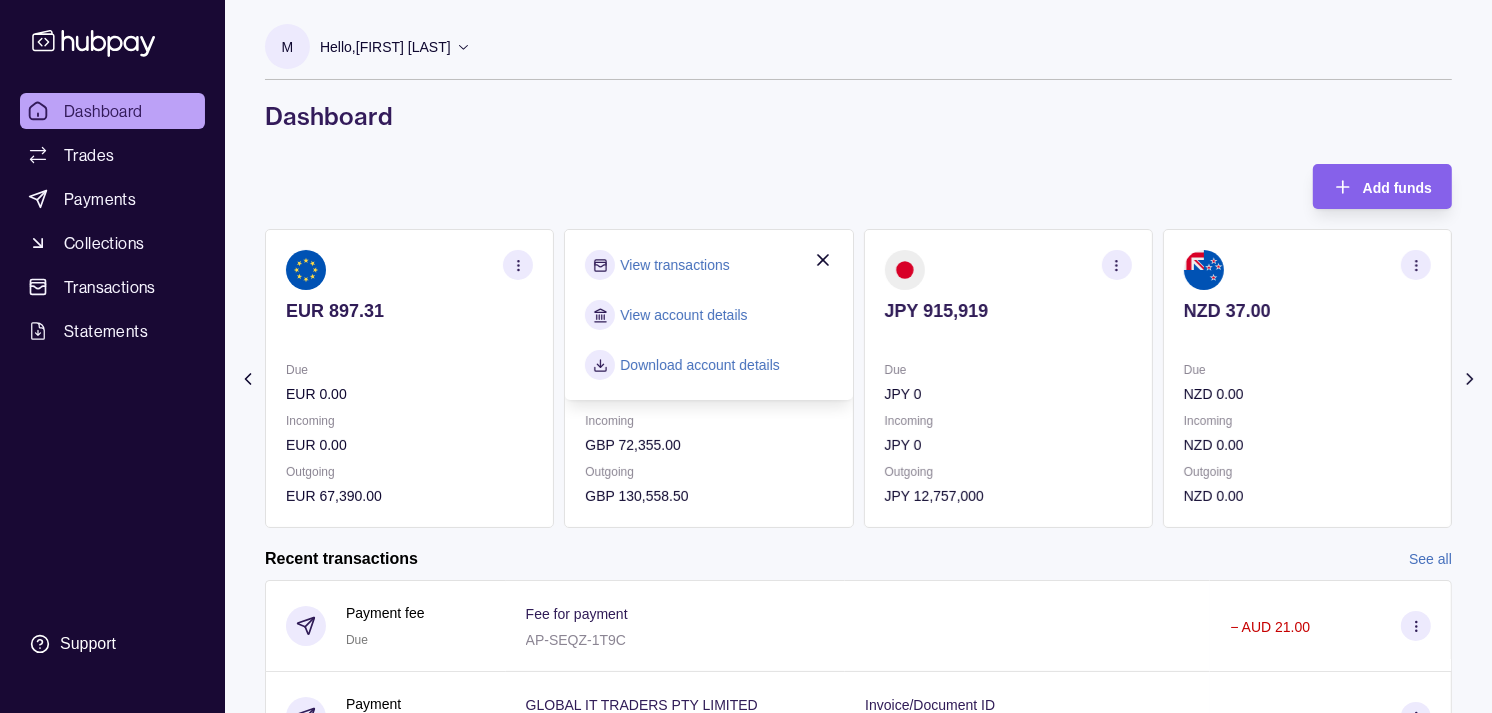 click on "View transactions" at bounding box center (674, 265) 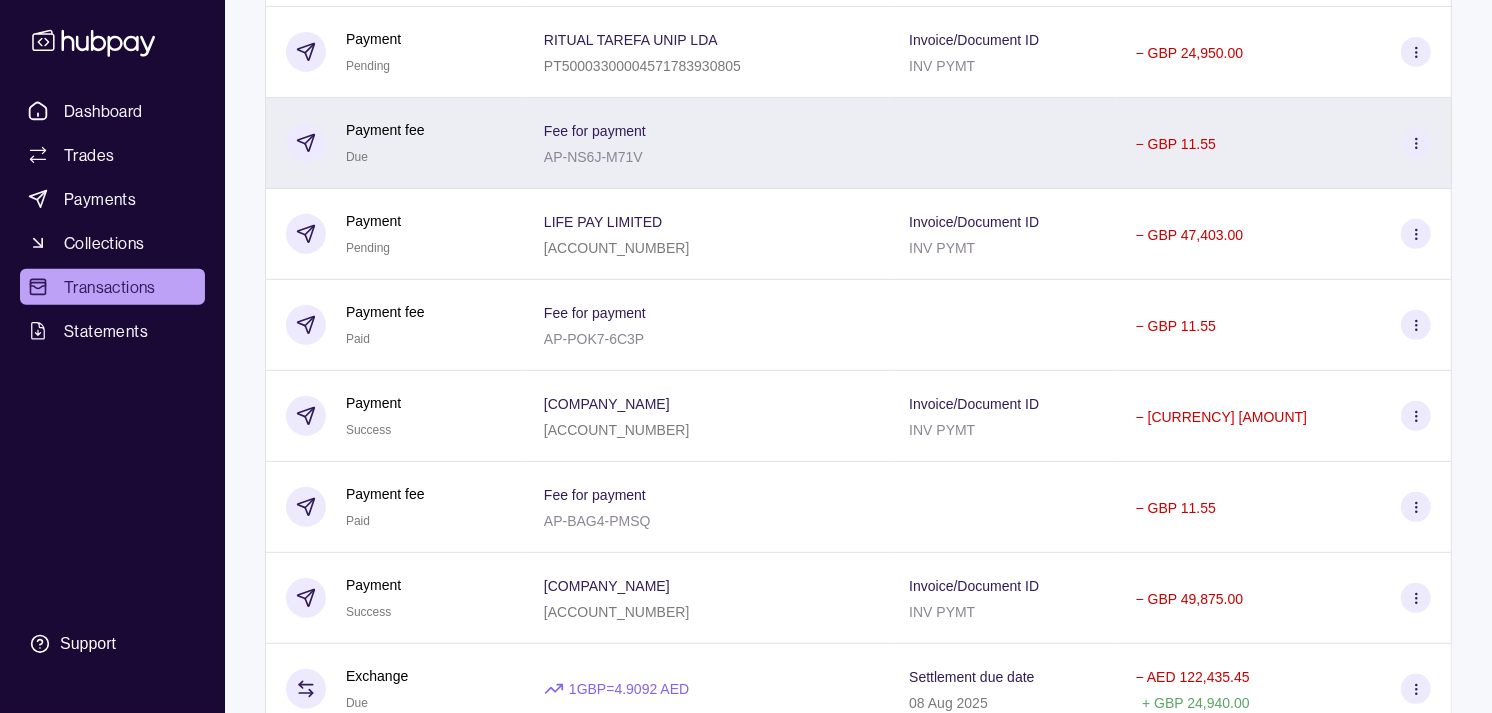 scroll, scrollTop: 777, scrollLeft: 0, axis: vertical 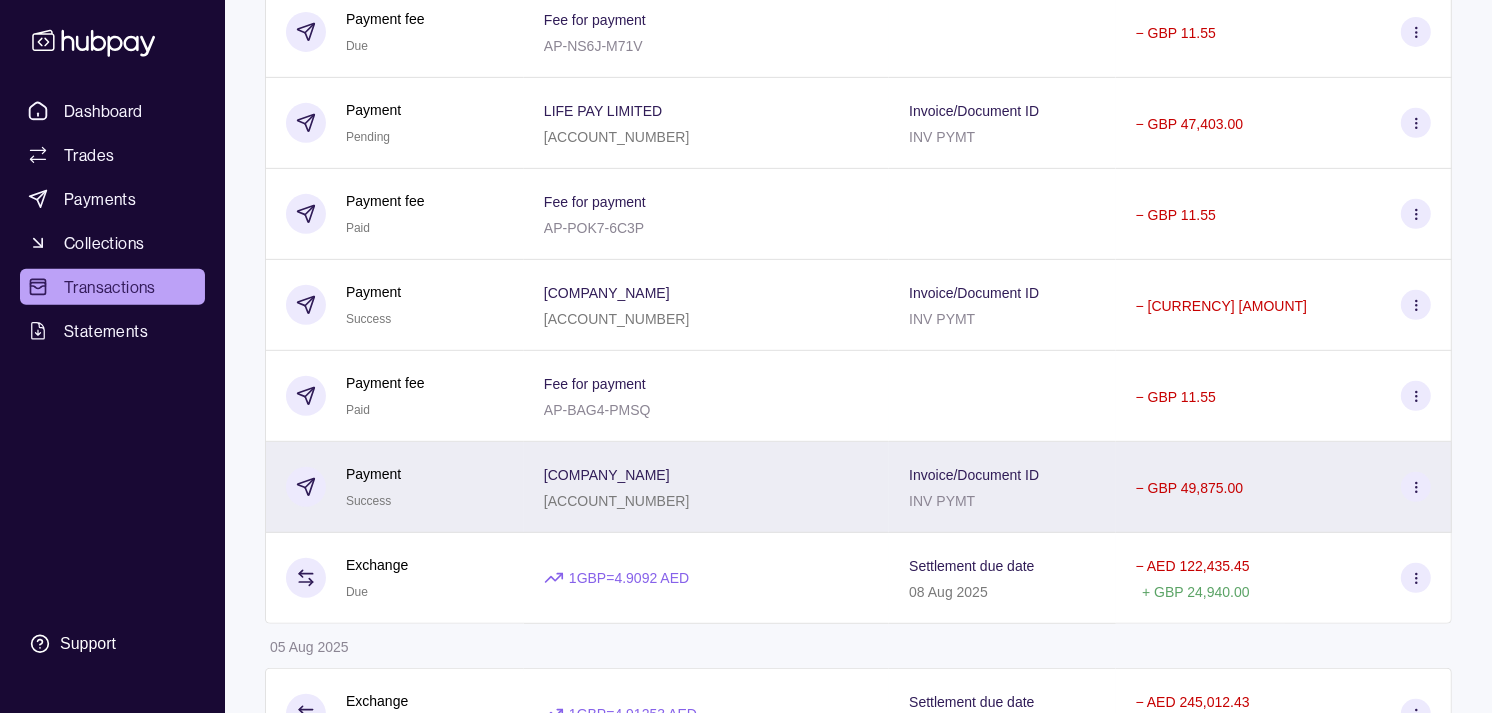 click on "Payment Success" at bounding box center [395, 487] 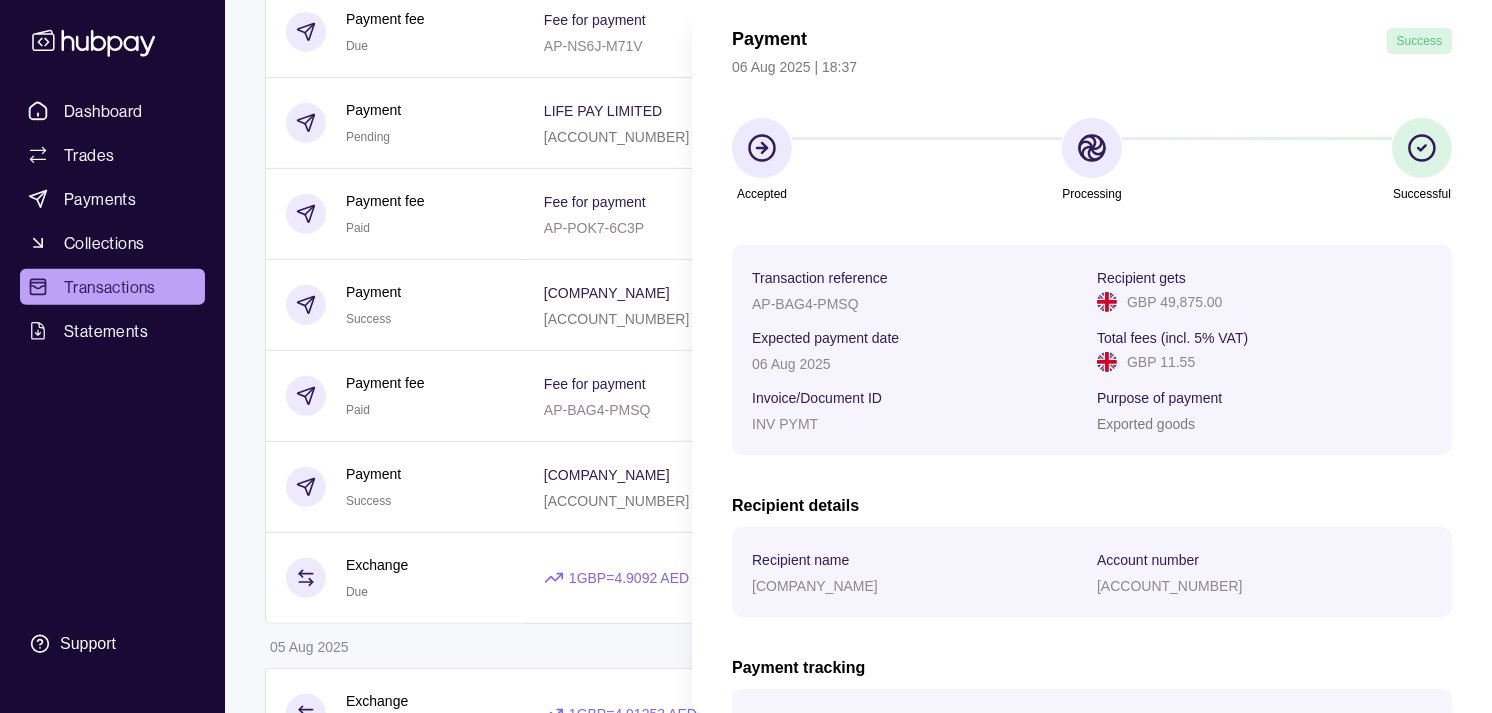 scroll, scrollTop: 332, scrollLeft: 0, axis: vertical 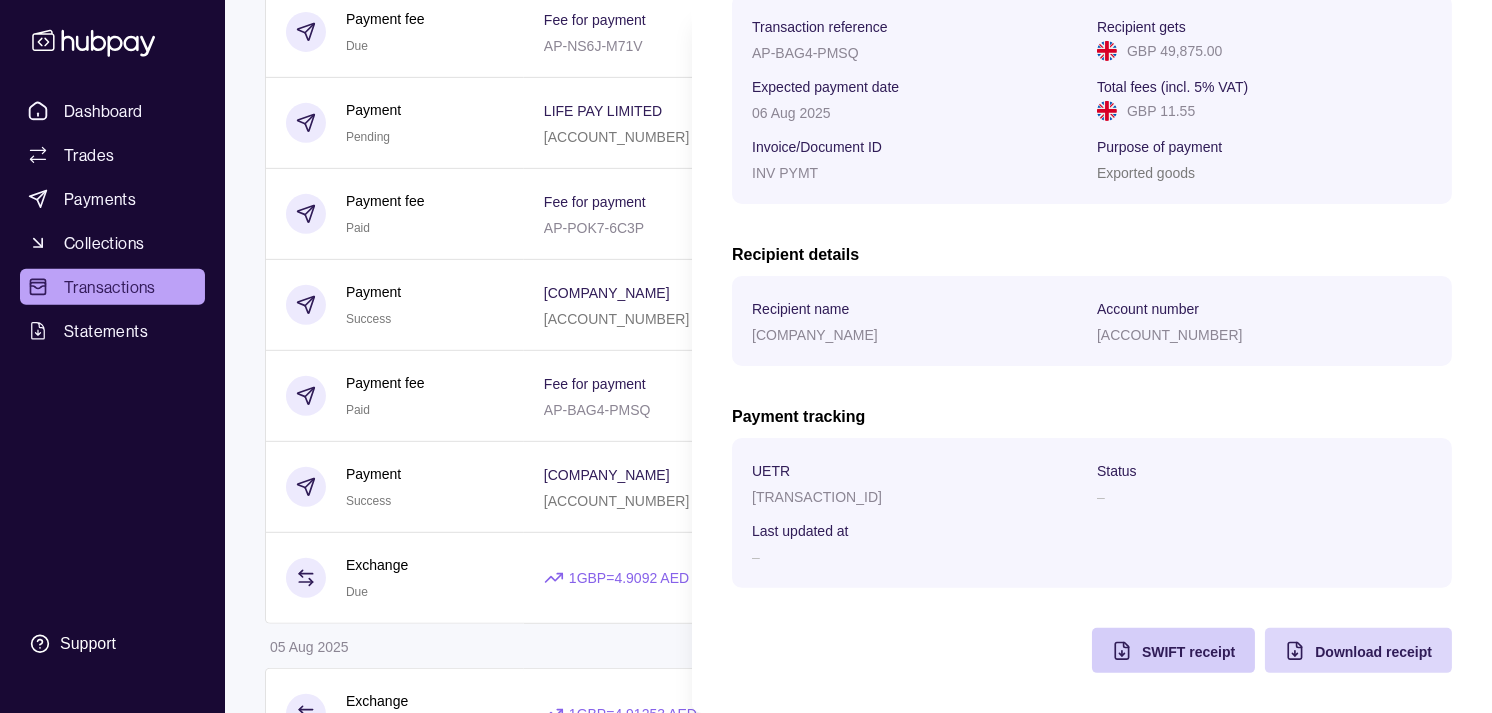 click on "SWIFT receipt" at bounding box center [1158, 650] 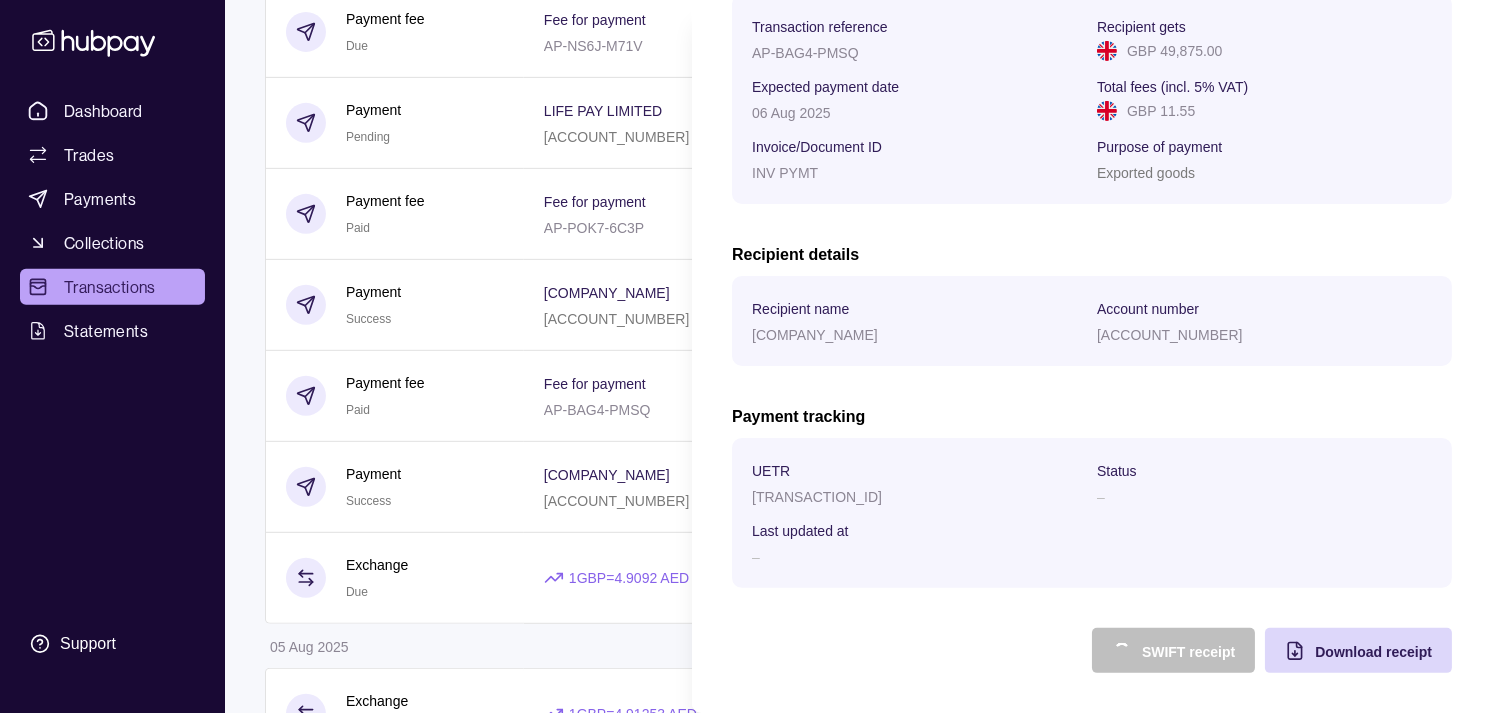 scroll, scrollTop: 0, scrollLeft: 0, axis: both 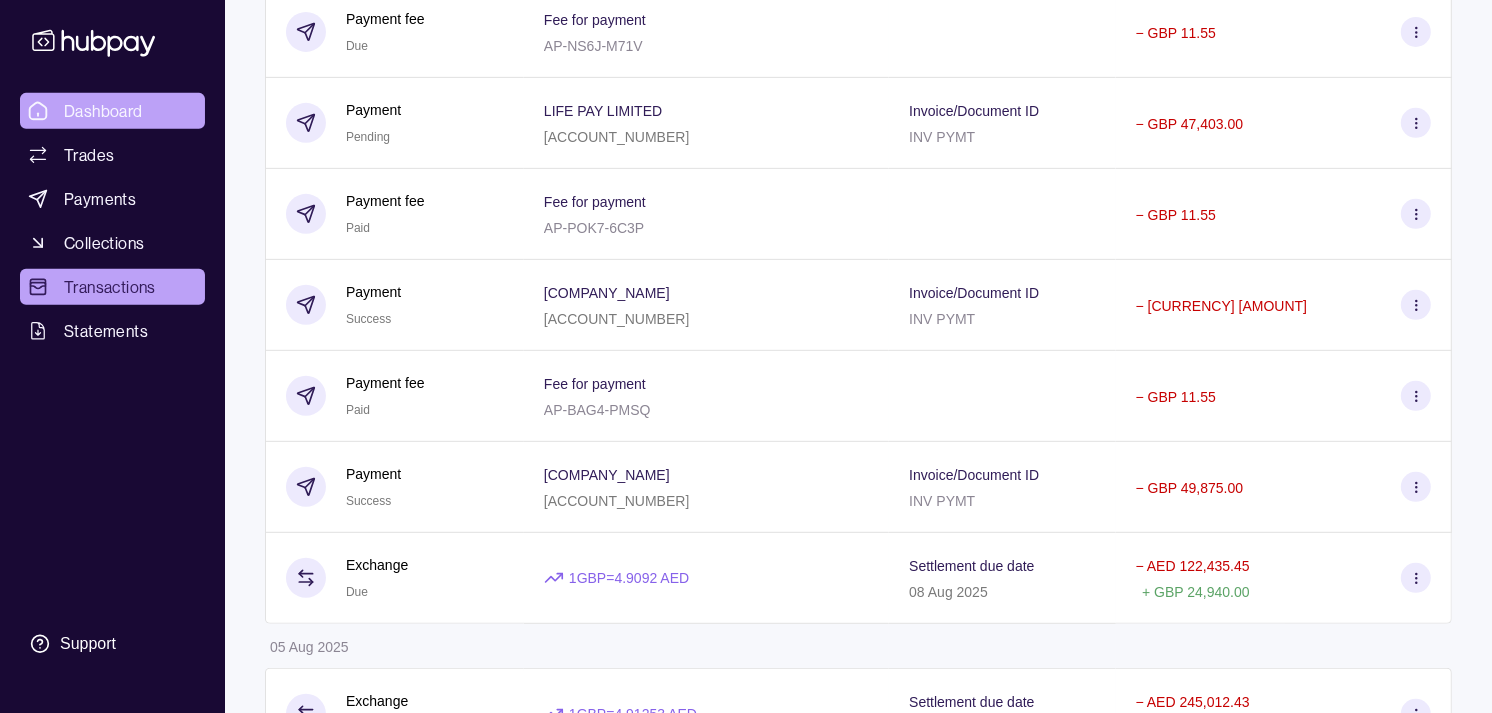 click on "Dashboard Trades Payments Collections Transactions Statements Support M Hello, [FIRST] [LAST] Strides Trading LLC Account Terms and conditions Privacy policy Sign out Transactions More filters  ( 1  applied) Details Amount 07 Aug 2025 Reversal credit Success Reason Reversal for reference AP-71D5-I7M9 +   GBP 7,040.00 06 Aug 2025 Exchange Due 1  GBP  =  4.92654   AED Settlement due date 08 Aug 2025 −   AED 233,591.89 +   GBP 47,415.00 Exchange Success 1  GBP  =  4.92618   AED Settlement due date 07 Aug 2025 −   AED 41,133.60 +   GBP 8,350.00 Payment fee Due Fee for payment AP-AF3O-DVKS −   GBP 11.55 Payment Pending RITUAL TAREFA UNIP LDA [ACCOUNT_NUMBER] Invoice/Document ID INV PYMT −   GBP 24,950.00 Payment fee Due Fee for payment AP-NS6J-M71V −   GBP 11.55 Payment Pending LIFE PAY LIMITED [ACCOUNT_NUMBER] Invoice/Document ID INV PYMT −   GBP 47,403.00 Payment fee Paid Fee for payment AP-POK7-6C3P −   GBP 11.55 Payment Success Qijaser Ltd [ACCOUNT_NUMBER] INV PYMT −" at bounding box center (746, 352) 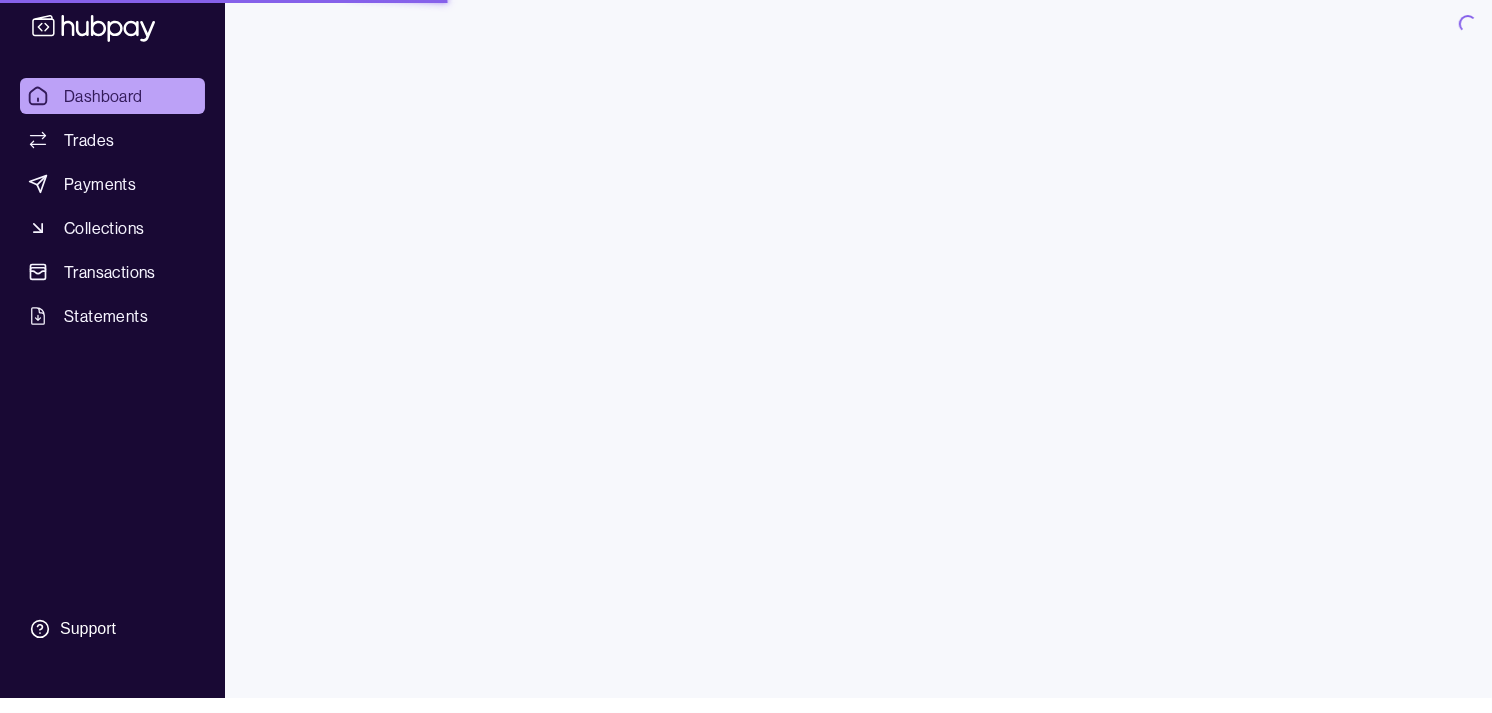 scroll, scrollTop: 0, scrollLeft: 0, axis: both 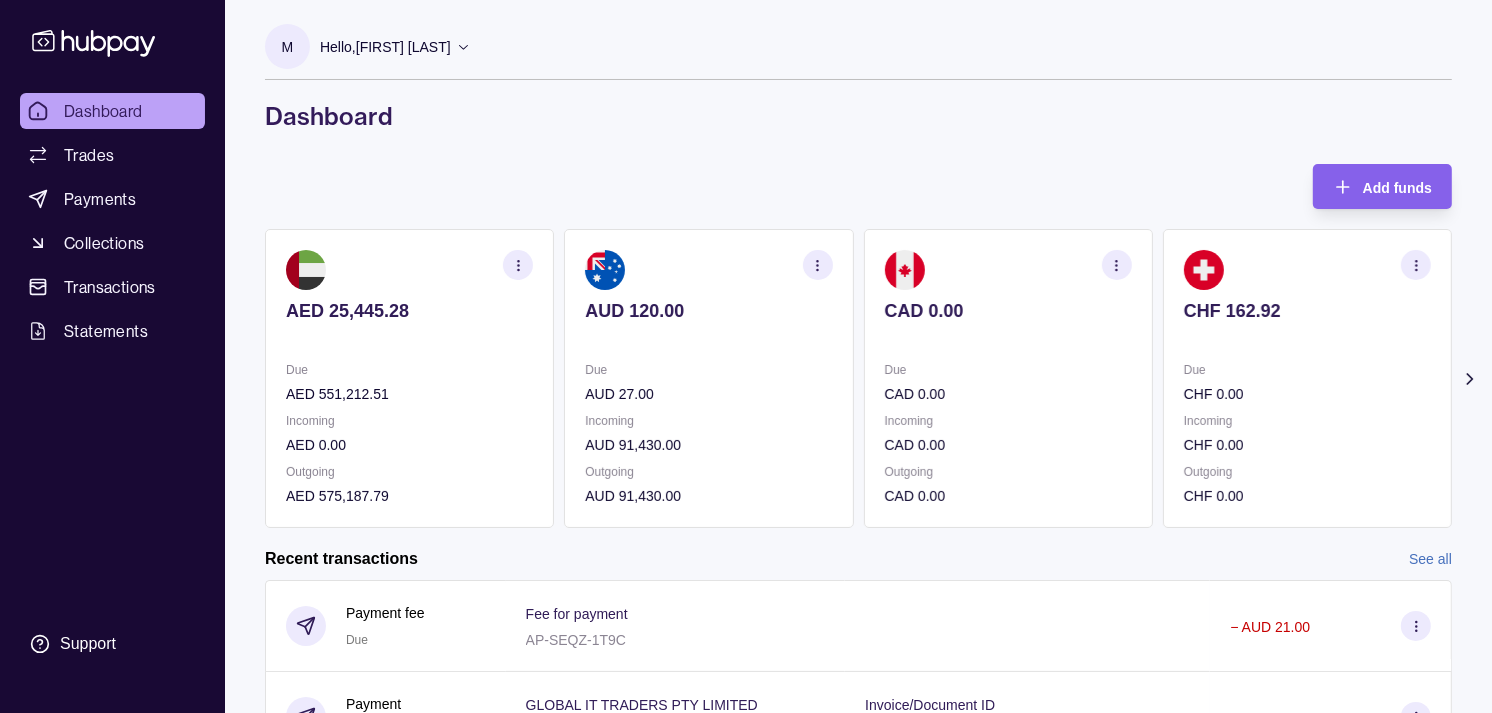 click on "Due" at bounding box center (1307, 370) 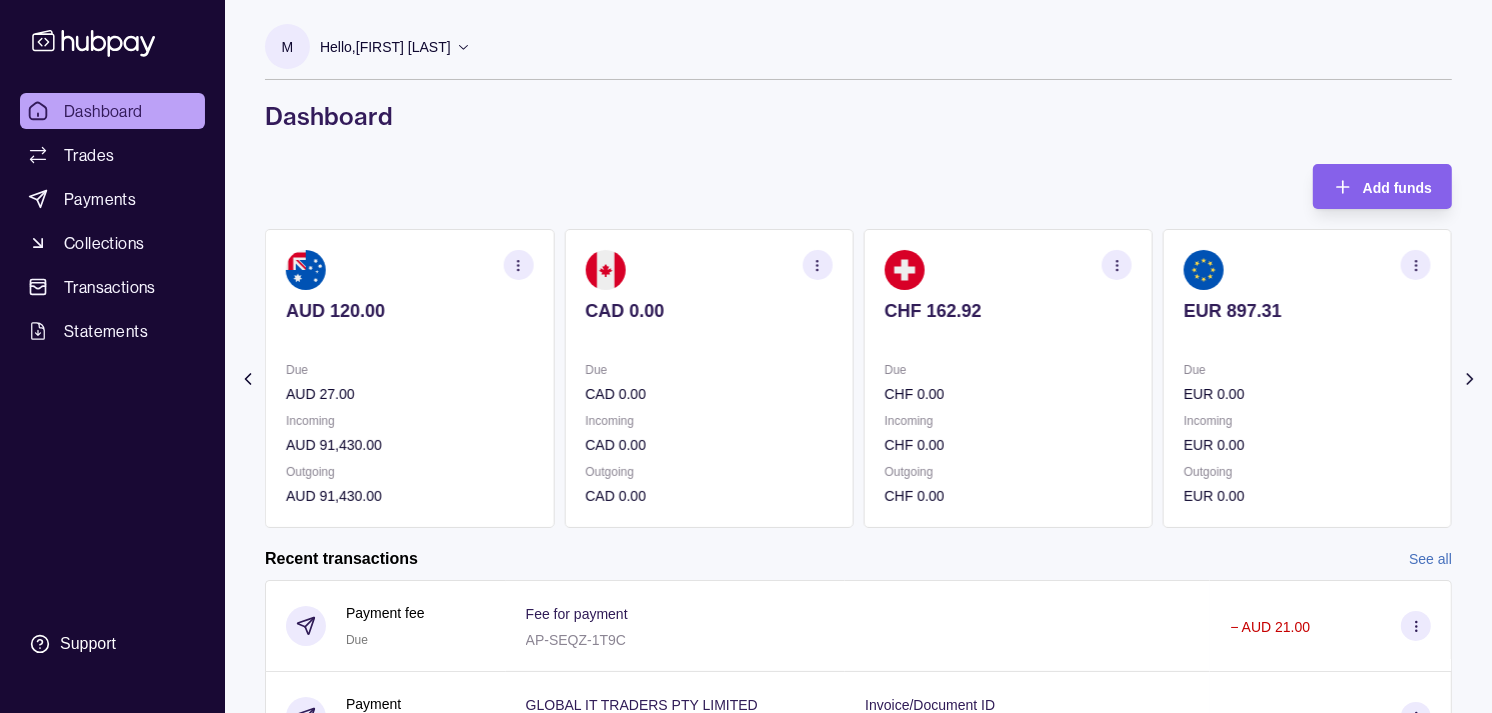 click on "Due" at bounding box center (1307, 370) 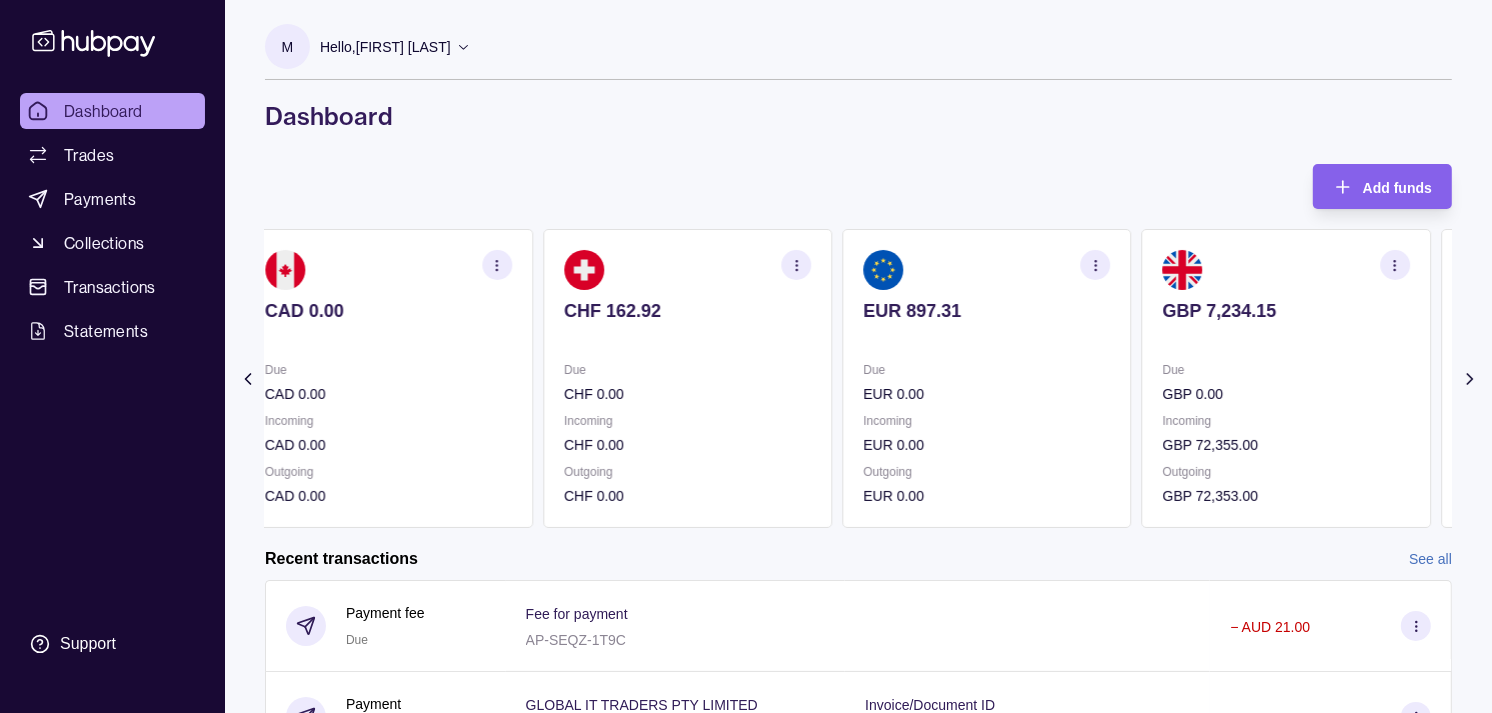 click on "[CURRENCY] [AMOUNT] Due [CURRENCY] [AMOUNT] Incoming [CURRENCY] [AMOUNT] Outgoing [CURRENCY] [AMOUNT]" at bounding box center [1286, 378] 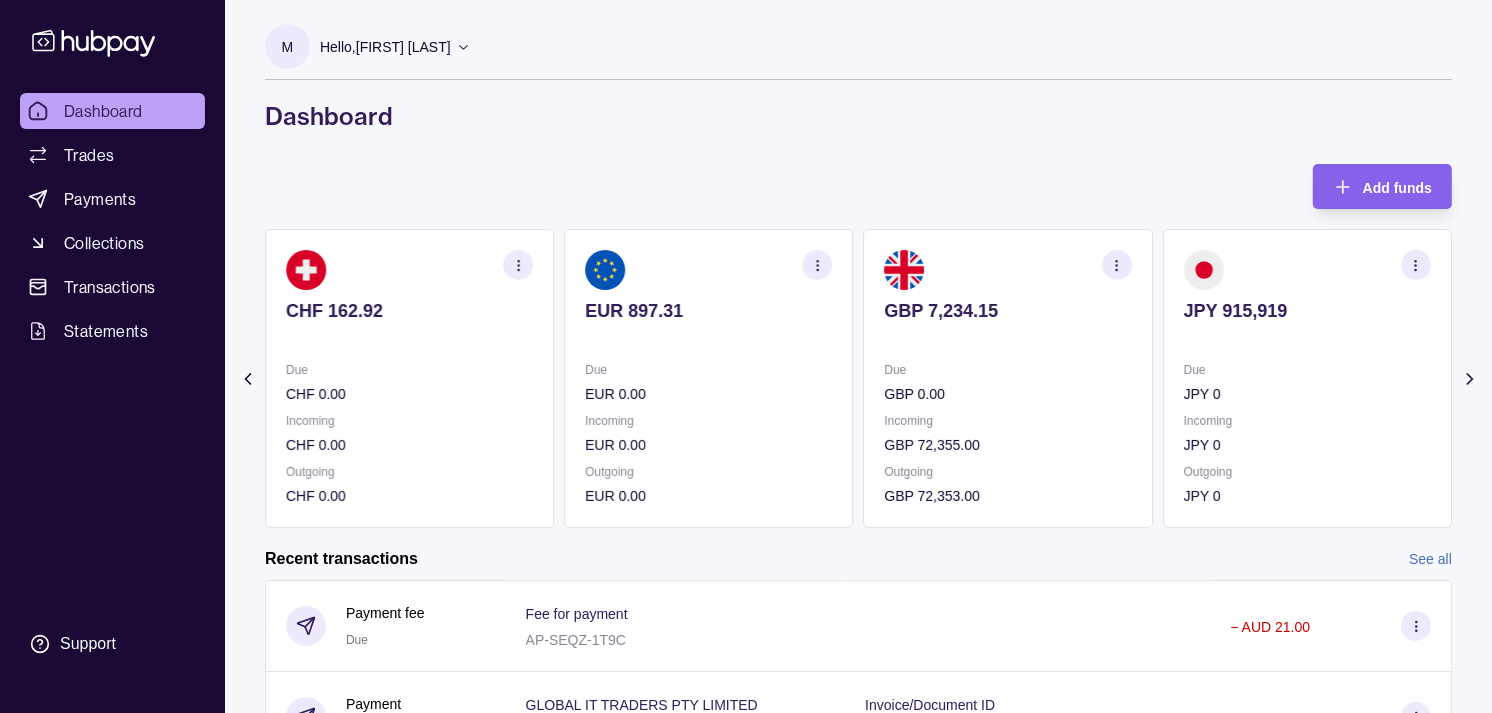 click 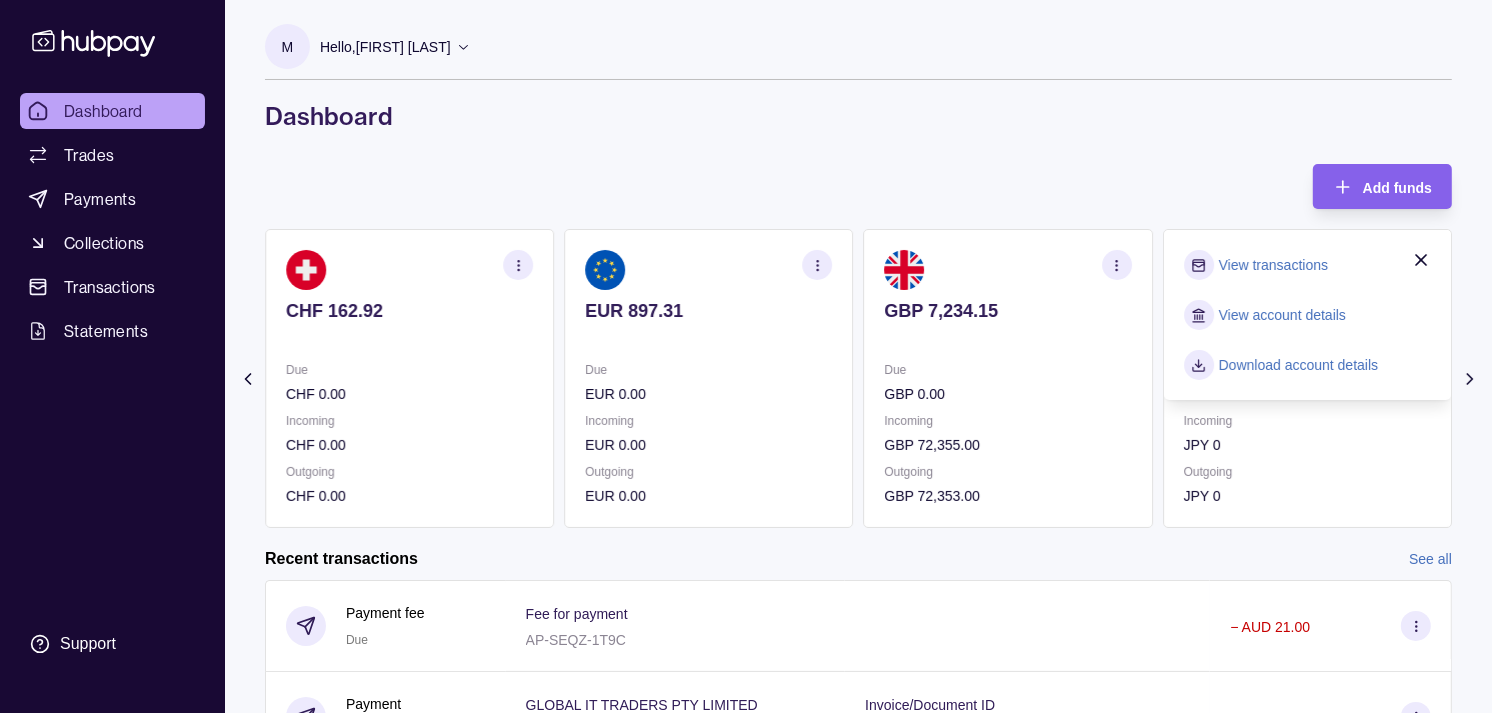 click on "View transactions" at bounding box center [1273, 265] 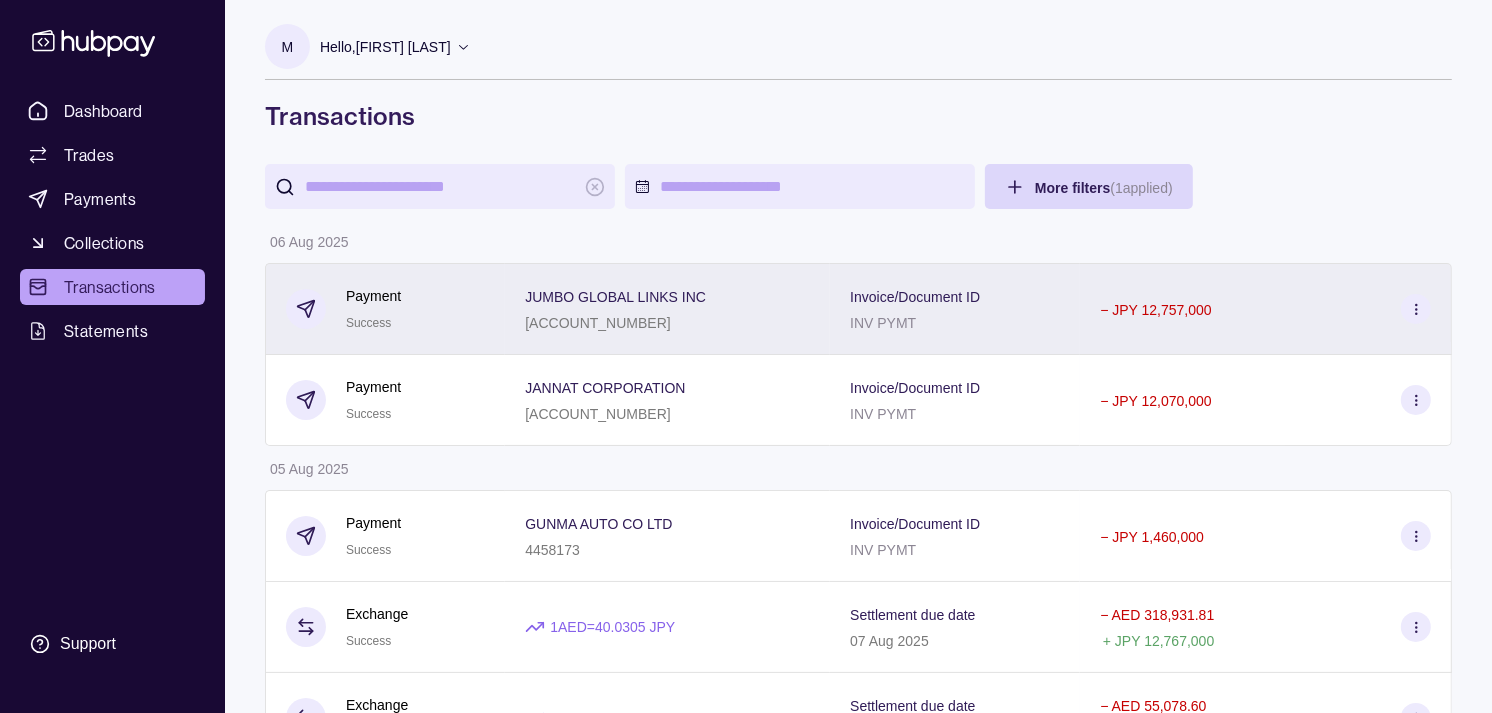 click on "Payment Success" at bounding box center (385, 309) 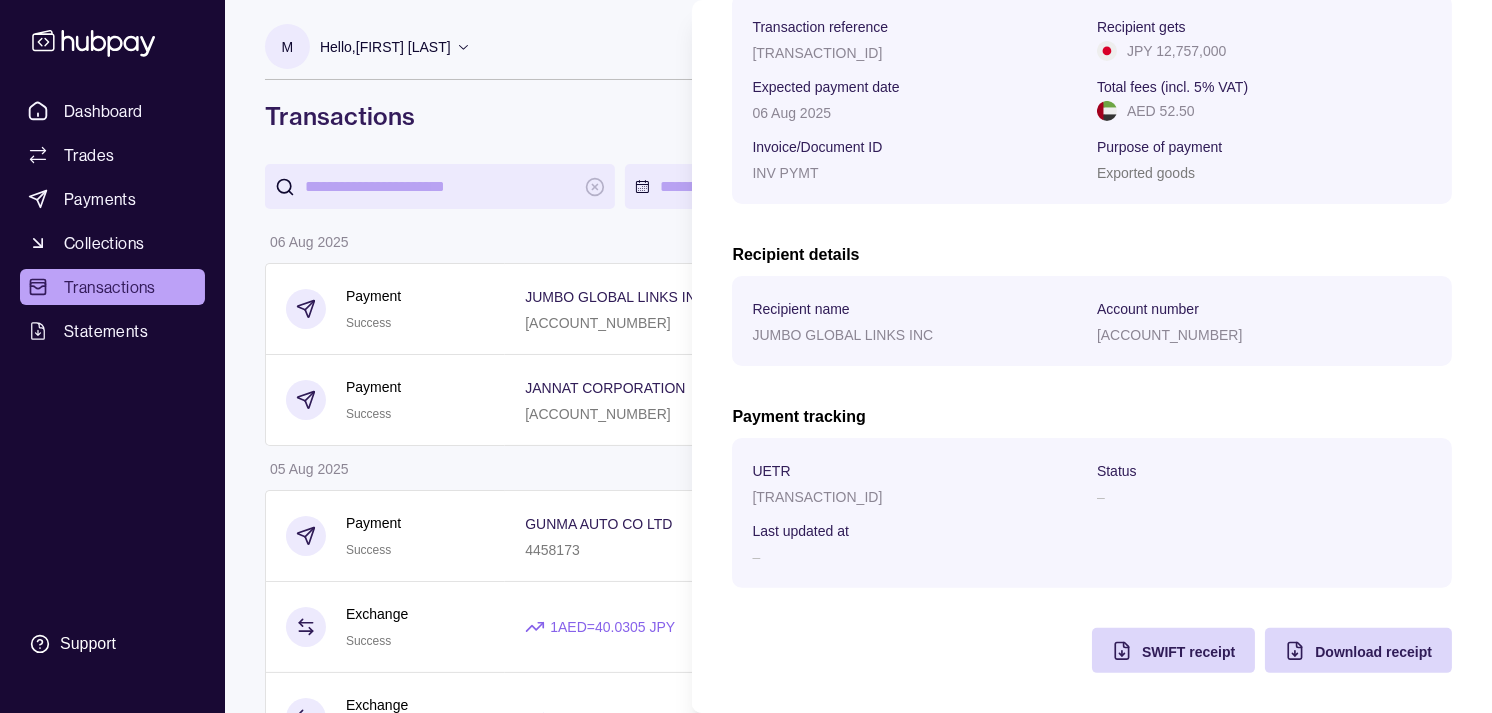 scroll, scrollTop: 332, scrollLeft: 0, axis: vertical 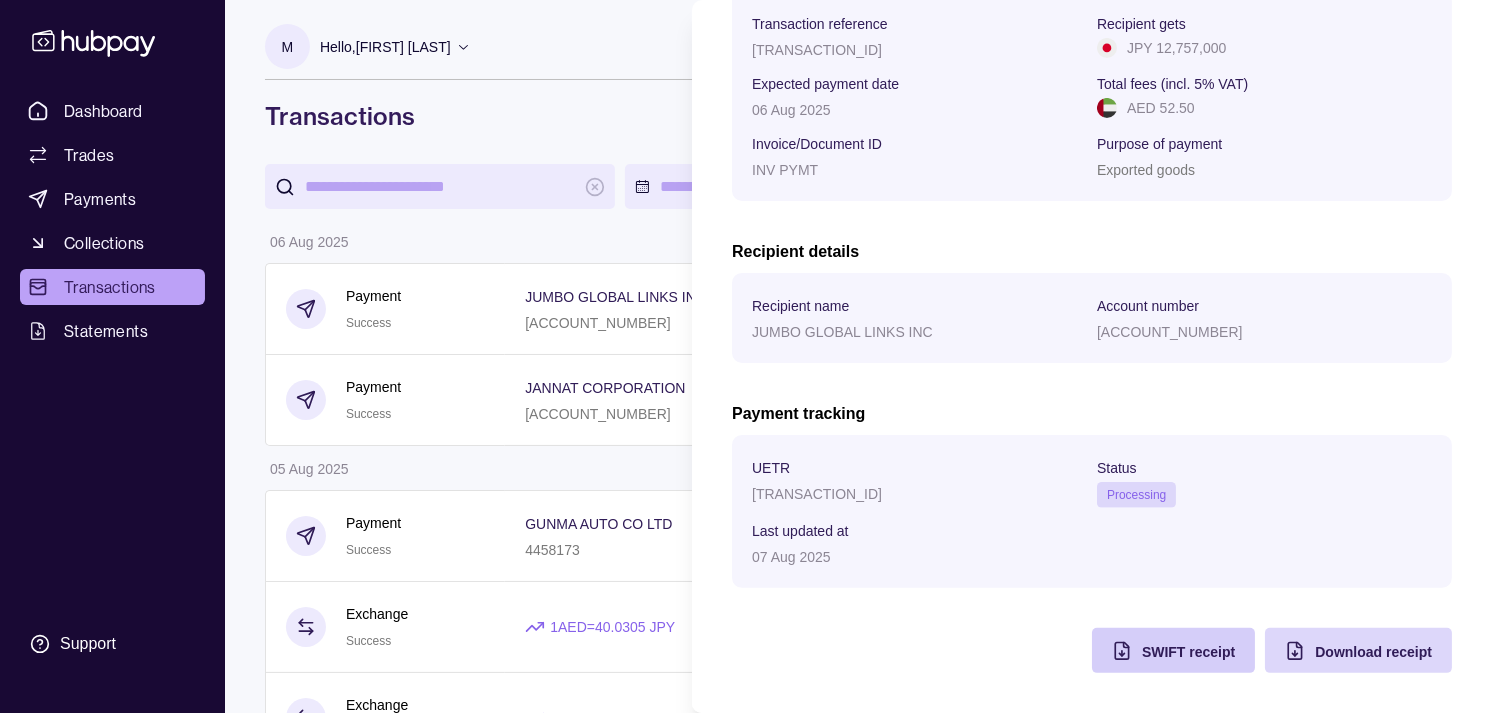 click on "SWIFT receipt" at bounding box center [1188, 652] 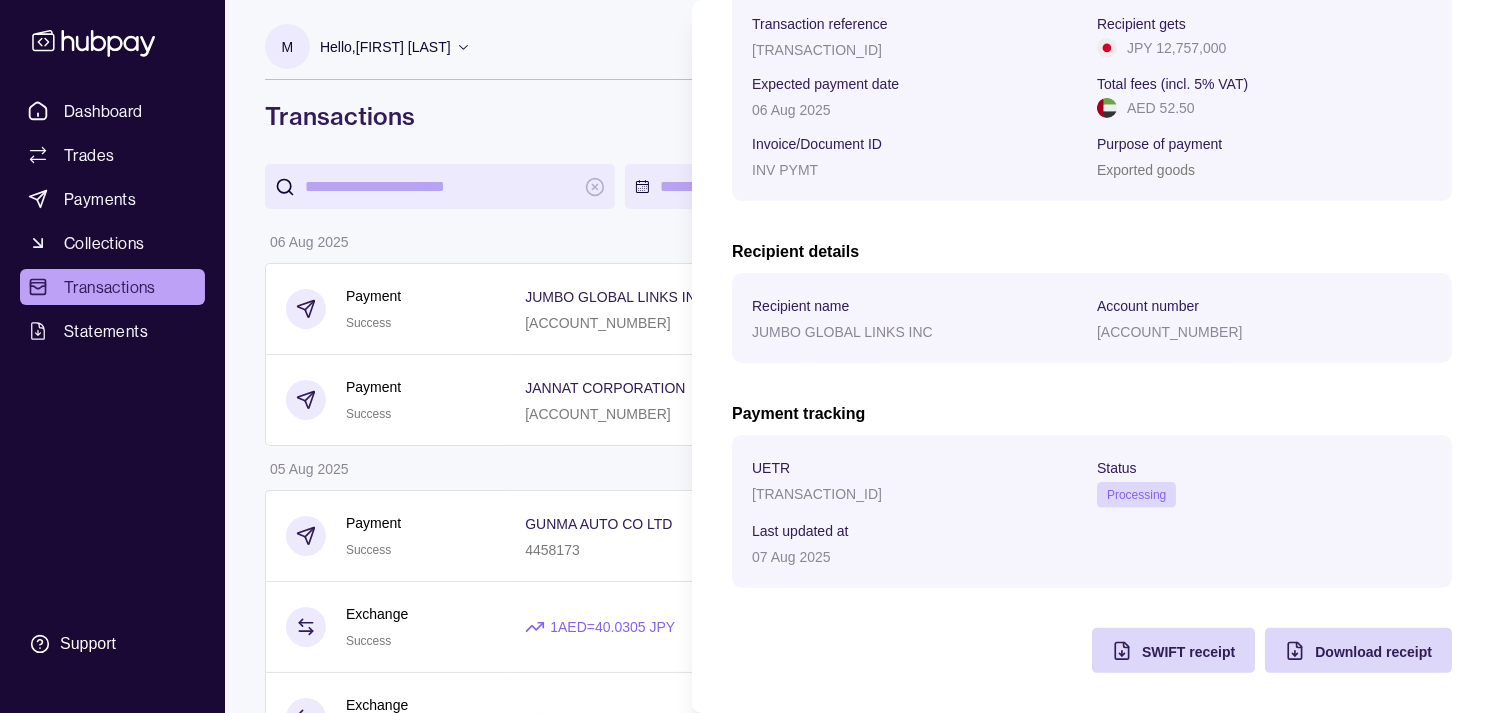 click on "Dashboard Trades Payments Collections Transactions Statements Support M Hello, [FIRST] [LAST] Strides Trading LLC Account Terms and conditions Privacy policy Sign out Transactions More filters  ( 1  applied) Details Amount 06 Aug 2025 Payment Success JUMBO GLOBAL LINKS INC [ACCOUNT_NUMBER] Invoice/Document ID INV PYMT −   JPY 12,757,000 Payment Success JANNAT CORPORATION [ACCOUNT_NUMBER] Invoice/Document ID INV PYMT −   JPY 12,070,000 05 Aug 2025 Payment Success GUNMA AUTO CO LTD [ACCOUNT_NUMBER] Invoice/Document ID INV PYMT −   JPY 1,460,000 Exchange Success 1  AED  =  40.0305   JPY Settlement due date 07 Aug 2025 −   AED 318,931.81 +   JPY 12,767,000 Exchange Success 1  AED  =  40.0337   JPY Settlement due date 06 Aug 2025 −   AED 55,078.60 +   JPY 2,205,000 04 Aug 2025 Payment Success AHAD WORLDWIDE TRADINGS LLC [ACCOUNT_NUMBER] Invoice/Document ID INV No 052025 −   JPY 790,000 Exchange Success 1  EUR  =  169.341   JPY Settlement due date 05 Aug 2025 −   EUR 4,724.20 +   JPY 800,000 01 Aug 2025 Payment Success [ACCOUNT_NUMBER]" at bounding box center (746, 1242) 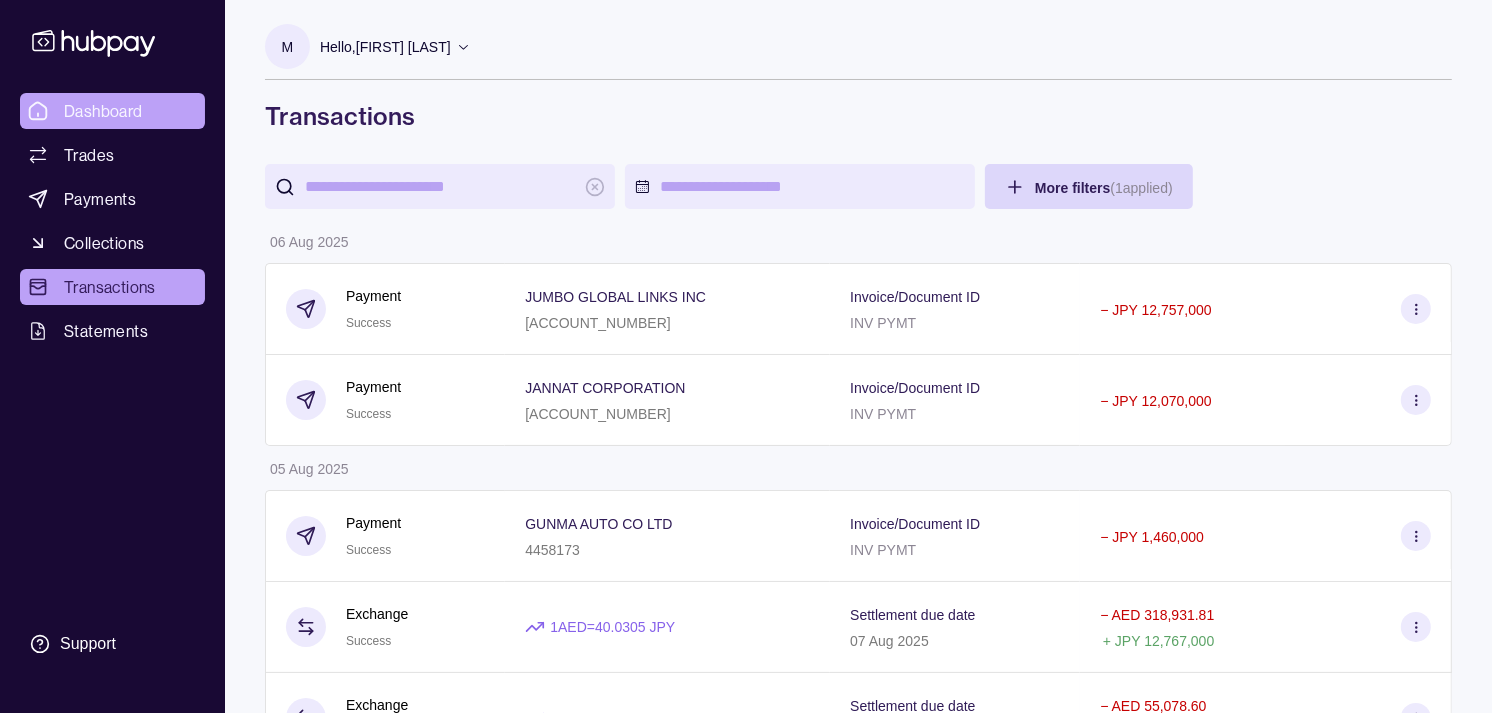 click on "Dashboard" at bounding box center (103, 111) 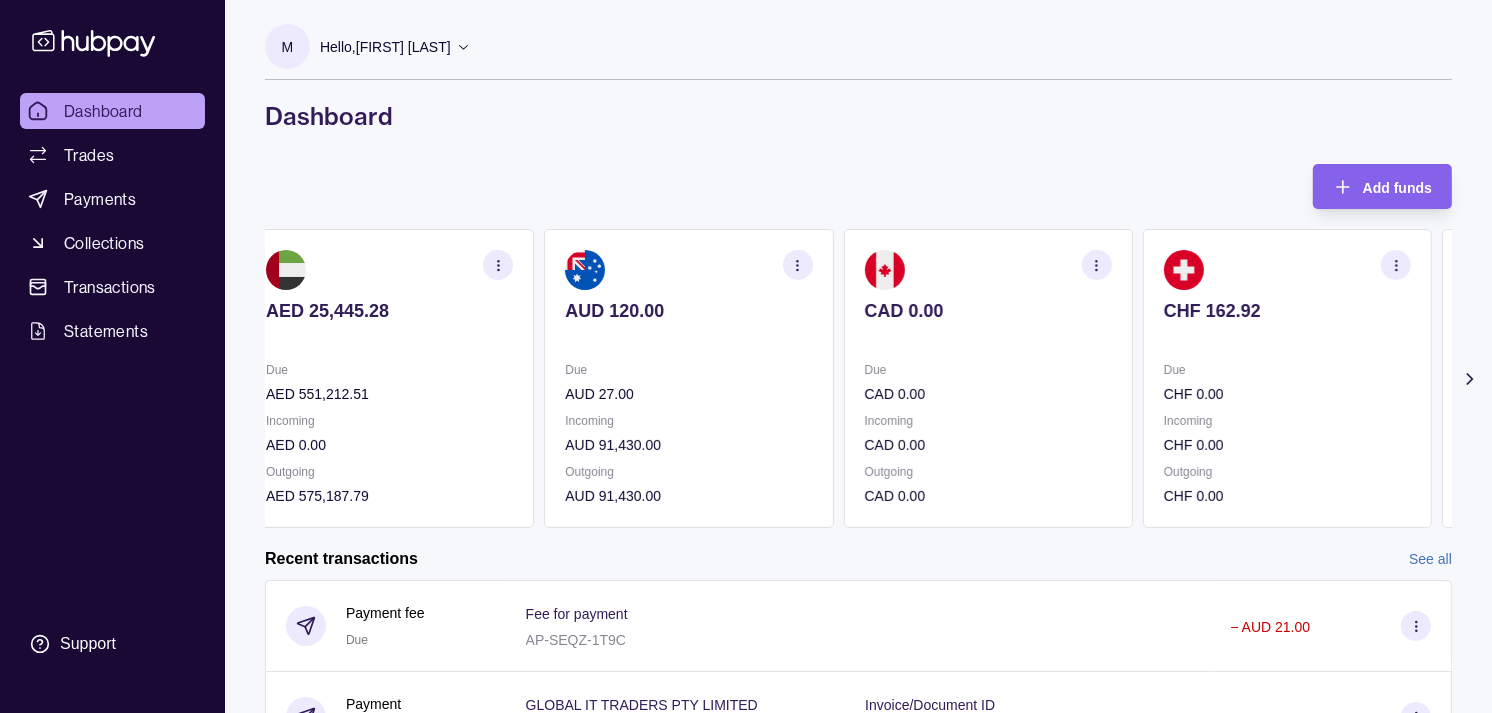click at bounding box center [988, 338] 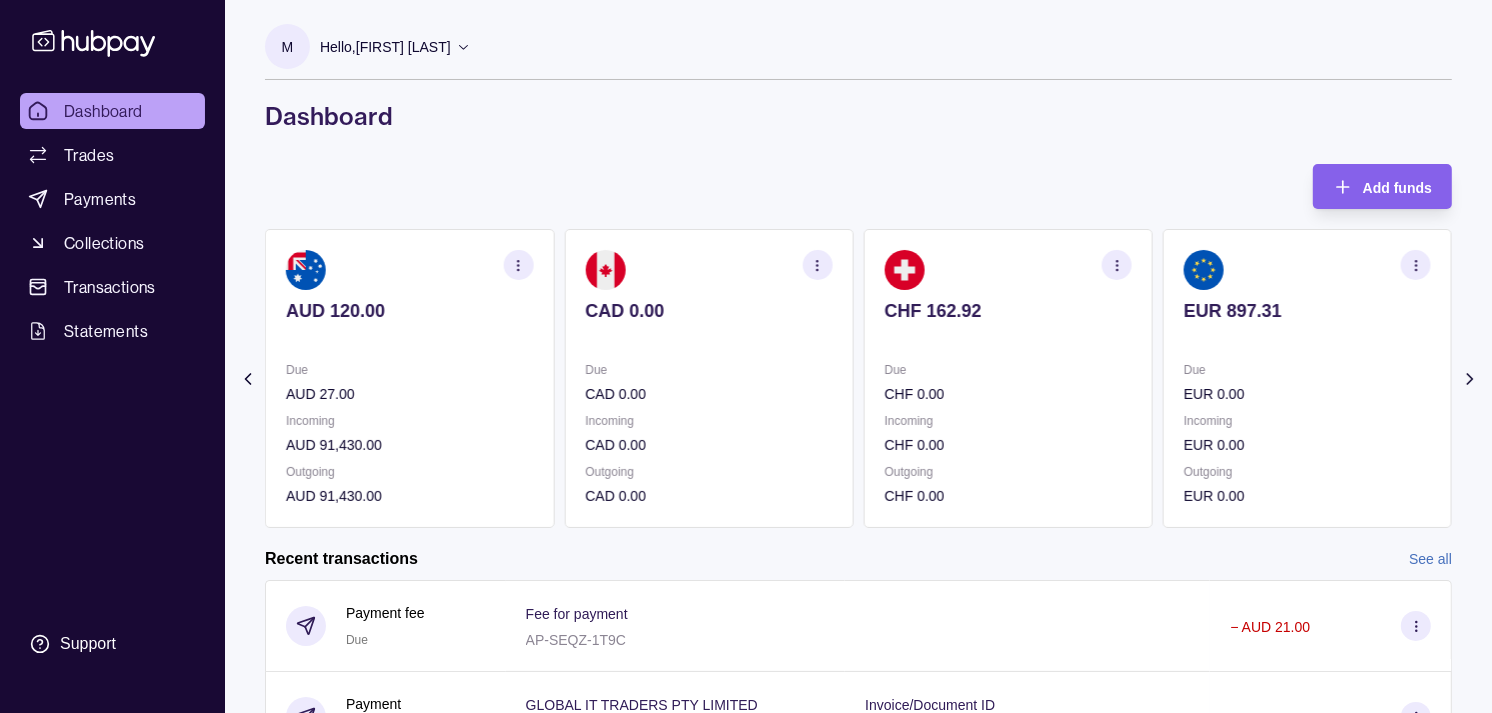 click on "EUR 0.00" at bounding box center (1307, 394) 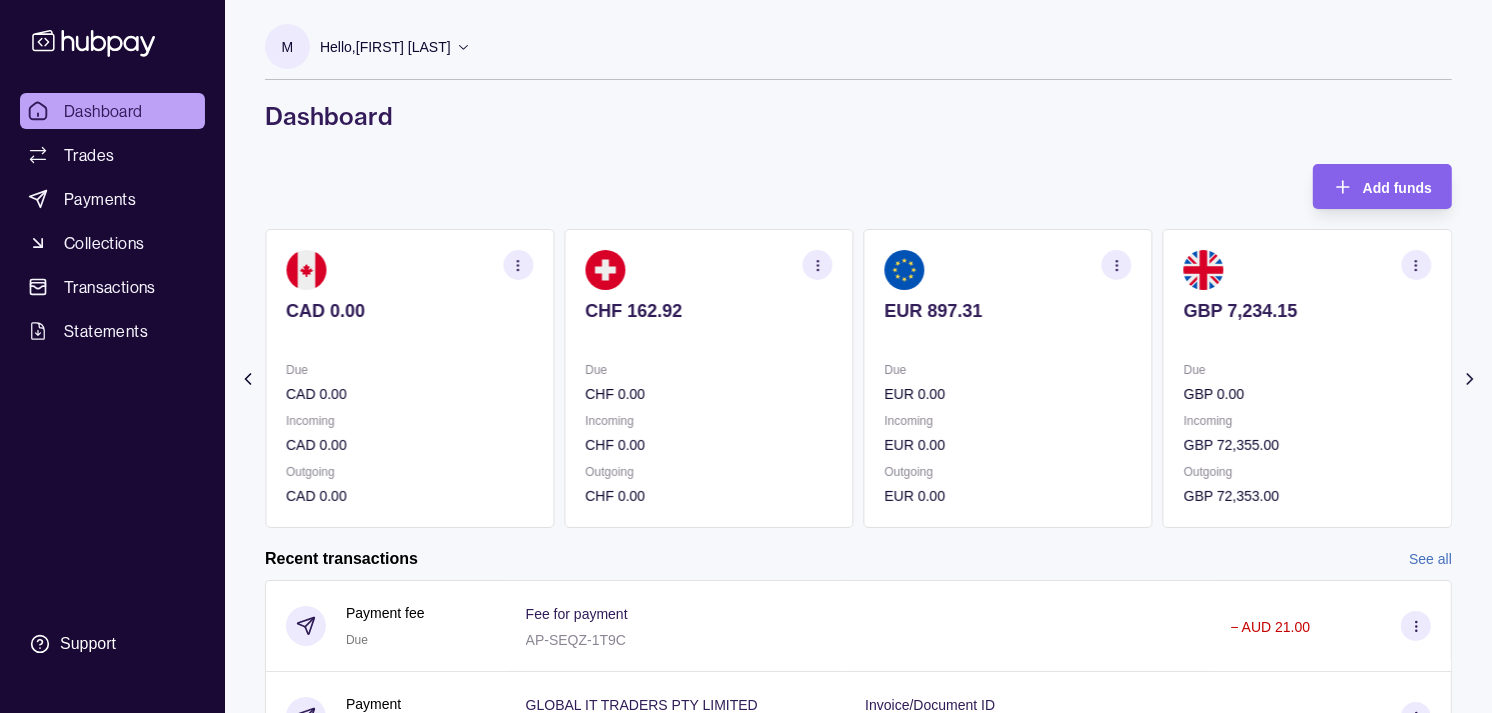 click on "GBP 0.00" at bounding box center [1307, 394] 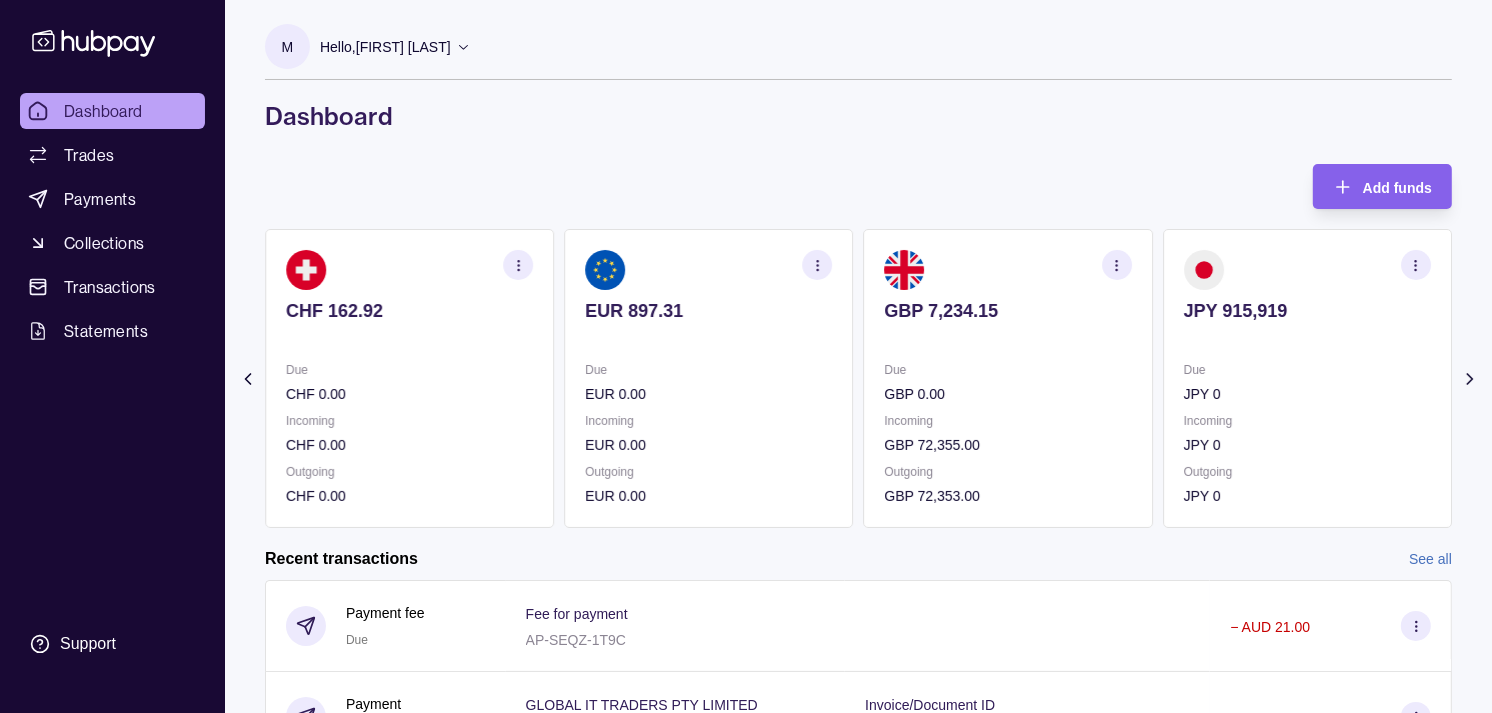 click 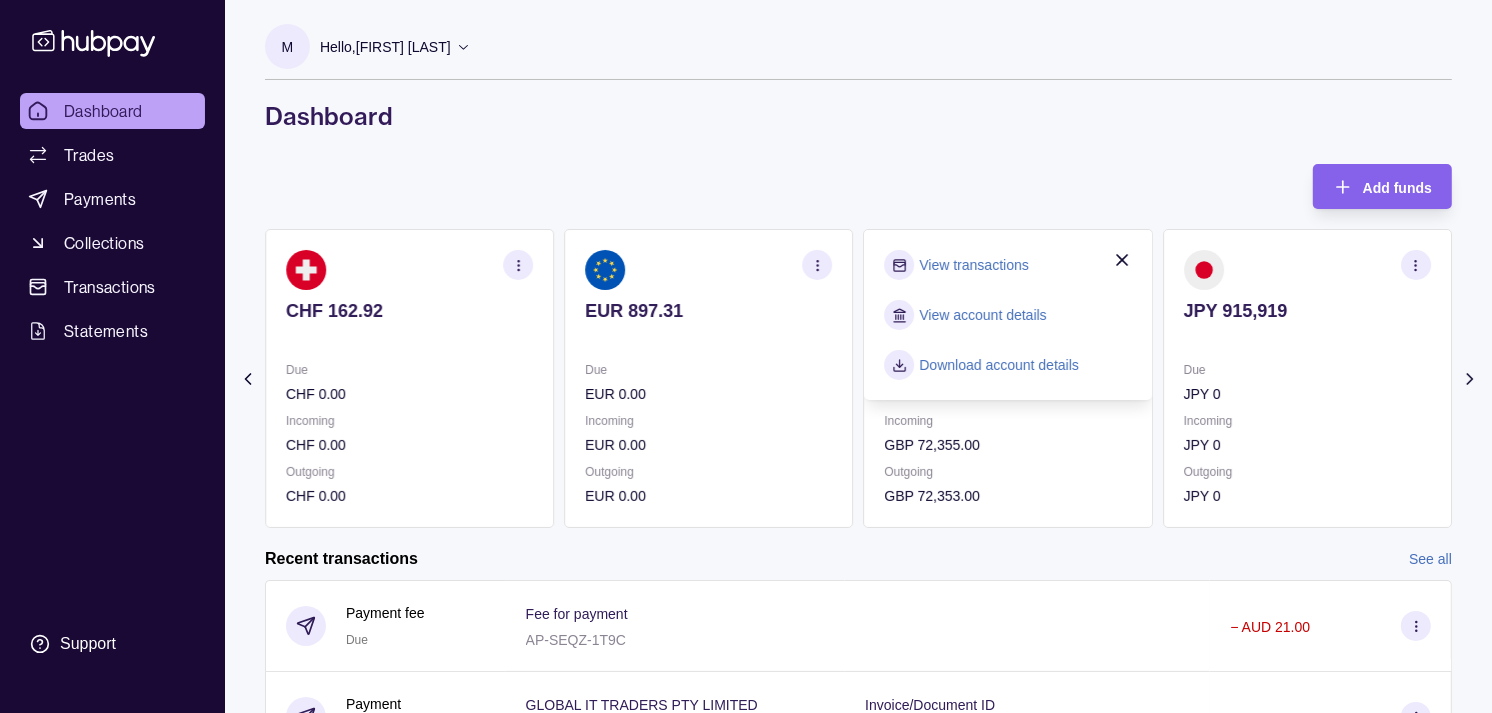click on "View transactions" at bounding box center (974, 265) 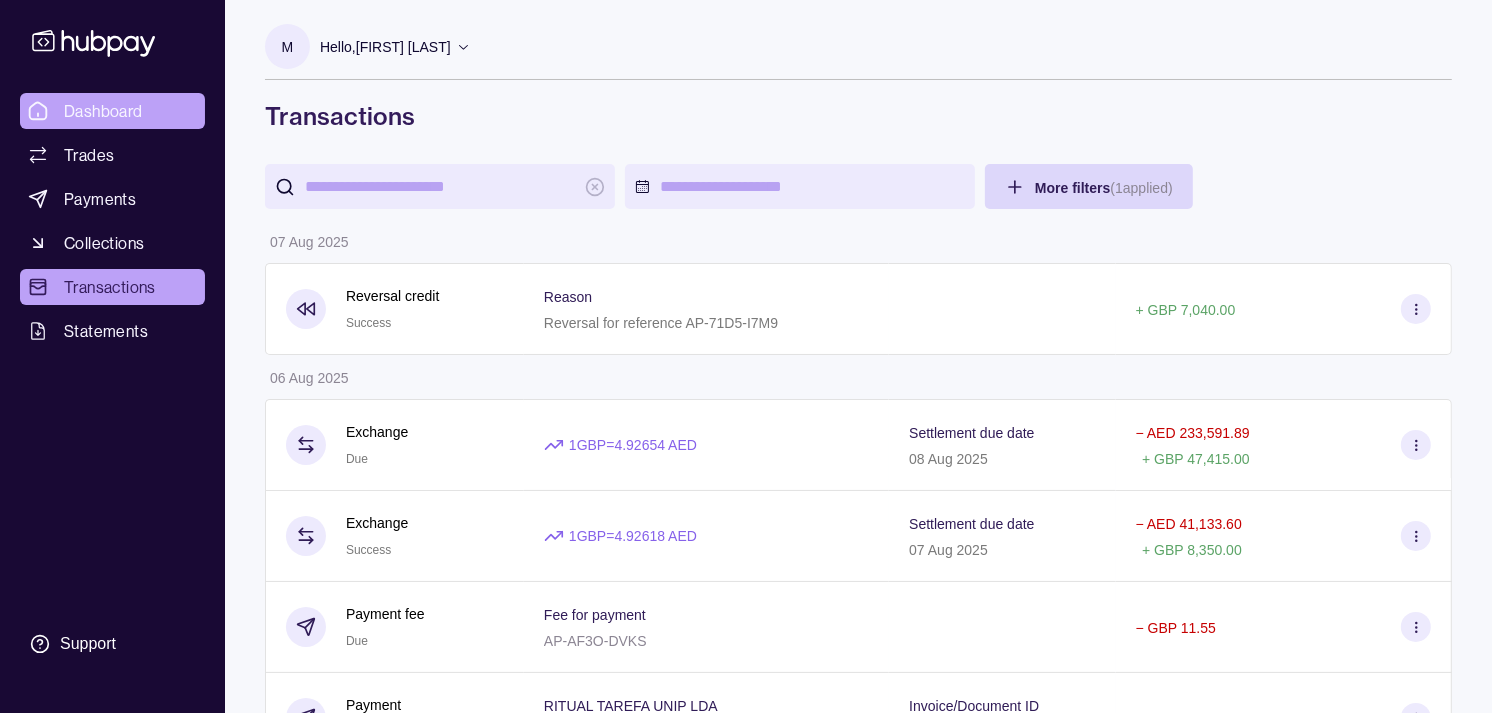 click on "Dashboard" at bounding box center (103, 111) 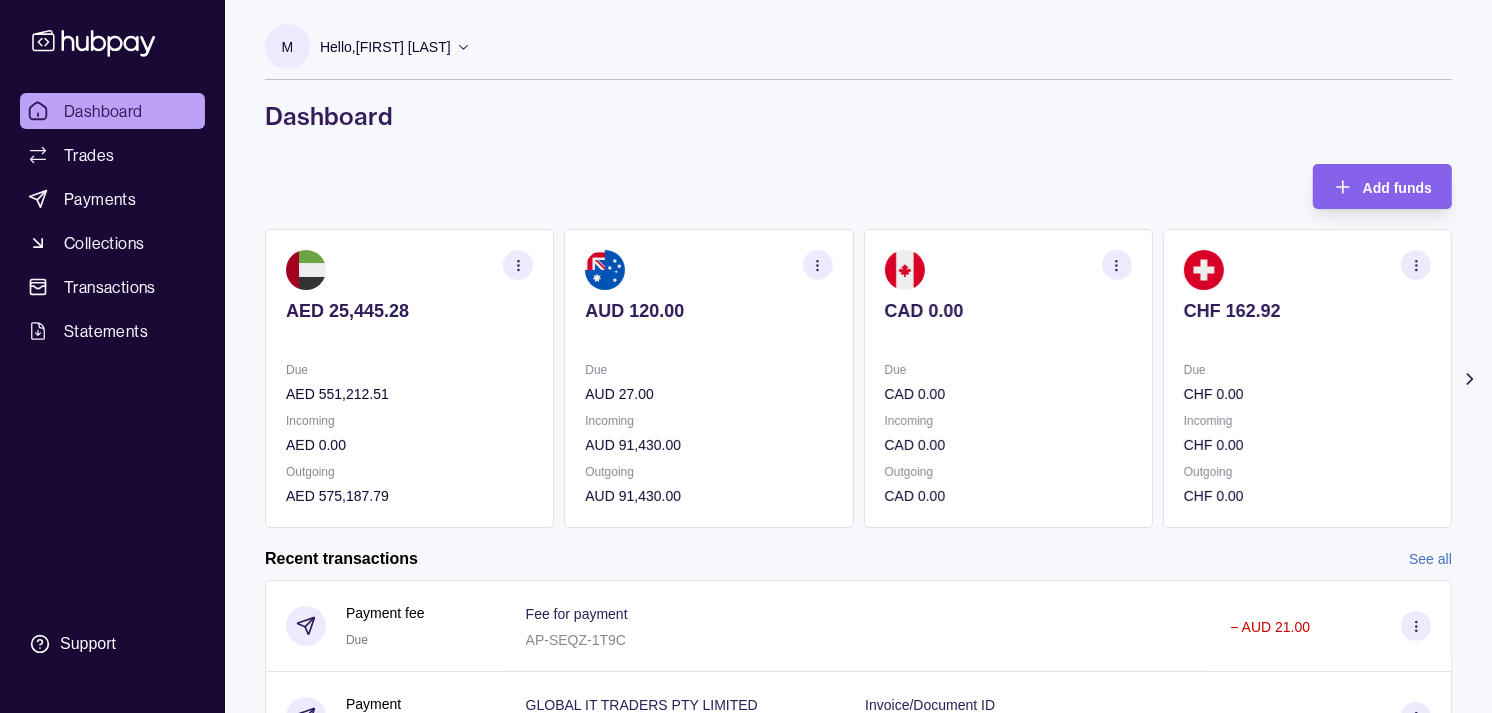 click on "Due [CURRENCY] [AMOUNT]" at bounding box center [1008, 382] 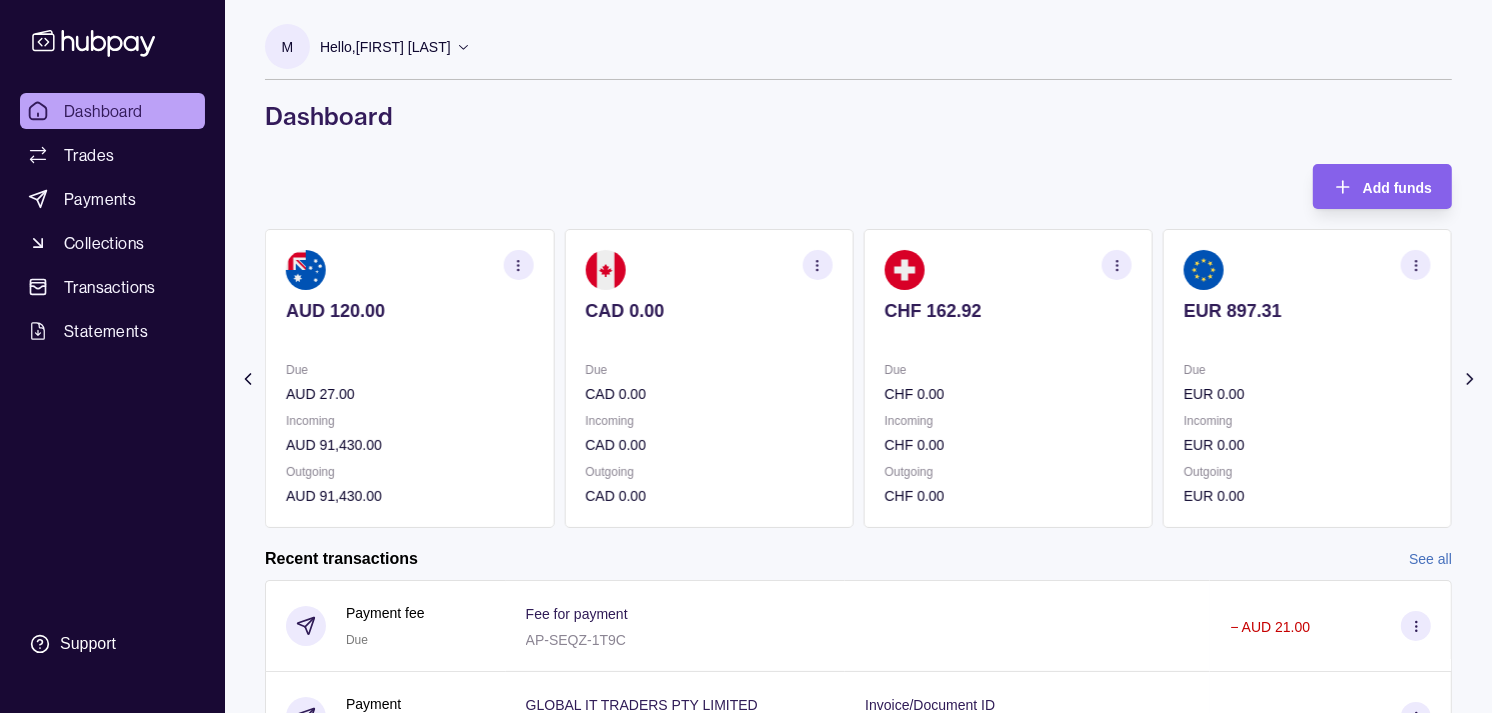 click on "Due" at bounding box center (1008, 370) 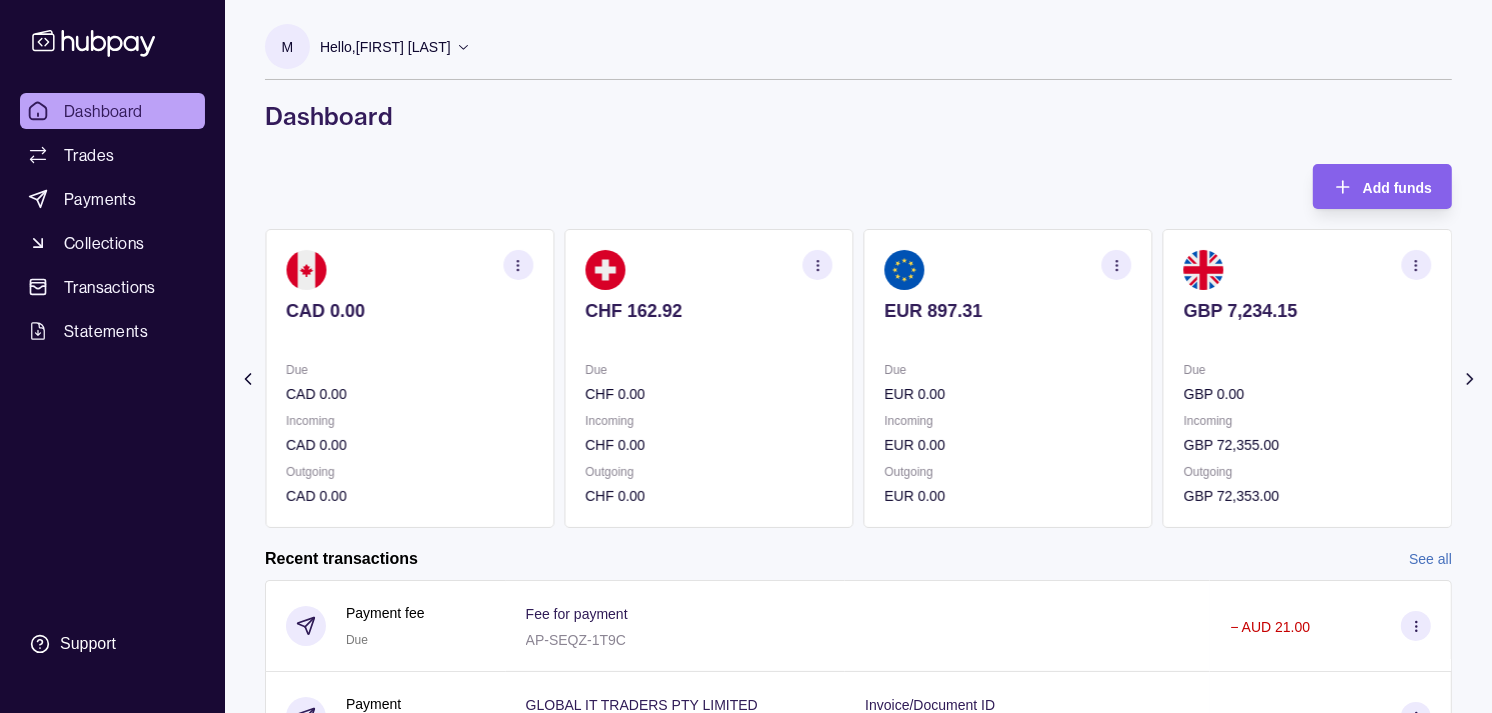 click on "Due" at bounding box center (1008, 370) 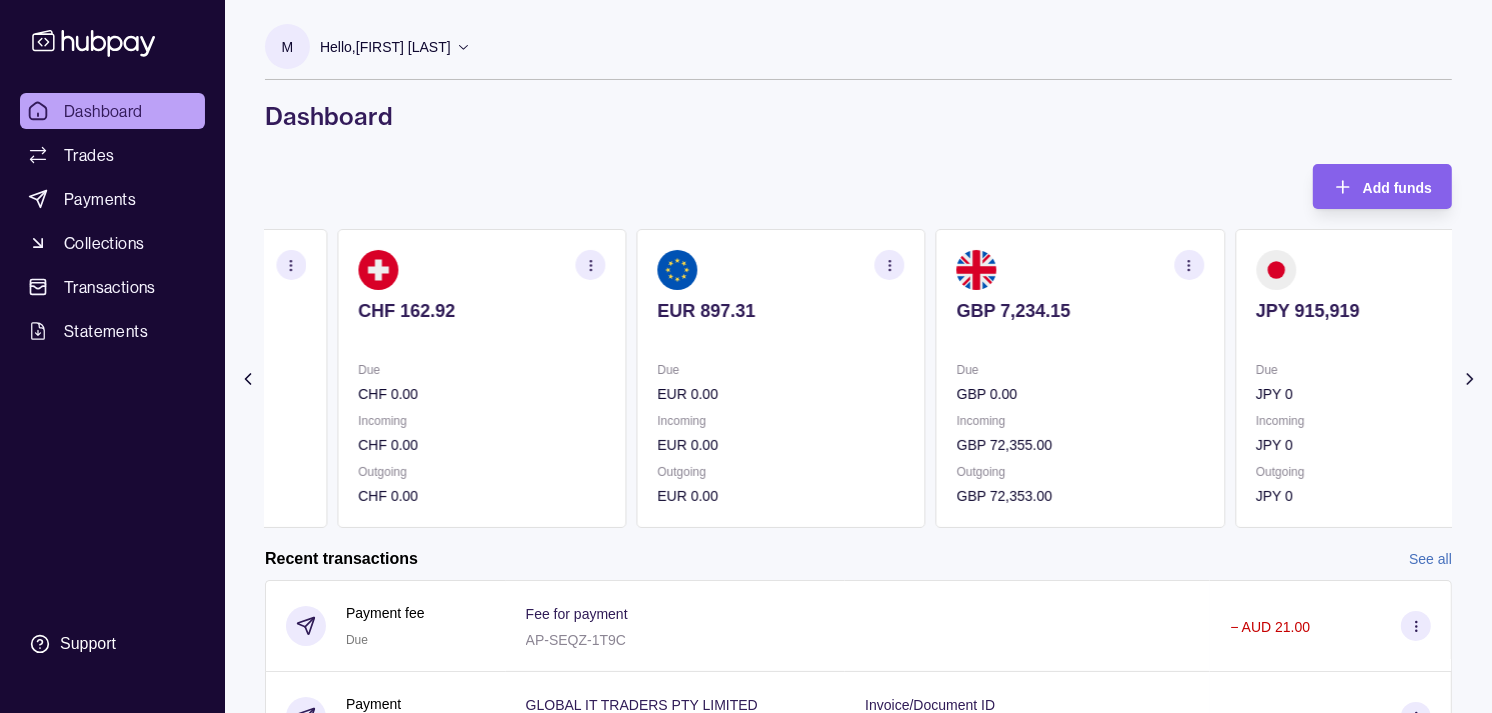 click on "Due EUR 0.00 Incoming EUR 0.00 Outgoing EUR 0.00" at bounding box center (780, 433) 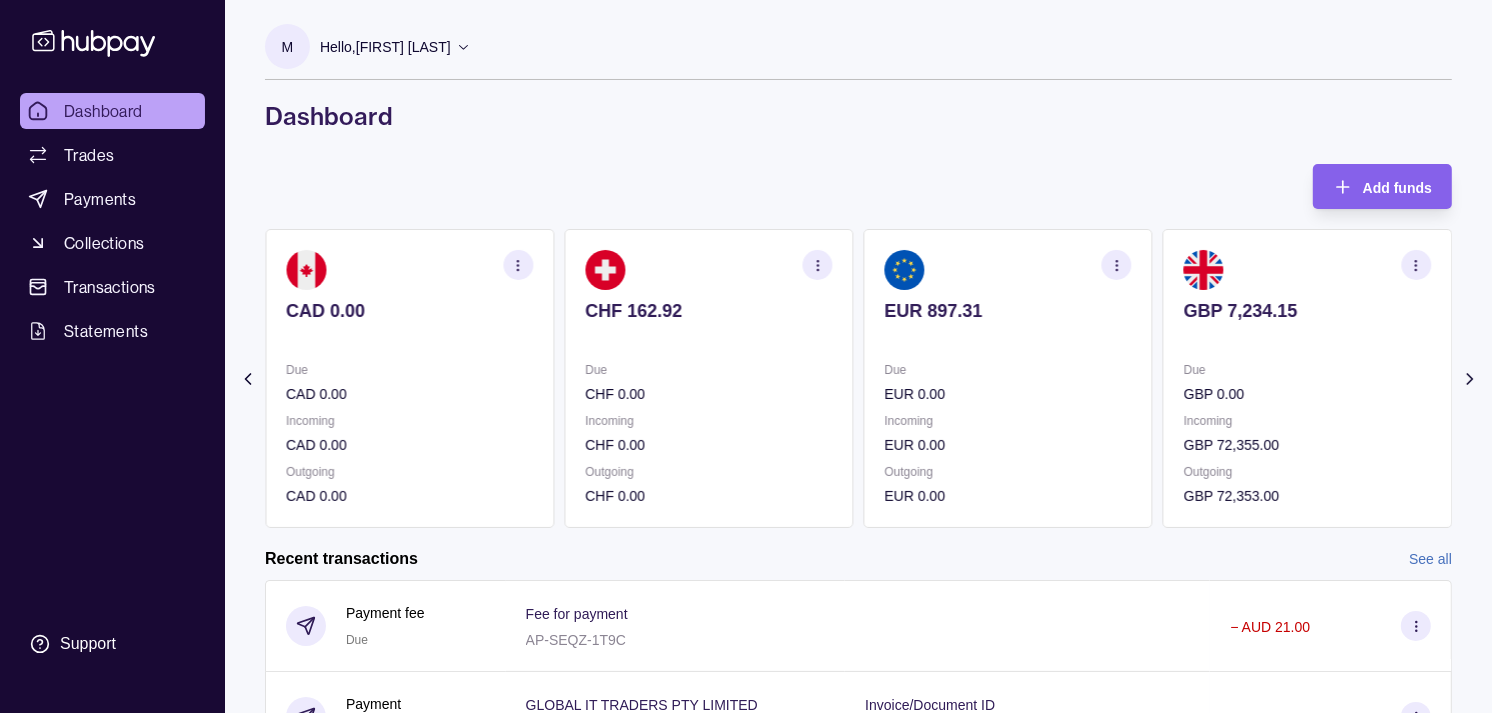 click 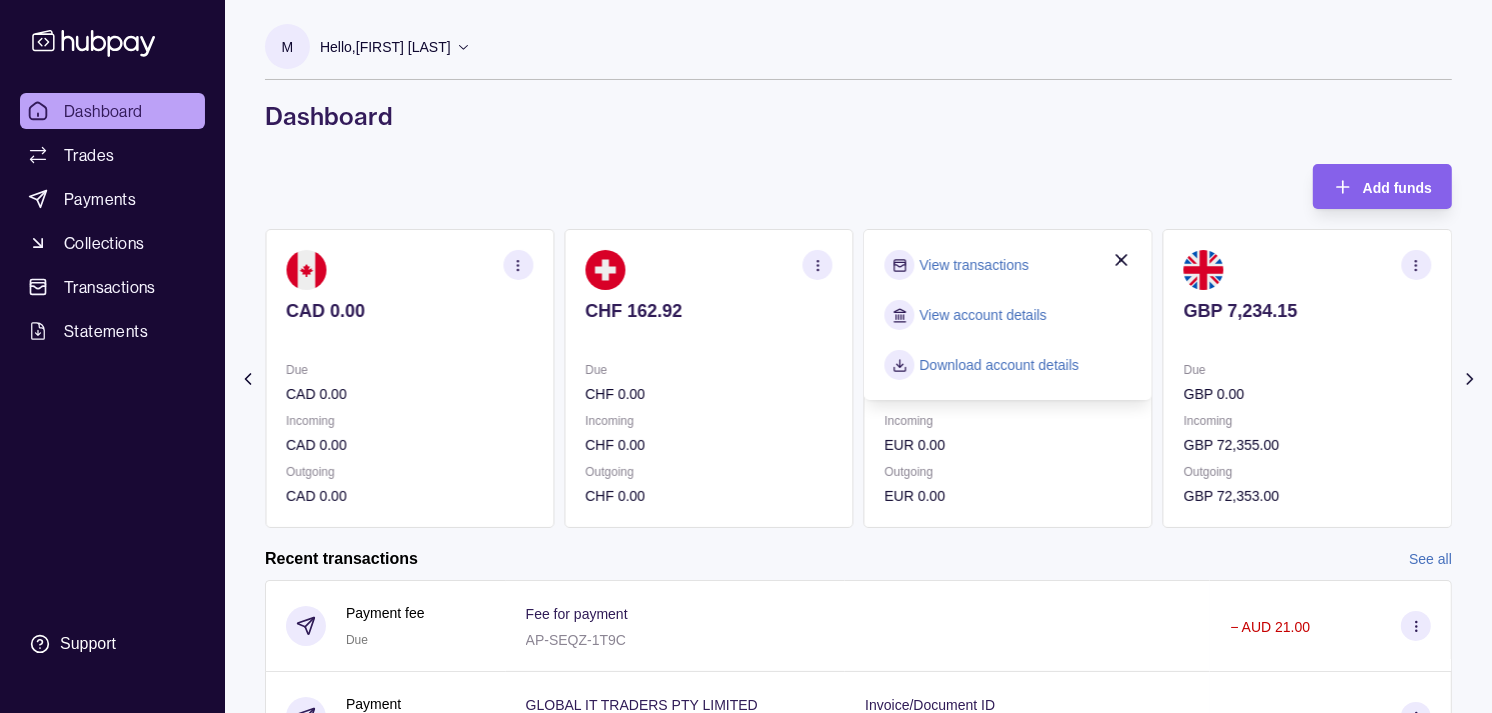 click on "View transactions" at bounding box center [974, 265] 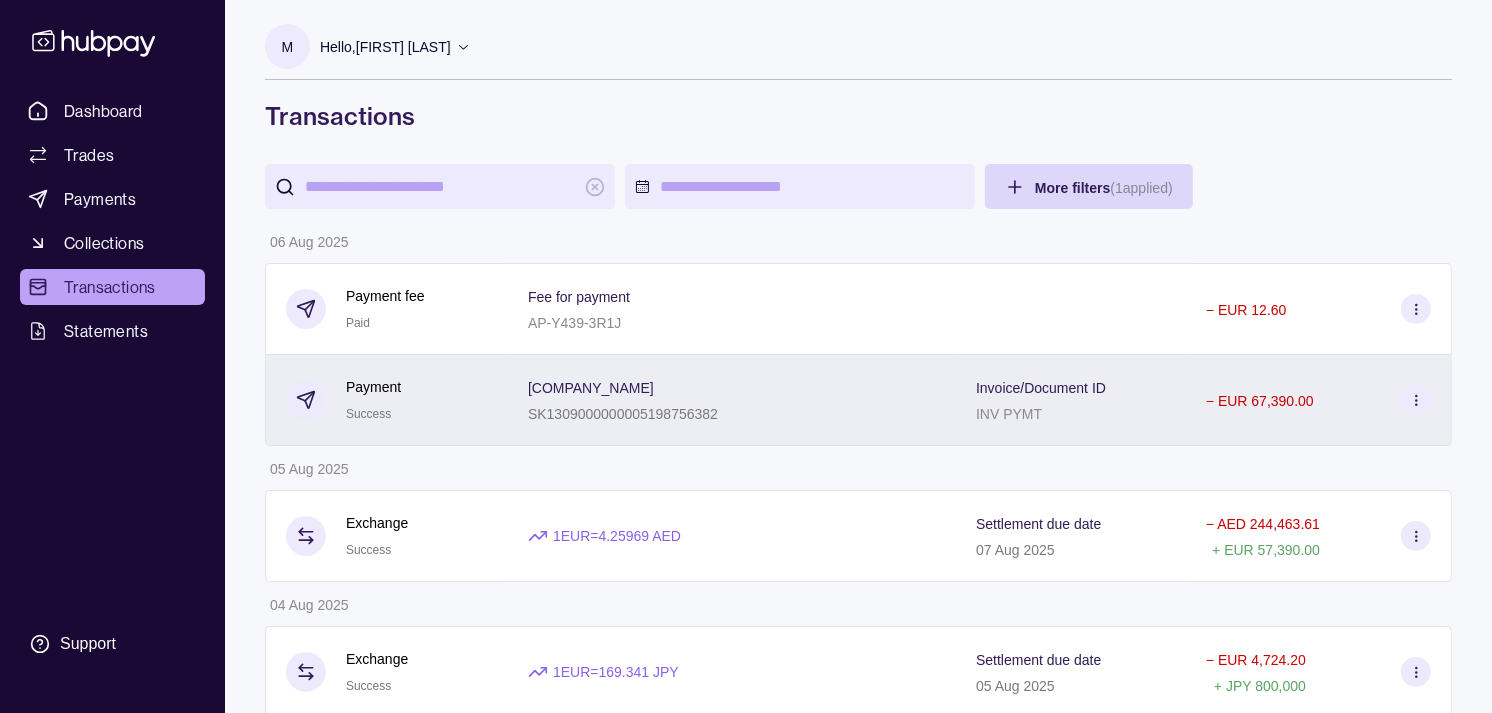 click on "Payment Success" at bounding box center (386, 400) 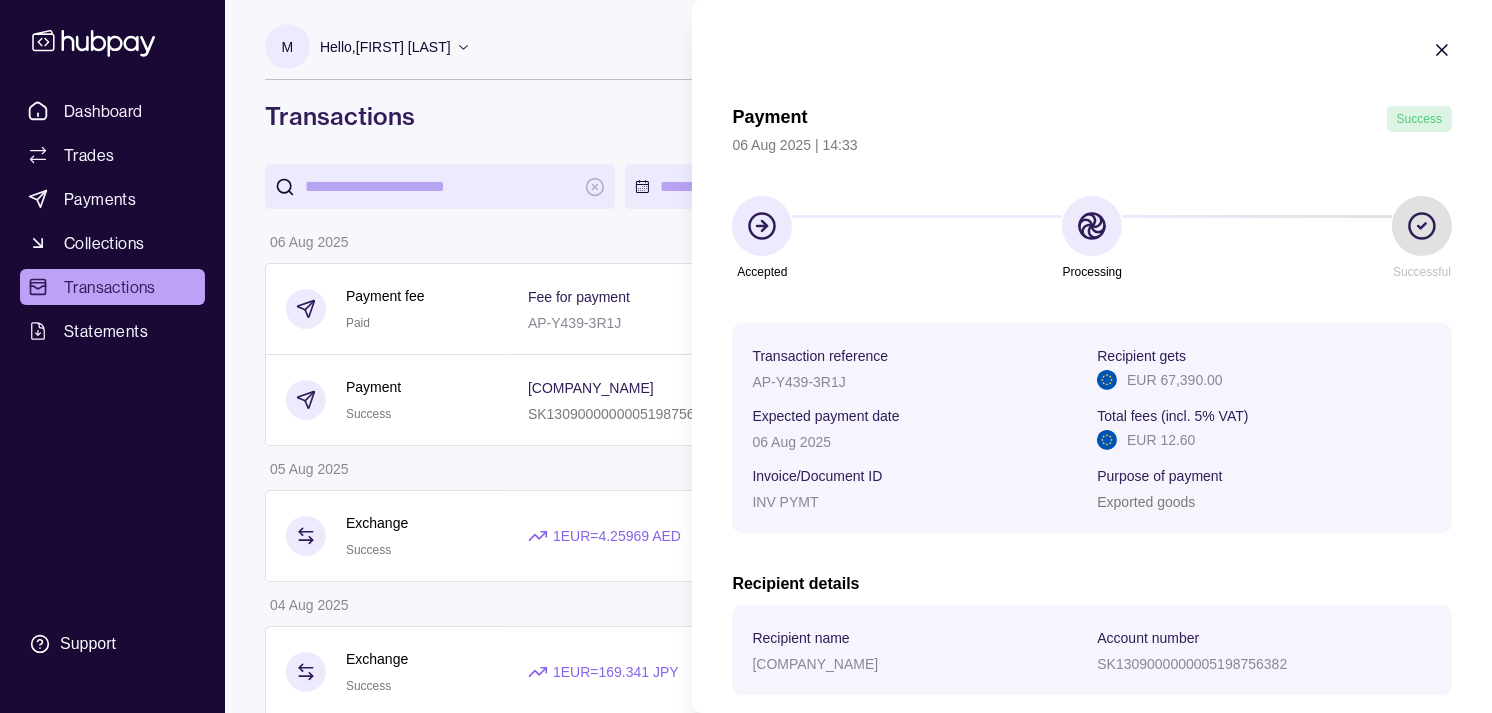 type 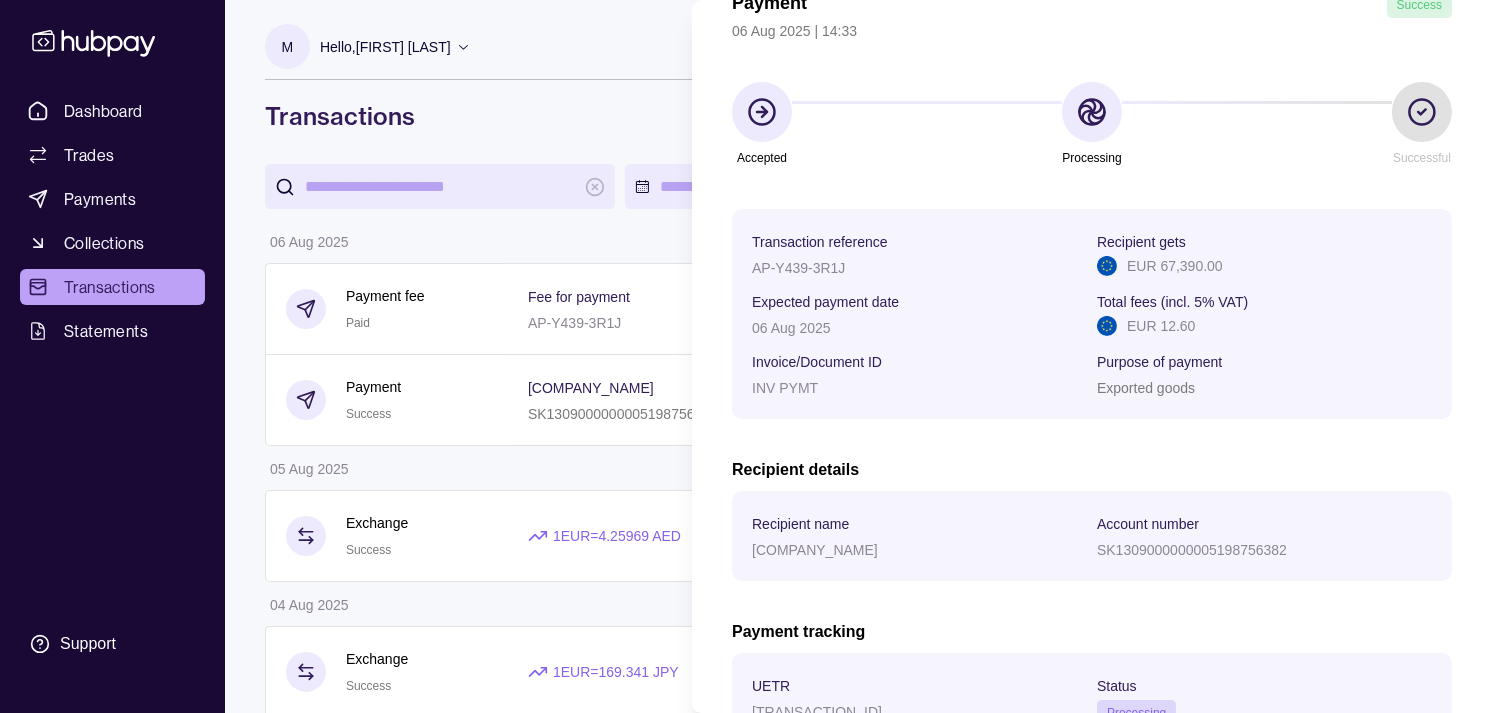 scroll, scrollTop: 222, scrollLeft: 0, axis: vertical 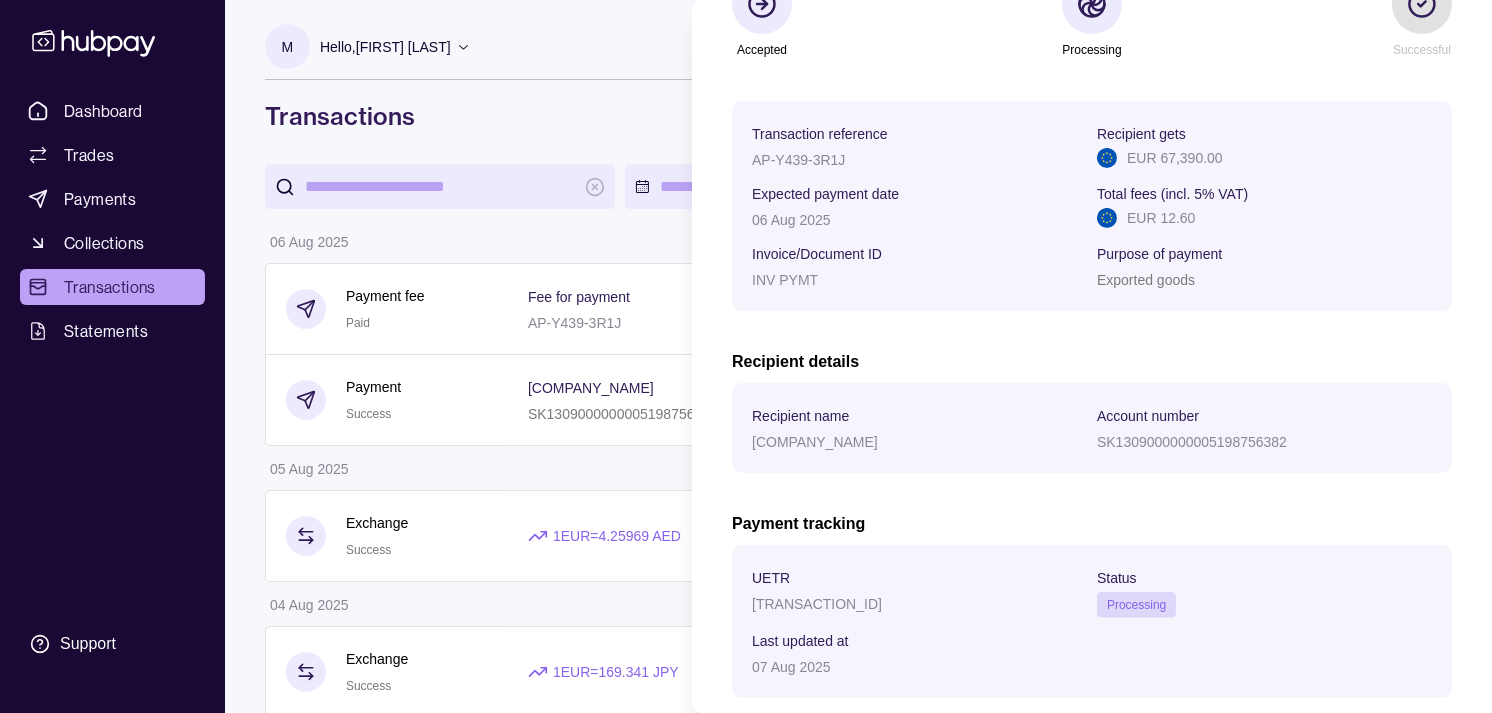 click on "[TRANSACTION_ID]" at bounding box center (817, 604) 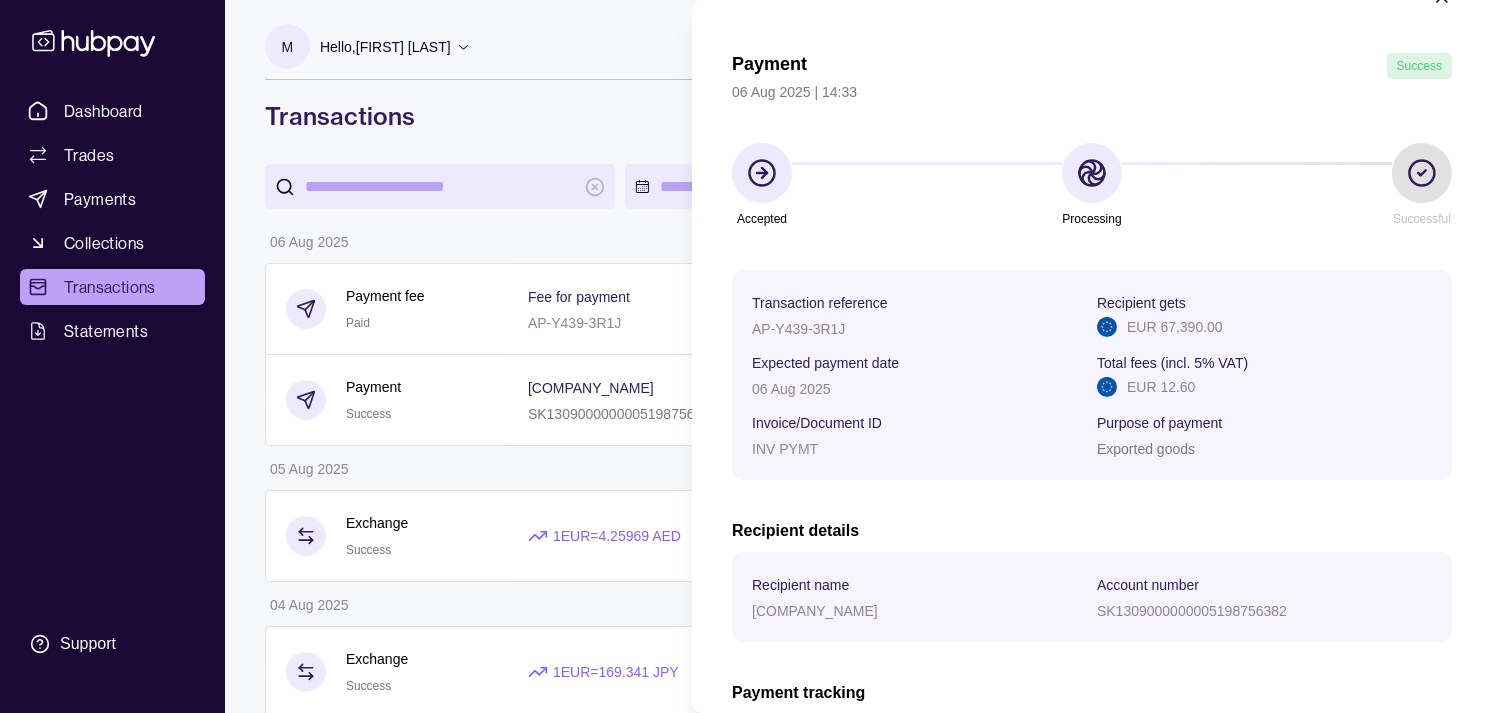 scroll, scrollTop: 0, scrollLeft: 0, axis: both 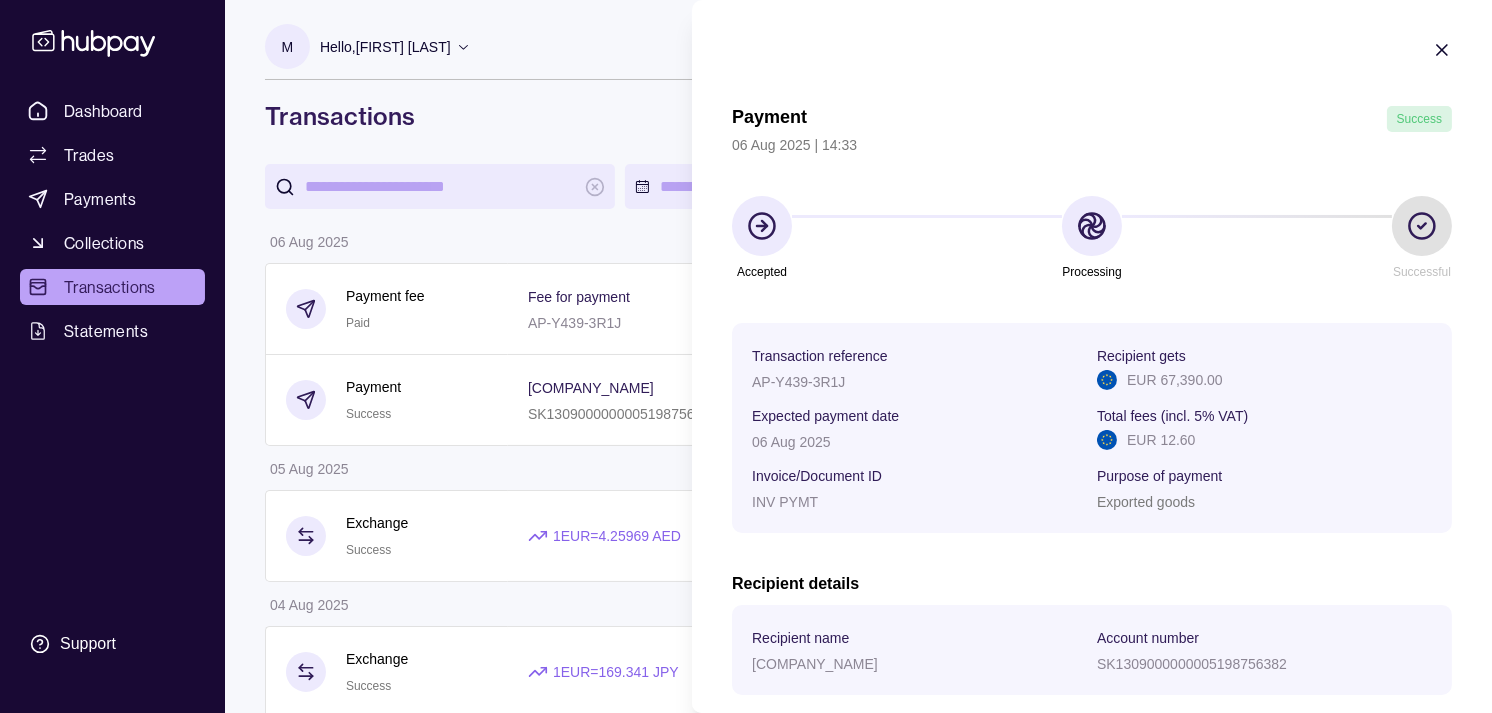click 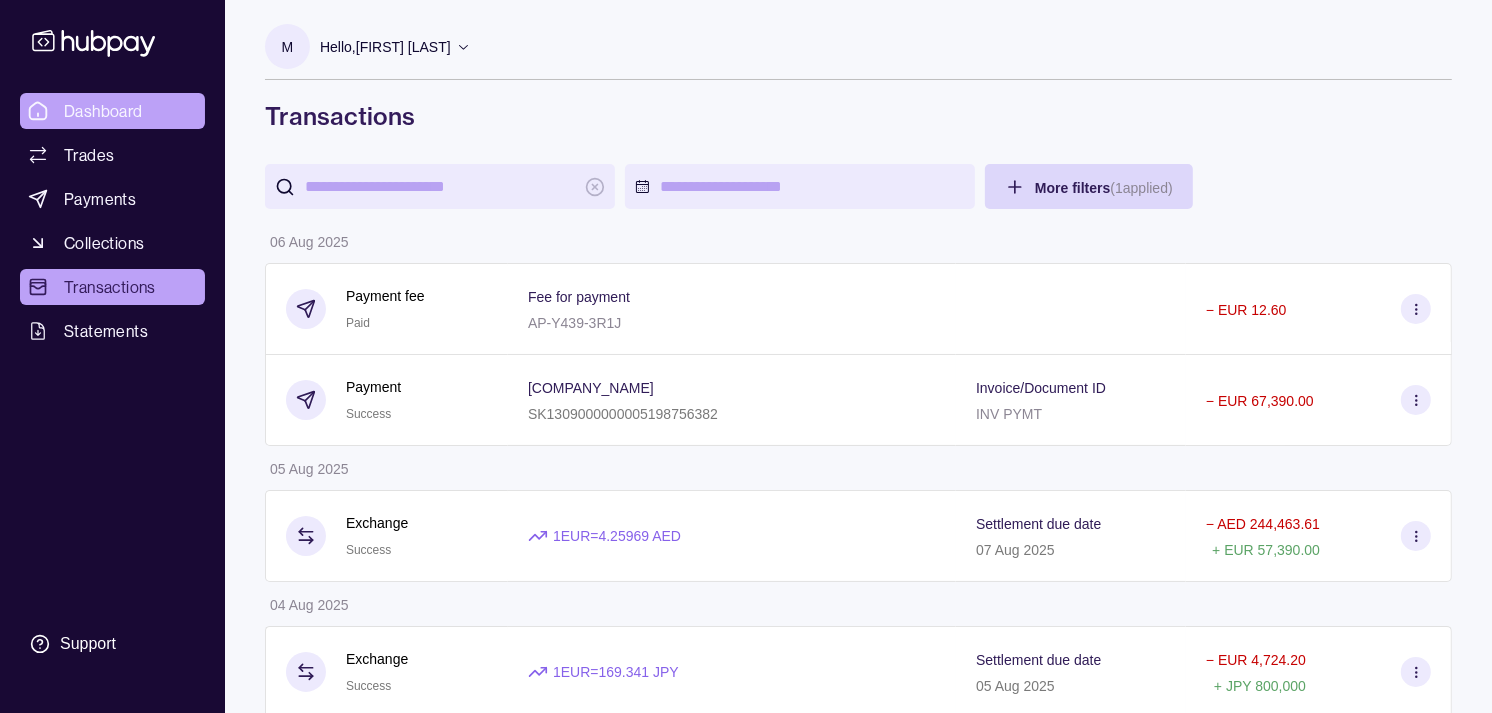 click on "Dashboard" at bounding box center [112, 111] 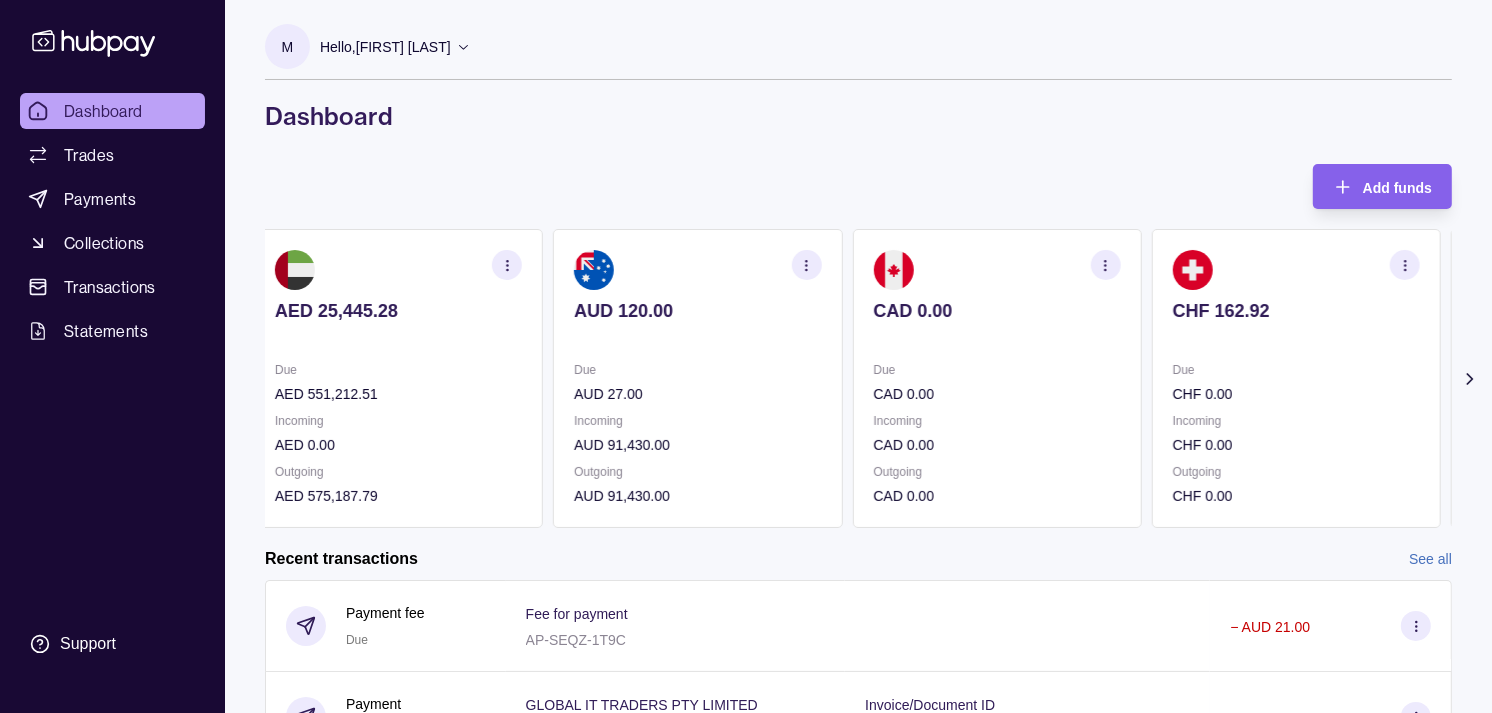 click on "CHF 162.92" at bounding box center [1296, 311] 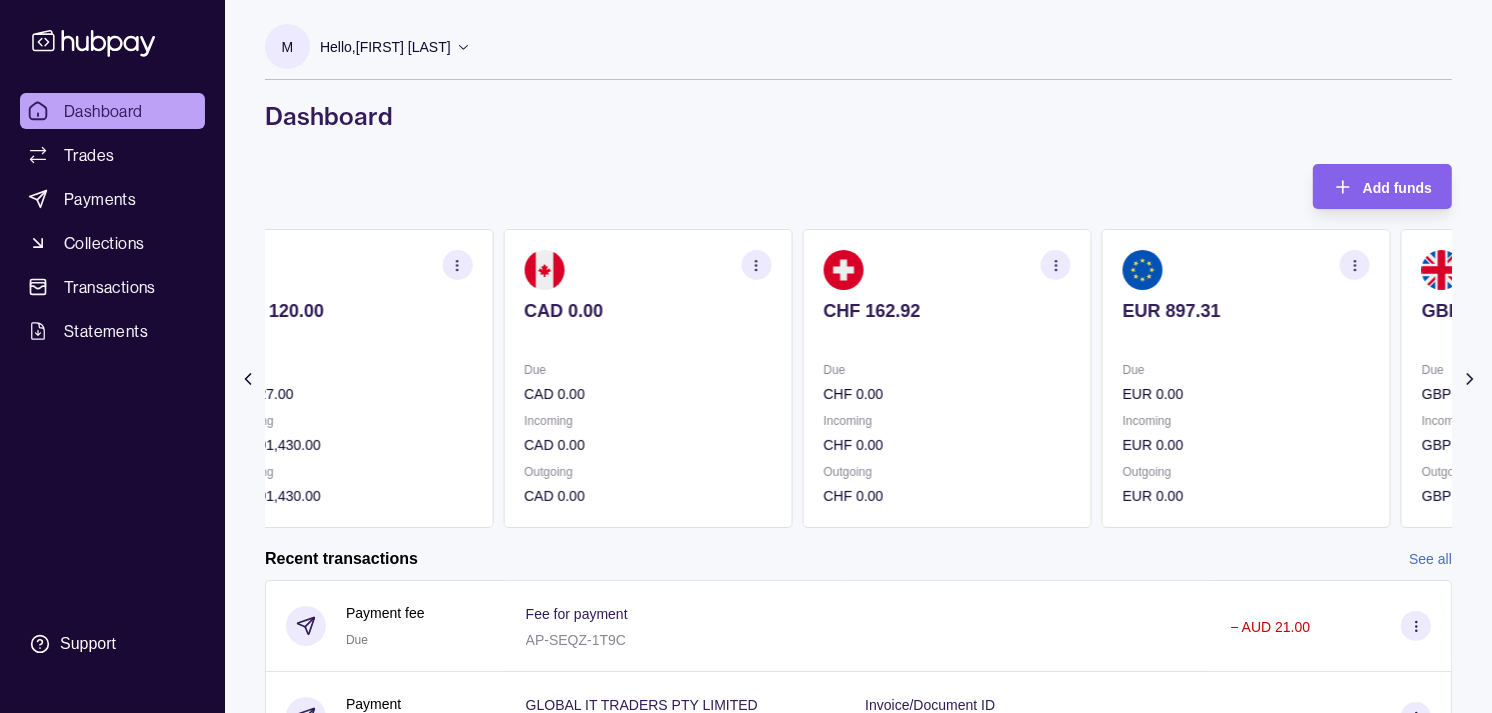 click on "EUR 897.31" at bounding box center (1246, 311) 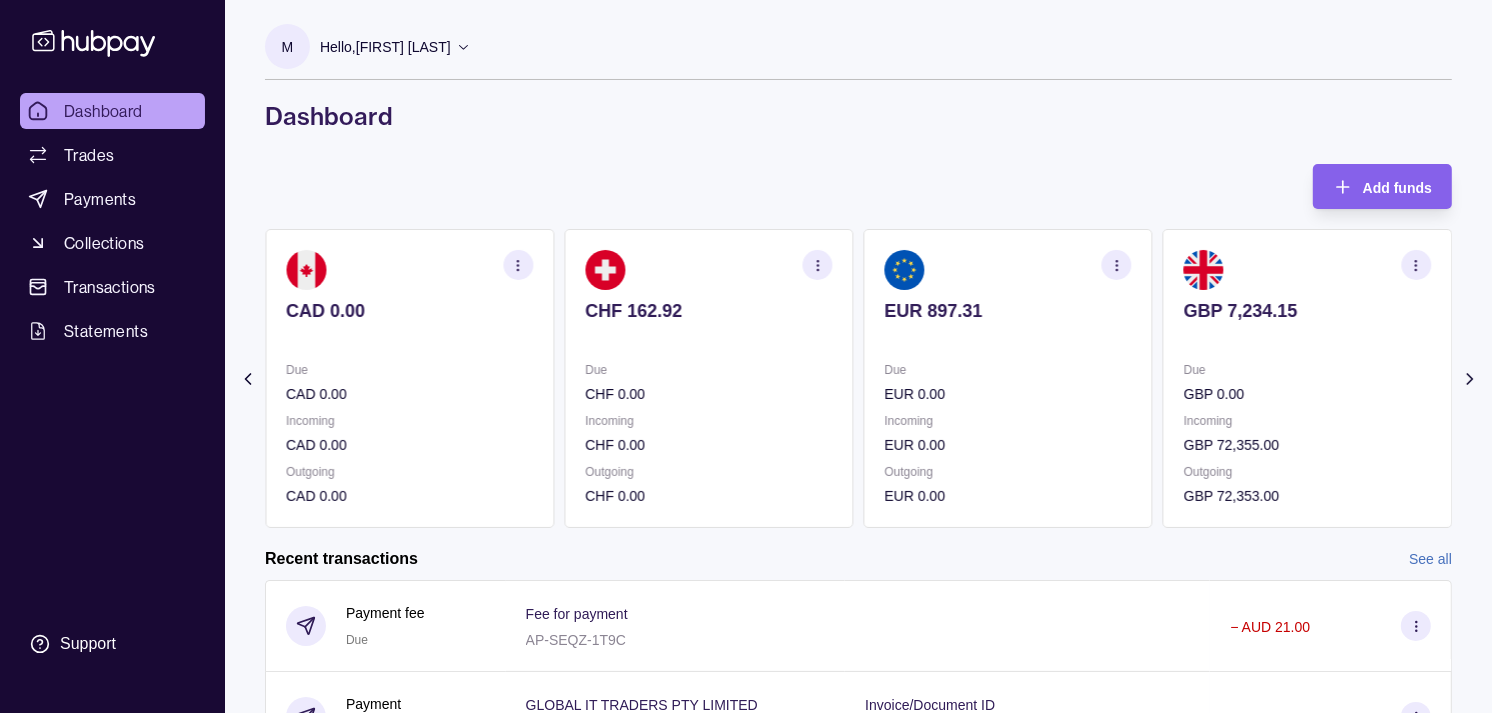 click at bounding box center [1307, 338] 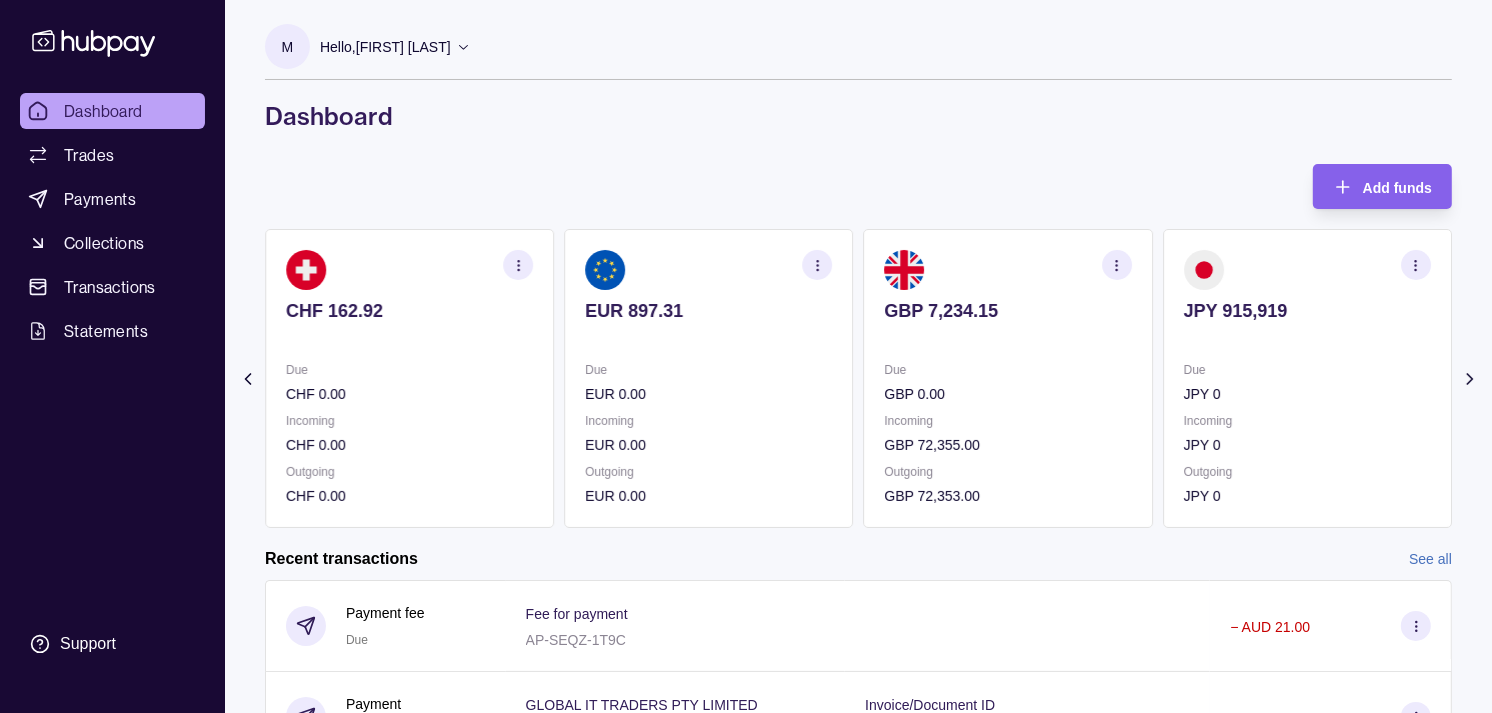 click on "JPY 0" at bounding box center (1307, 394) 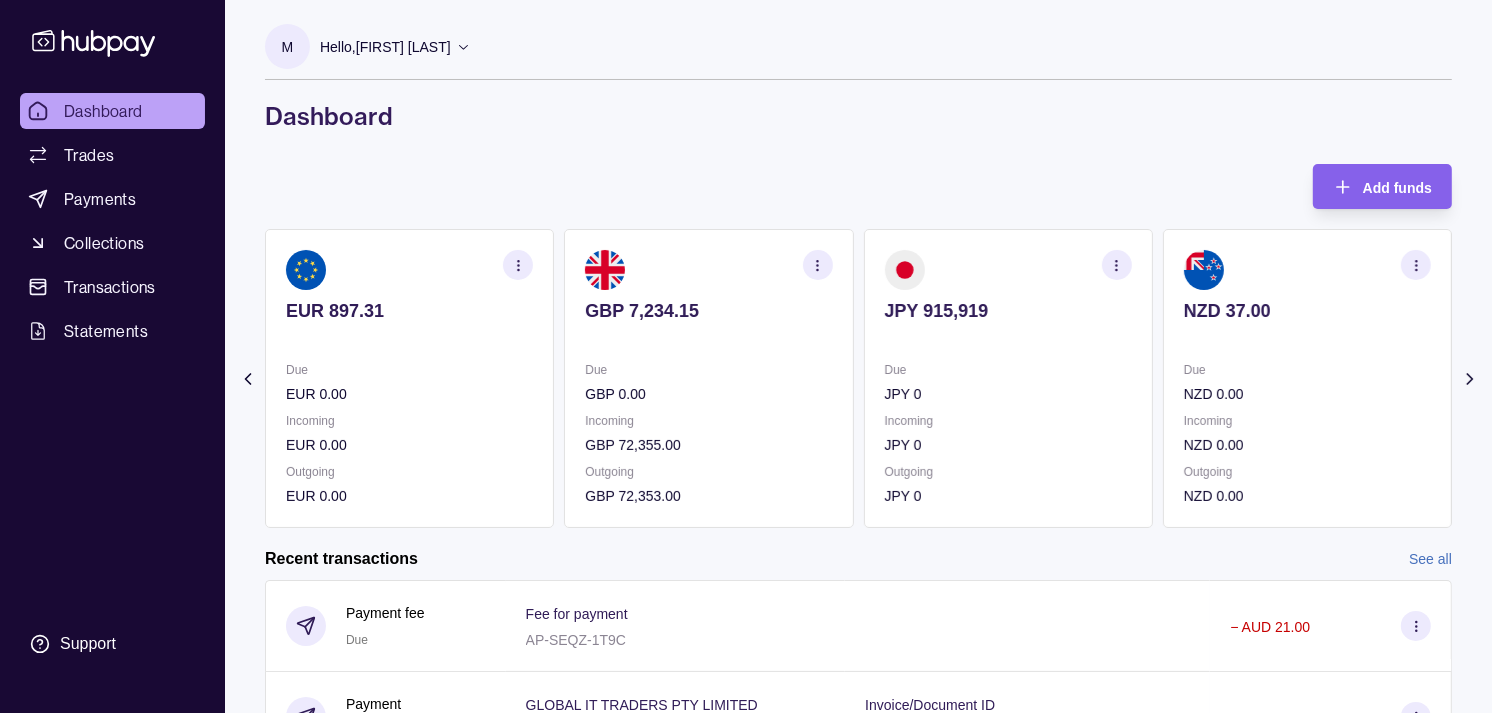 click on "Due" at bounding box center [708, 370] 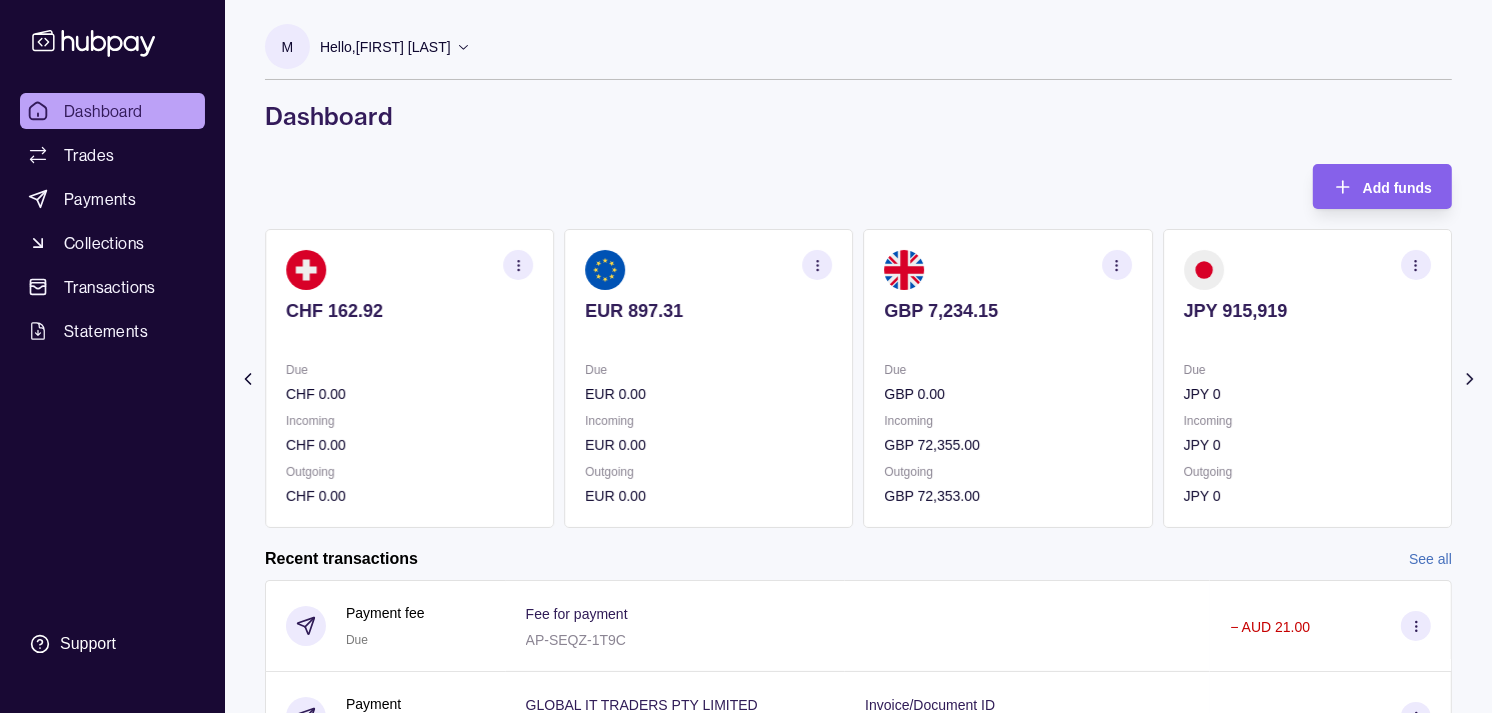 click on "Due" at bounding box center (708, 370) 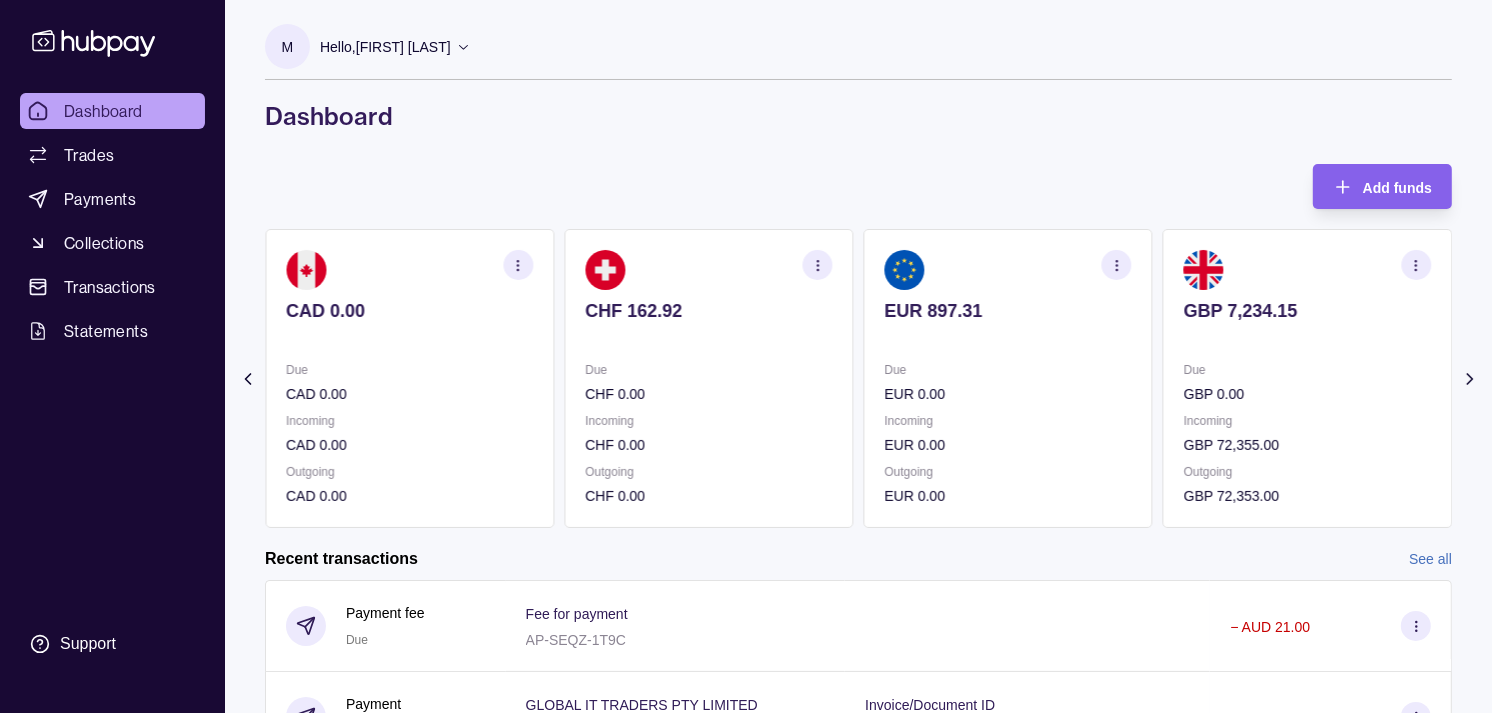 click on "Due" at bounding box center (708, 370) 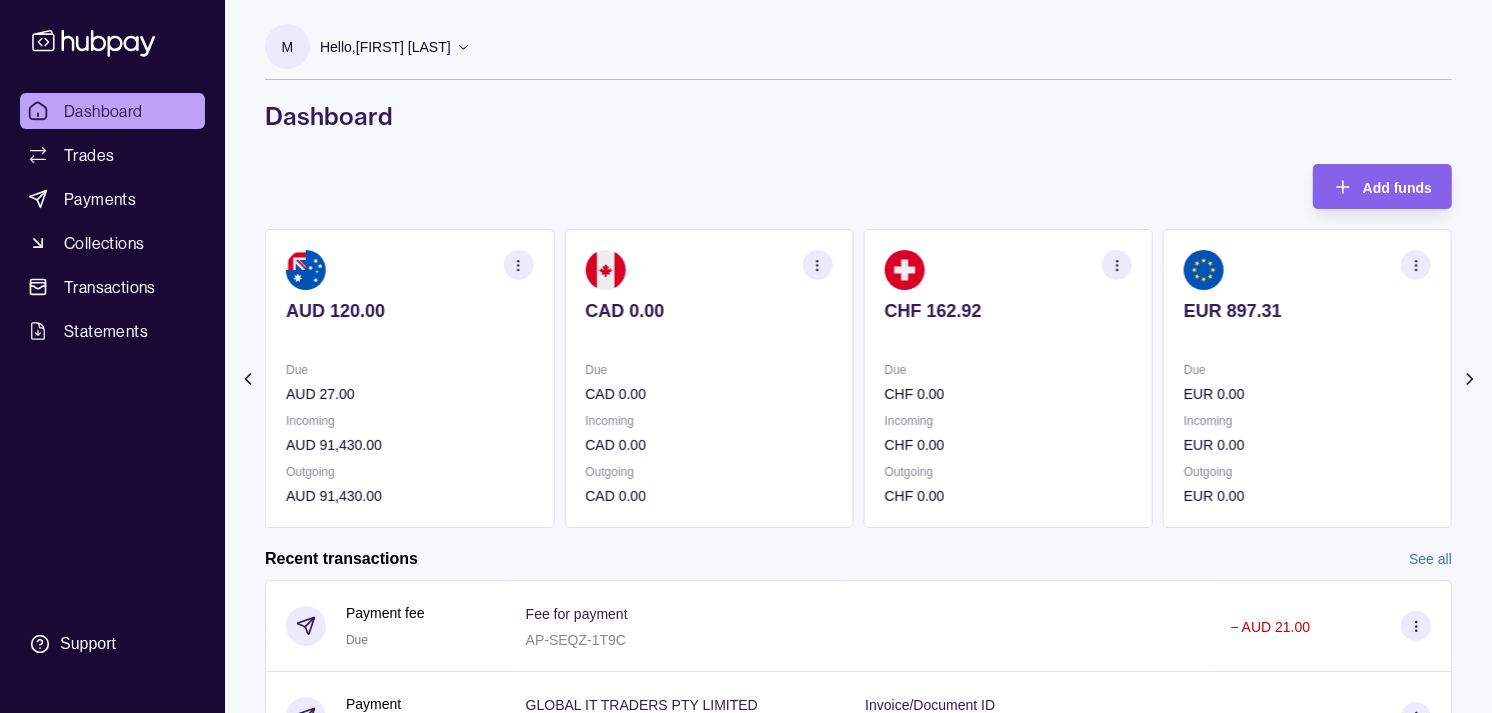click on "Due" at bounding box center (708, 370) 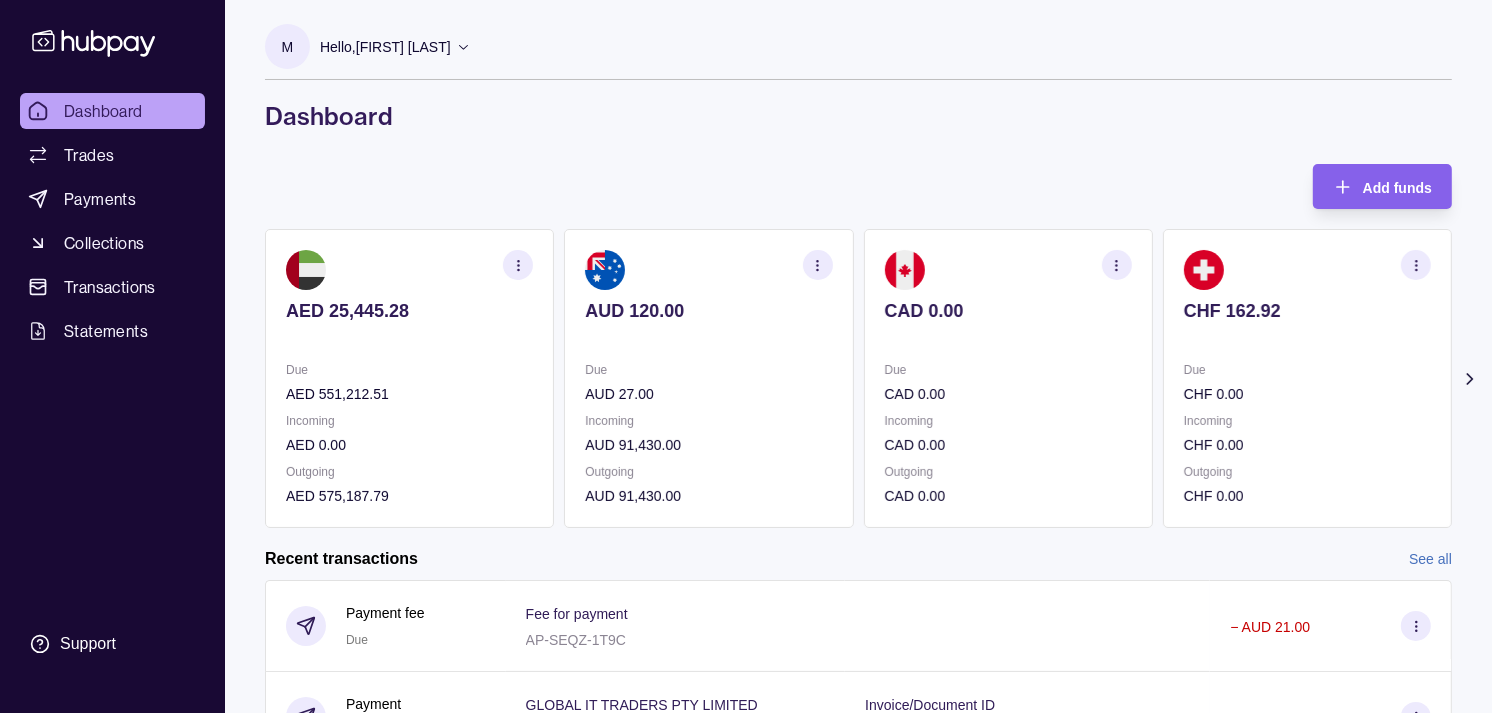 click on "[CURRENCY] [AMOUNT] Due [CURRENCY] [AMOUNT] Incoming [CURRENCY] [AMOUNT] Outgoing [CURRENCY] [AMOUNT]" at bounding box center (1307, 378) 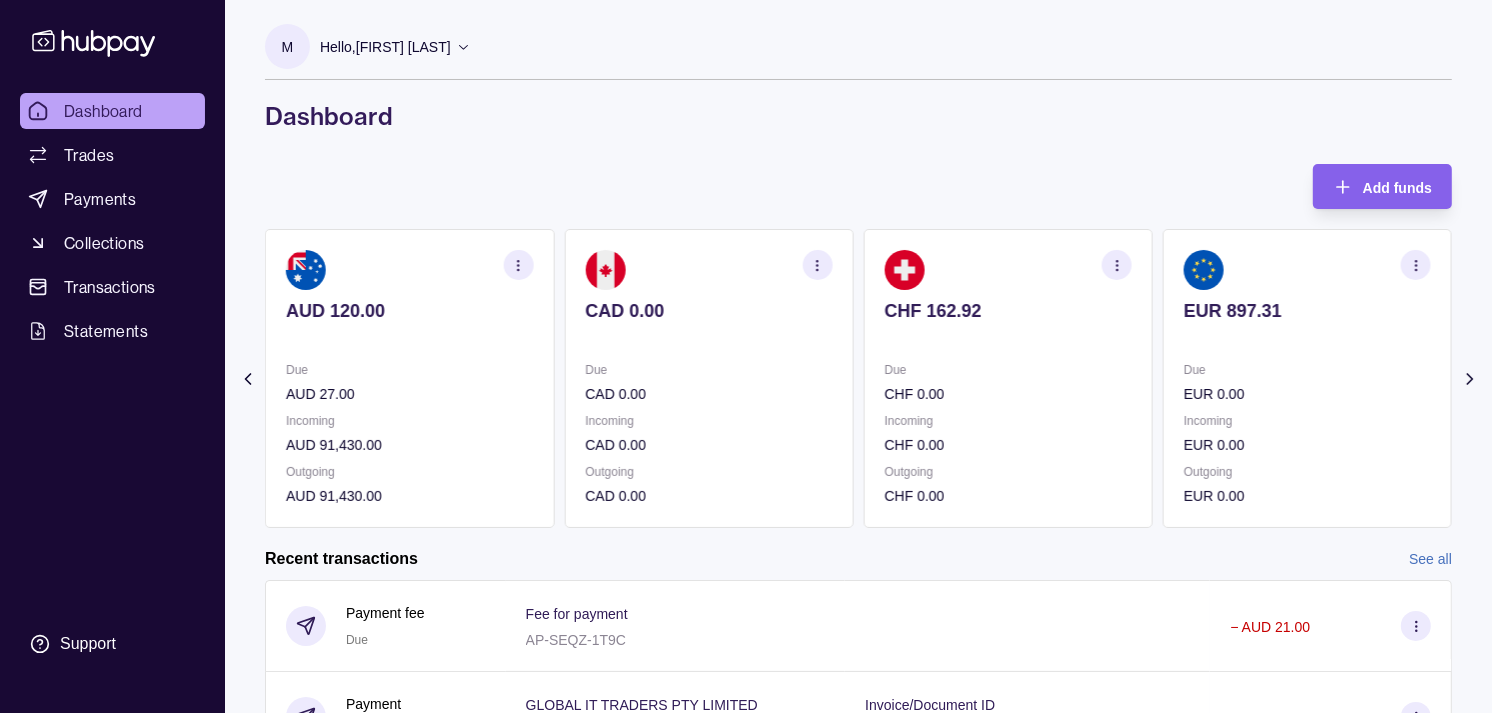 click on "EUR 897.31                                                                                                               Due EUR 0.00 Incoming EUR 0.00 Outgoing EUR 0.00" at bounding box center (1307, 378) 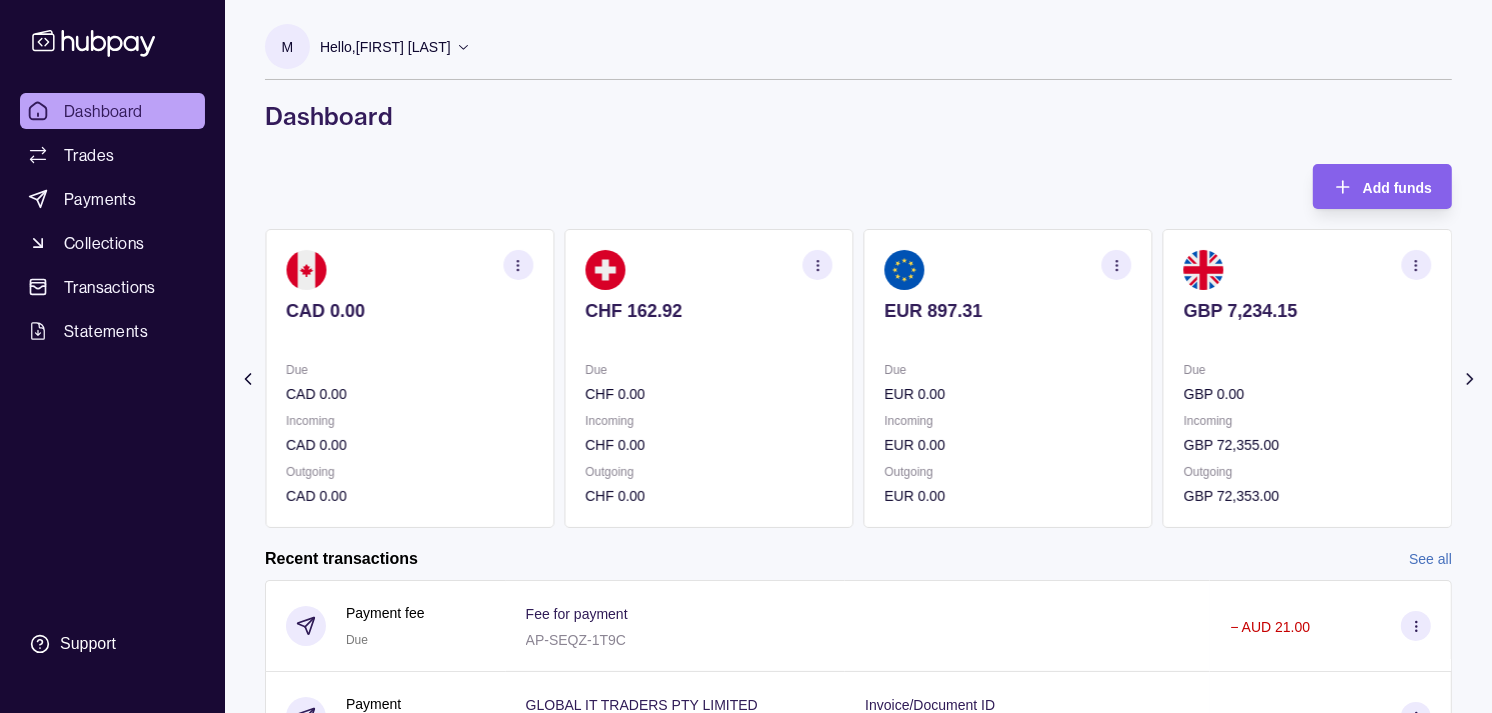 click 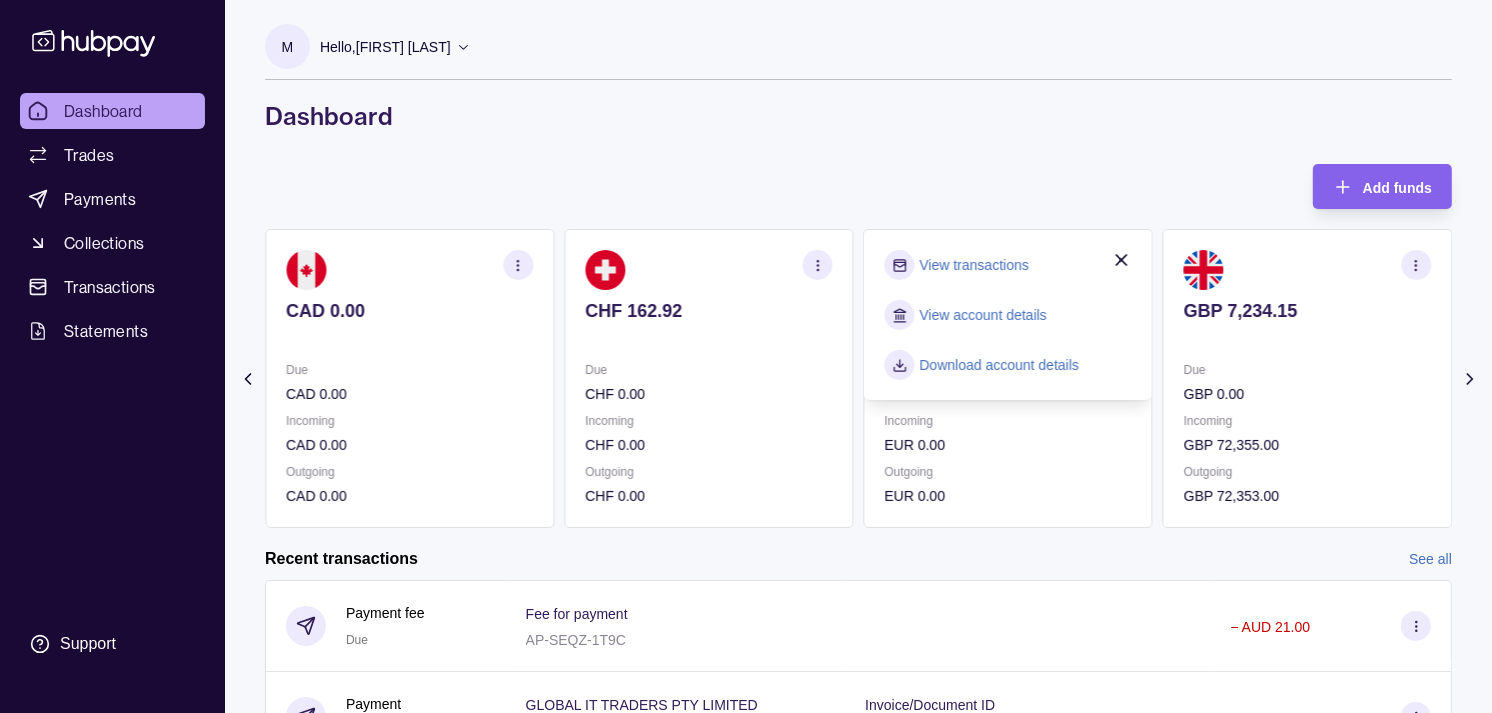 click on "View transactions" at bounding box center (974, 265) 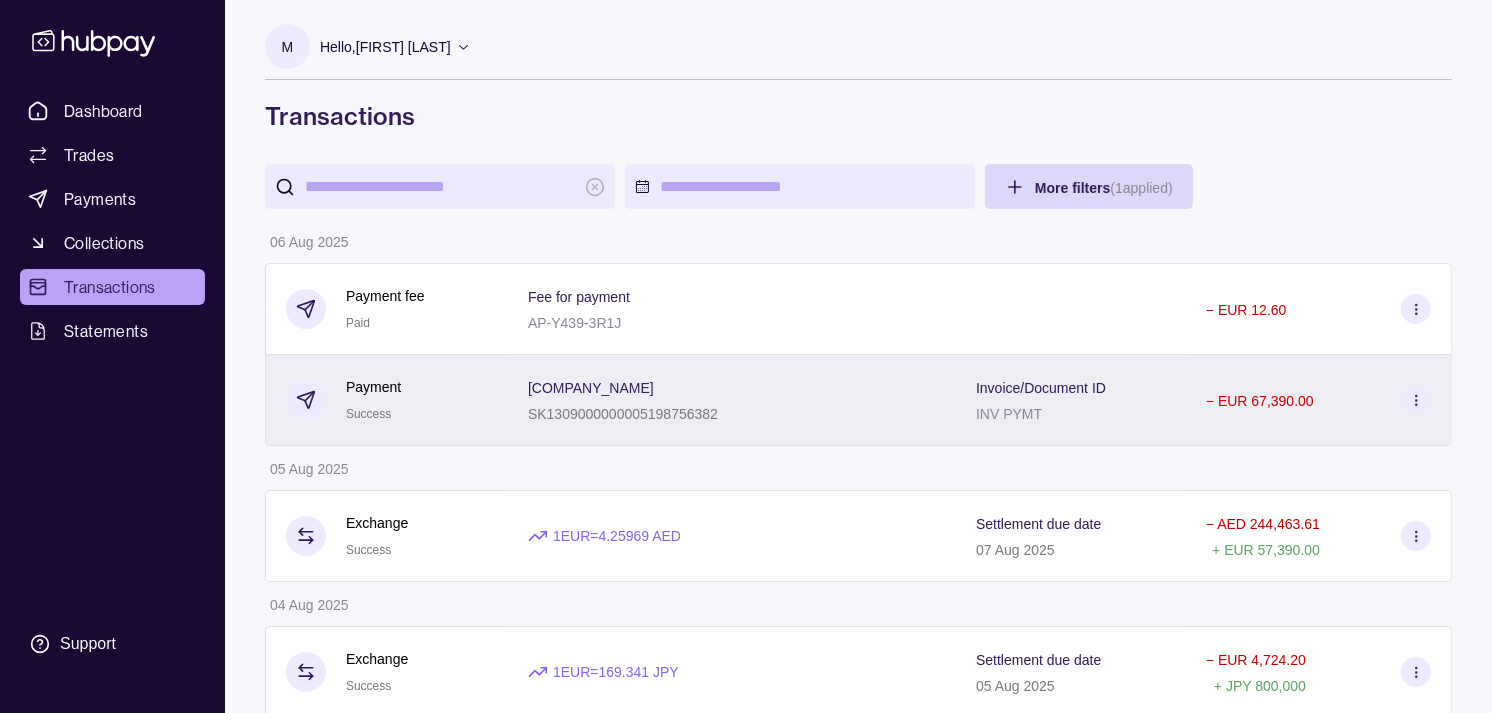 click on "SK1309000000005198756382" at bounding box center (623, 414) 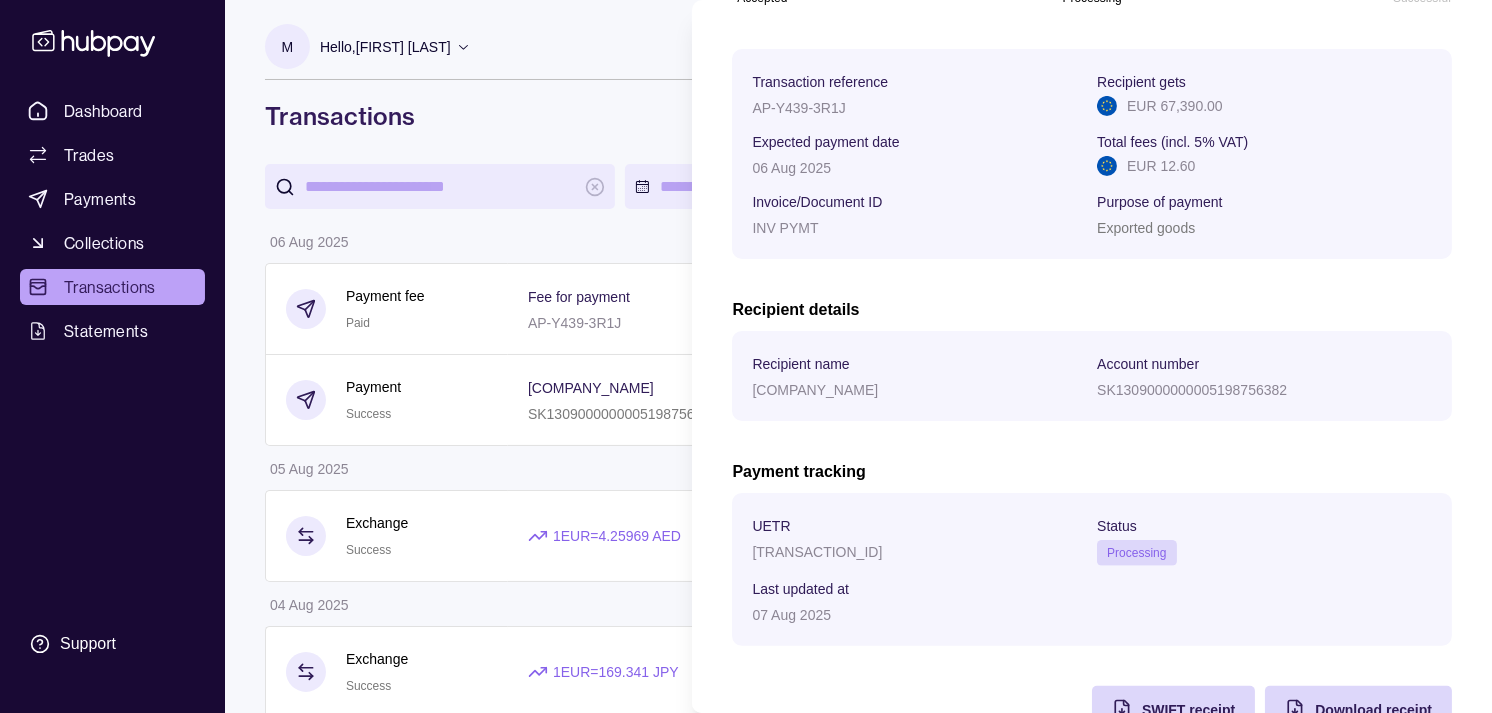 scroll, scrollTop: 333, scrollLeft: 0, axis: vertical 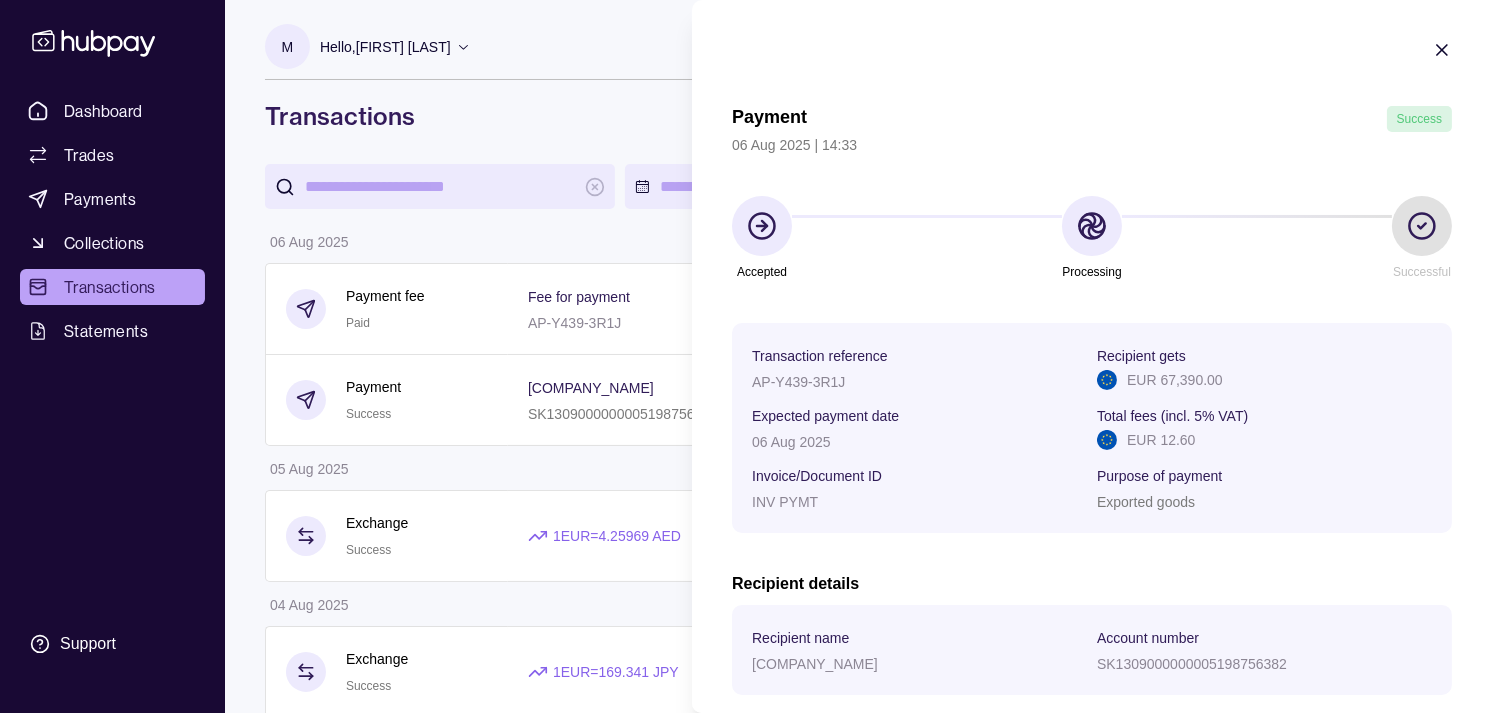 click 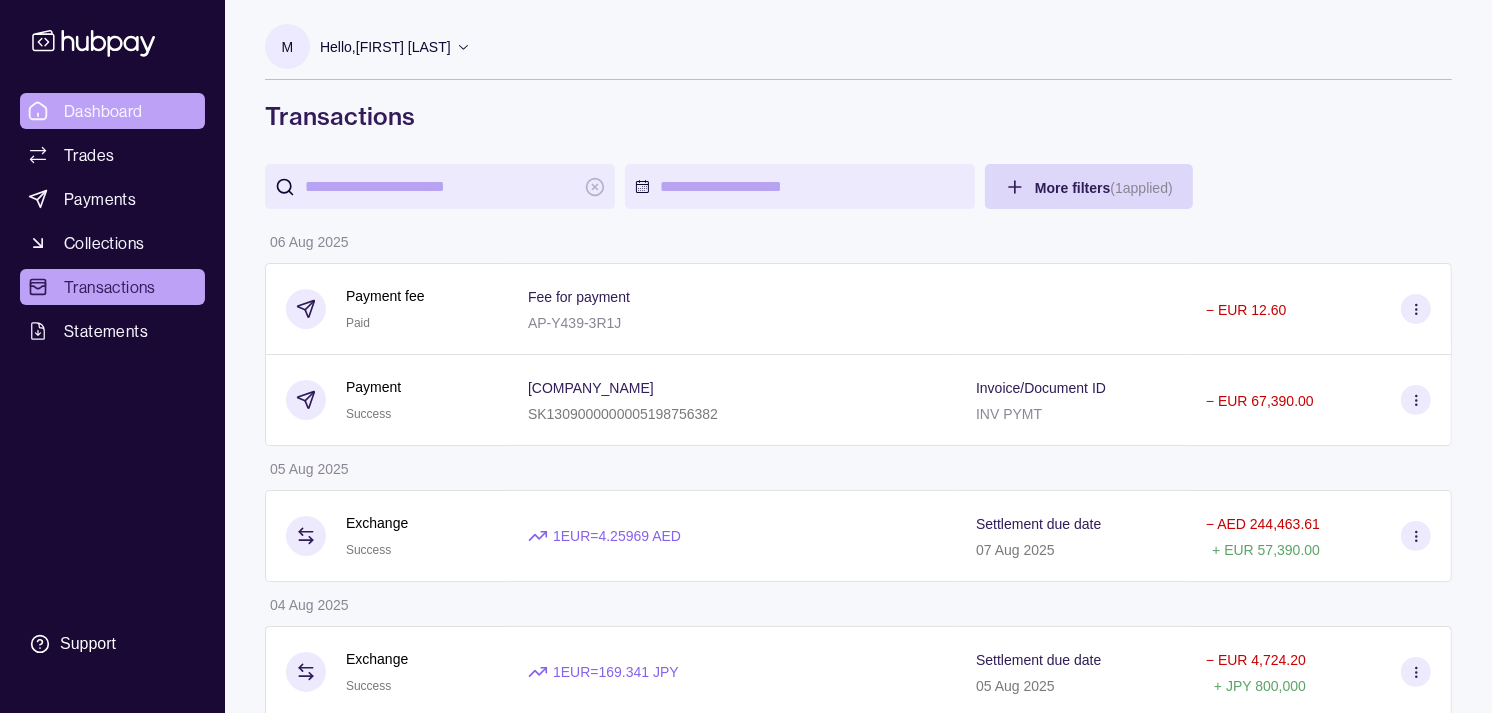 click on "Dashboard" at bounding box center (103, 111) 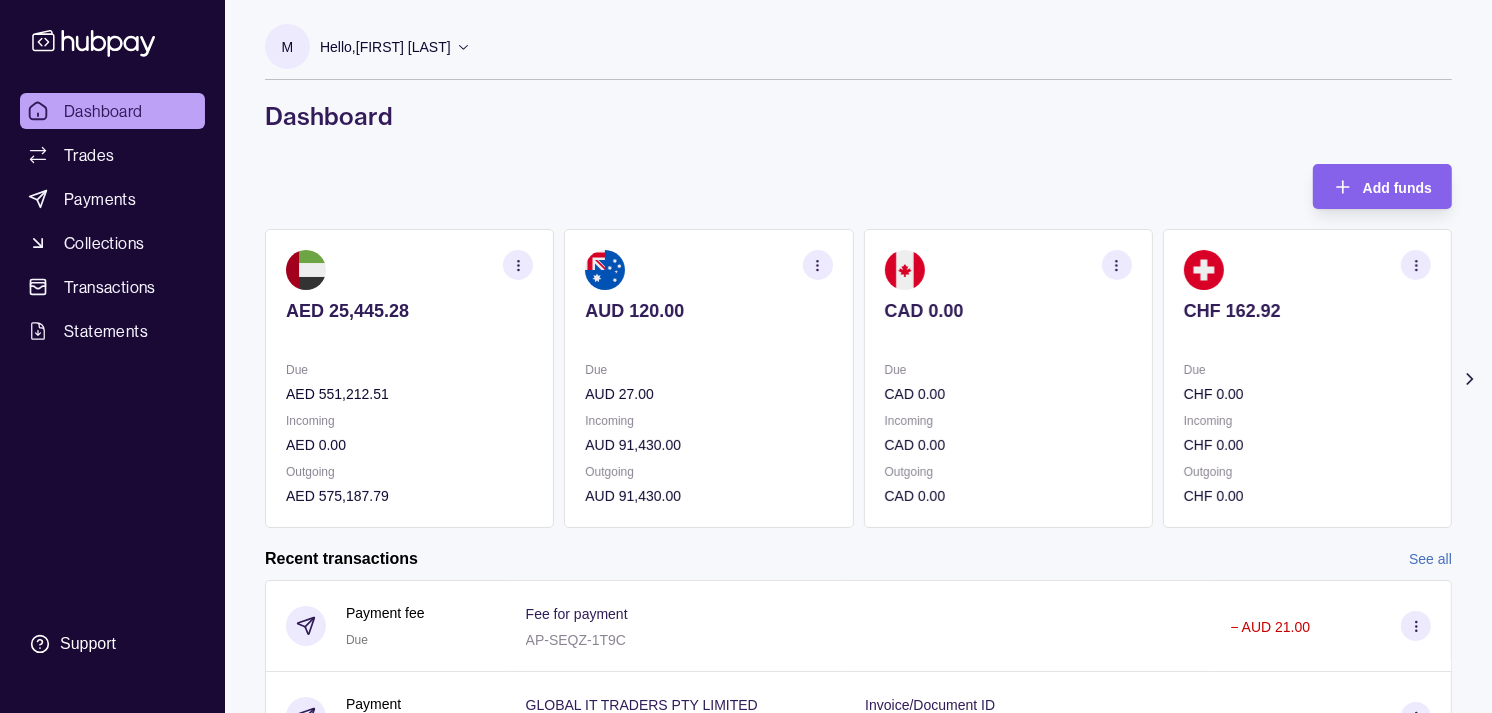 click on "[CURRENCY] [AMOUNT] Due [CURRENCY] [AMOUNT] Incoming [CURRENCY] [AMOUNT] Outgoing [CURRENCY] [AMOUNT]" at bounding box center [708, 378] 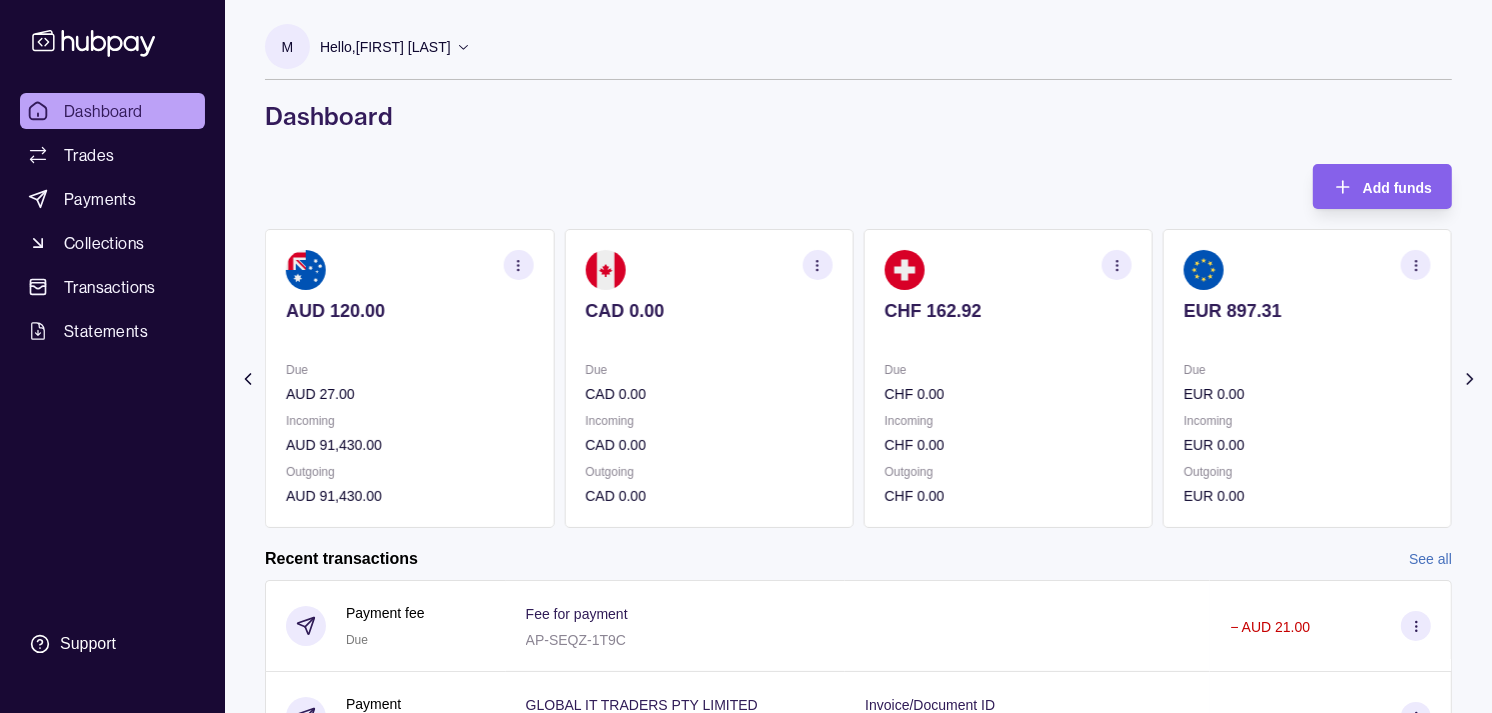 click on "Due" at bounding box center [1008, 370] 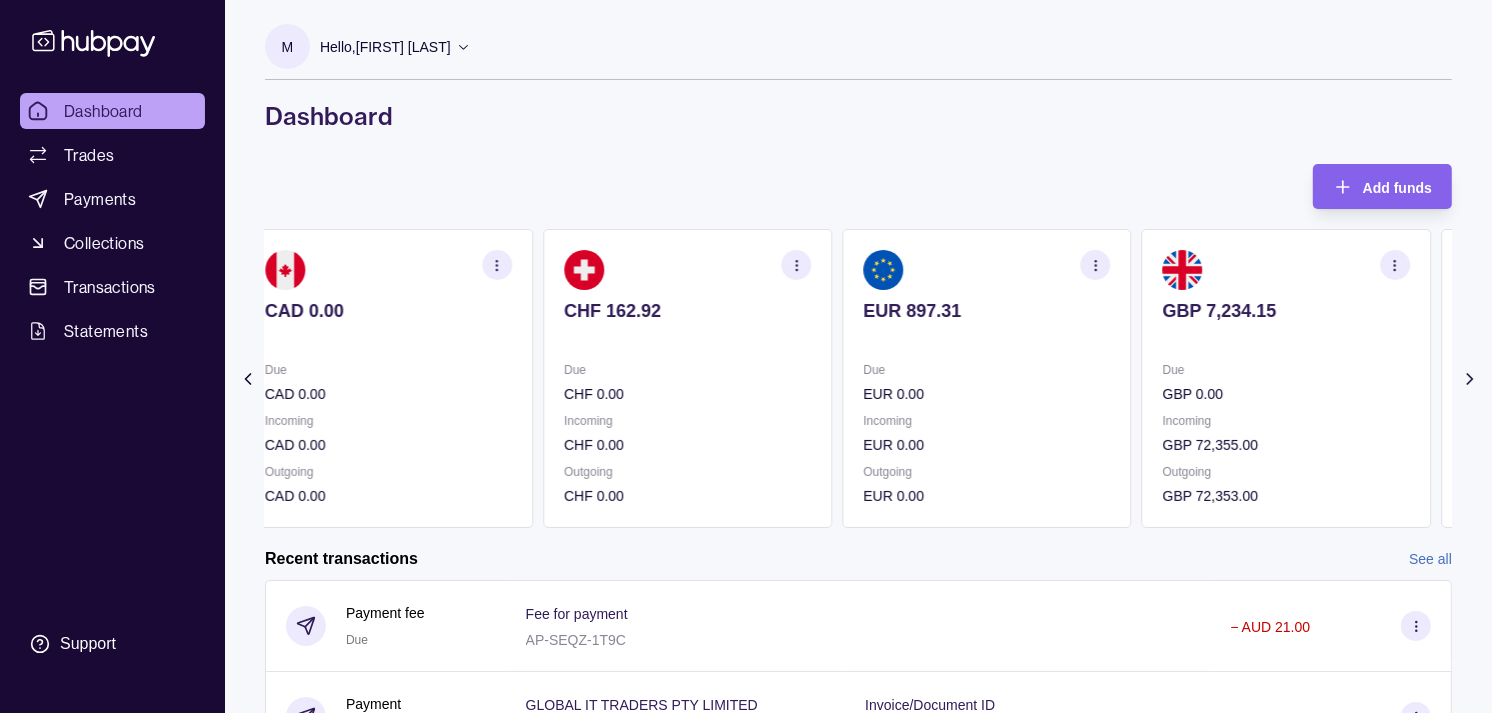 click on "Due" at bounding box center (986, 370) 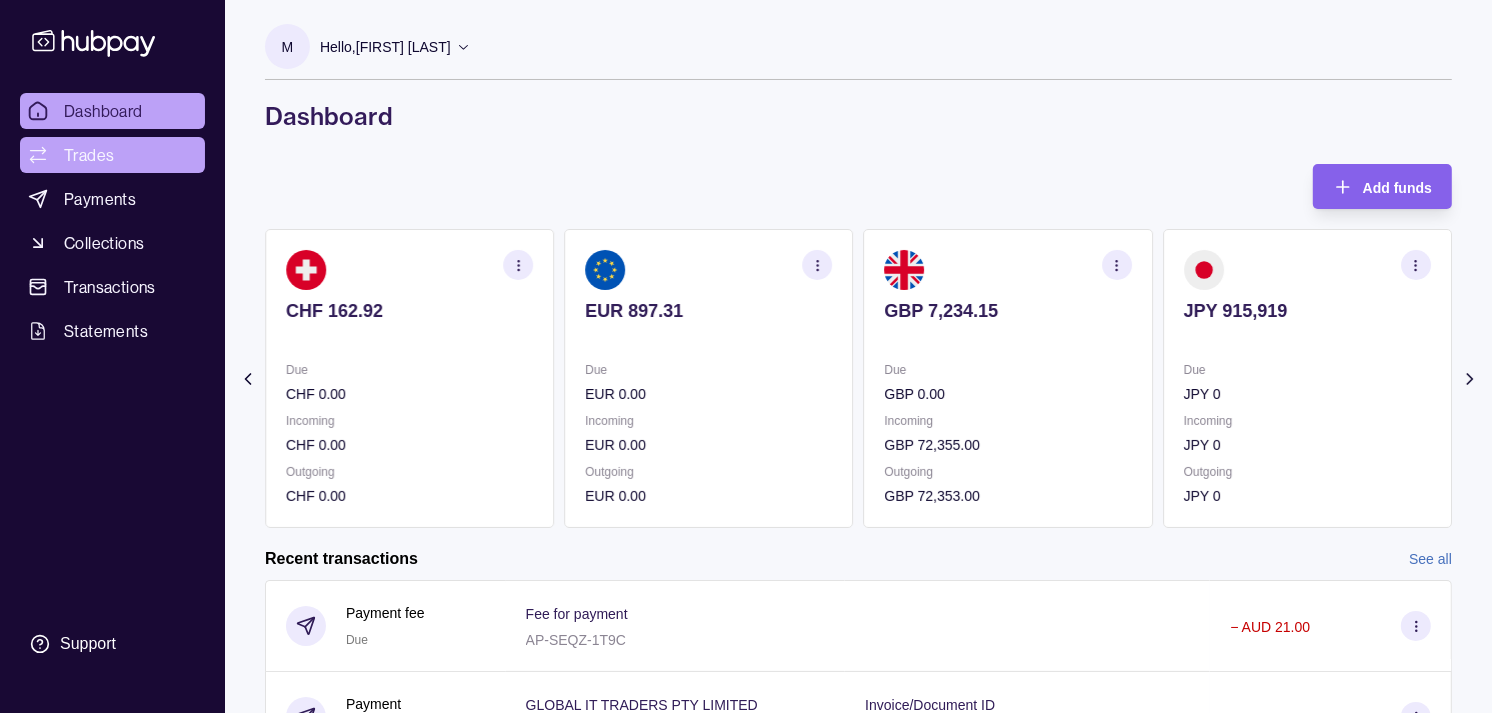 click on "Trades" at bounding box center [112, 155] 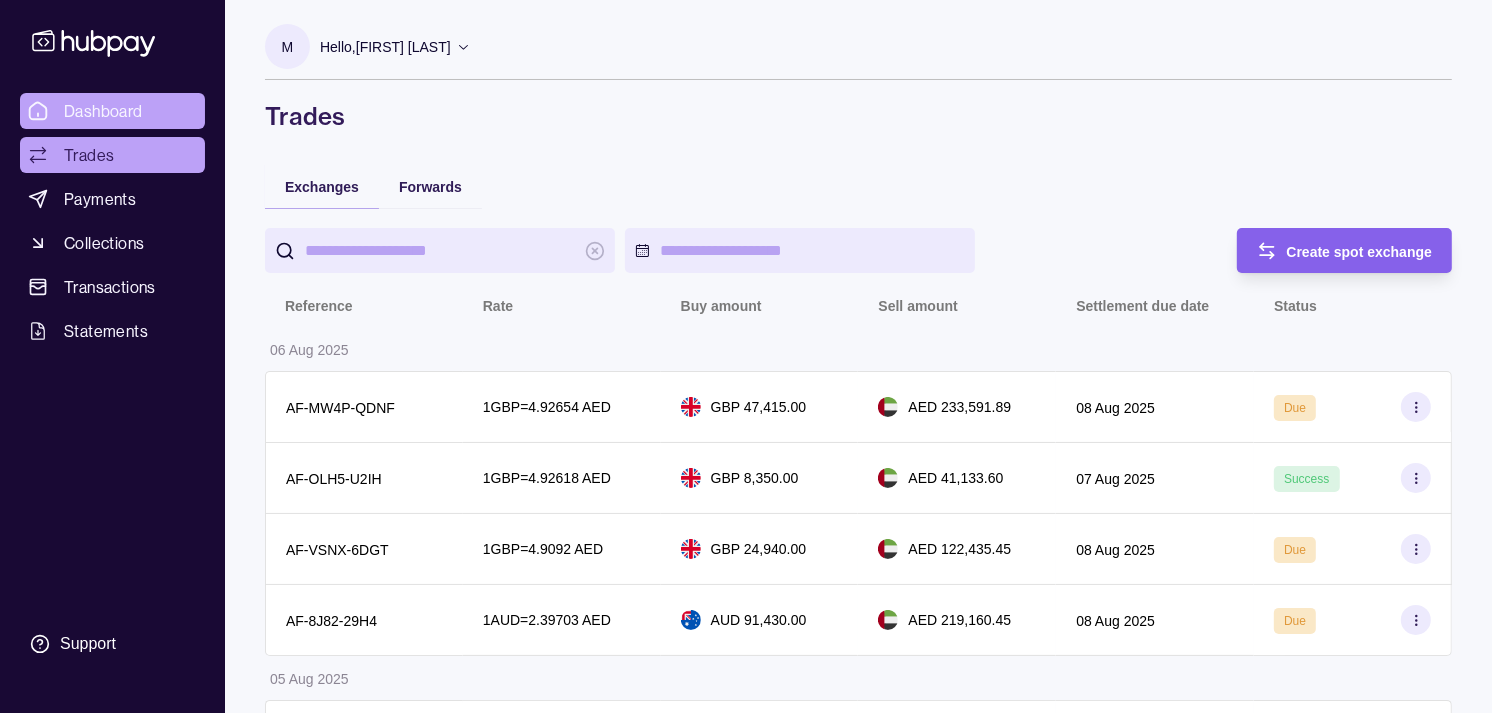 click on "Dashboard" at bounding box center [103, 111] 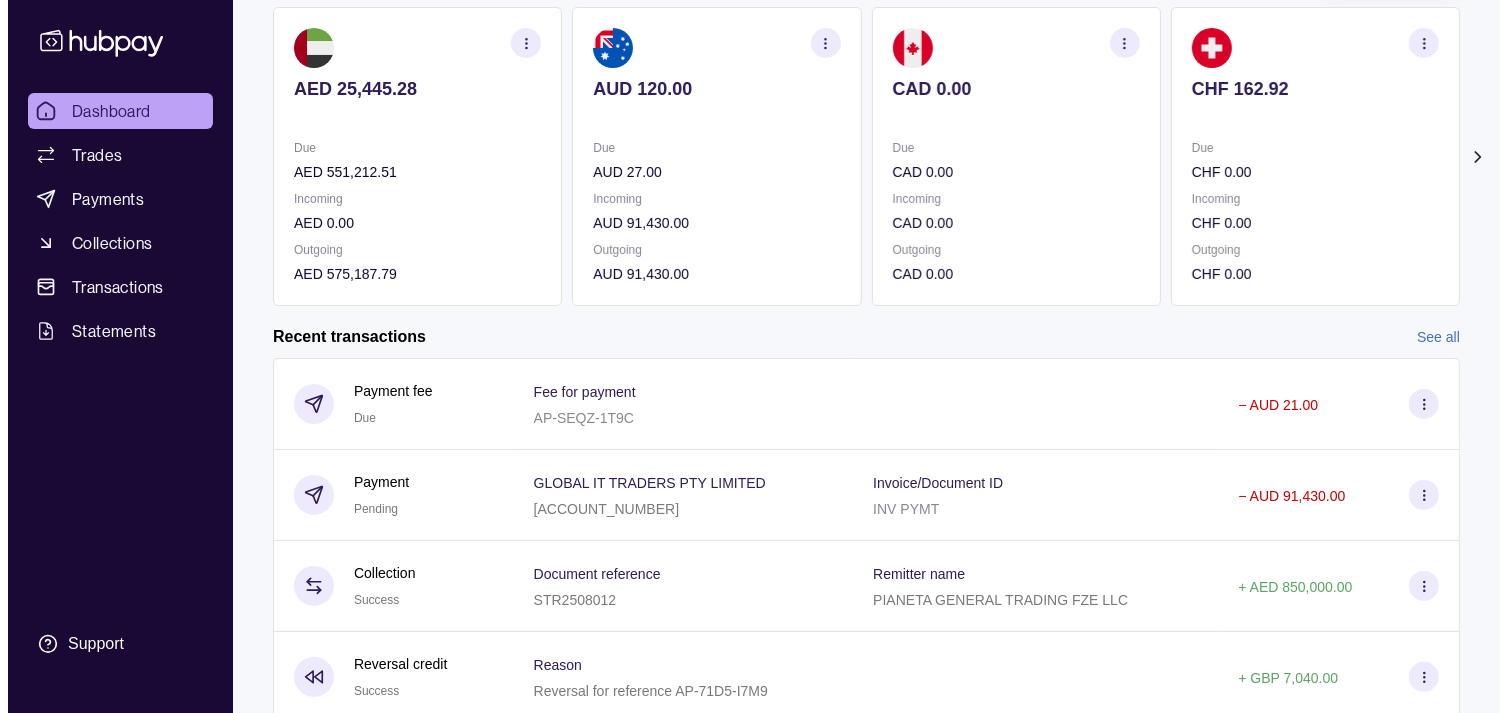 scroll, scrollTop: 0, scrollLeft: 0, axis: both 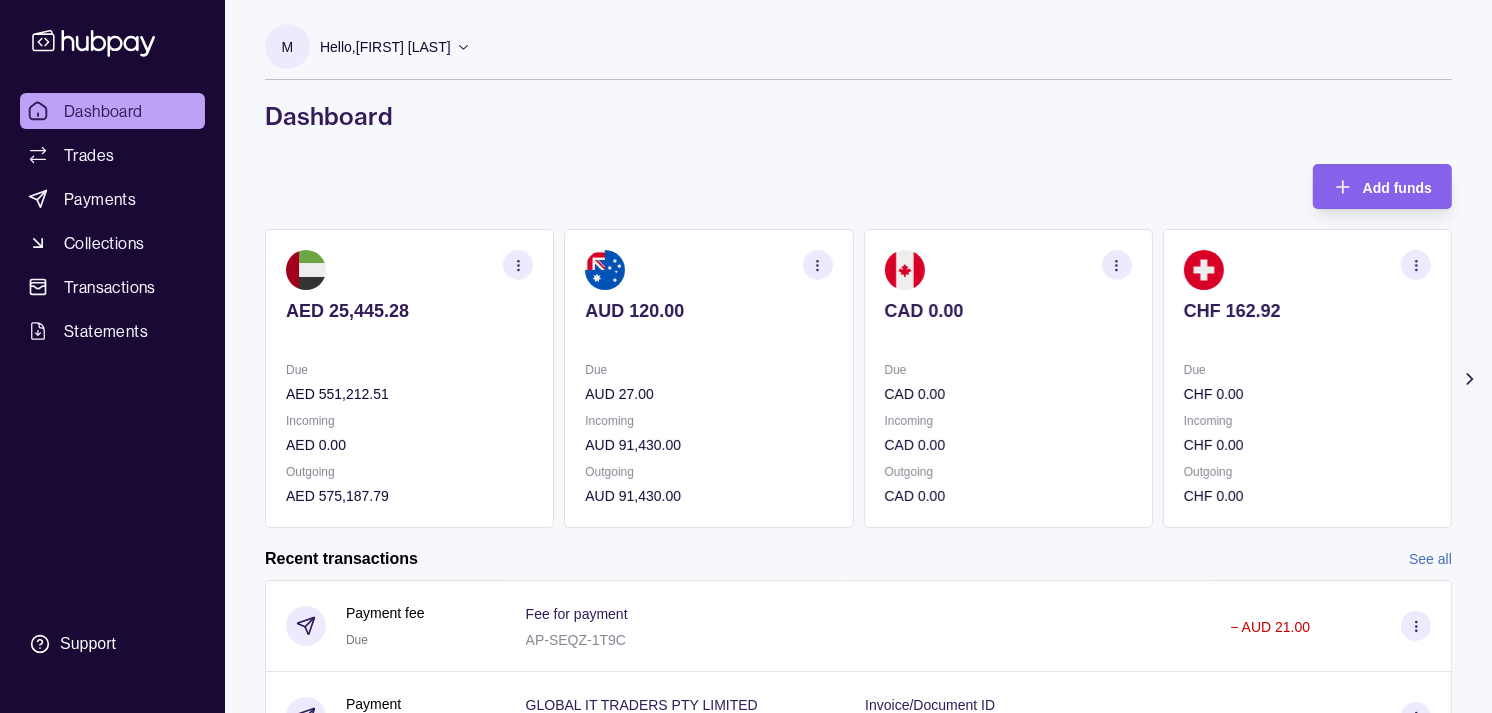 click 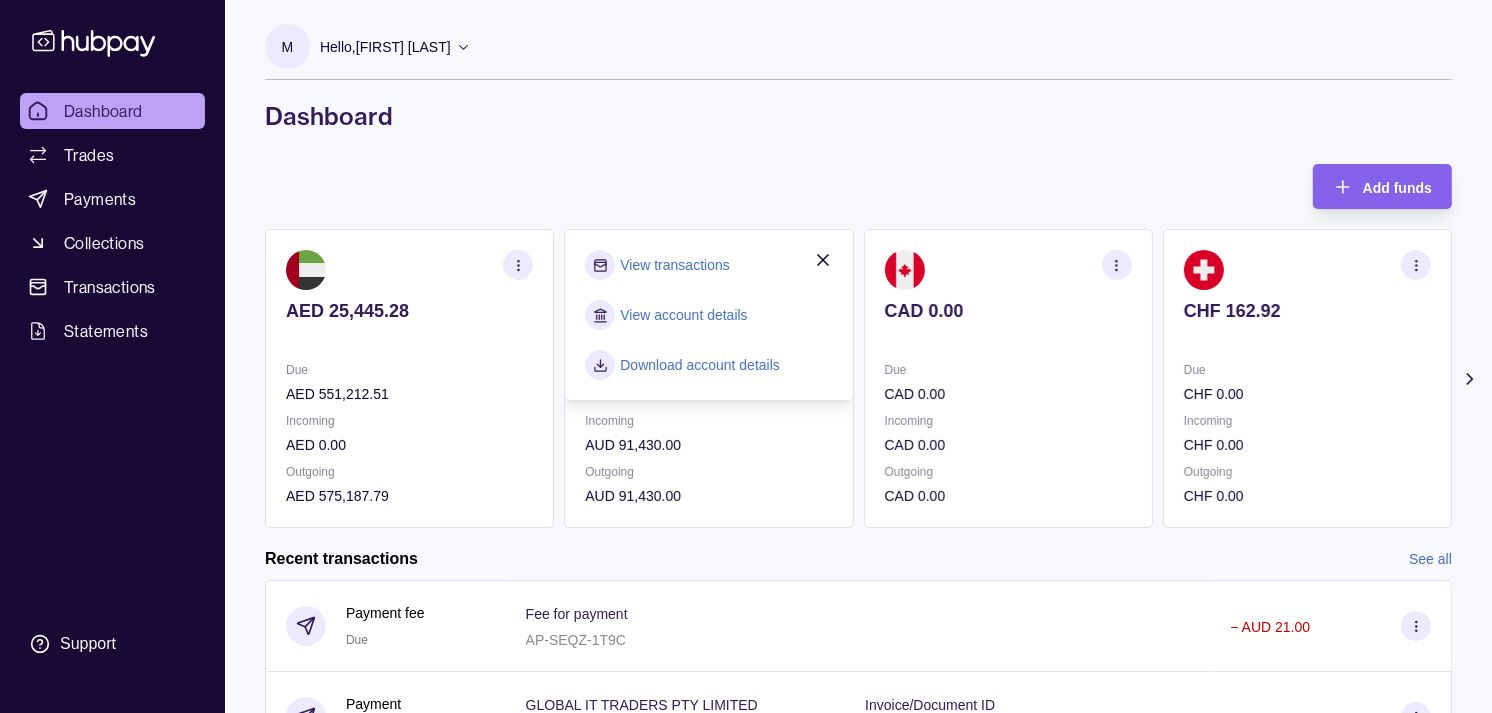 click on "View transactions" at bounding box center (674, 265) 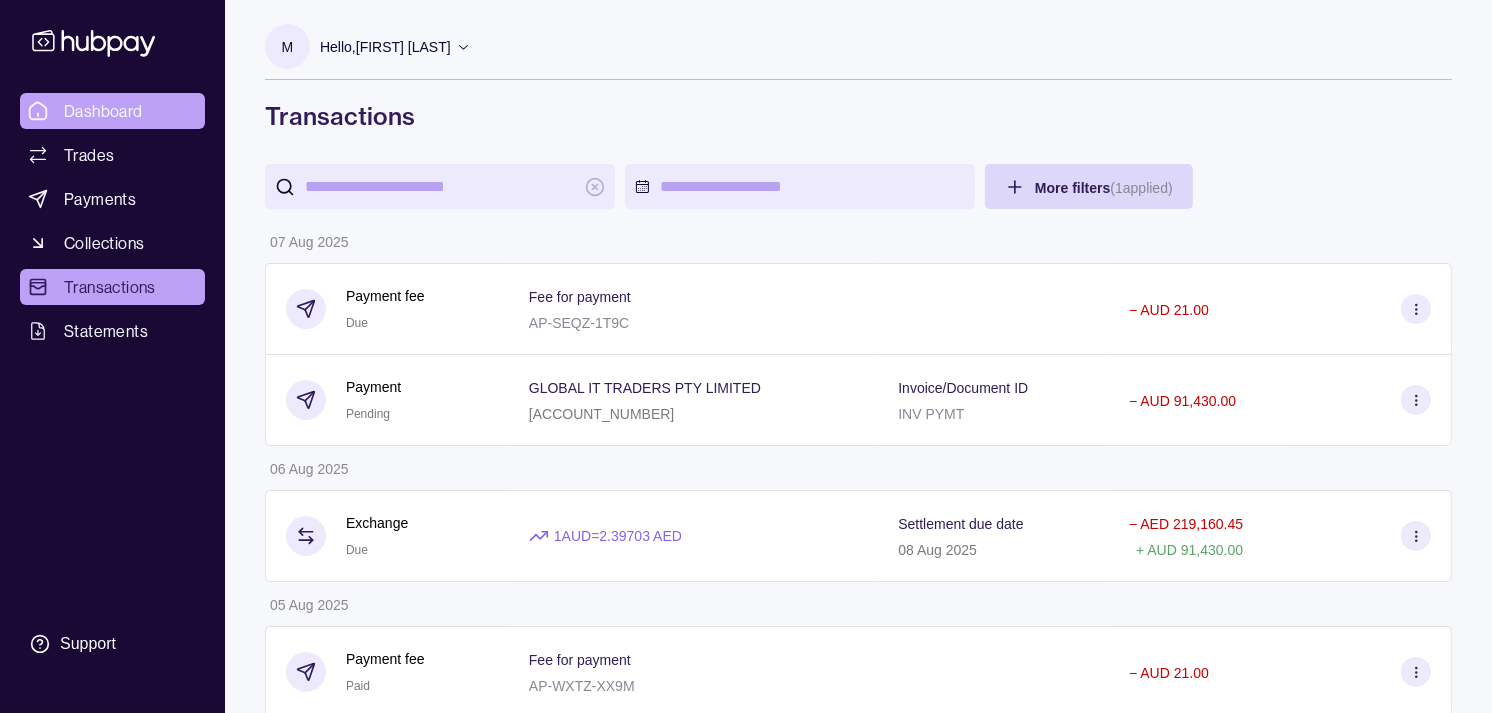 click on "Dashboard" at bounding box center (103, 111) 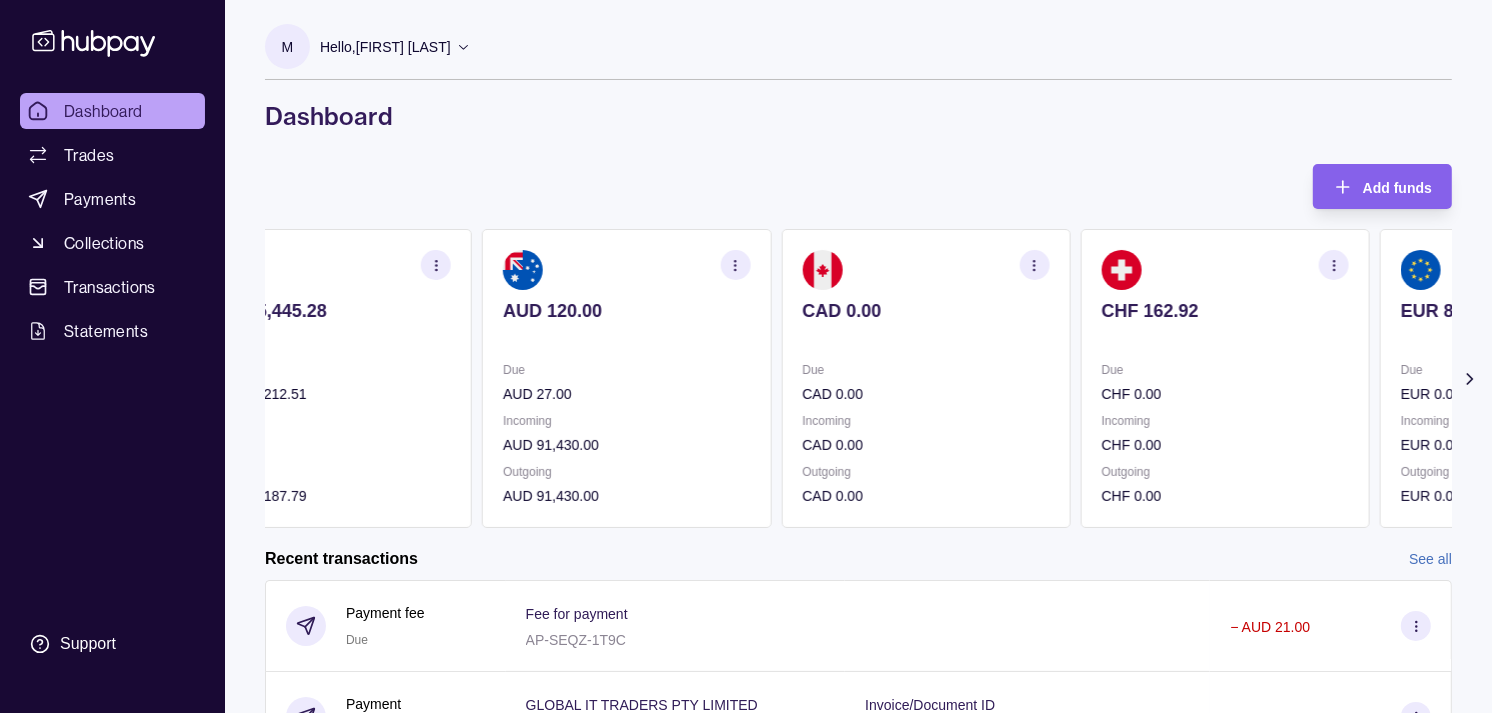 click on "Due [CURRENCY] [AMOUNT]" at bounding box center (1225, 382) 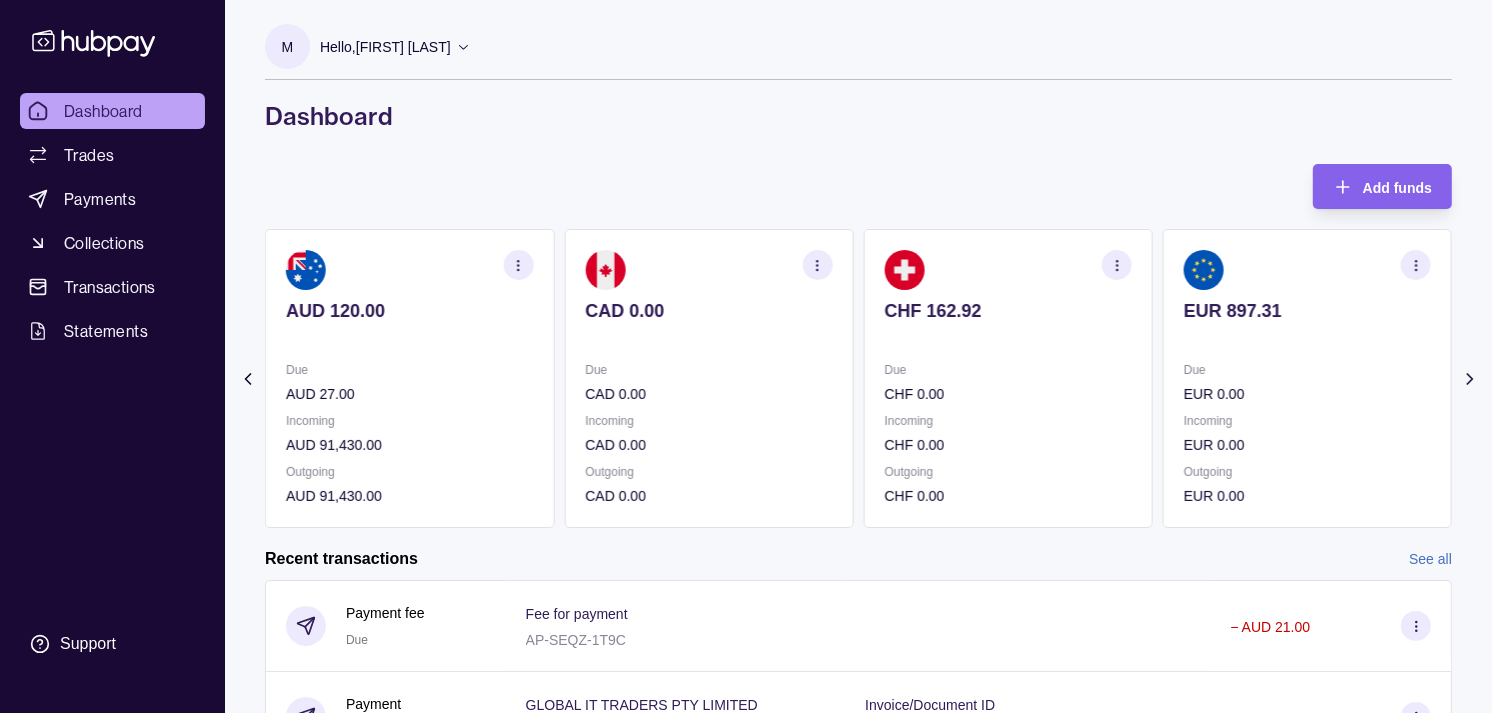 click on "EUR 897.31                                                                                                               Due EUR 0.00 Incoming EUR 0.00 Outgoing EUR 0.00" at bounding box center [1307, 378] 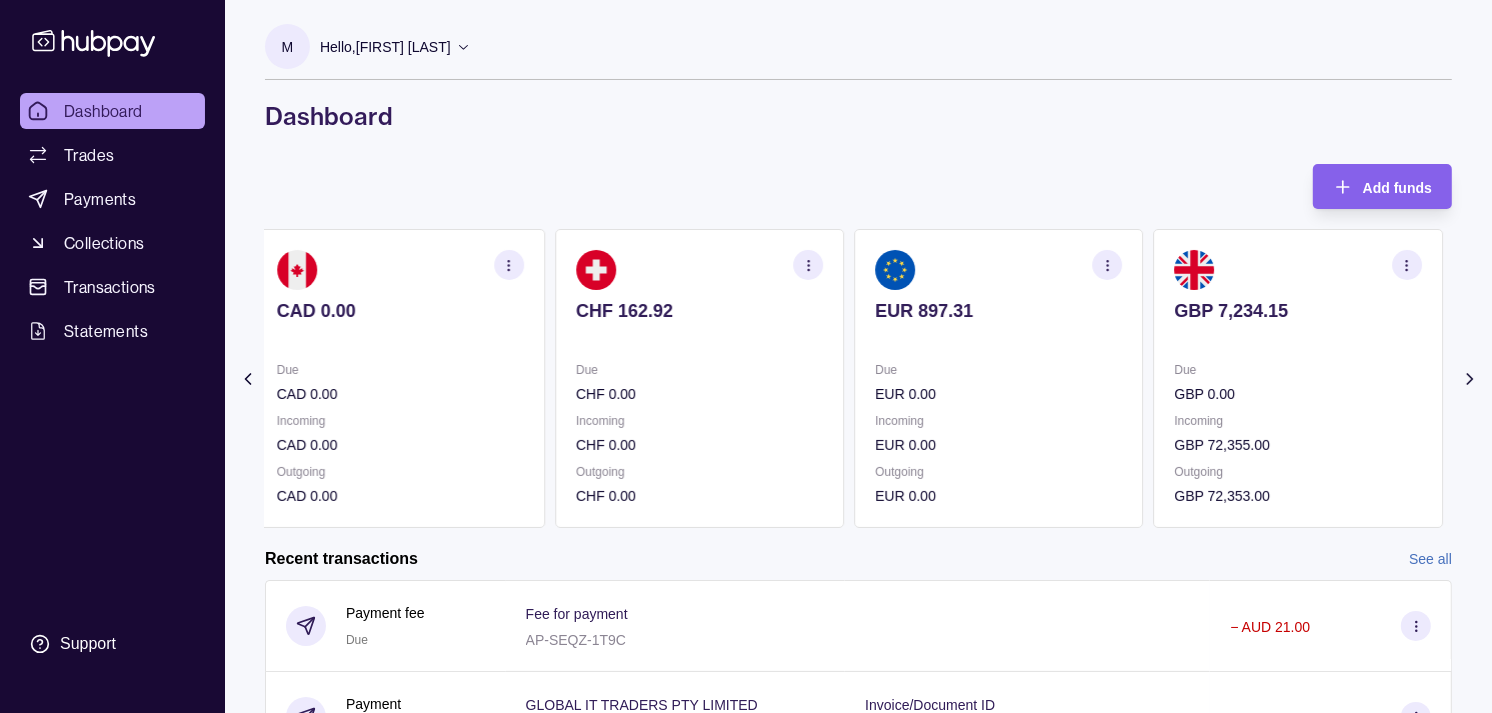 click at bounding box center (1298, 338) 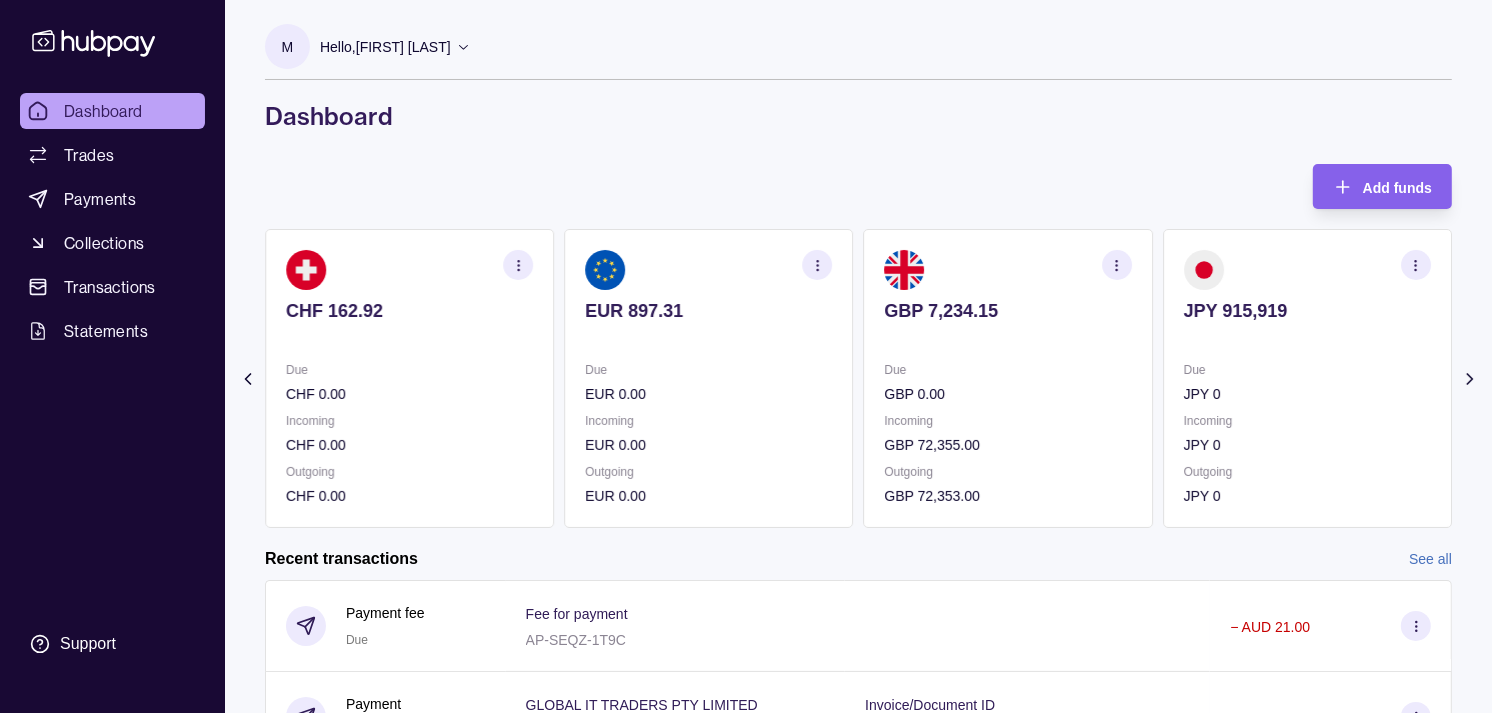 click on "JPY 915,919                                                                                                               Due JPY 0 Incoming JPY 0 Outgoing JPY 0" at bounding box center (1307, 378) 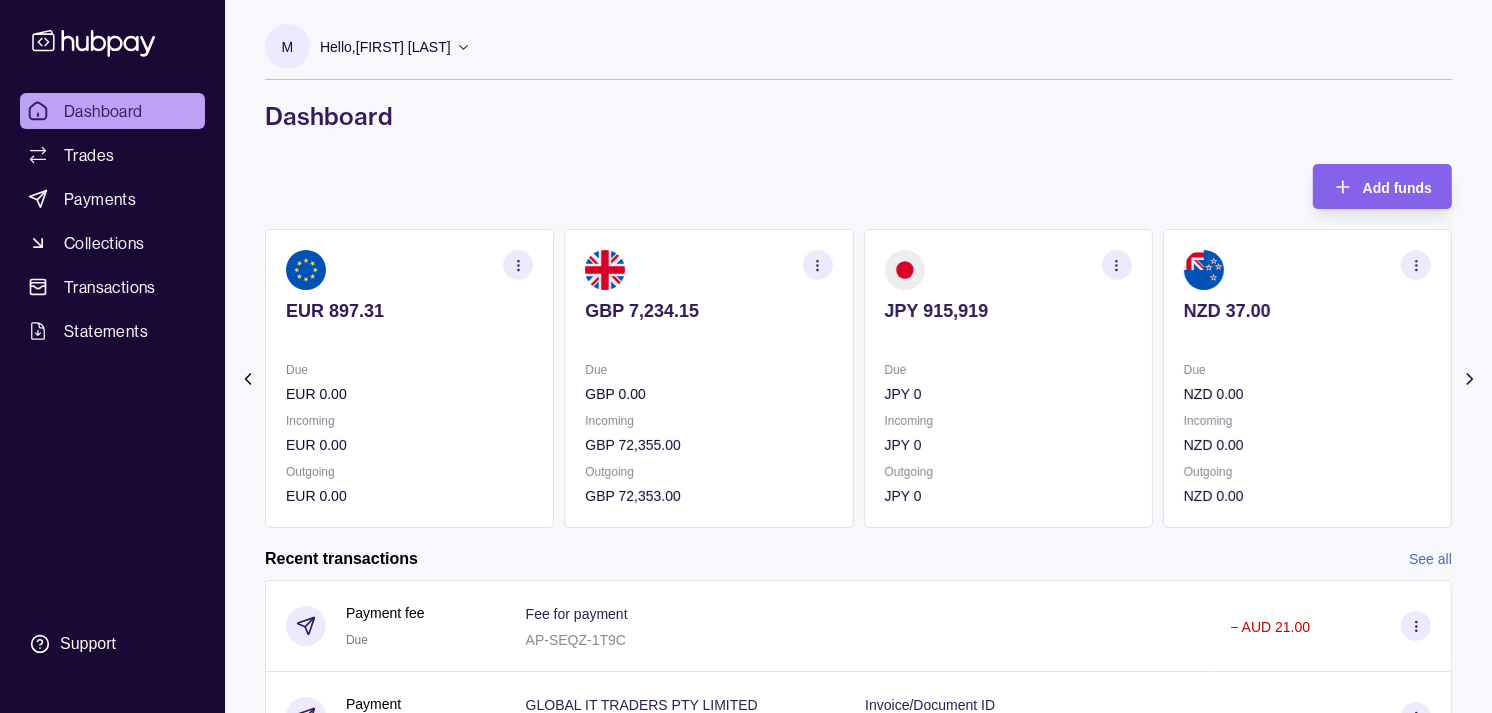 click on "Dashboard" at bounding box center (112, 111) 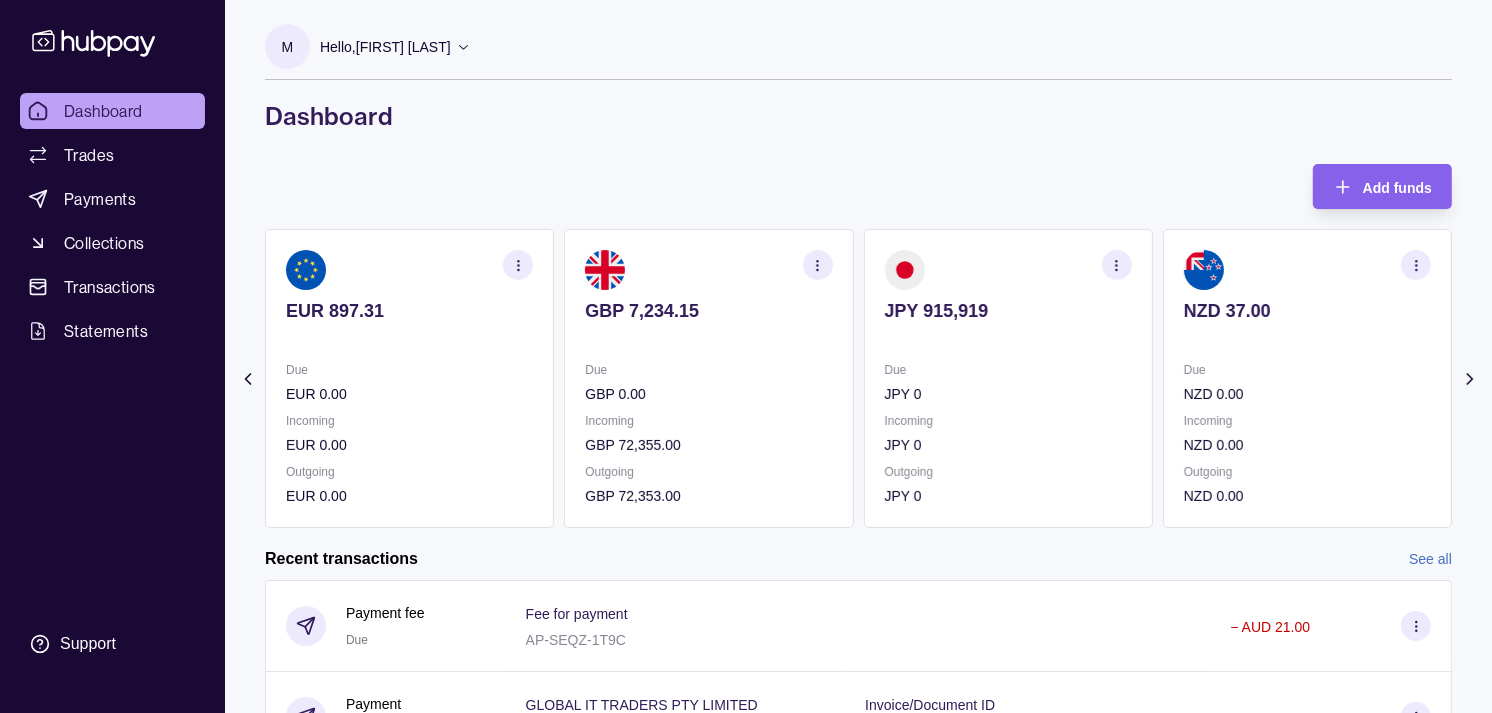 click on "Hello, [FIRST] [LAST]" at bounding box center [385, 47] 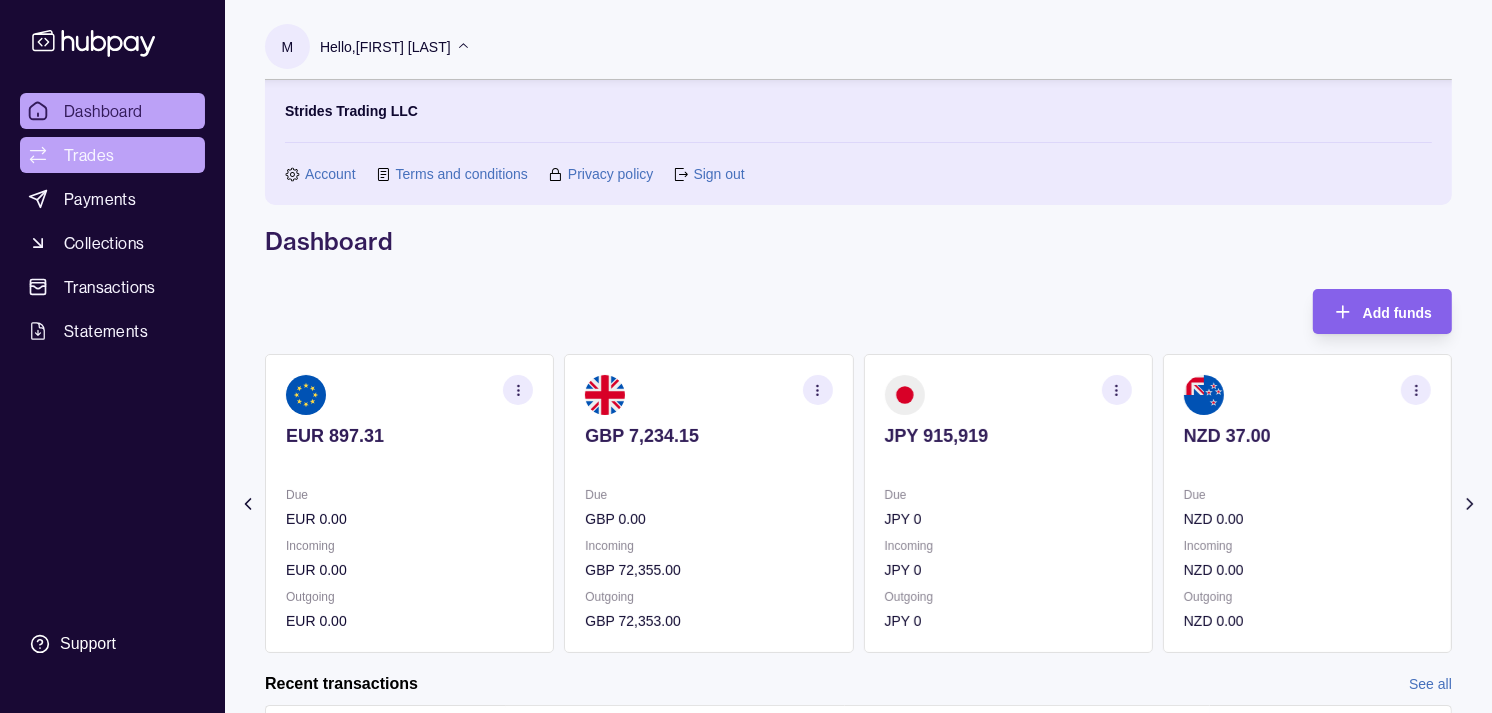click on "Trades" at bounding box center (89, 155) 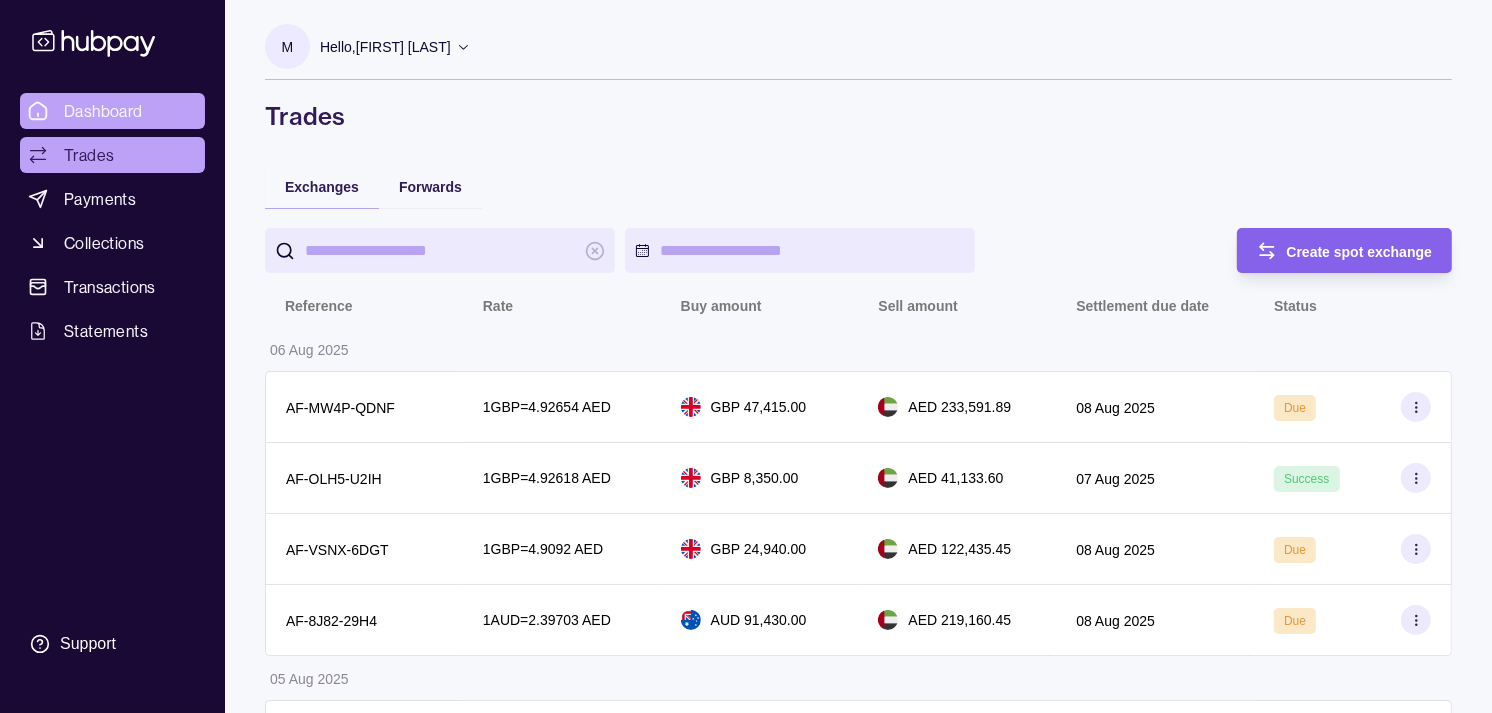 click on "Dashboard" at bounding box center [103, 111] 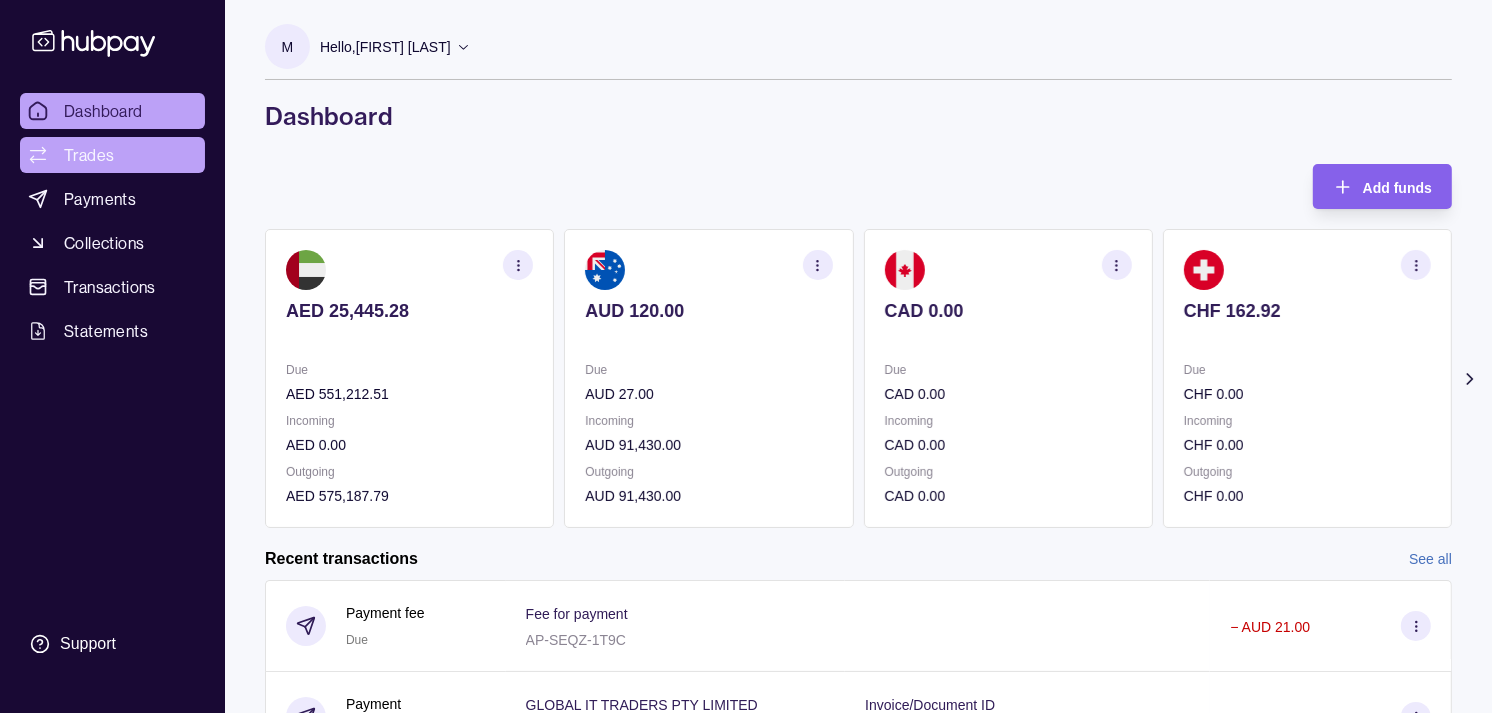 click on "Trades" at bounding box center [112, 155] 